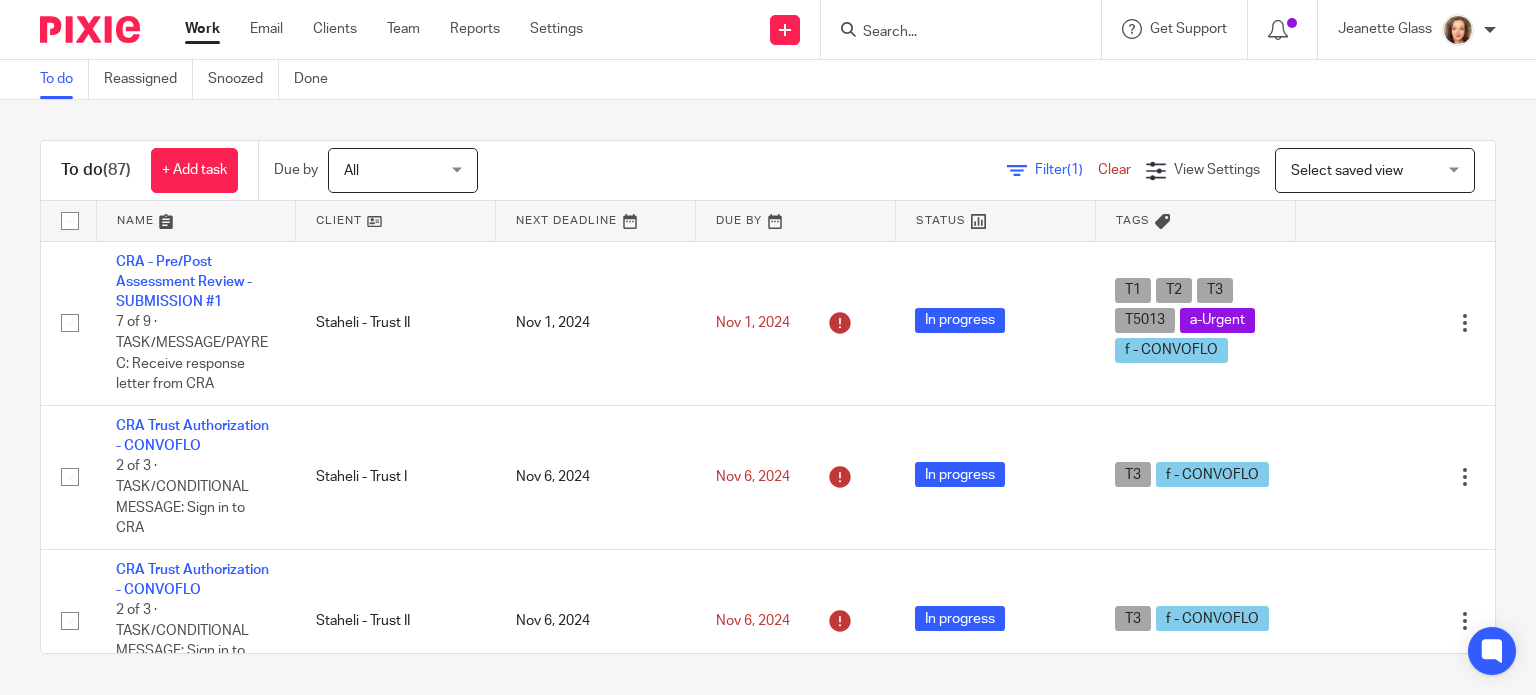 scroll, scrollTop: 0, scrollLeft: 0, axis: both 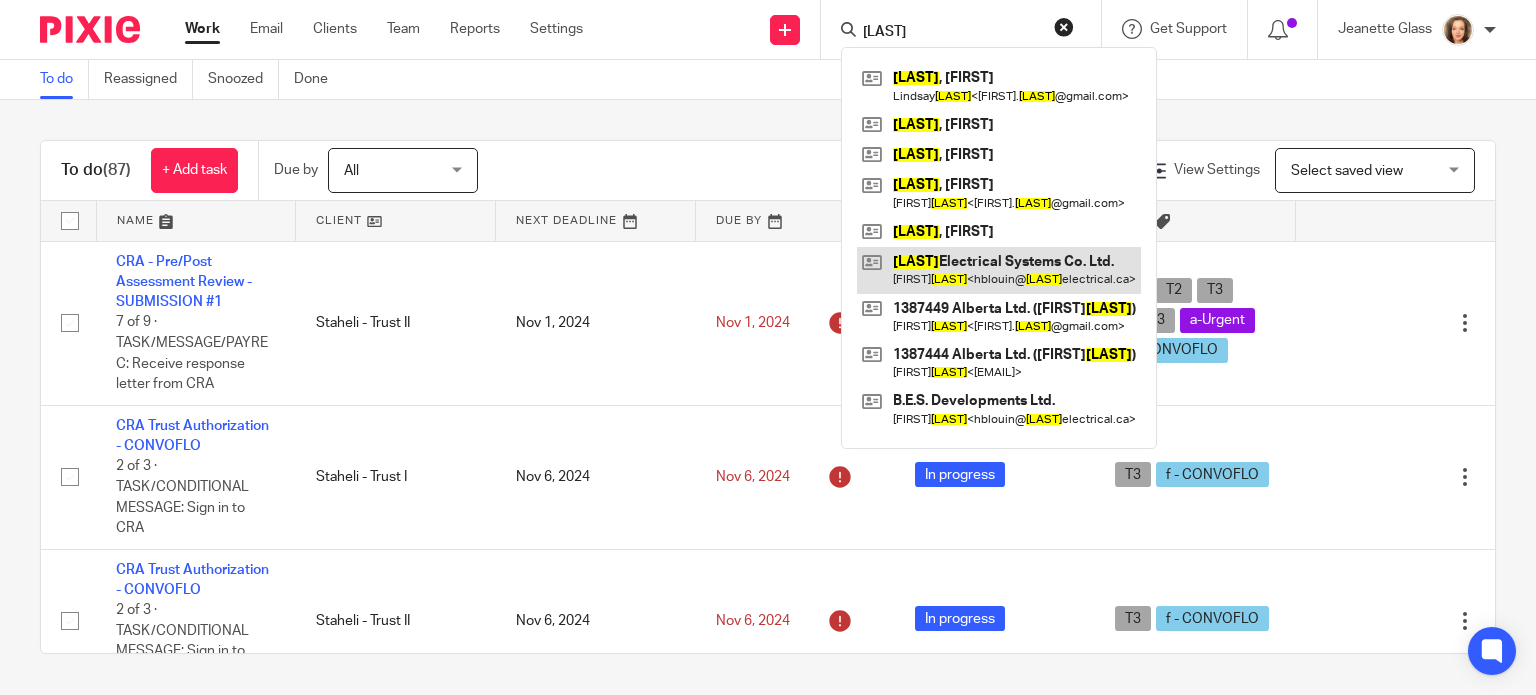 type on "blouin" 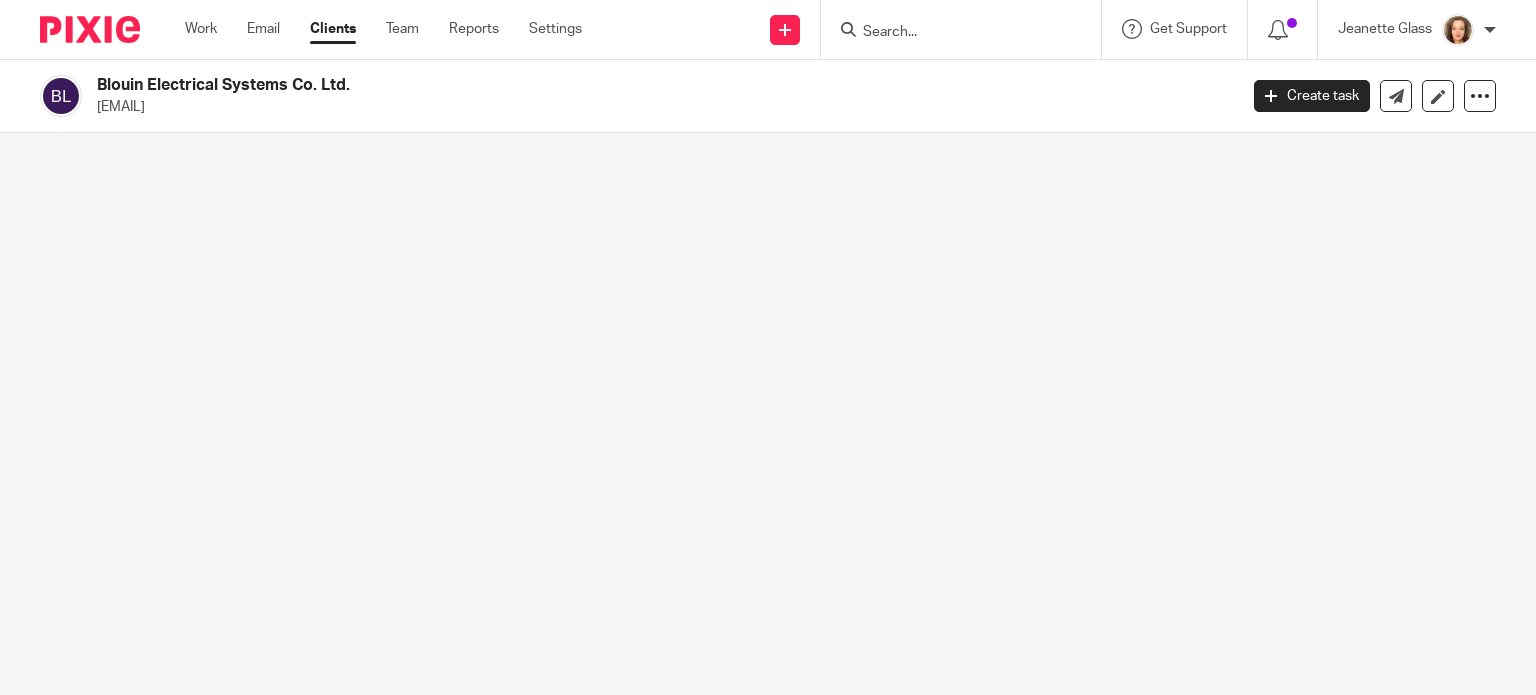 scroll, scrollTop: 0, scrollLeft: 0, axis: both 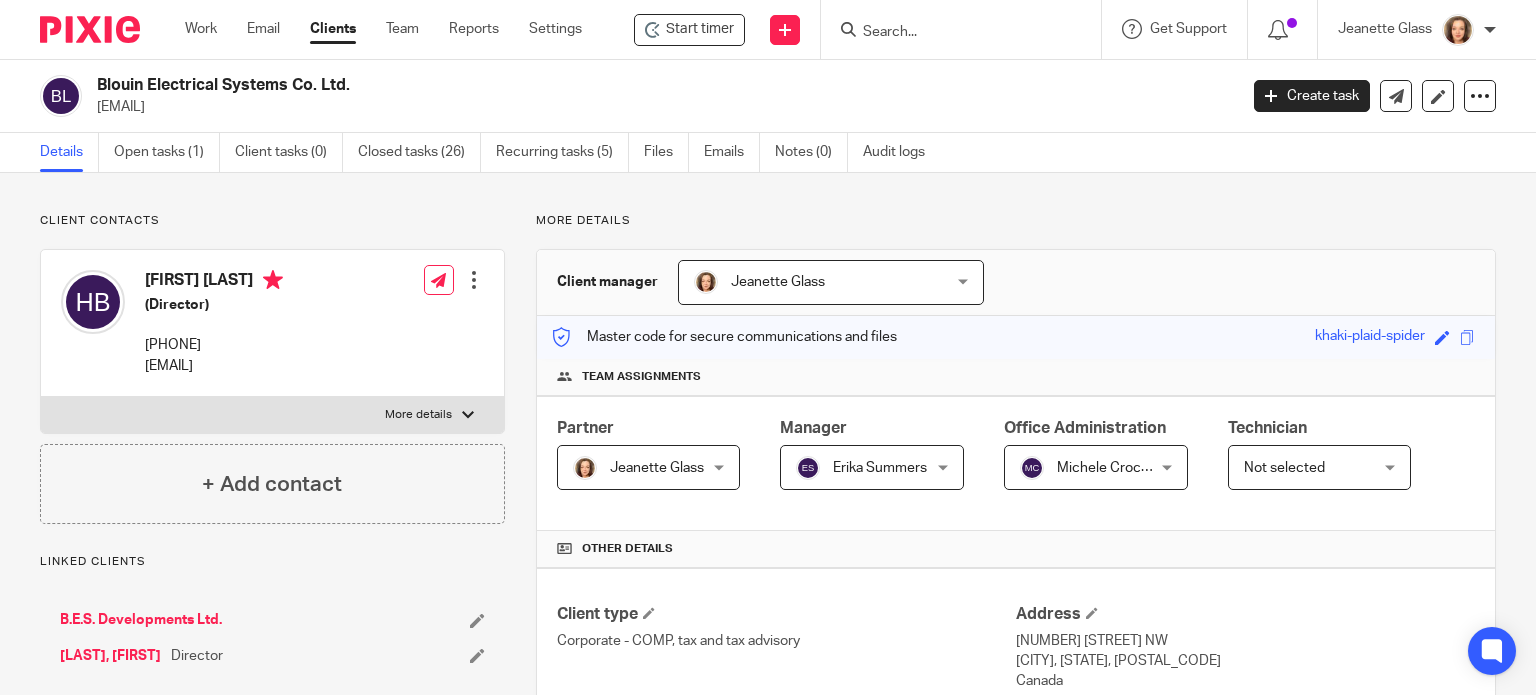 drag, startPoint x: 909, startPoint y: 189, endPoint x: 849, endPoint y: 173, distance: 62.0967 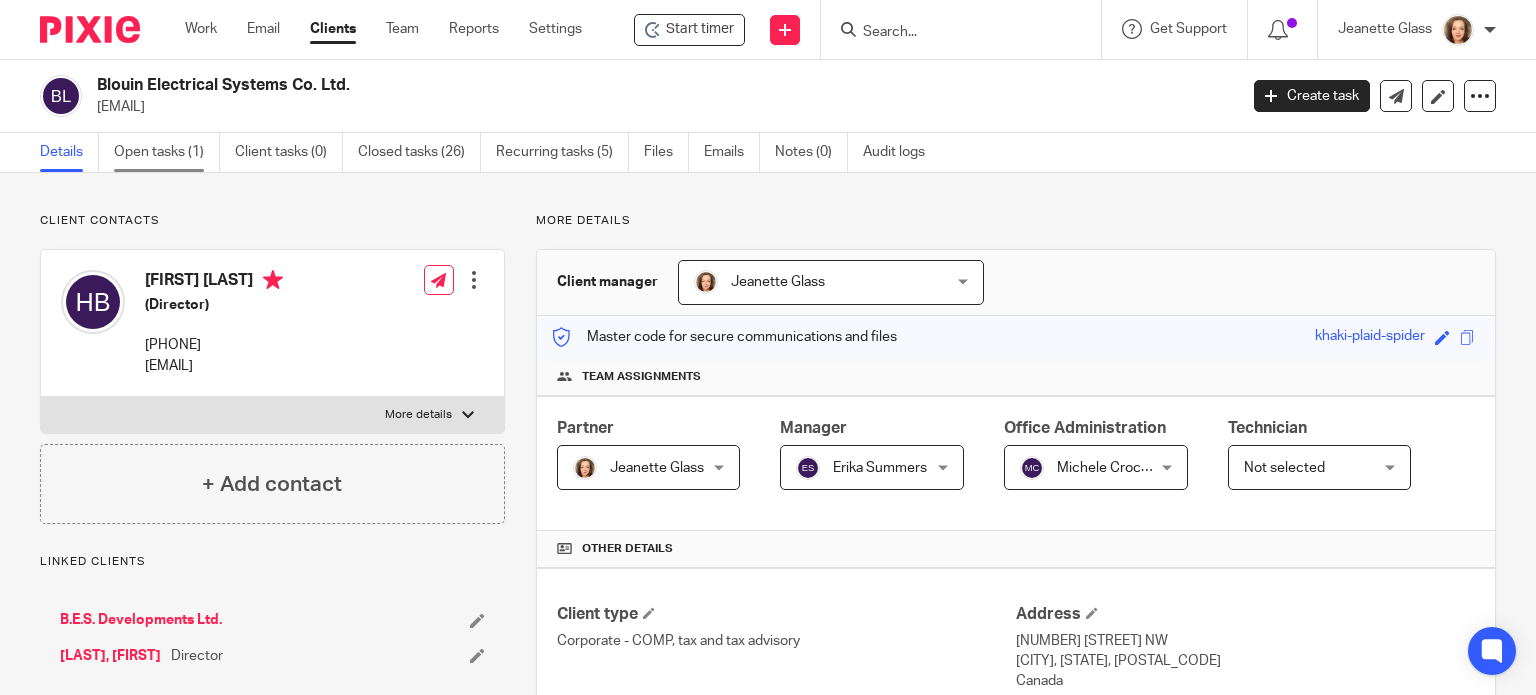 click on "Open tasks (1)" at bounding box center [167, 152] 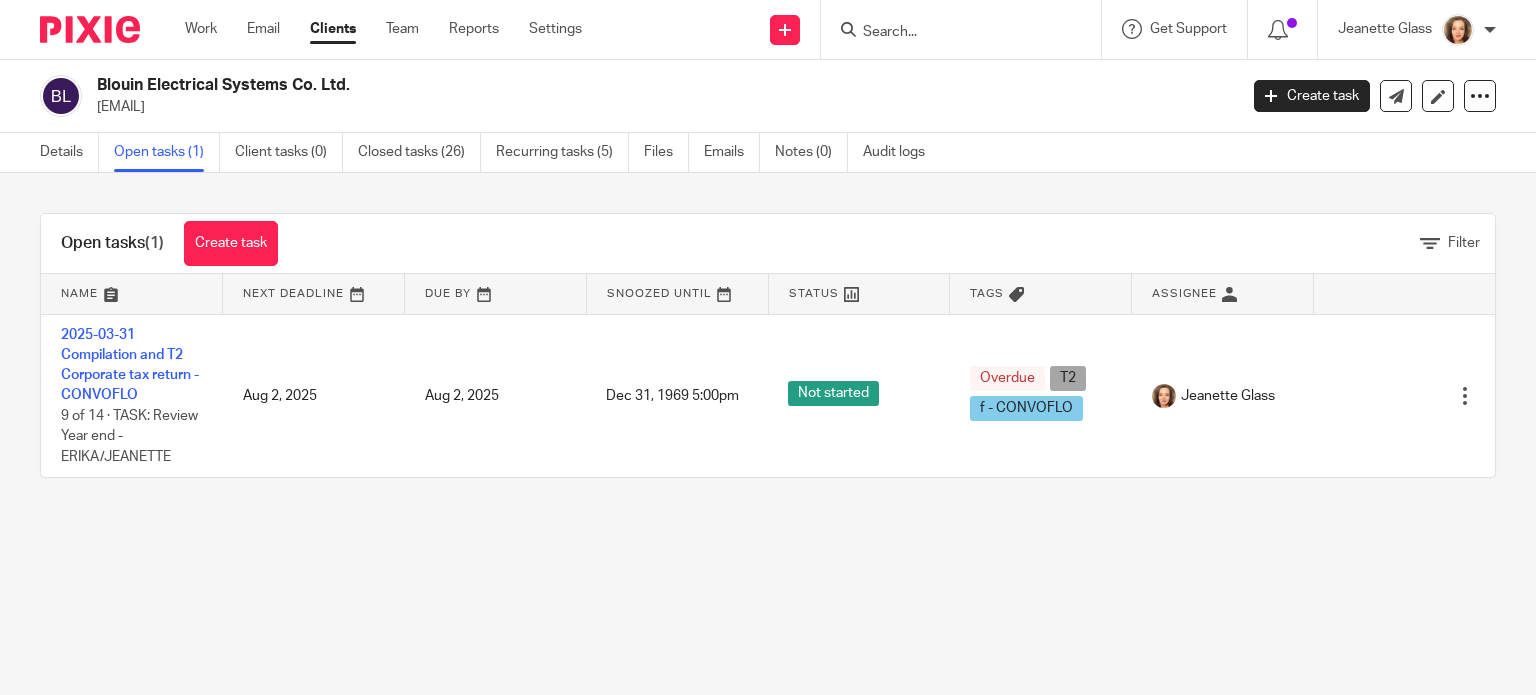 scroll, scrollTop: 0, scrollLeft: 0, axis: both 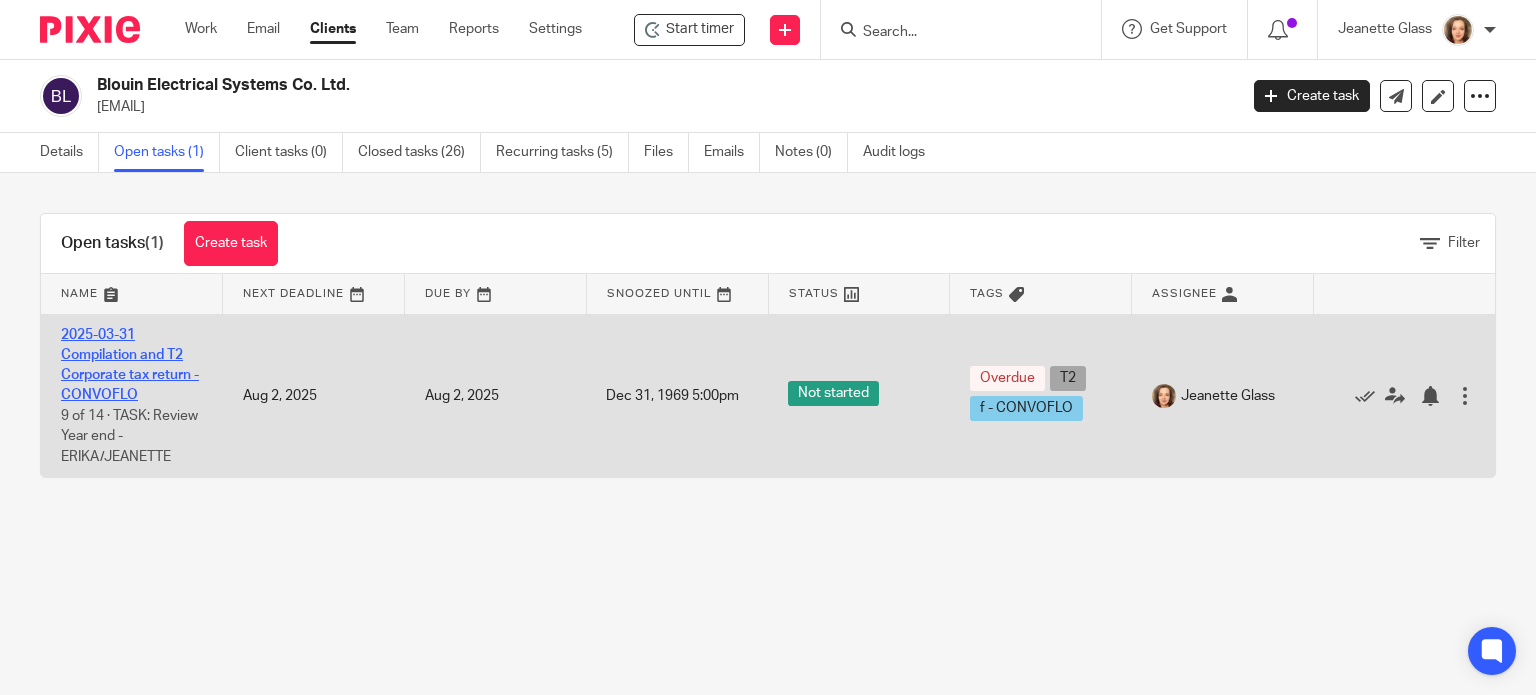 click on "2025-03-31 Compilation and T2 Corporate tax return - CONVOFLO" at bounding box center (130, 365) 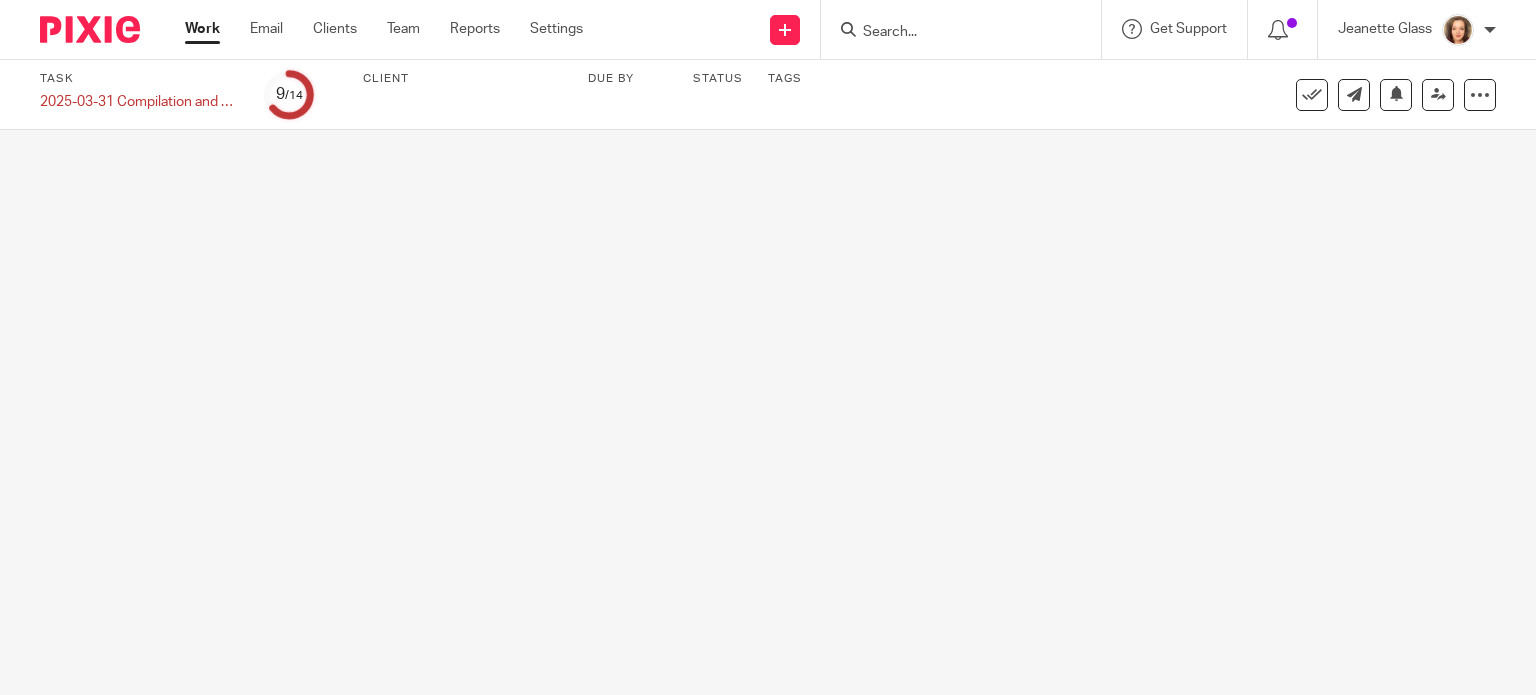 scroll, scrollTop: 0, scrollLeft: 0, axis: both 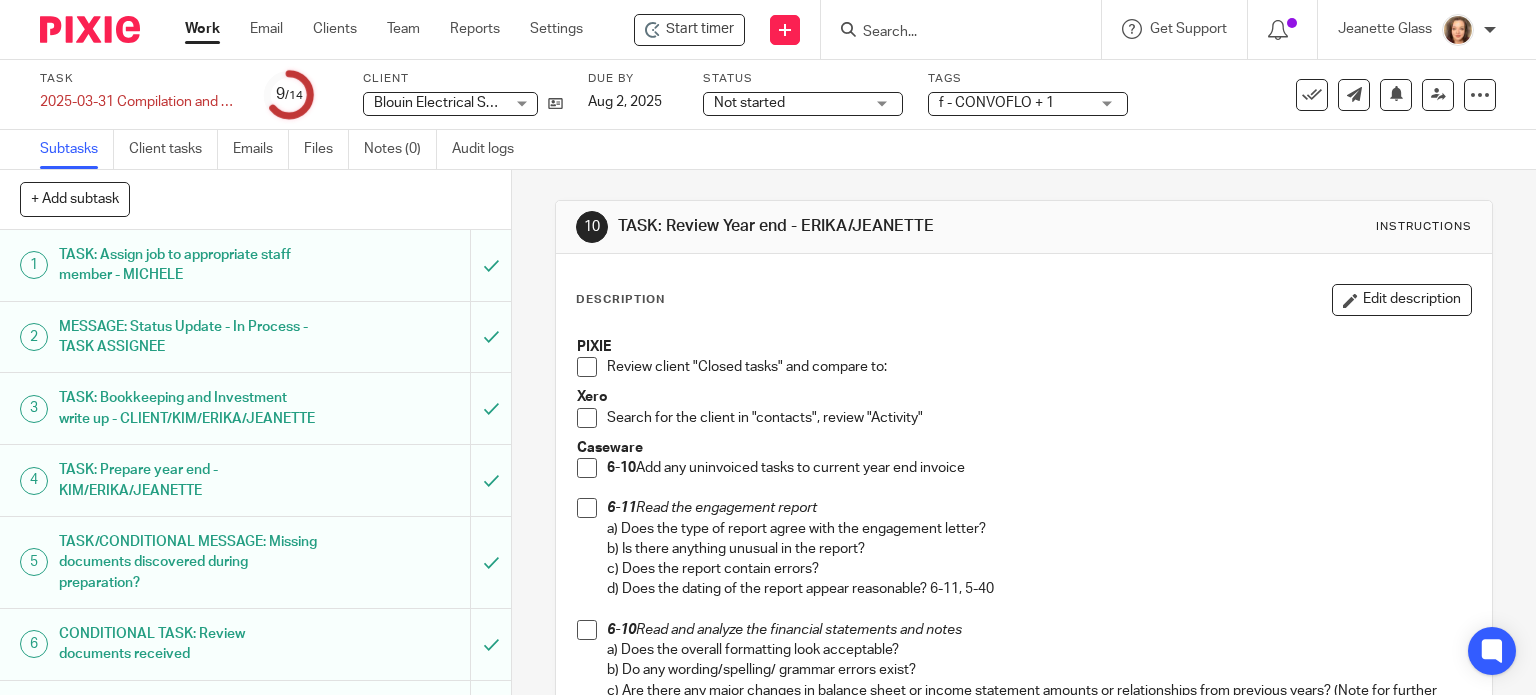 click on "Start timer
Send new email
Create task
Add client
Get Support
Contact via email
Check our documentation
Access the academy
View roadmap" at bounding box center (1074, 29) 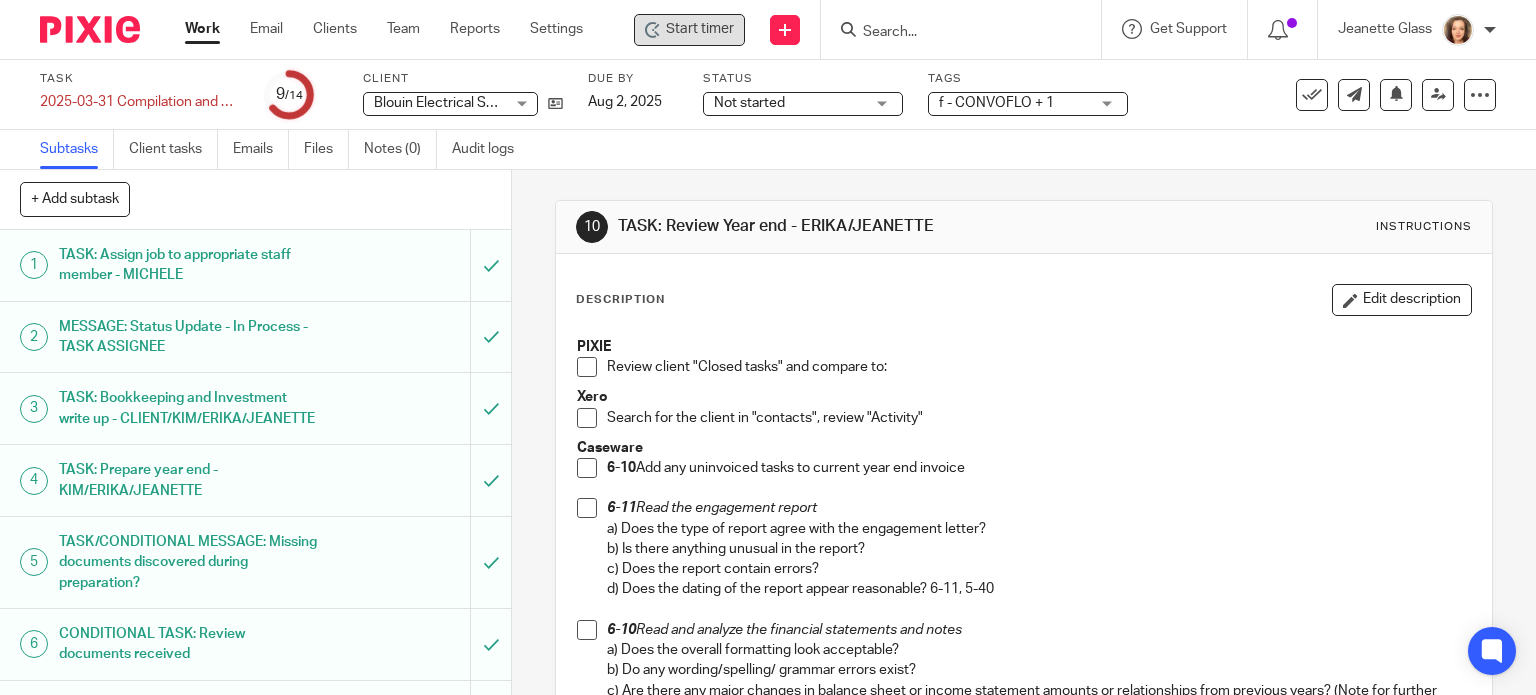 click on "Start timer" at bounding box center [700, 29] 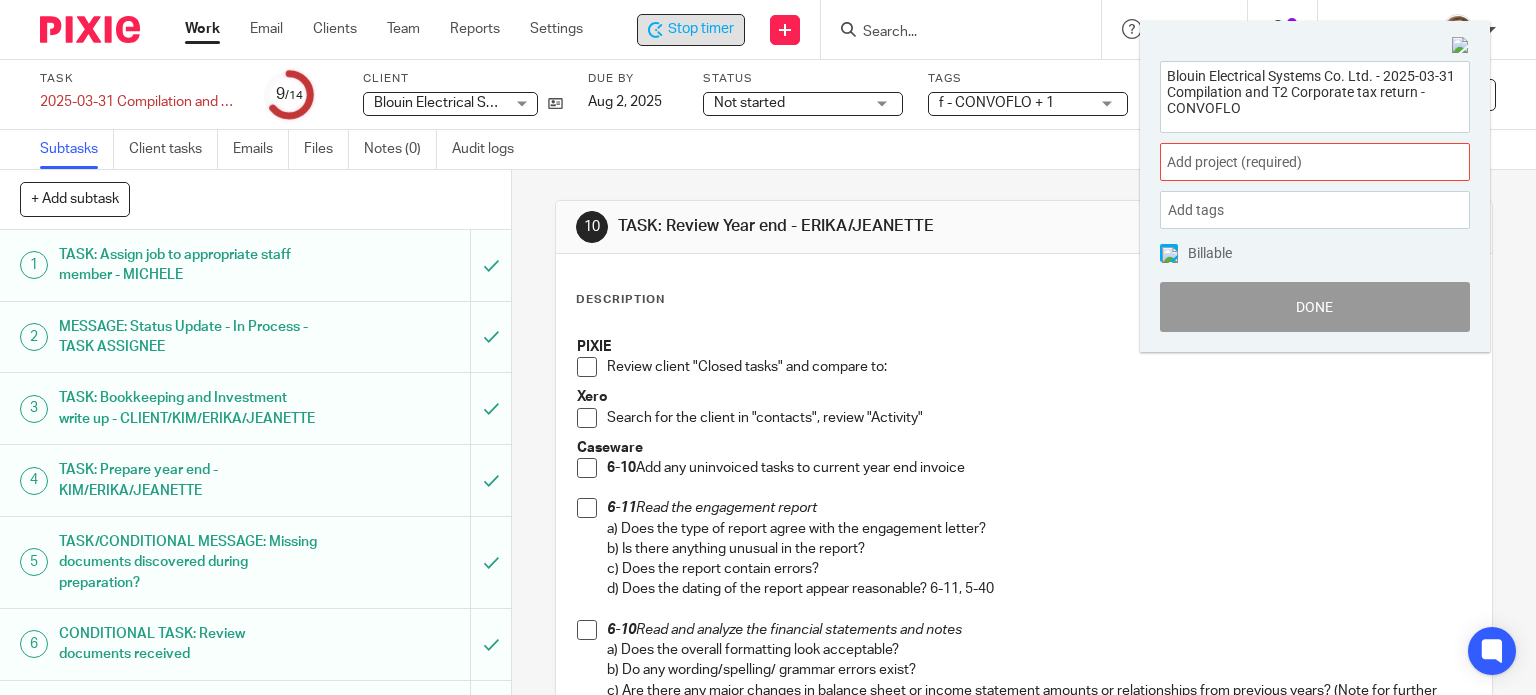 drag, startPoint x: 1258, startPoint y: 112, endPoint x: 1096, endPoint y: 33, distance: 180.23596 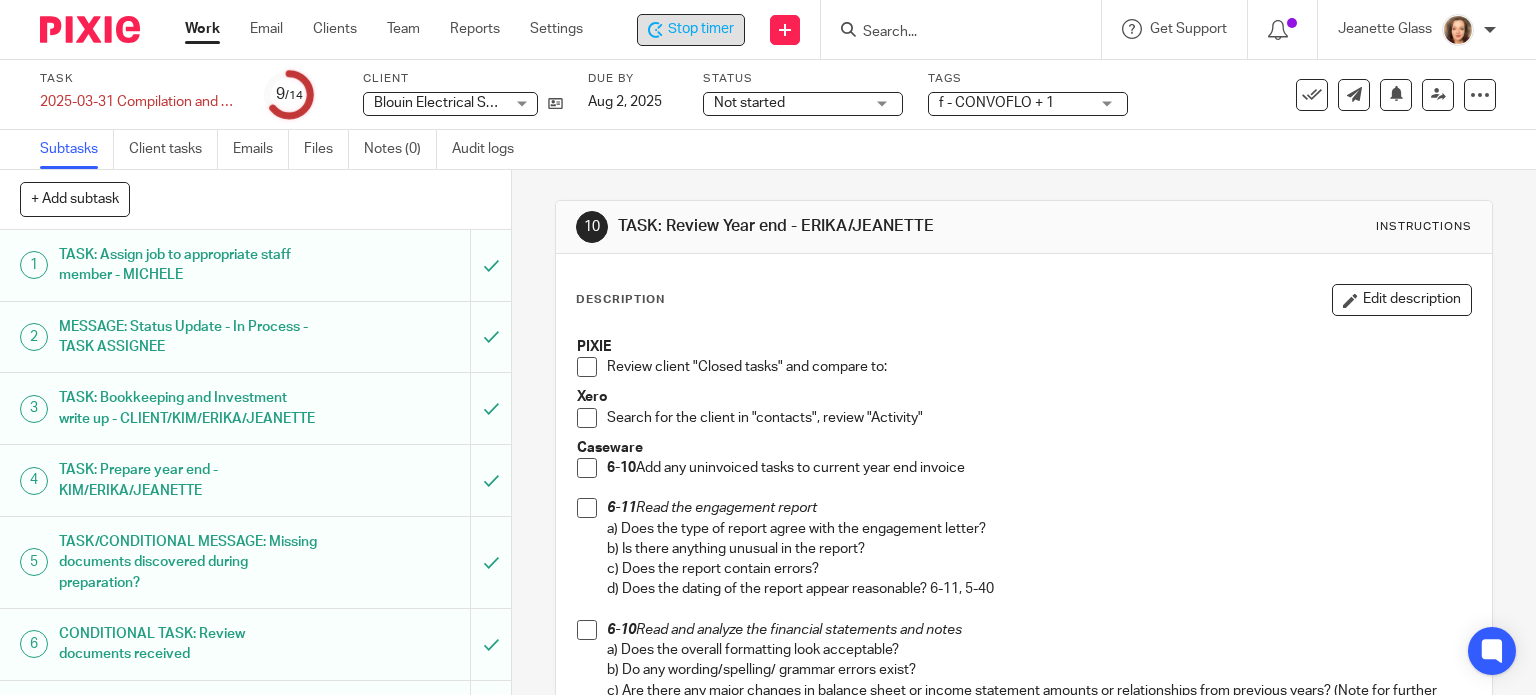 click at bounding box center [587, 367] 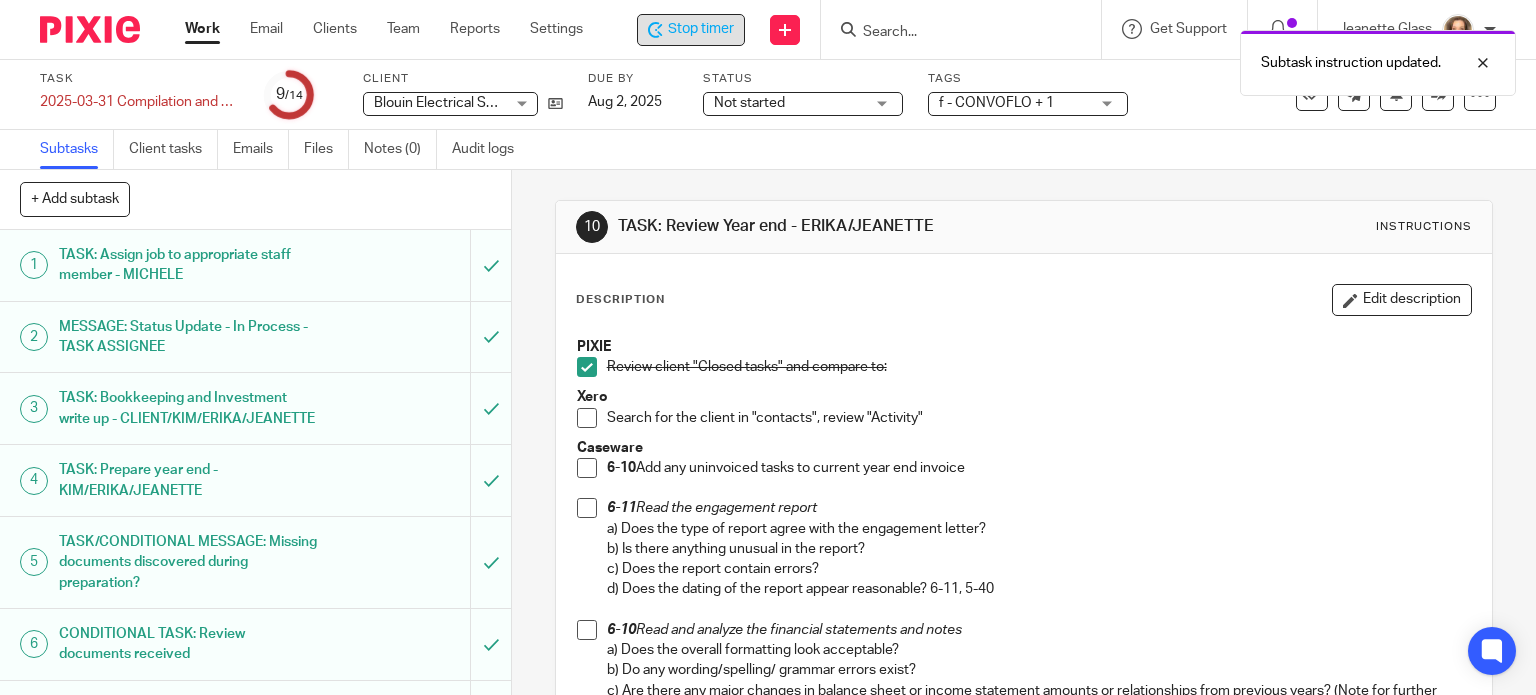 click at bounding box center (587, 418) 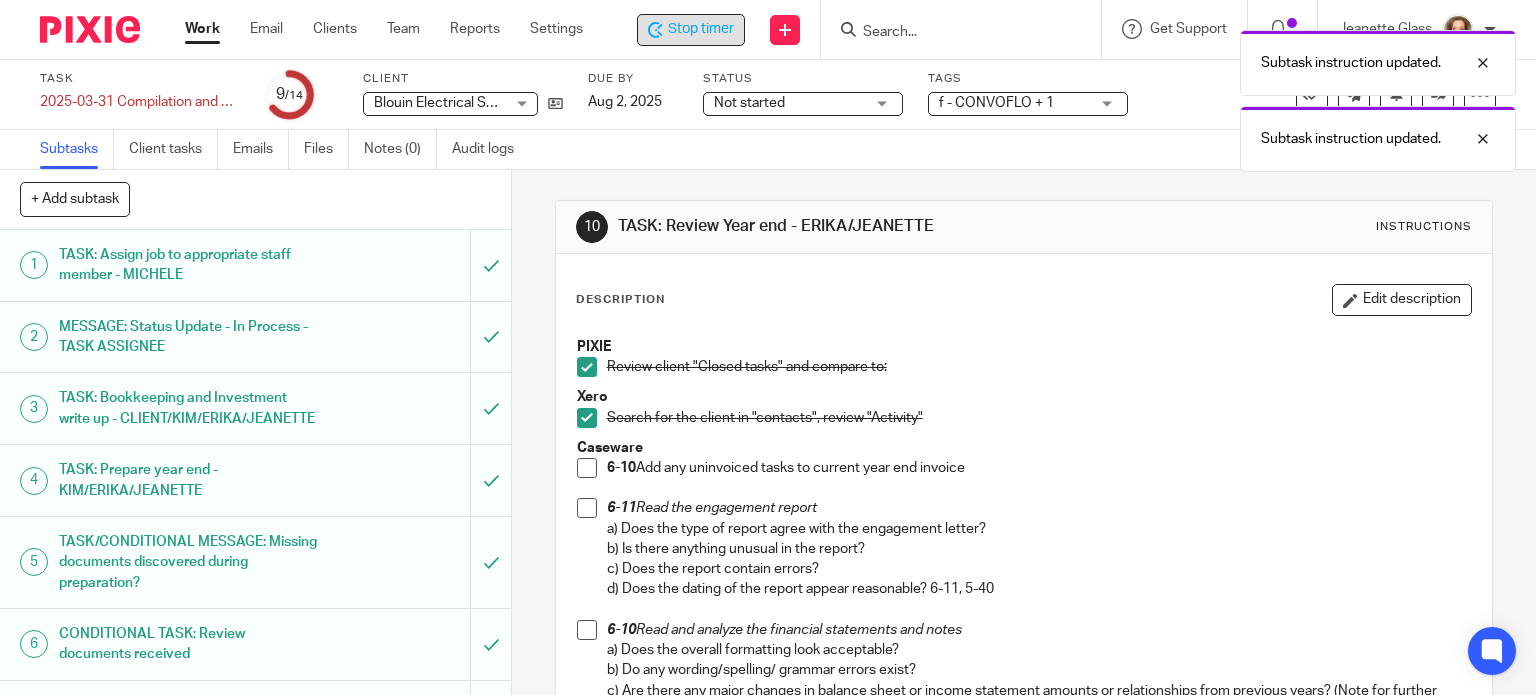 drag, startPoint x: 584, startPoint y: 461, endPoint x: 582, endPoint y: 507, distance: 46.043457 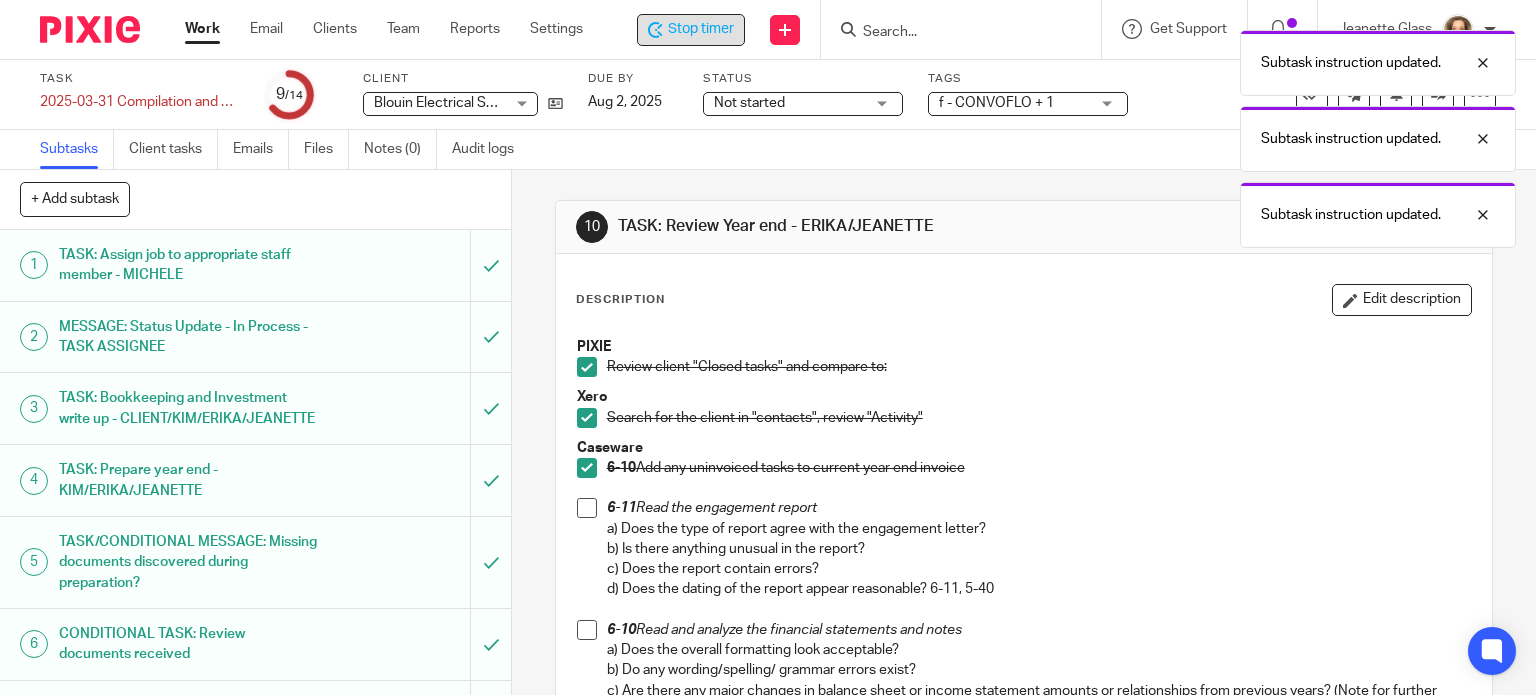 click at bounding box center [587, 508] 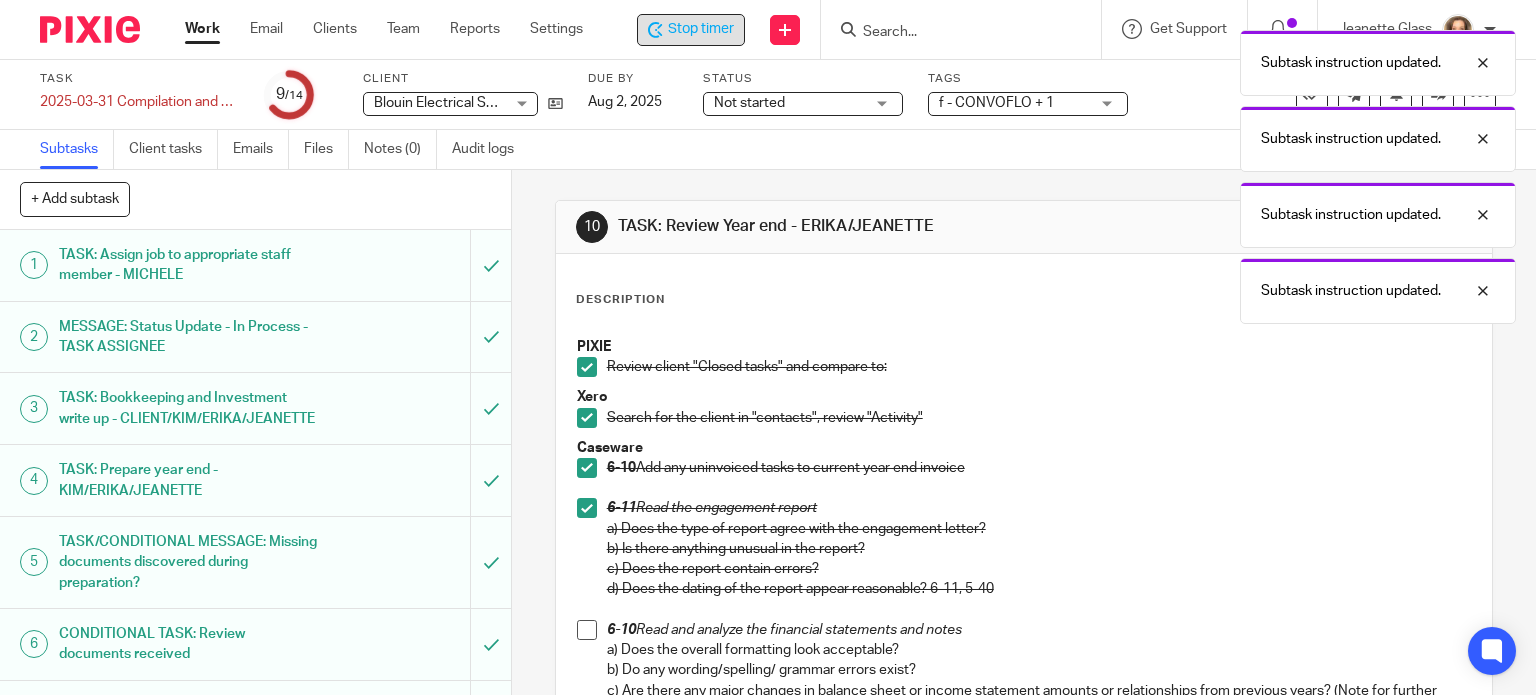 click at bounding box center [587, 630] 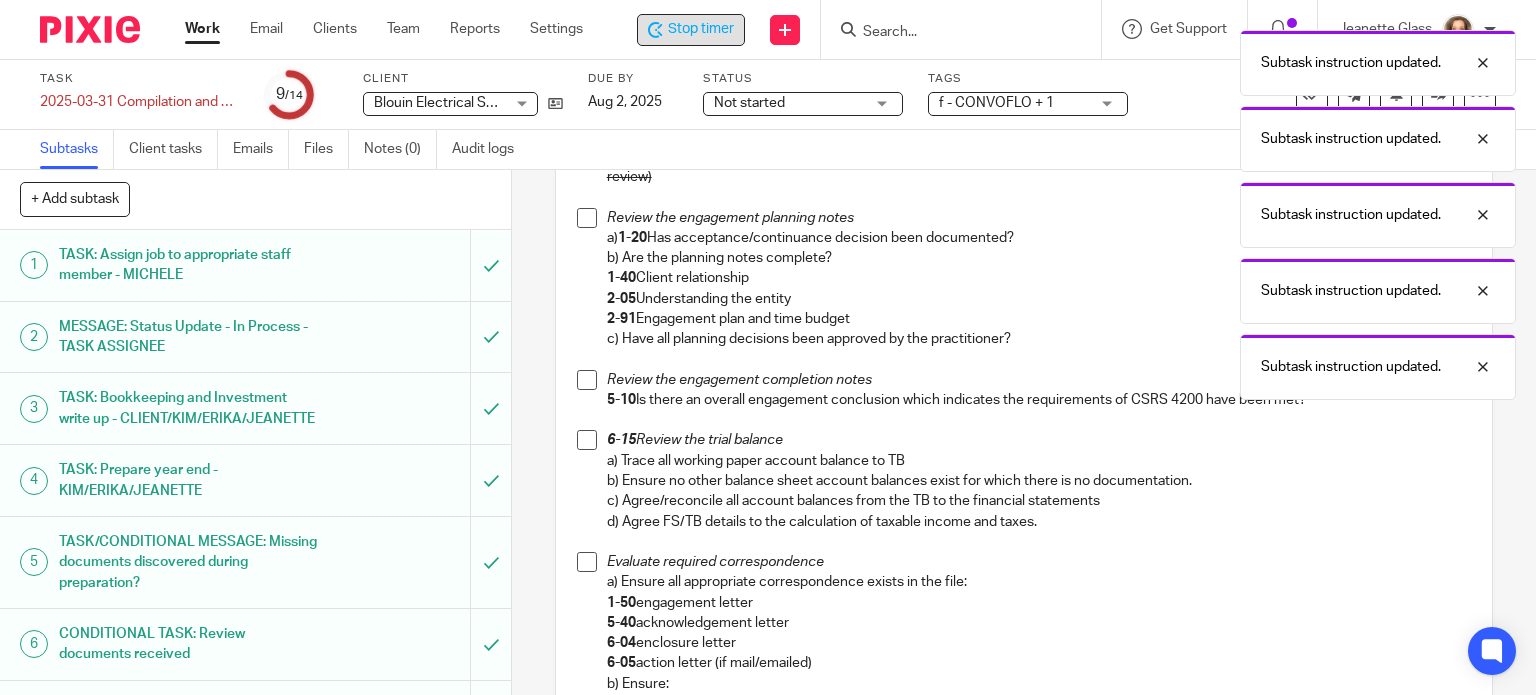 scroll, scrollTop: 550, scrollLeft: 0, axis: vertical 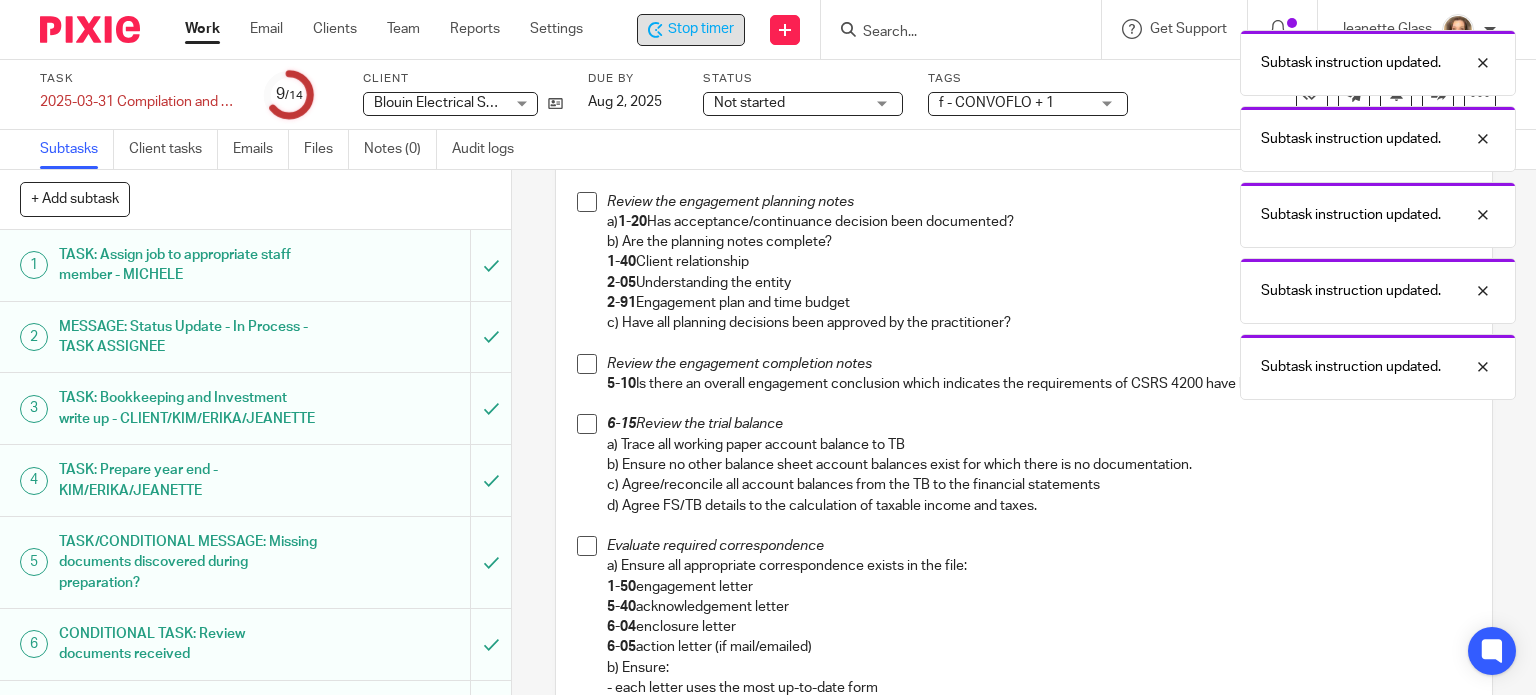 drag, startPoint x: 581, startPoint y: 202, endPoint x: 591, endPoint y: 219, distance: 19.723083 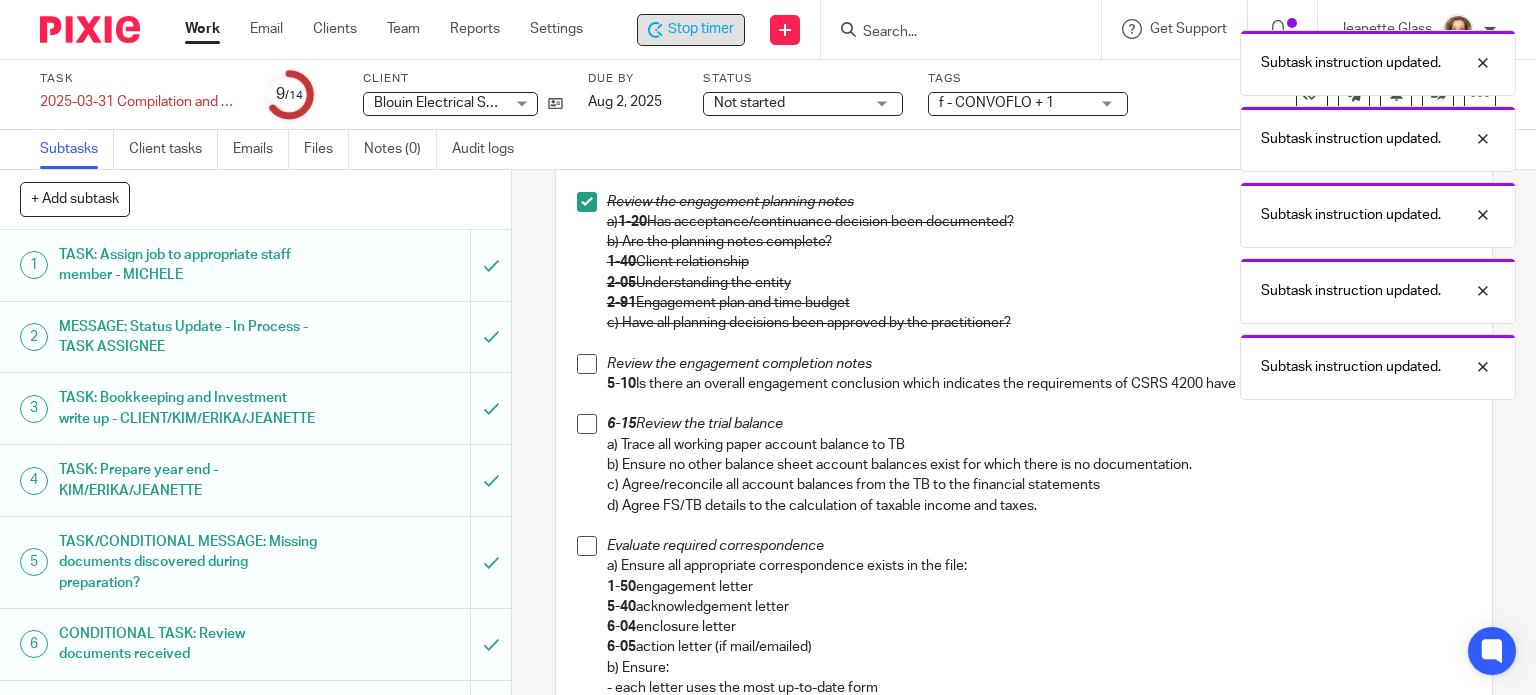 click on "Review the engagement completion notes 5-10  Is there an overall engagement conclusion which indicates the requirements of CSRS 4200 have been met?" at bounding box center (1024, 384) 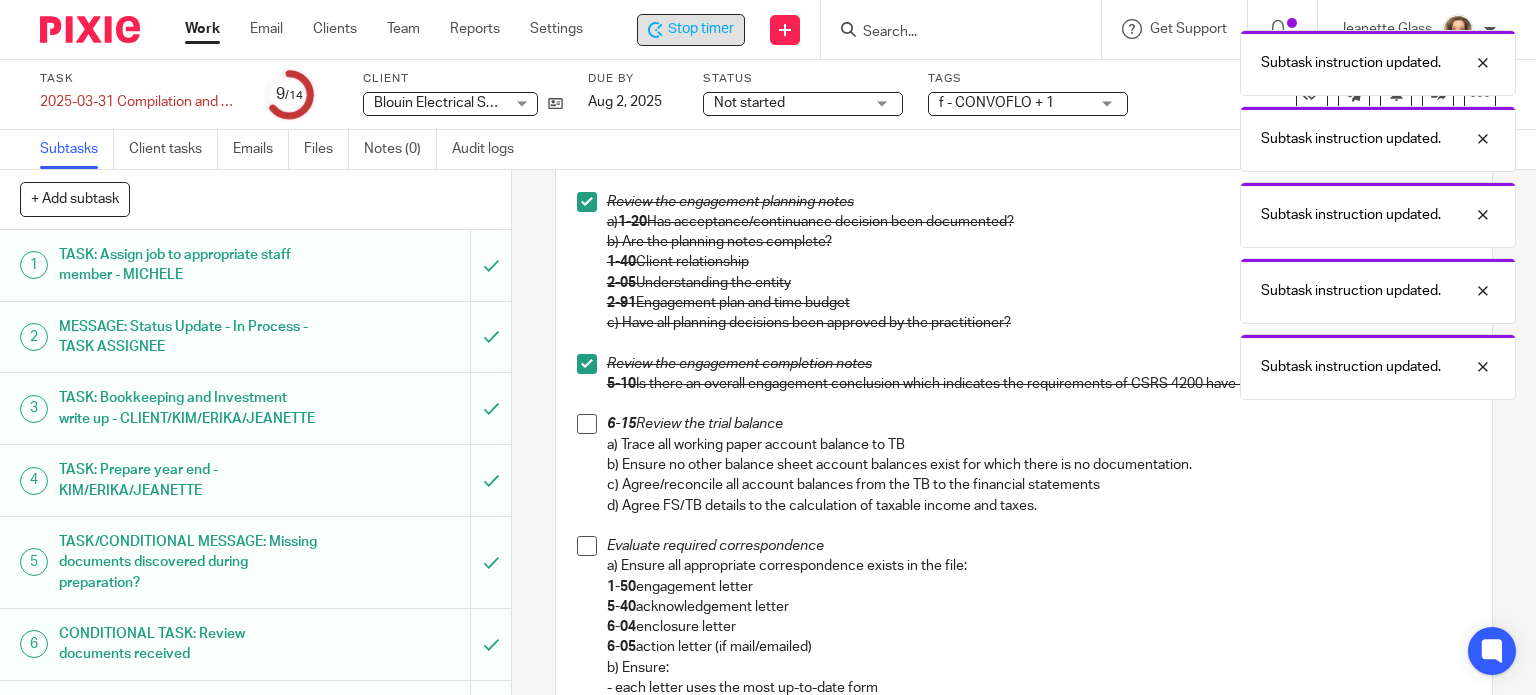 click at bounding box center (587, 424) 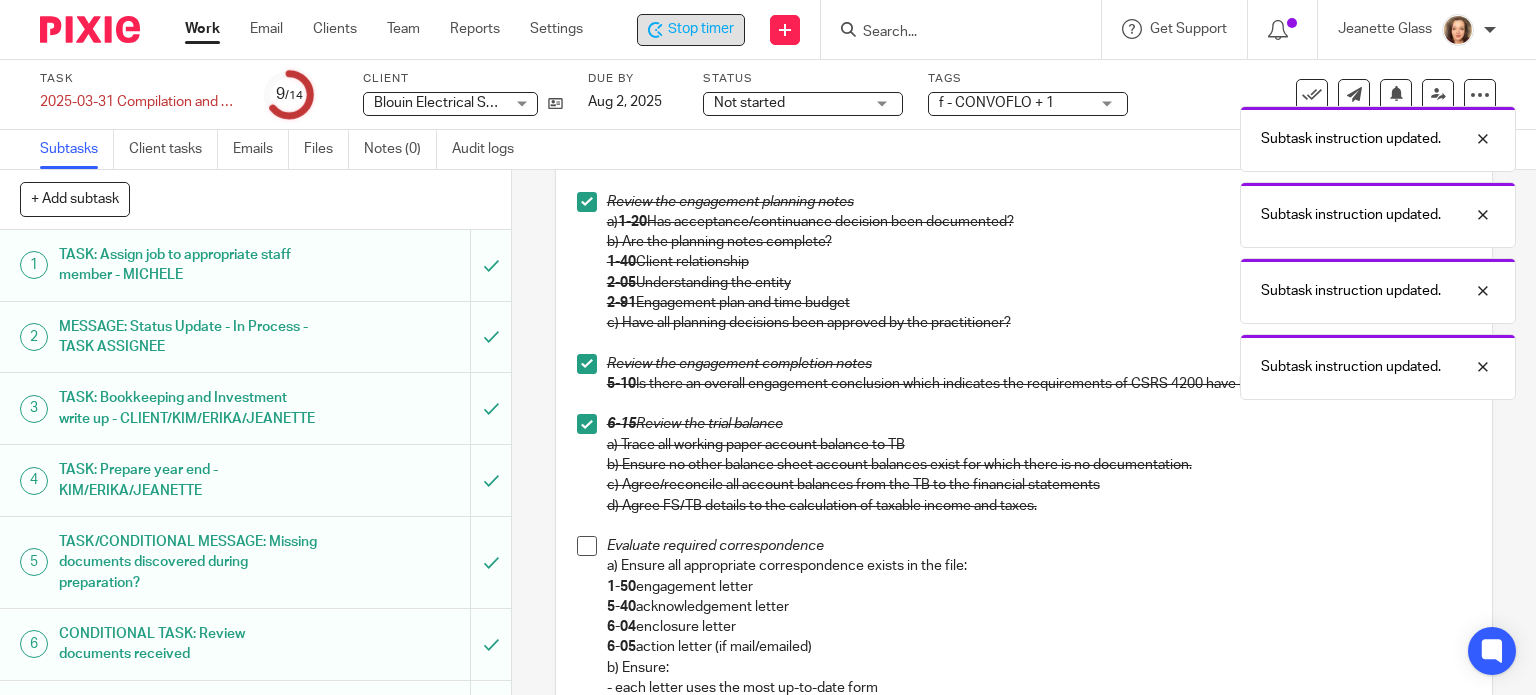 click at bounding box center [587, 546] 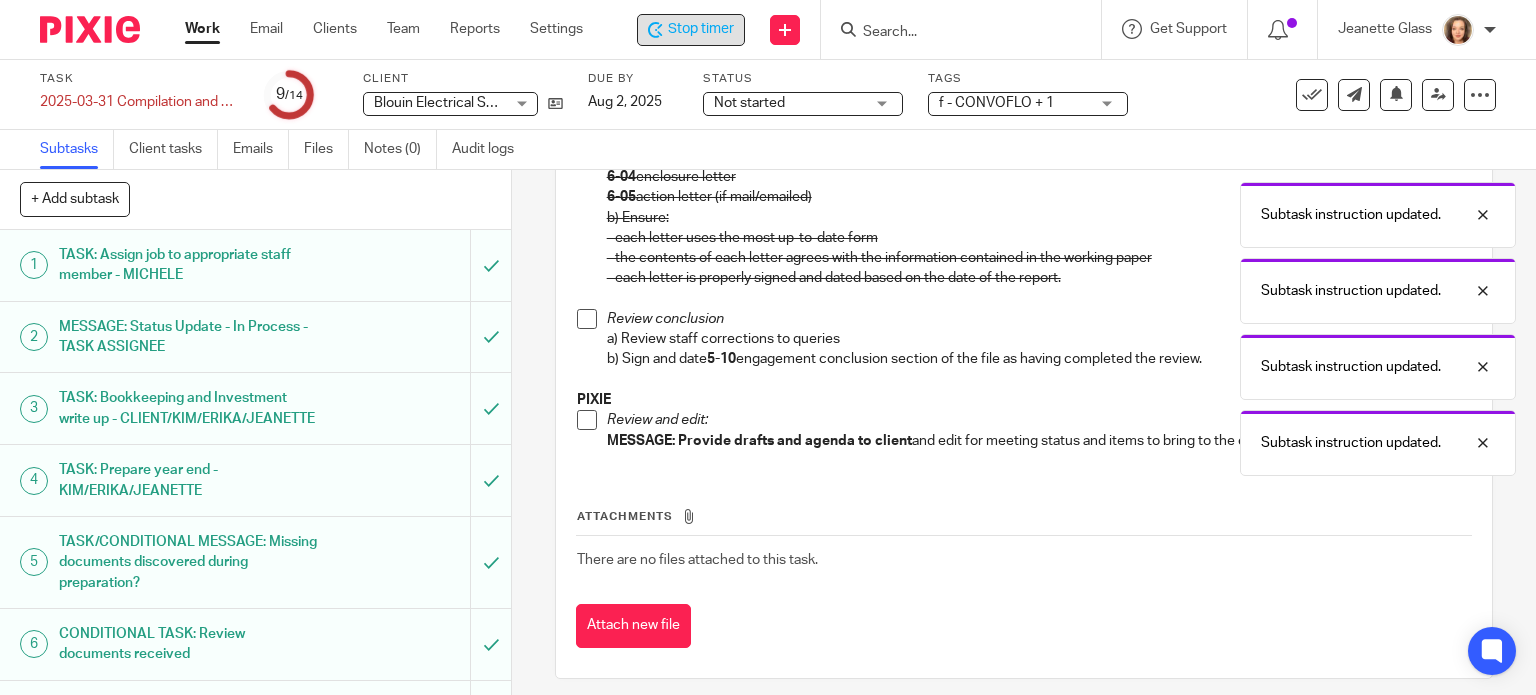 scroll, scrollTop: 1012, scrollLeft: 0, axis: vertical 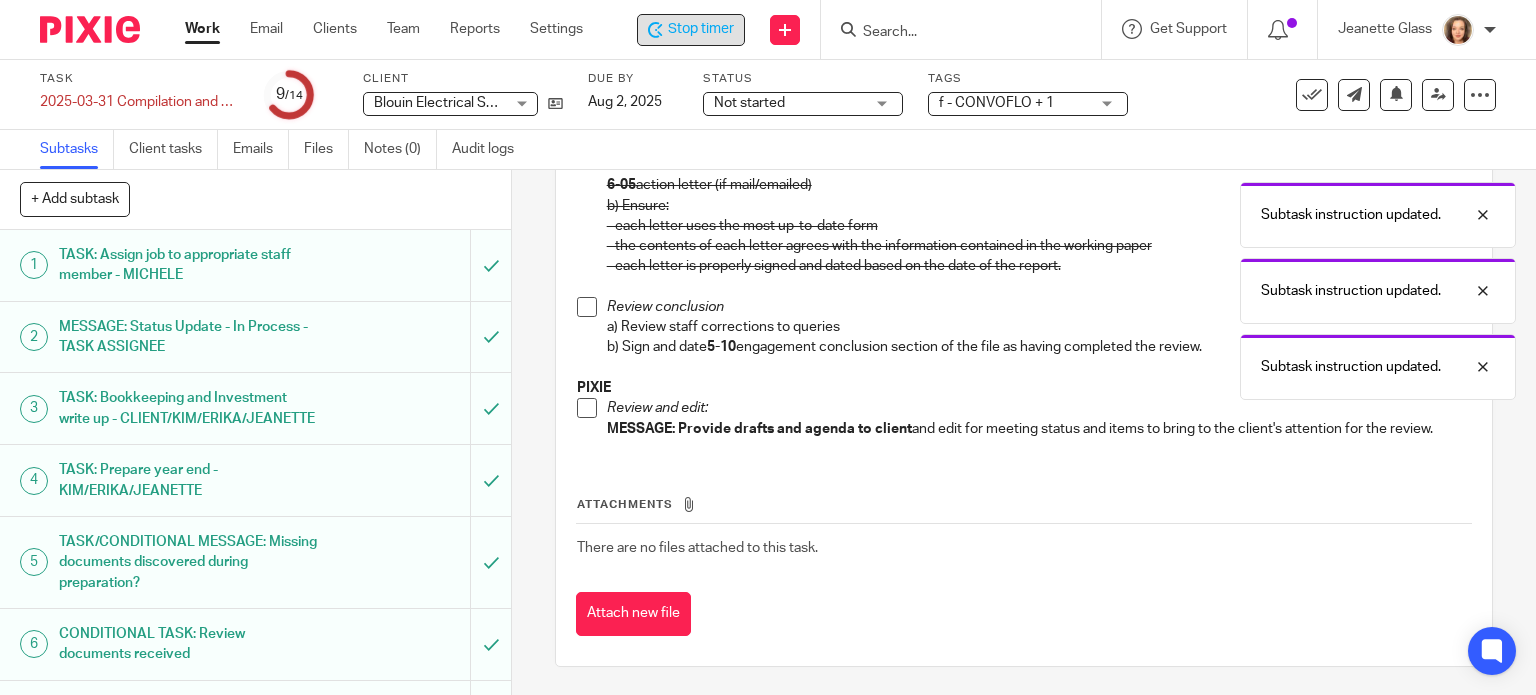 click at bounding box center (587, 307) 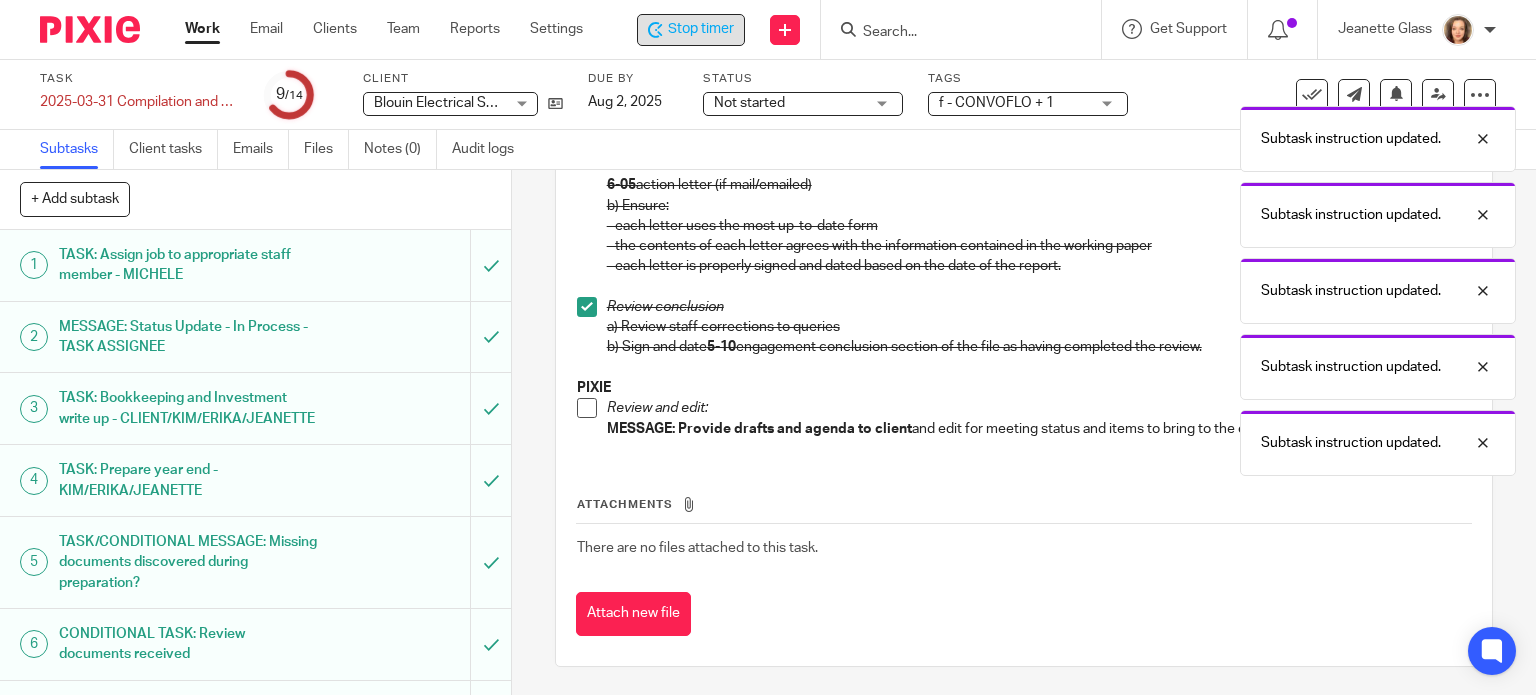 click at bounding box center (587, 408) 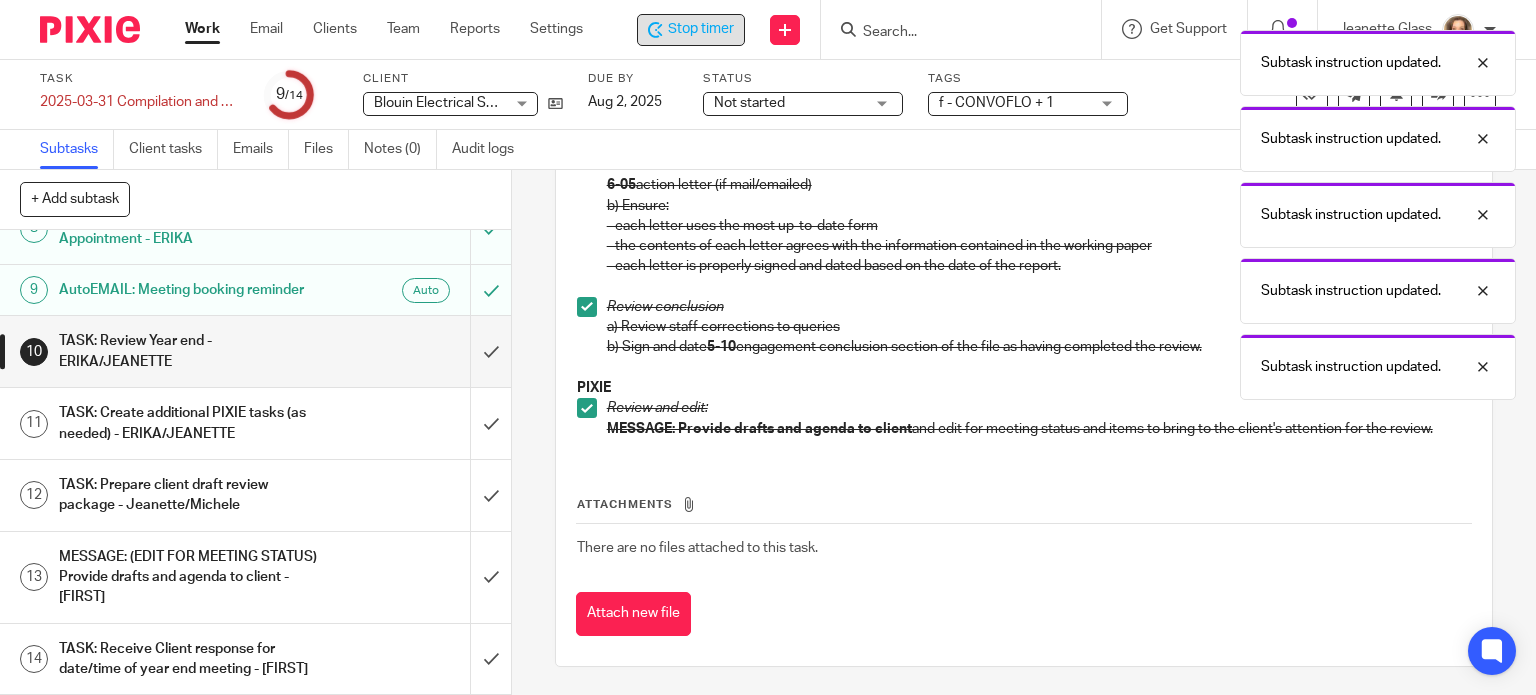 scroll, scrollTop: 617, scrollLeft: 0, axis: vertical 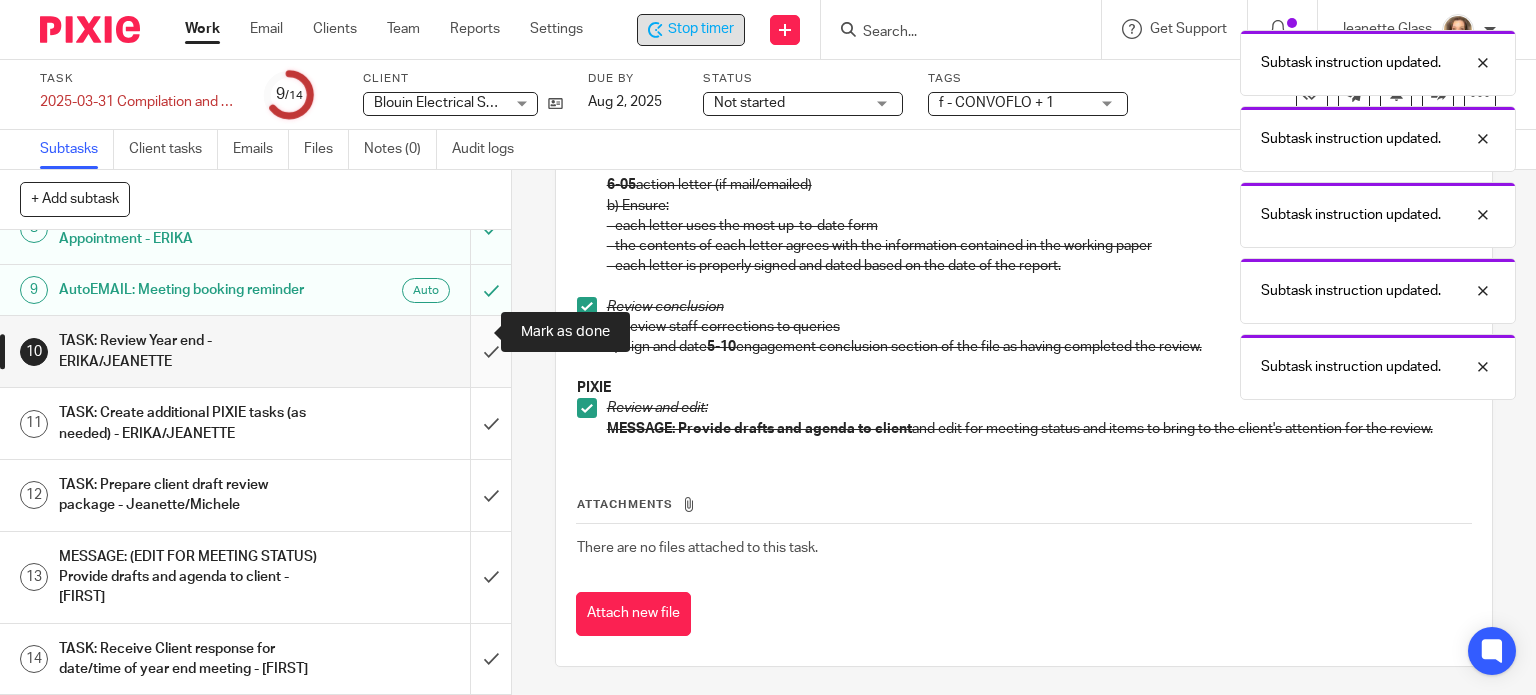 click at bounding box center (255, 351) 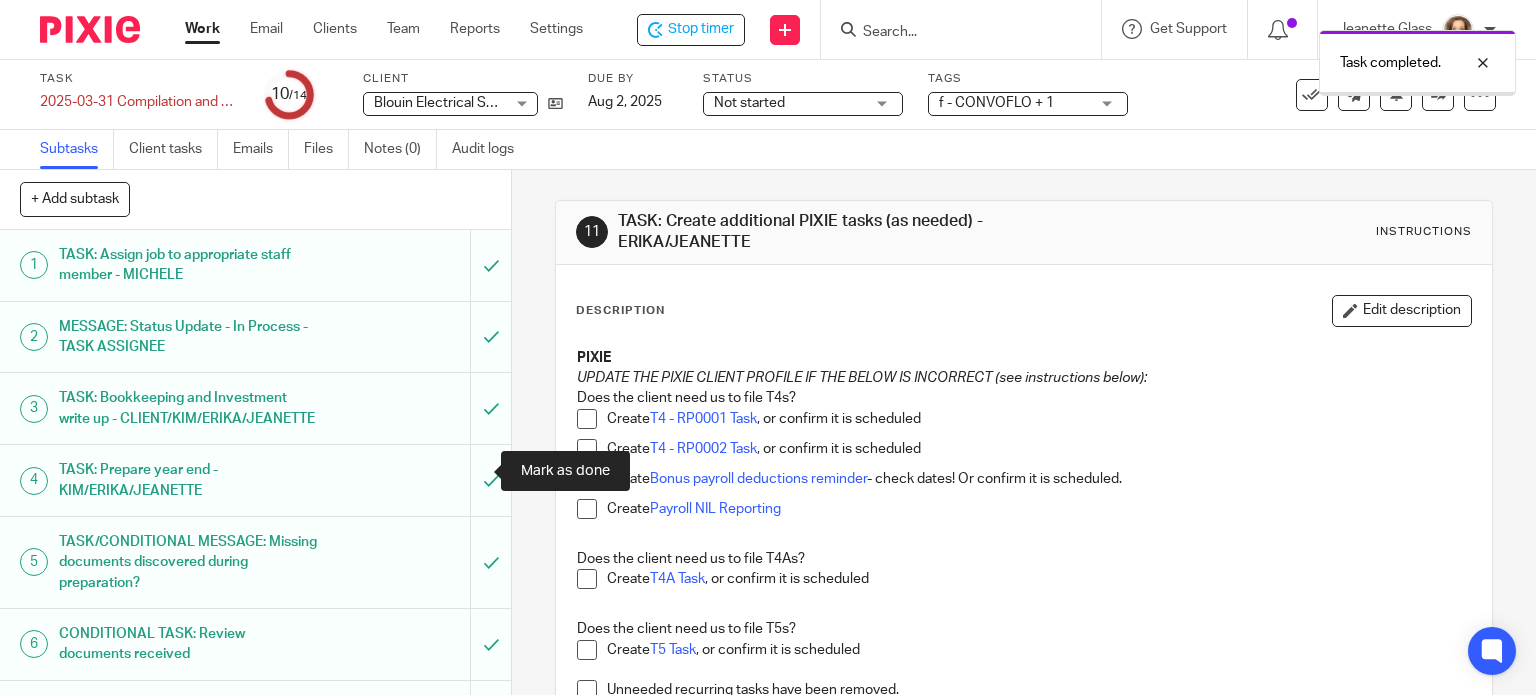 scroll, scrollTop: 0, scrollLeft: 0, axis: both 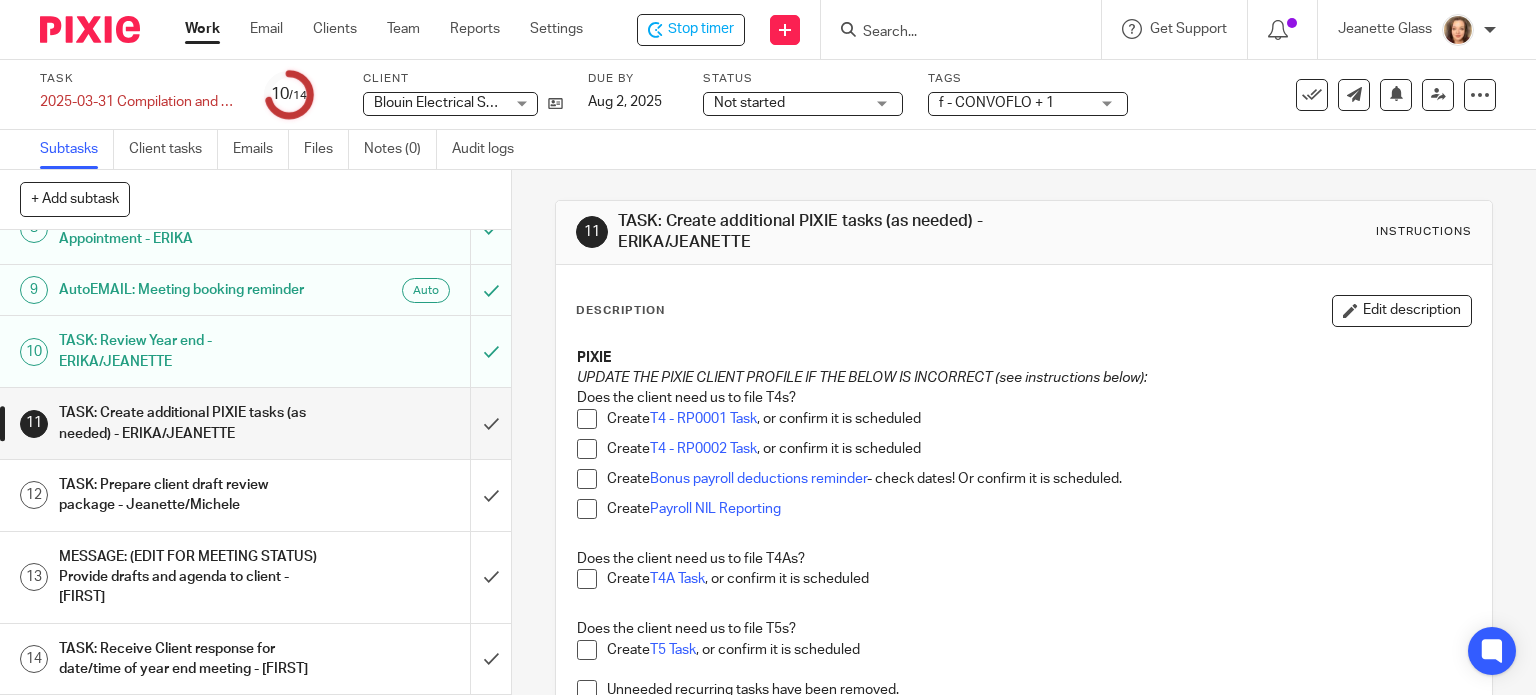 click on "Create  T4 - RP0002 Task , or confirm it is scheduled" at bounding box center (1039, 449) 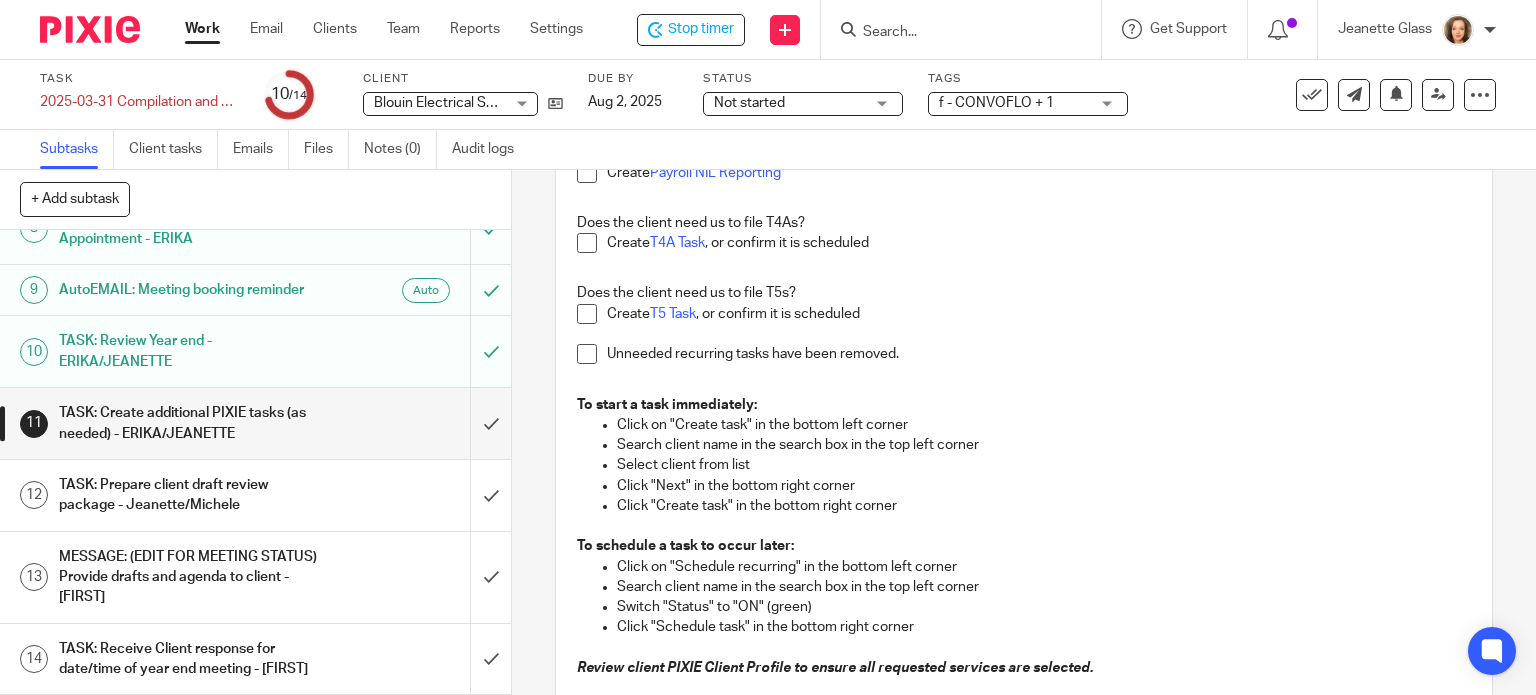 scroll, scrollTop: 400, scrollLeft: 0, axis: vertical 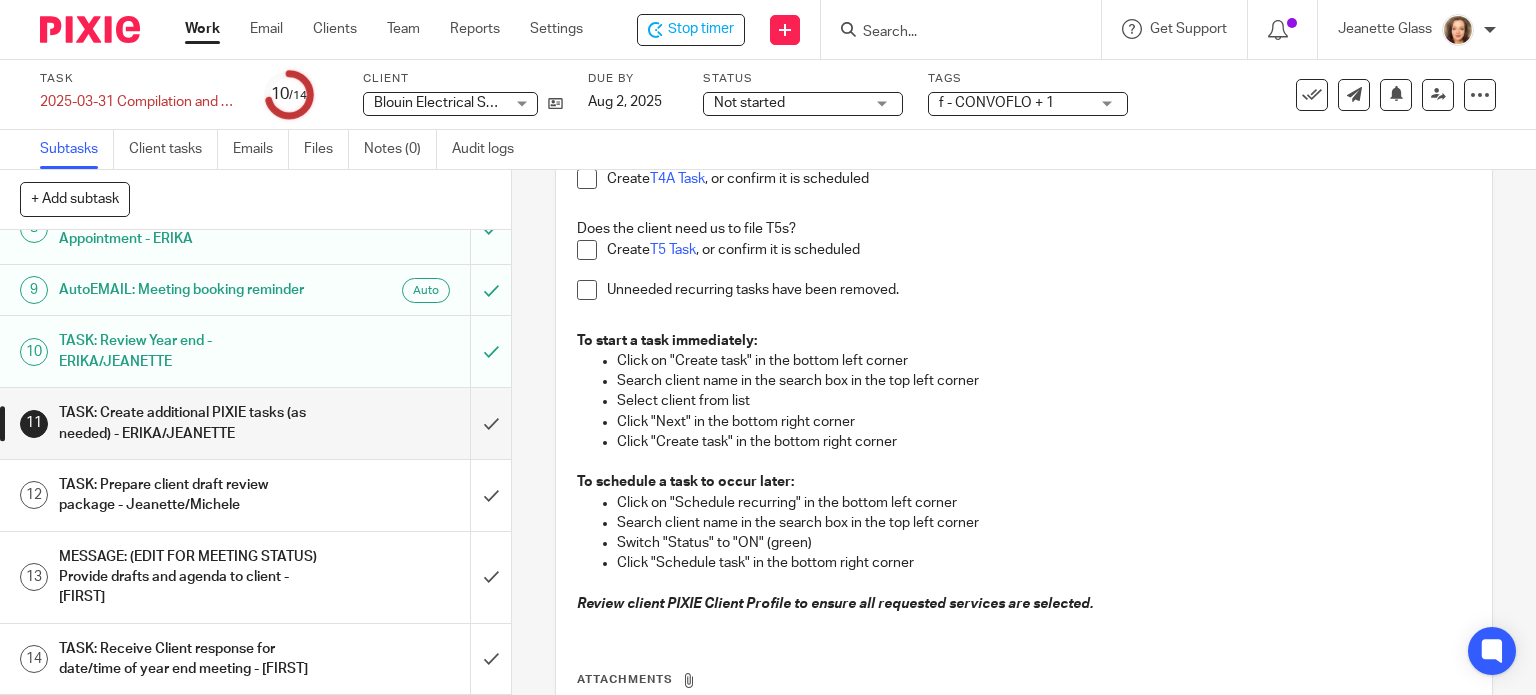 click at bounding box center [587, 290] 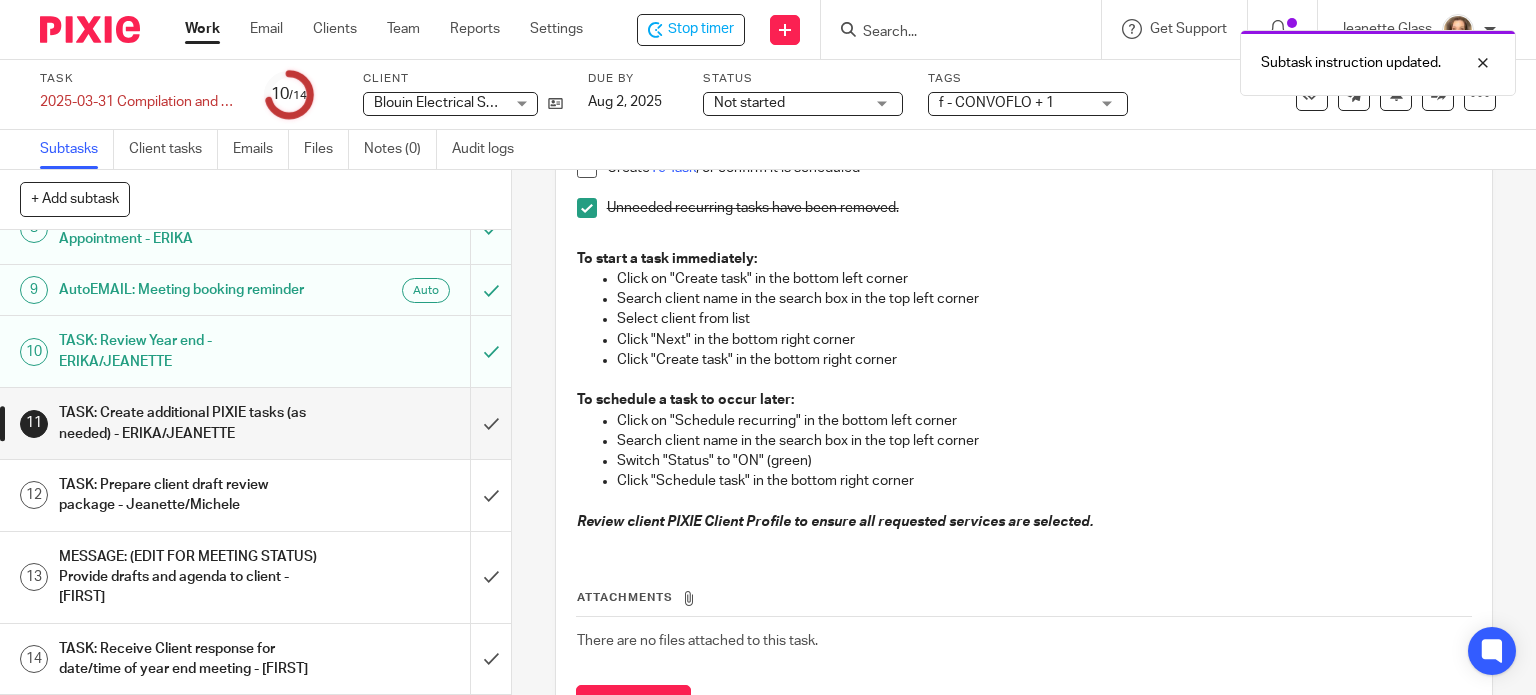 scroll, scrollTop: 576, scrollLeft: 0, axis: vertical 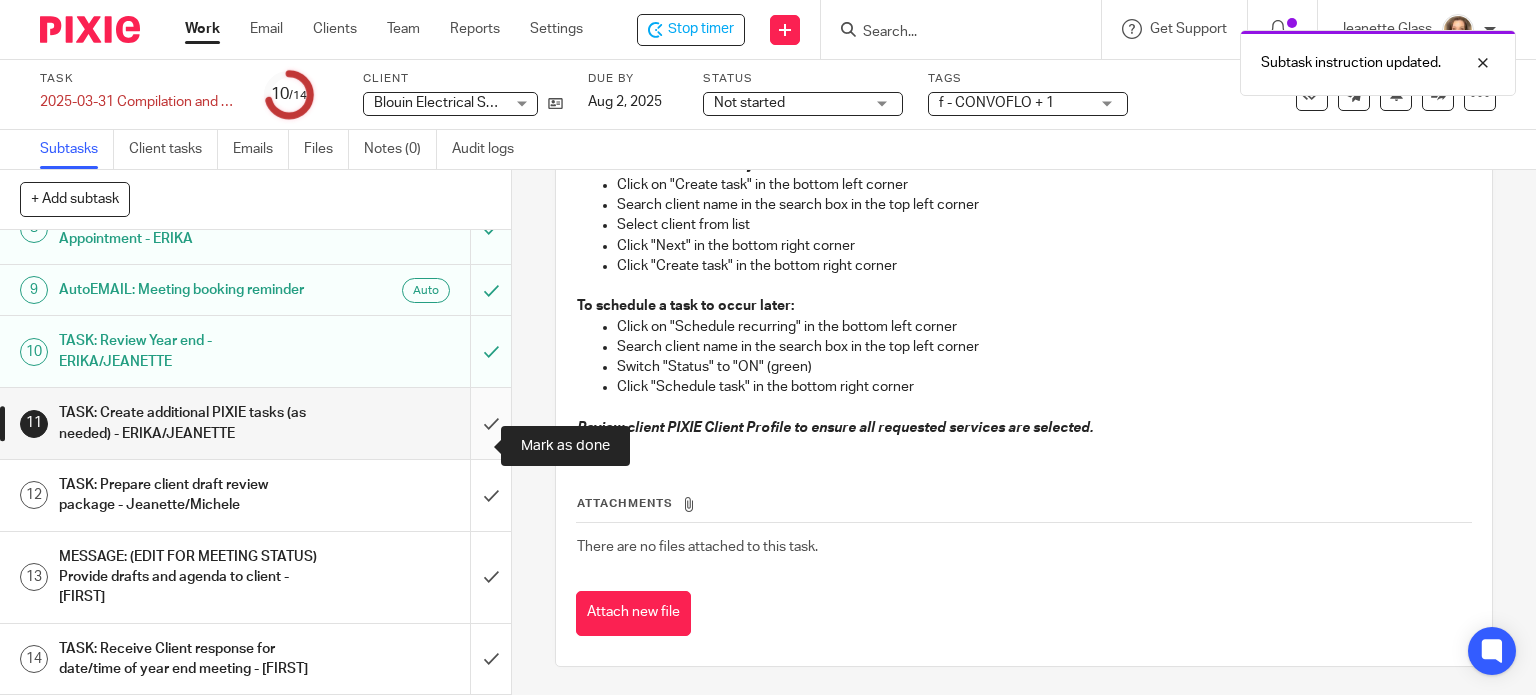 click at bounding box center [255, 423] 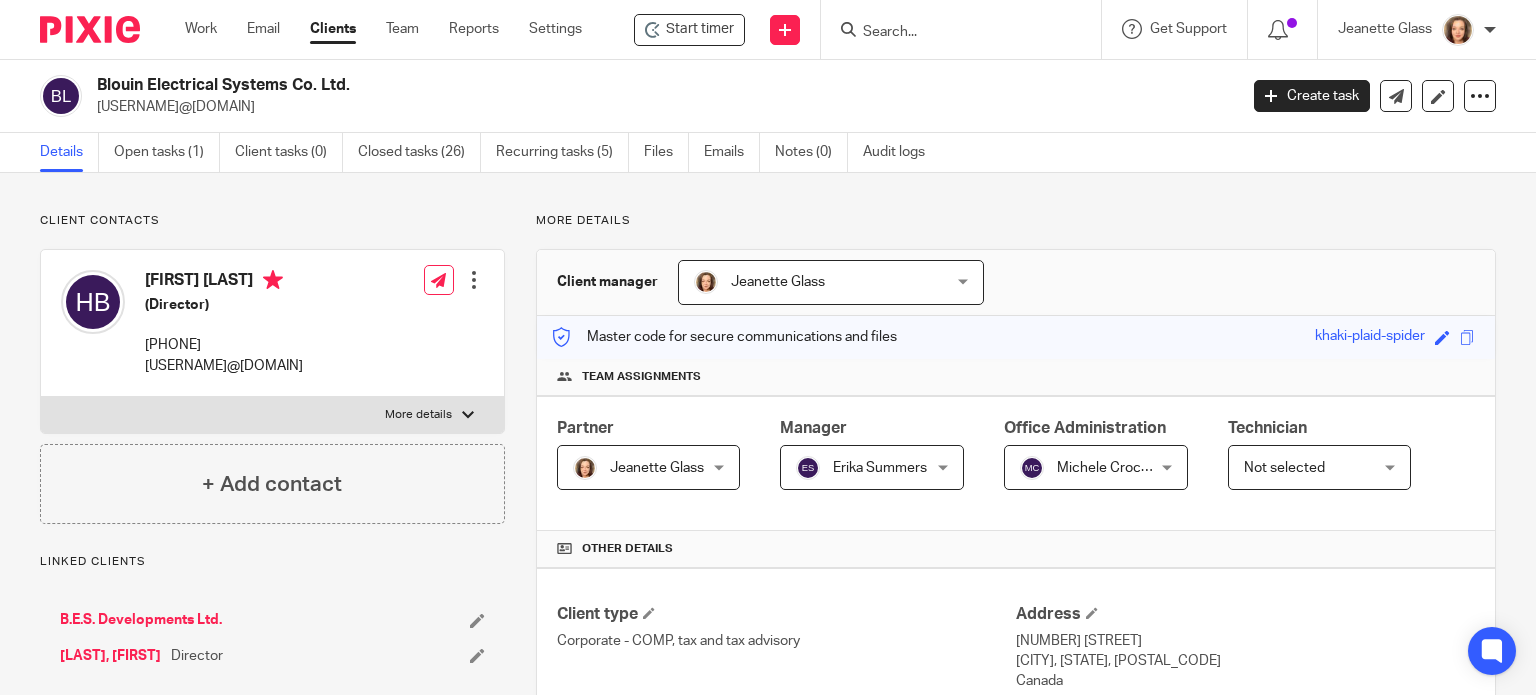 scroll, scrollTop: 0, scrollLeft: 0, axis: both 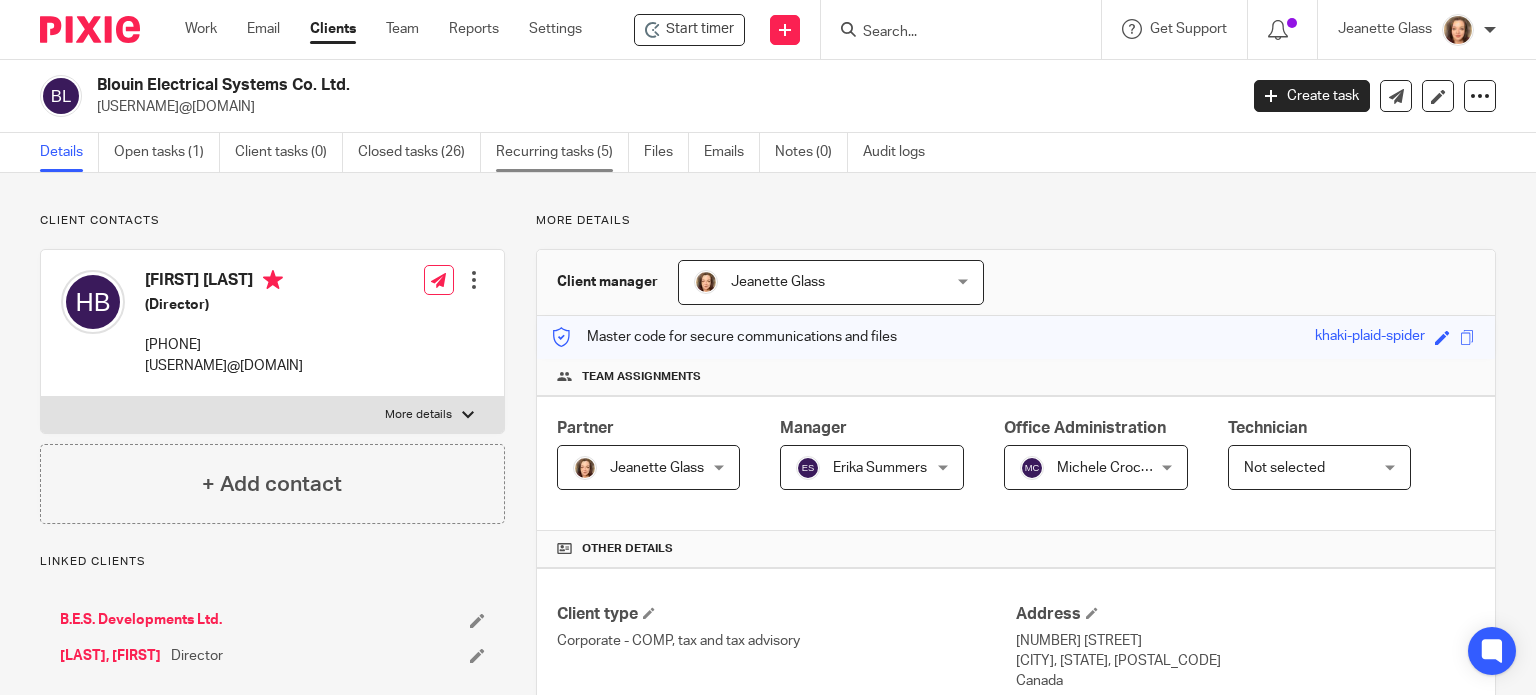 click on "Recurring tasks (5)" at bounding box center [562, 152] 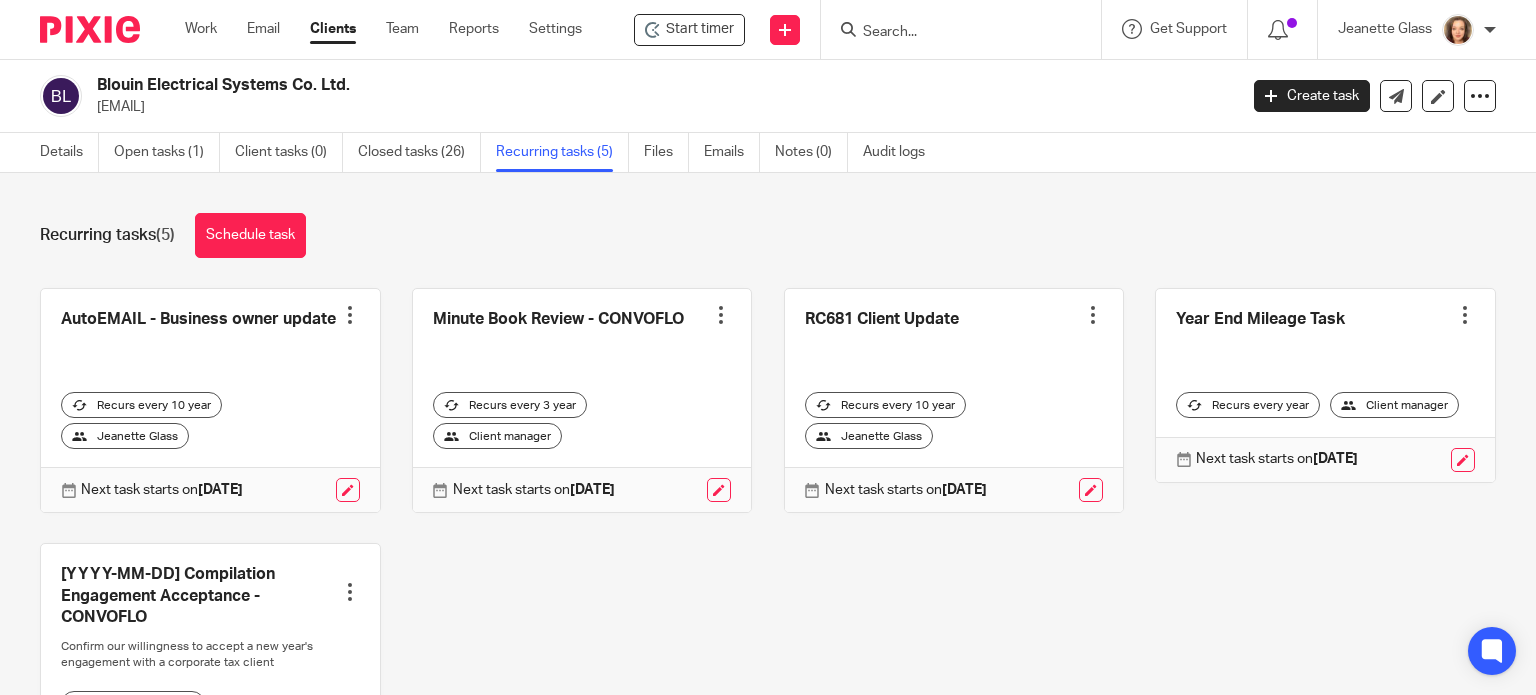 scroll, scrollTop: 0, scrollLeft: 0, axis: both 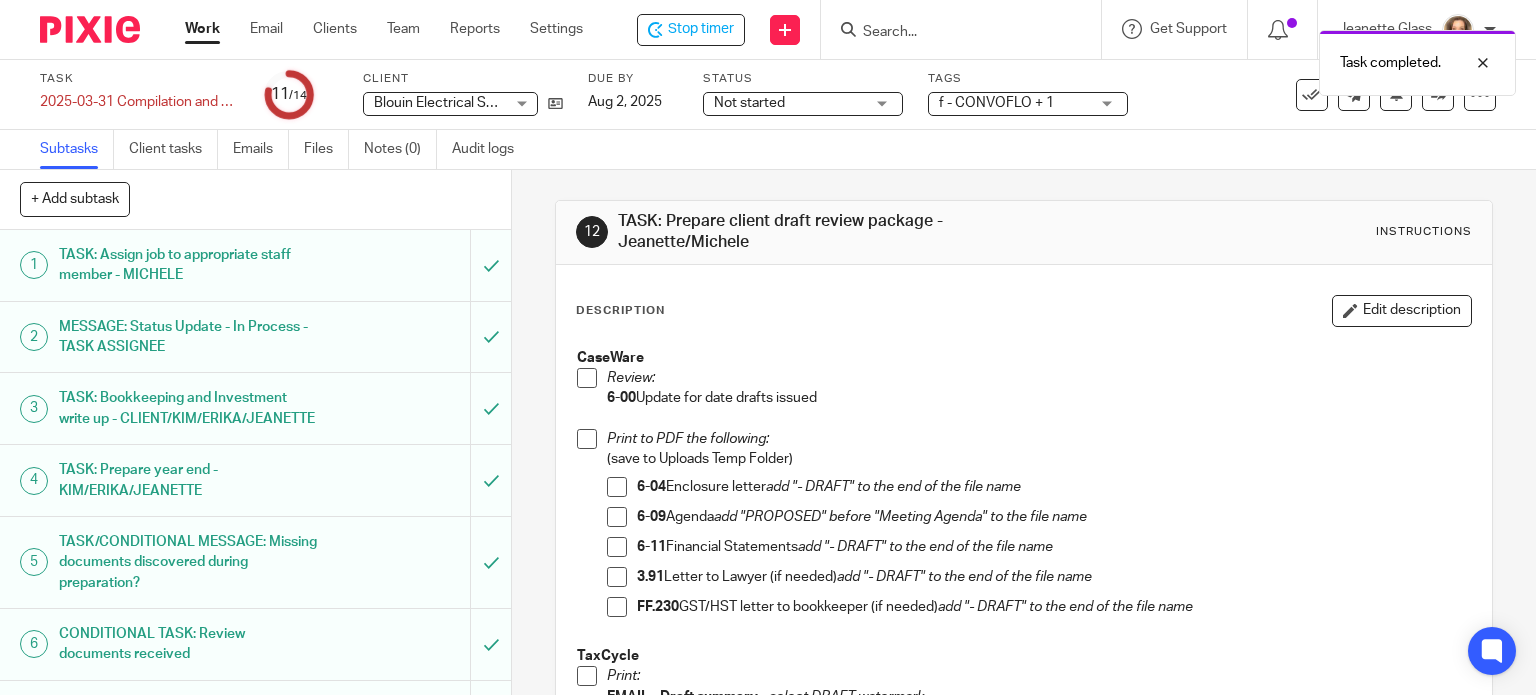 click at bounding box center (587, 378) 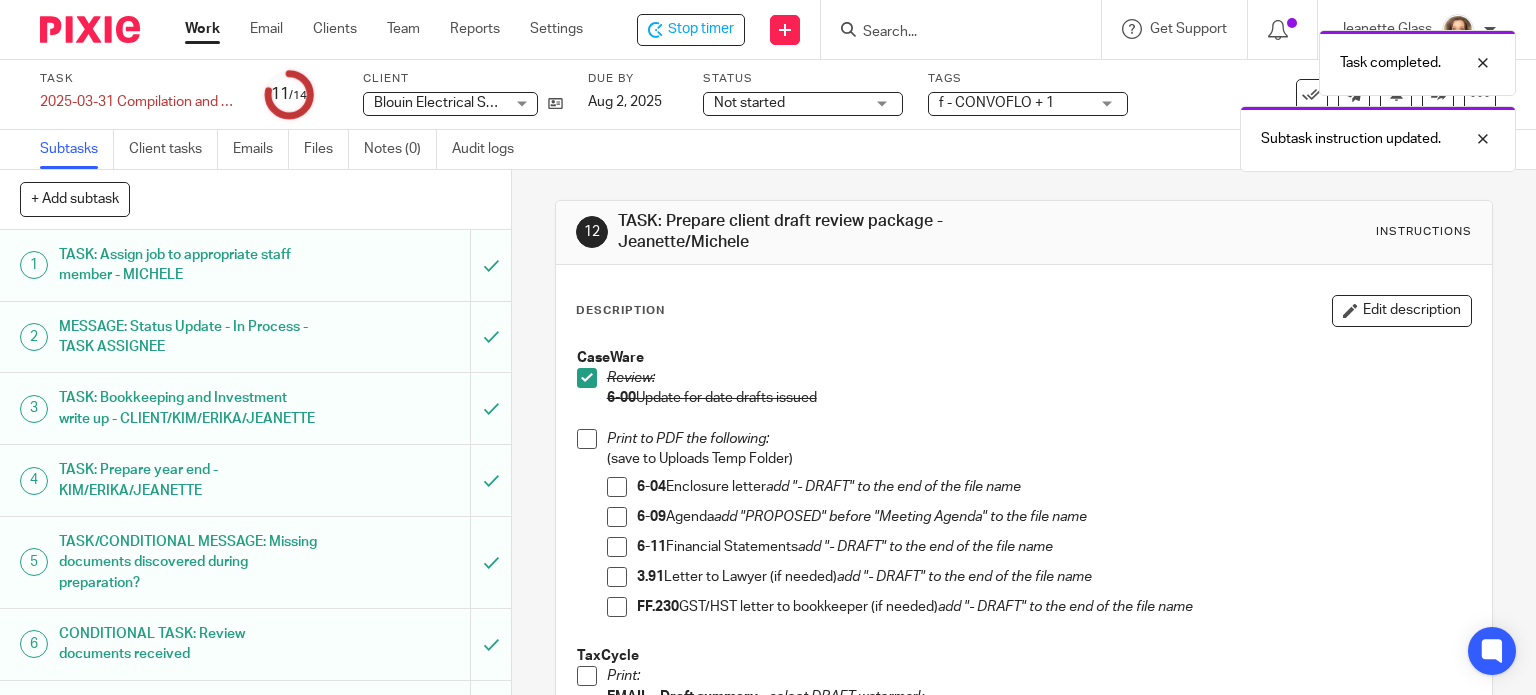 click at bounding box center [617, 547] 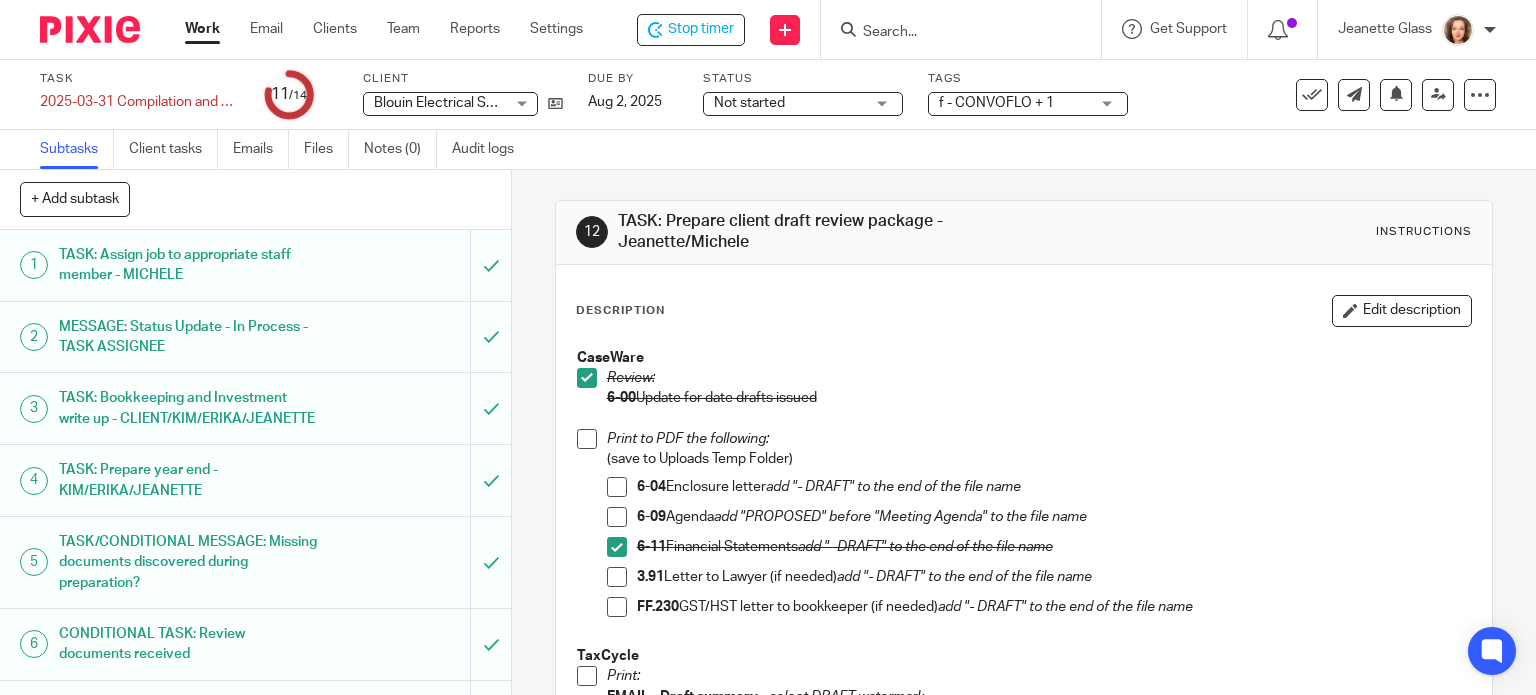 click at bounding box center [617, 487] 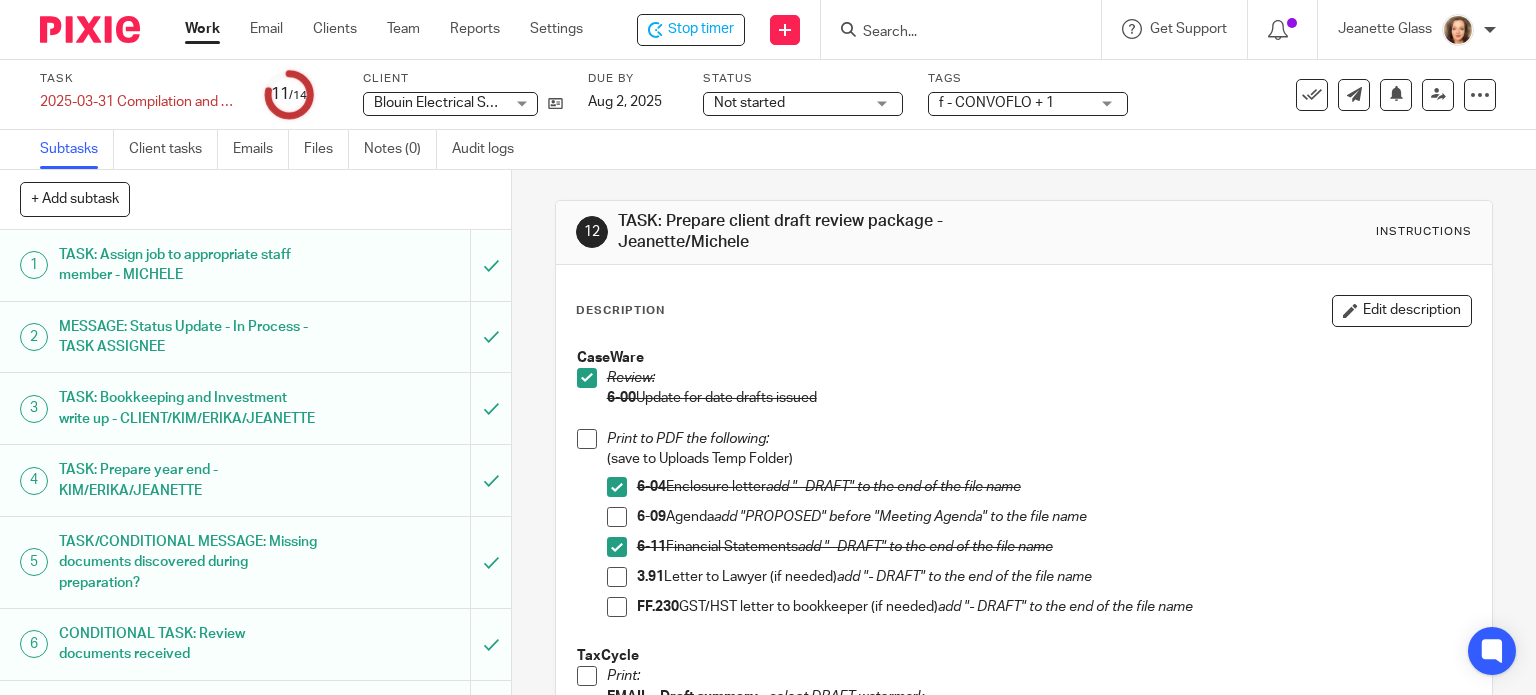 drag, startPoint x: 607, startPoint y: 515, endPoint x: 636, endPoint y: 593, distance: 83.21658 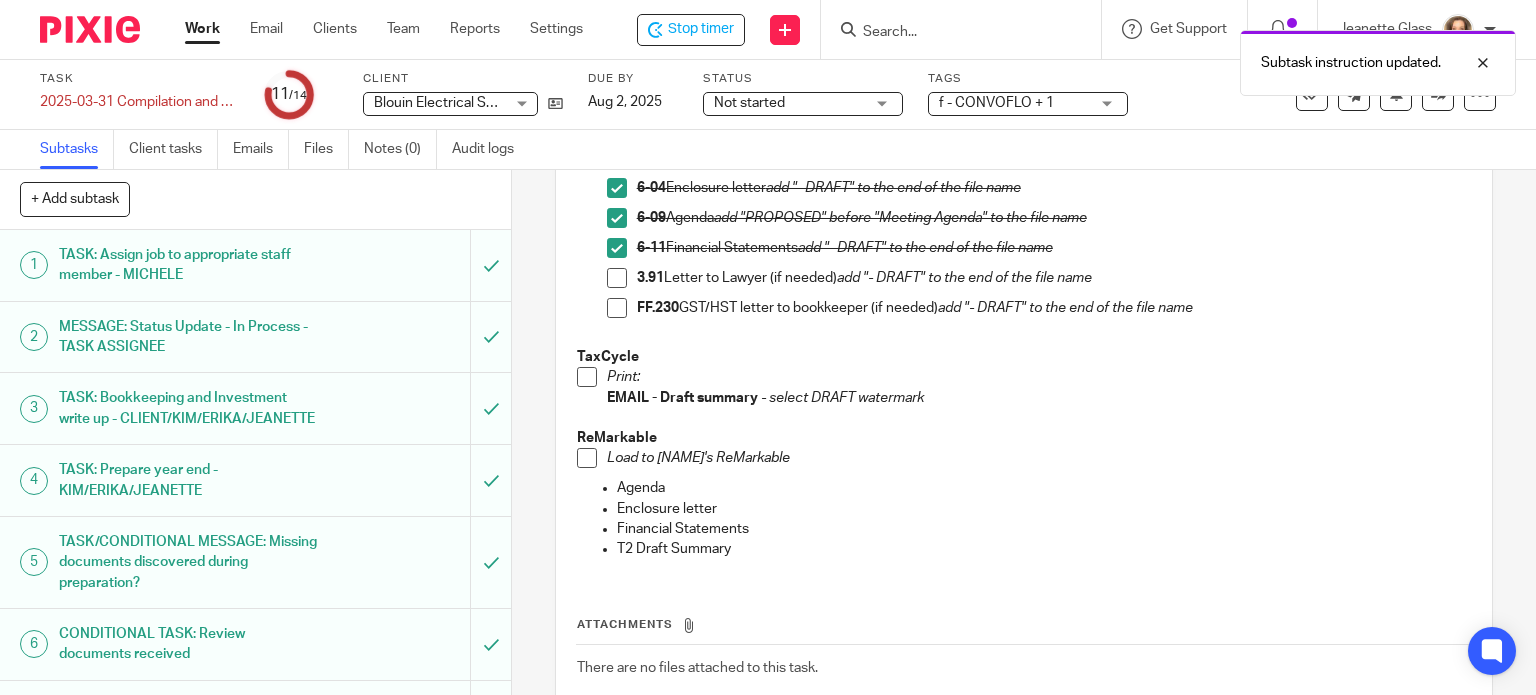 scroll, scrollTop: 300, scrollLeft: 0, axis: vertical 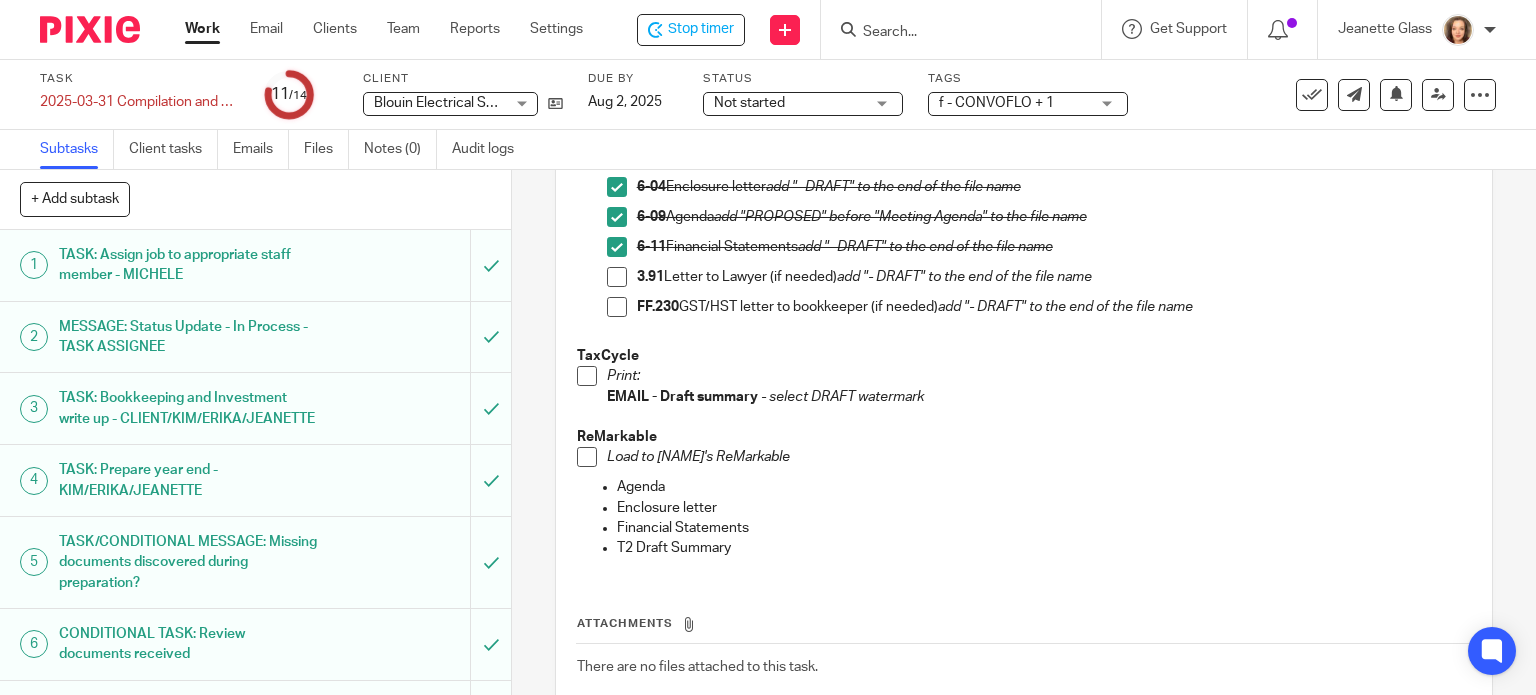 click at bounding box center (587, 376) 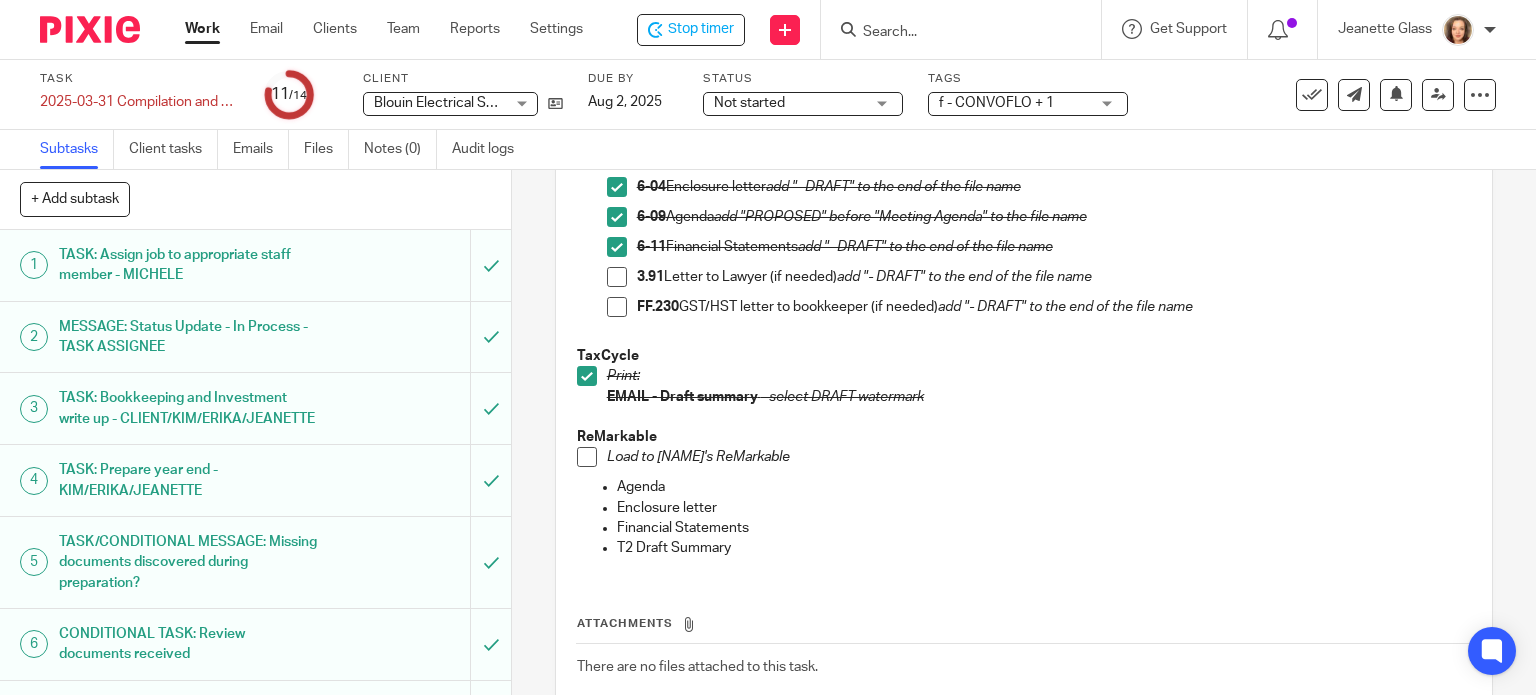 click at bounding box center (587, 457) 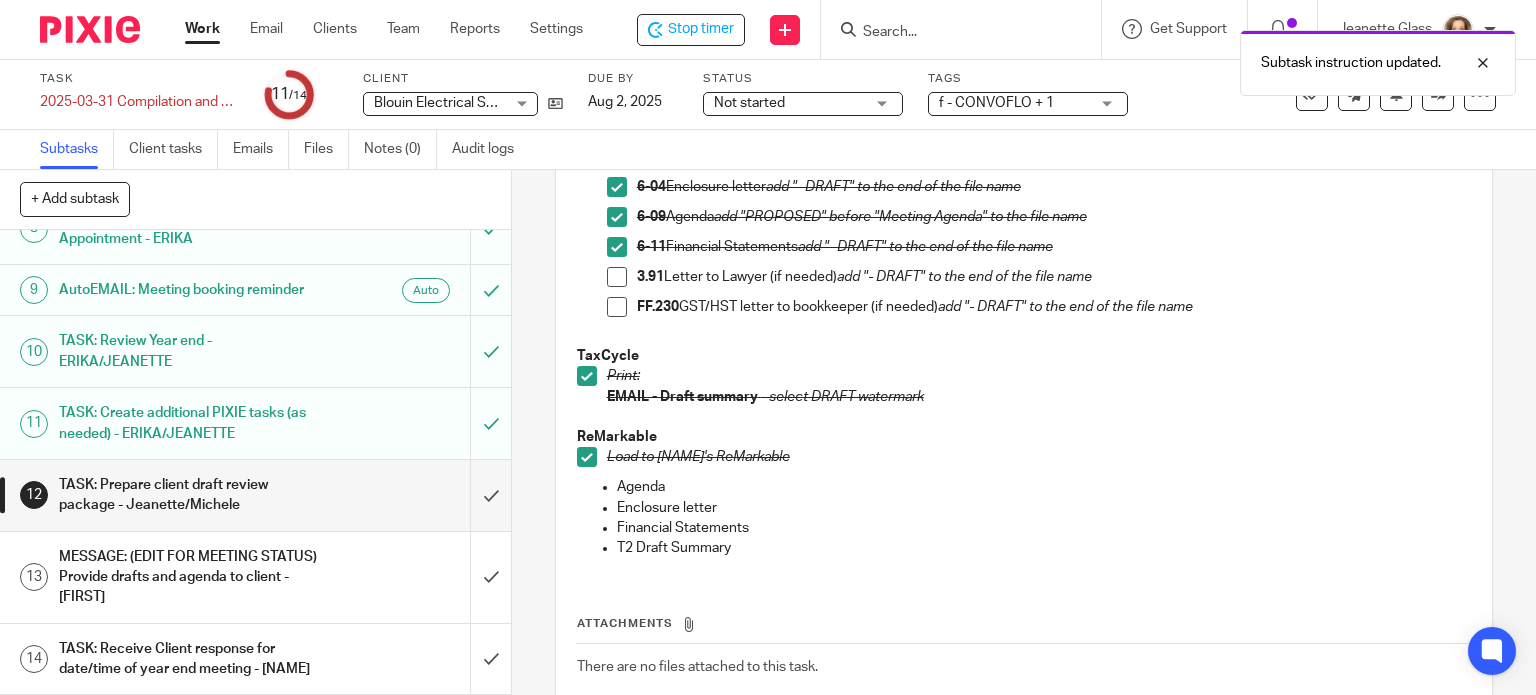 scroll, scrollTop: 617, scrollLeft: 0, axis: vertical 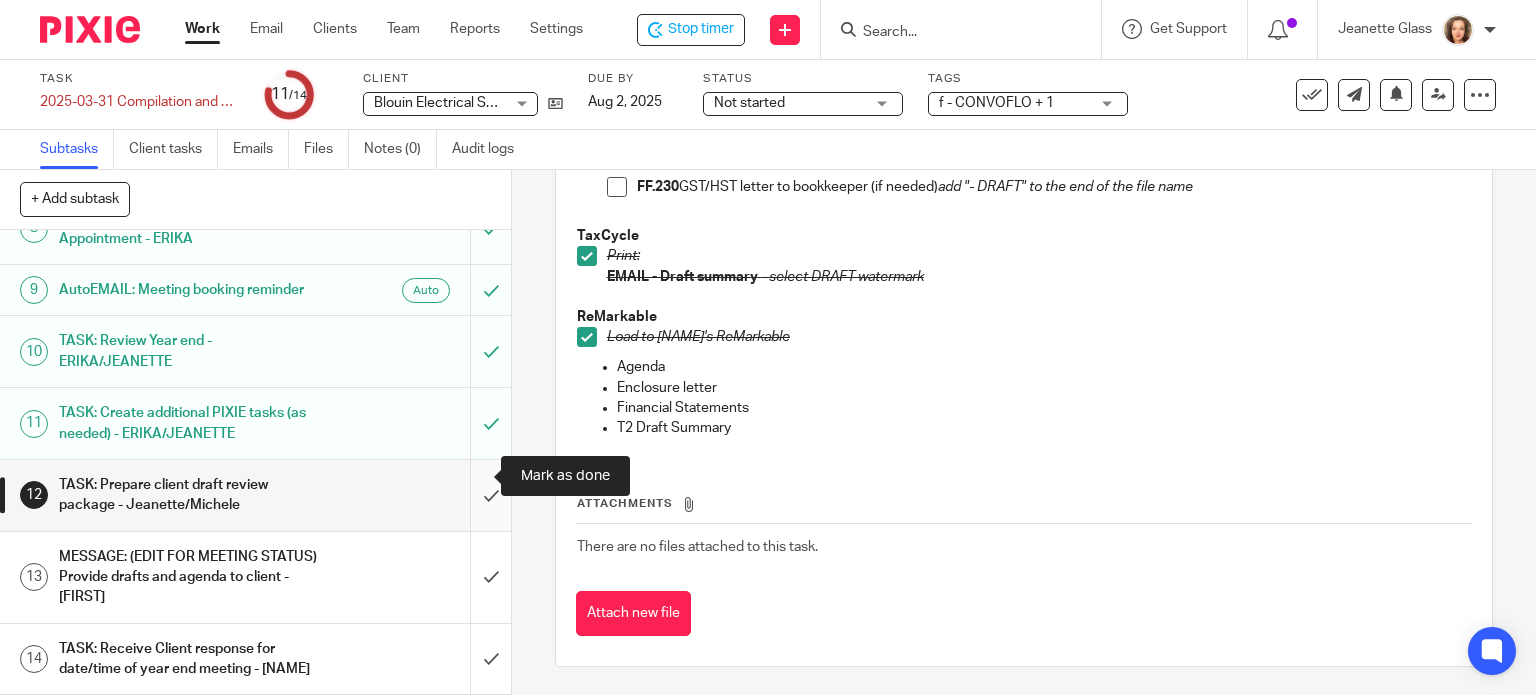 click at bounding box center [255, 495] 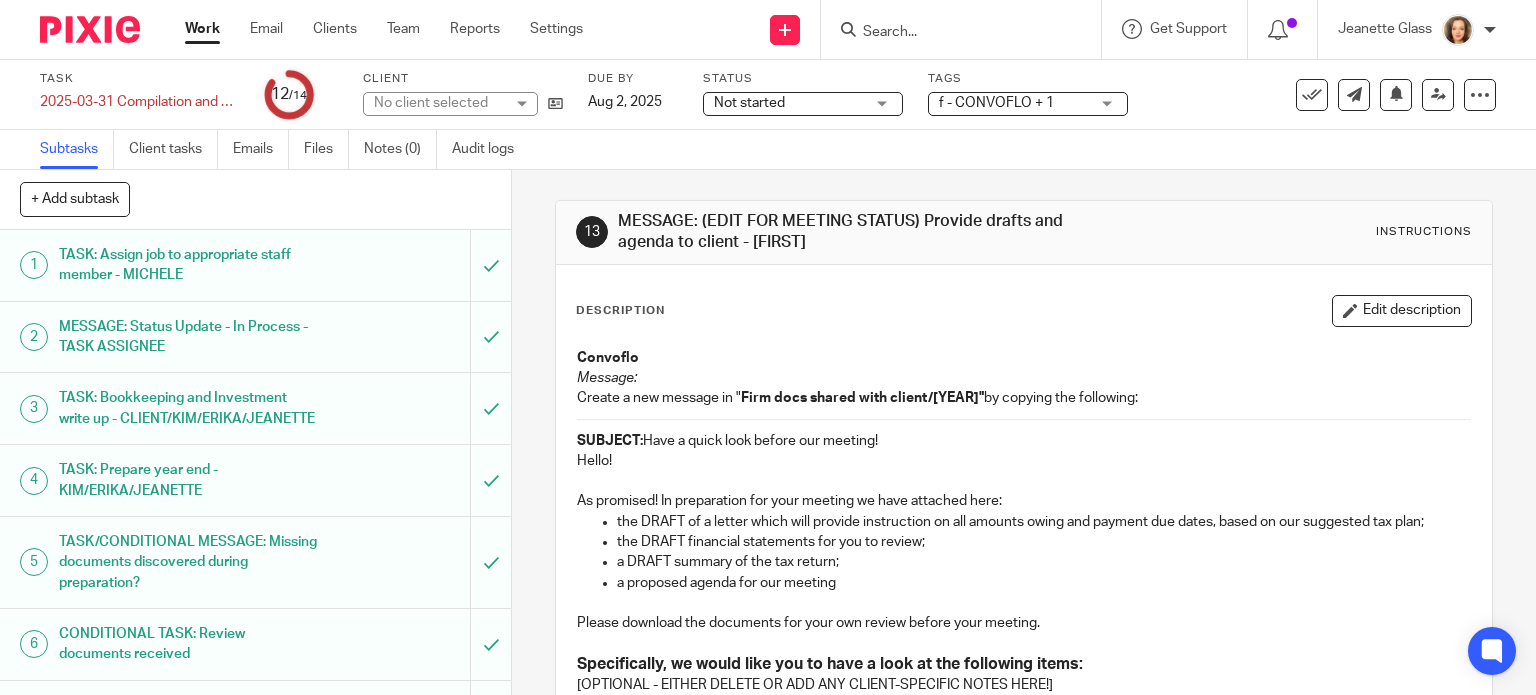 scroll, scrollTop: 0, scrollLeft: 0, axis: both 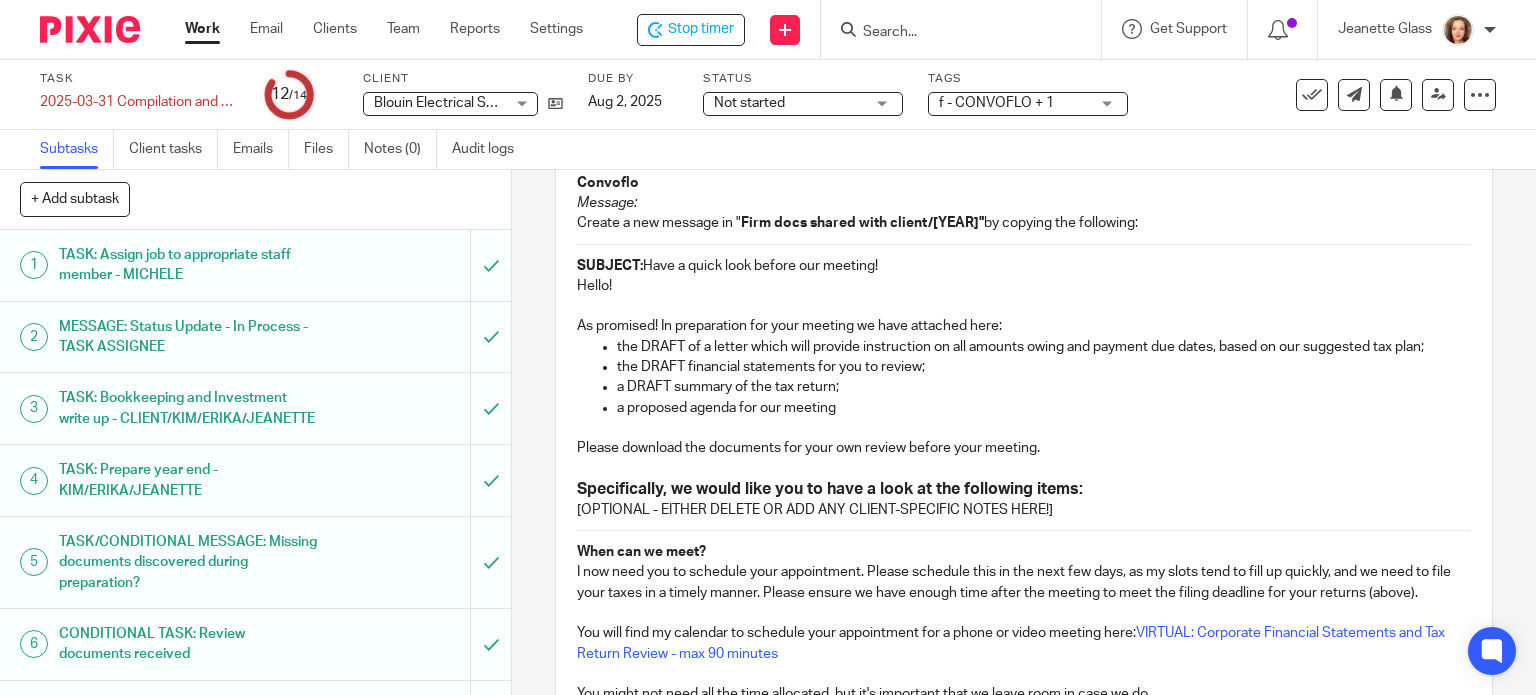 click on "SUBJECT:  Have a quick look before our meeting!" at bounding box center [1024, 266] 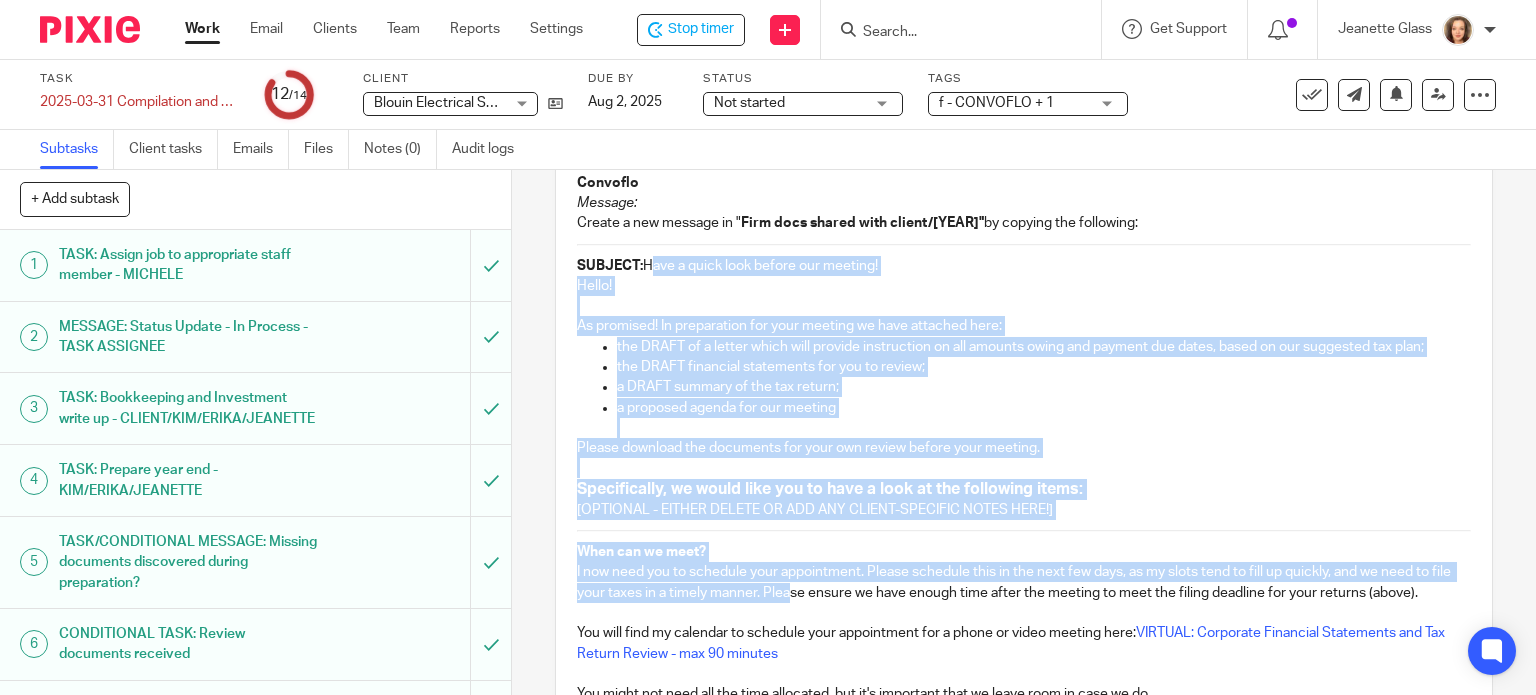 drag, startPoint x: 641, startPoint y: 264, endPoint x: 804, endPoint y: 588, distance: 362.6913 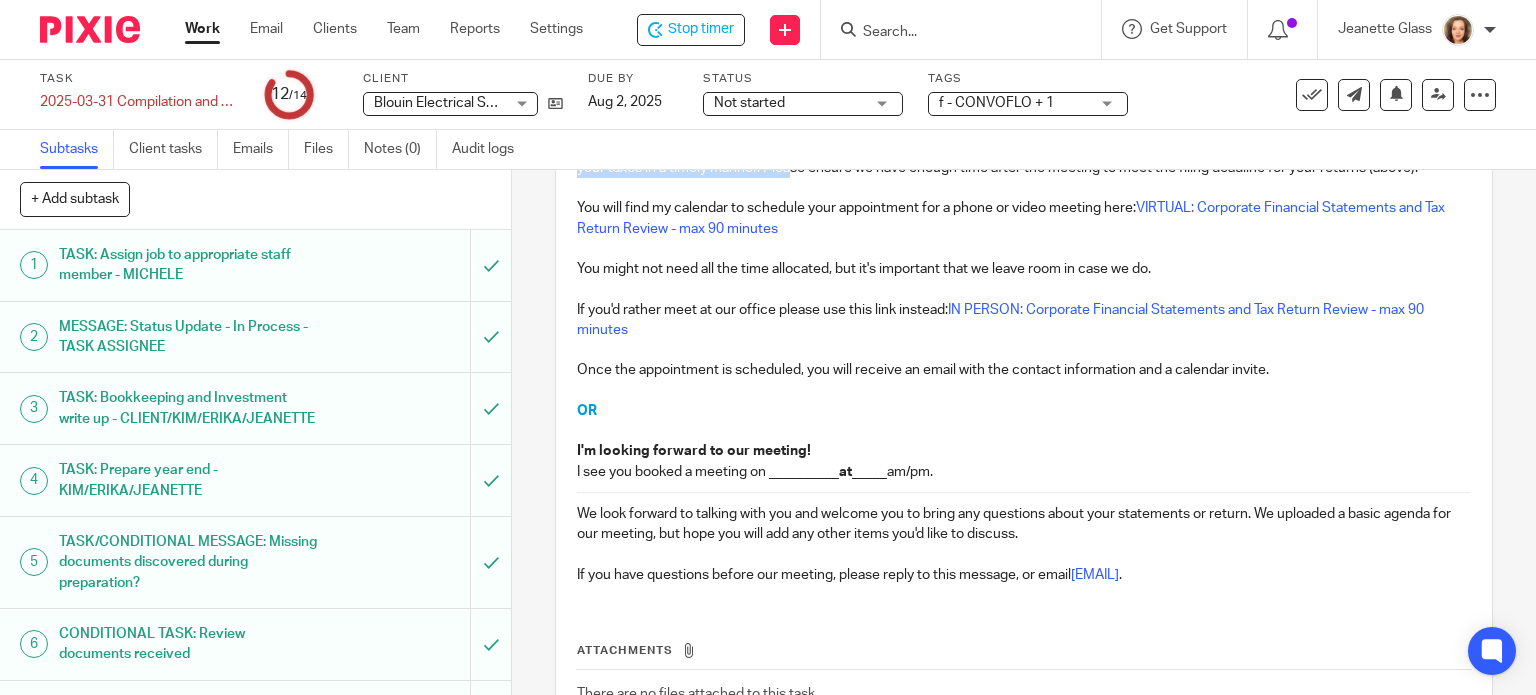 scroll, scrollTop: 745, scrollLeft: 0, axis: vertical 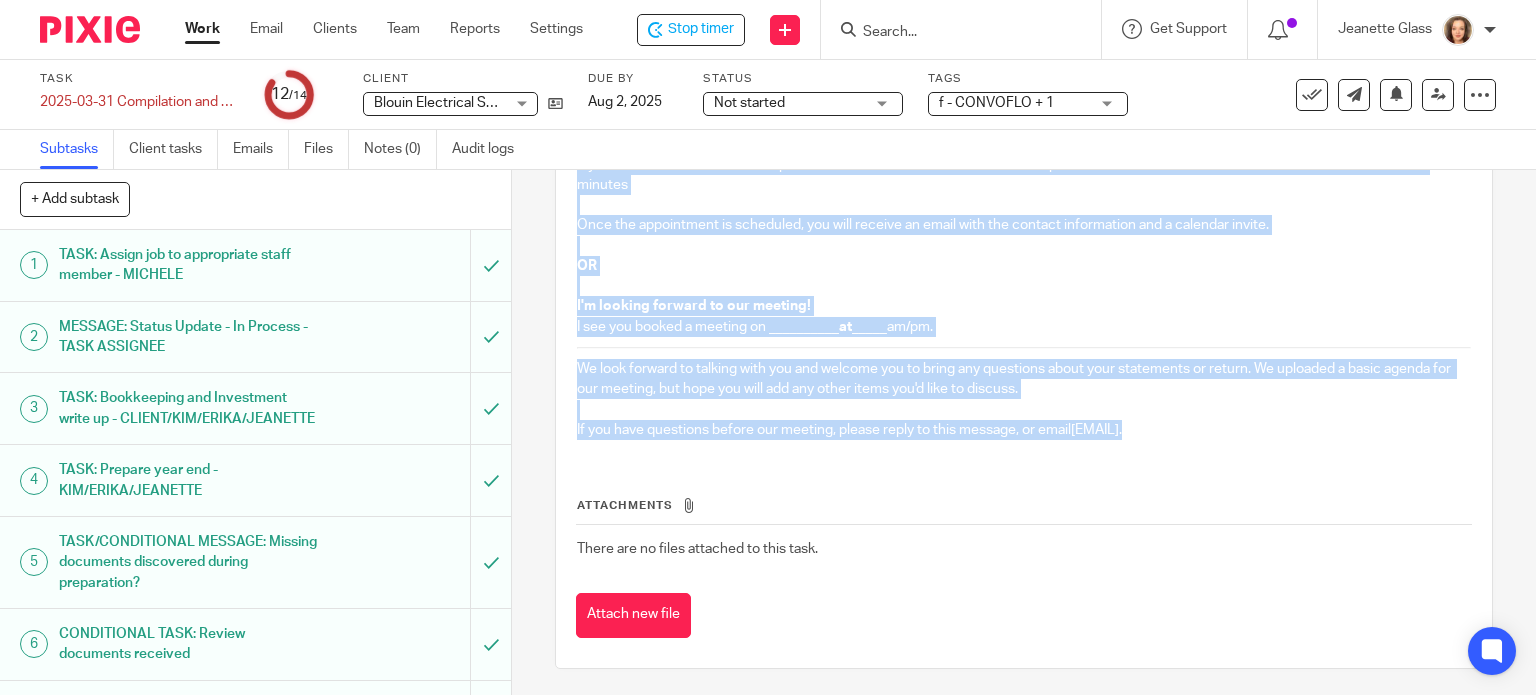 click on "If you have questions before our meeting, please reply to this message, or email  [EMAIL] ." at bounding box center [1024, 430] 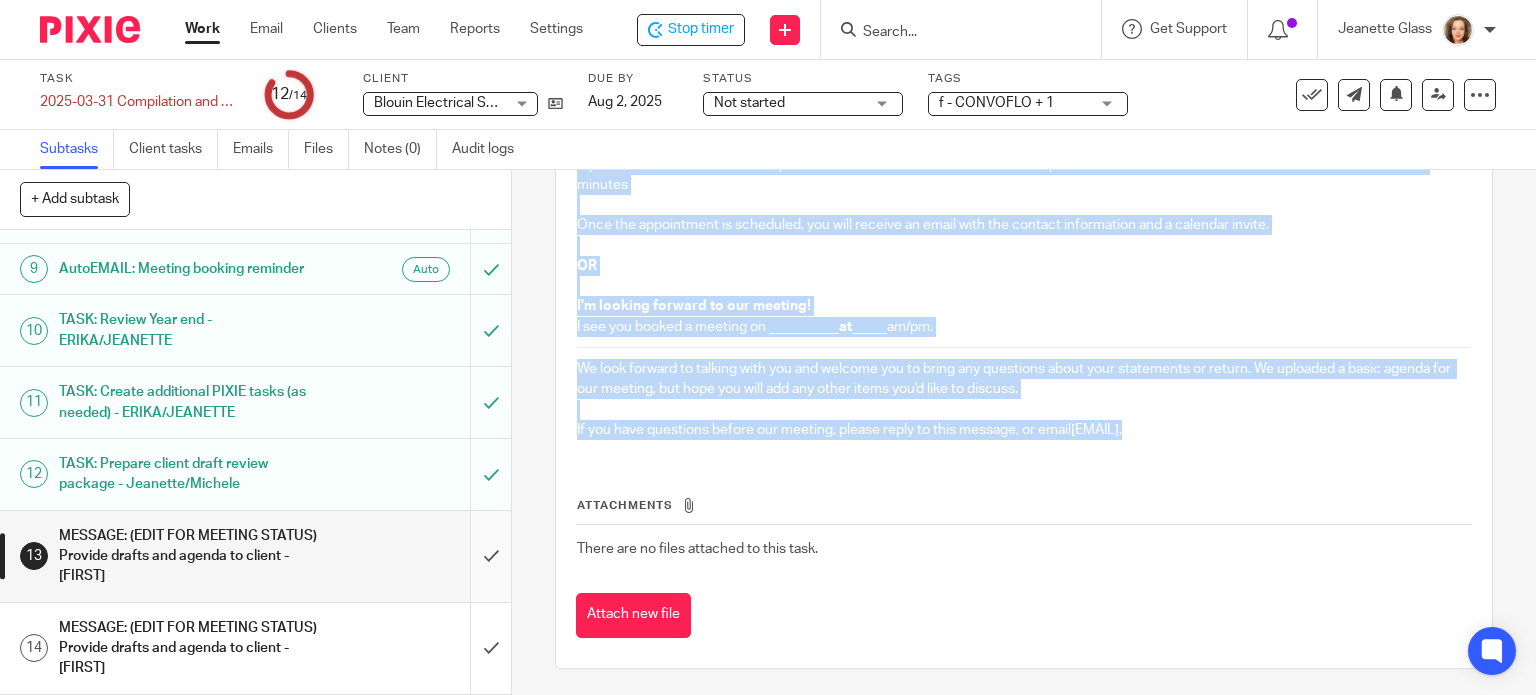 scroll, scrollTop: 617, scrollLeft: 0, axis: vertical 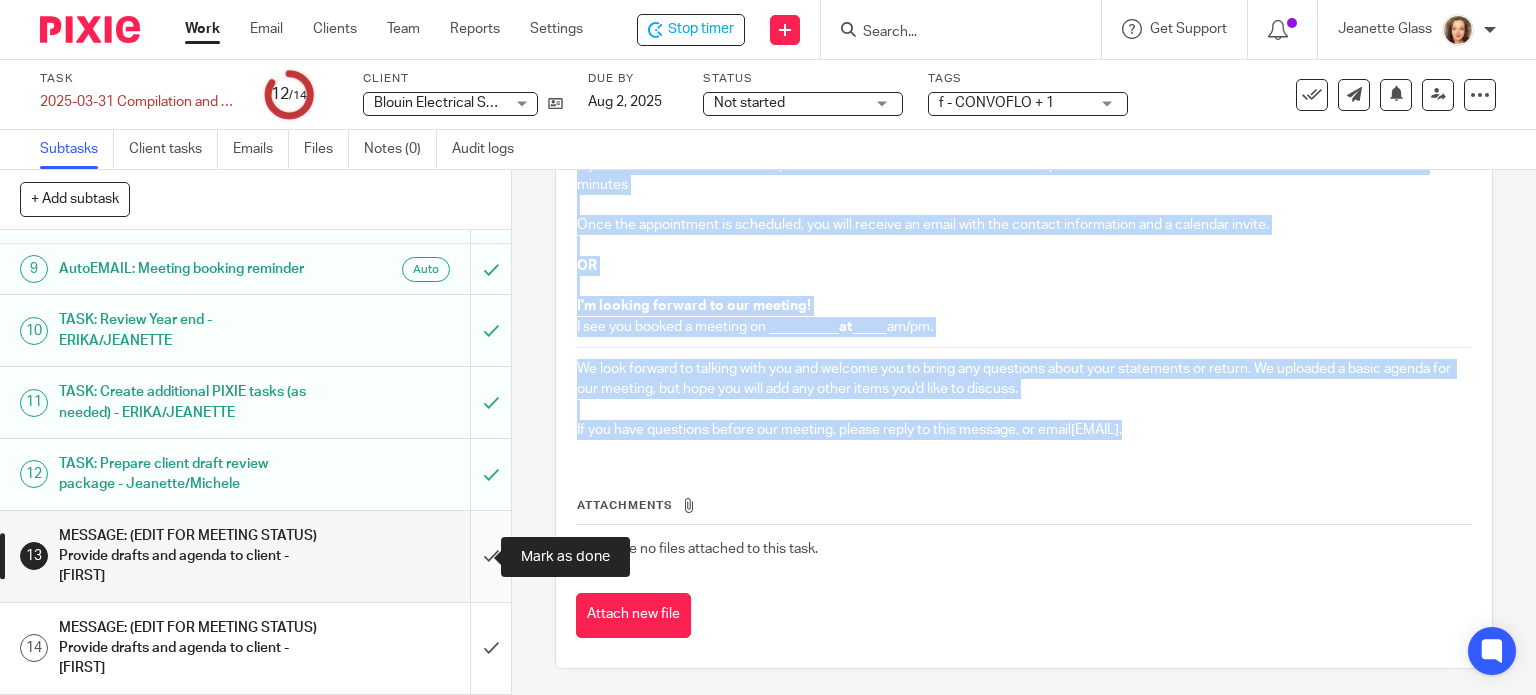 click at bounding box center (255, 556) 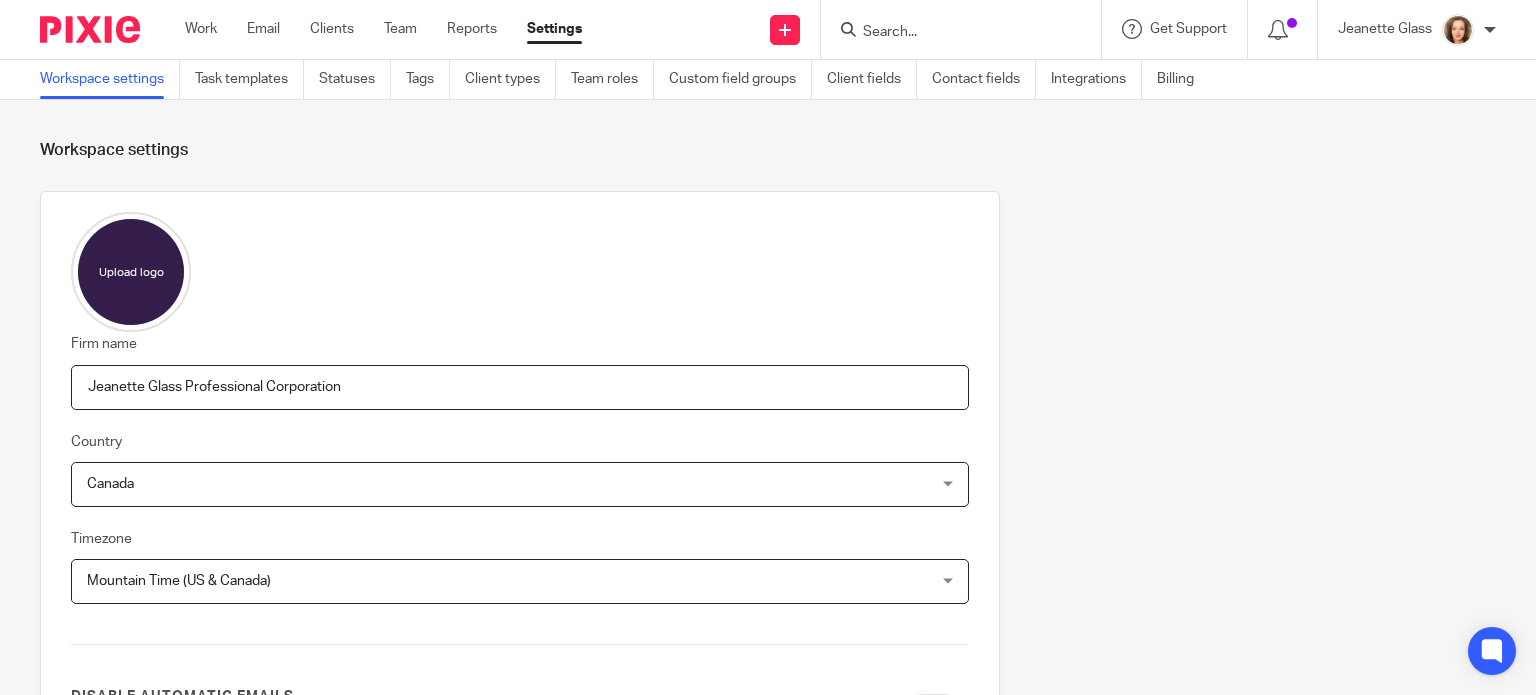 scroll, scrollTop: 0, scrollLeft: 0, axis: both 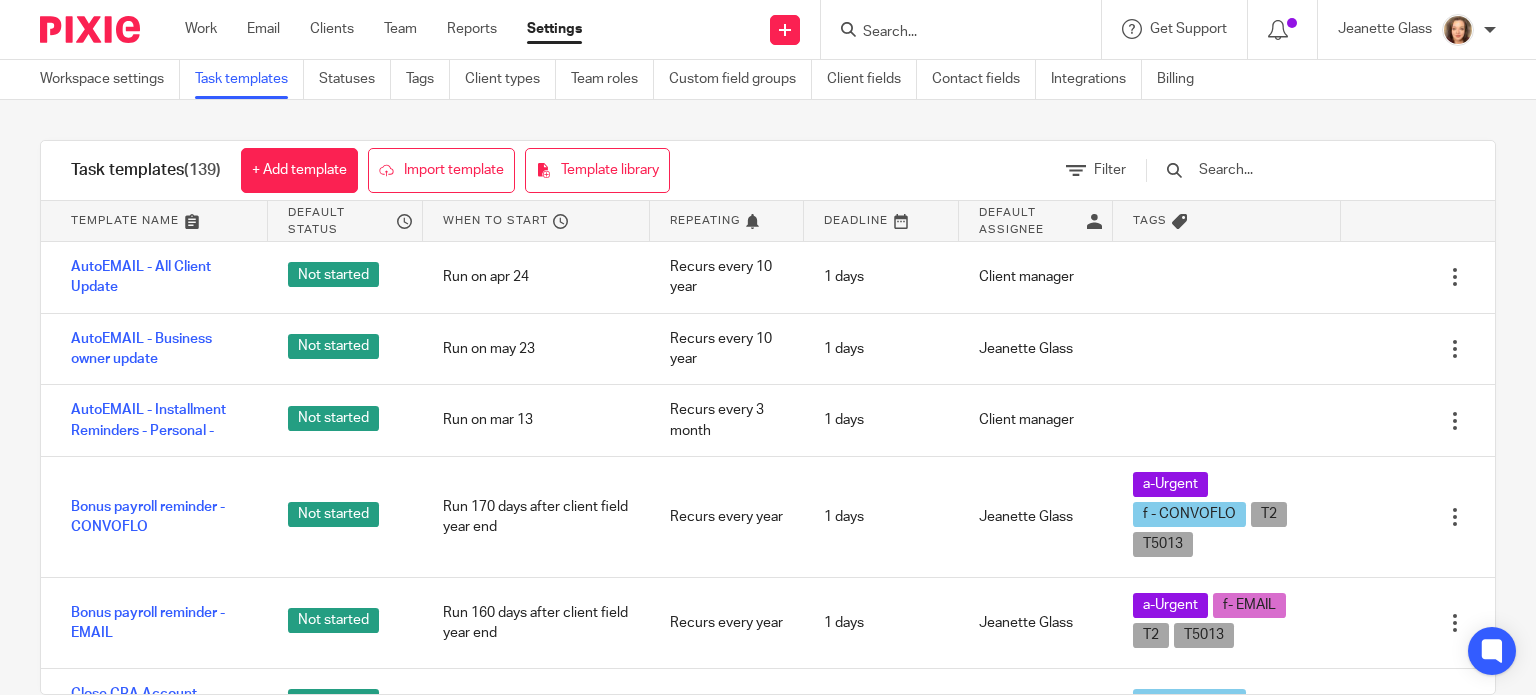 click at bounding box center [1313, 170] 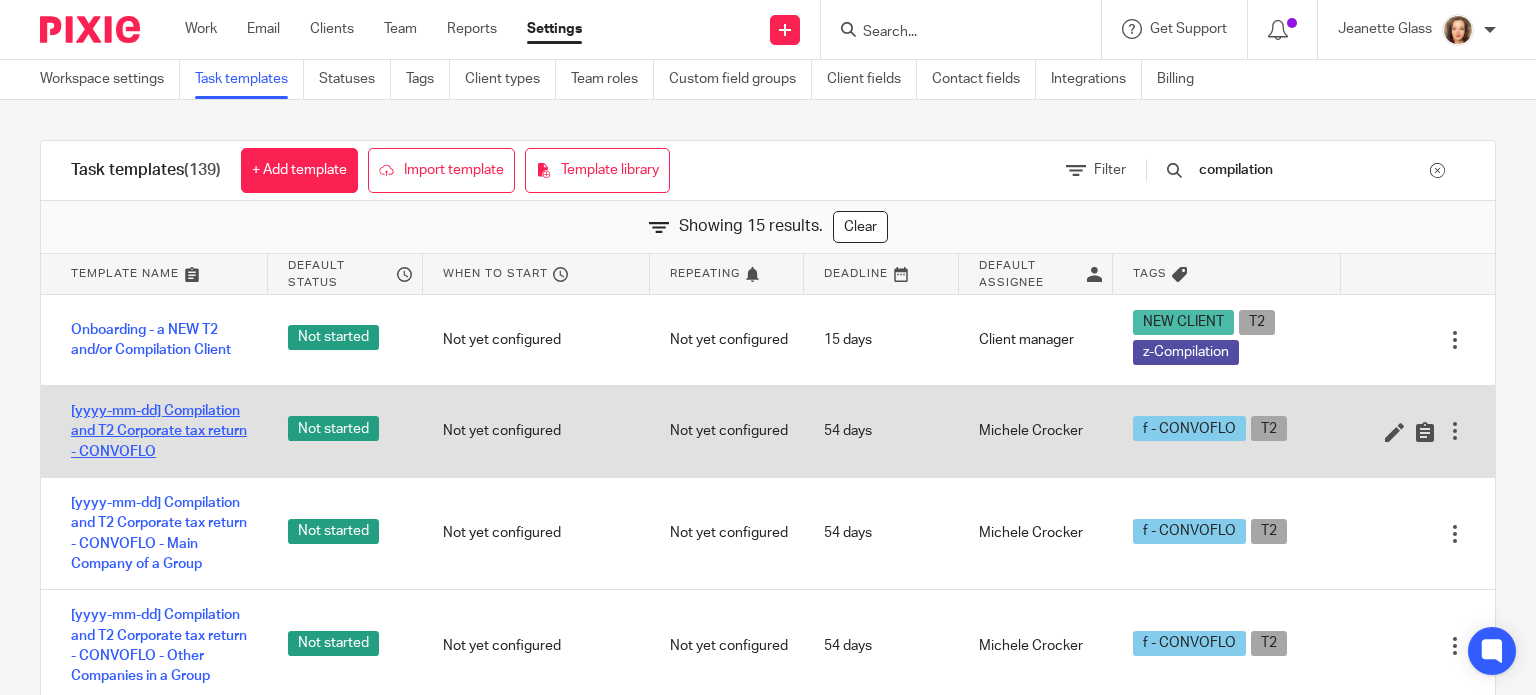 type on "compilation" 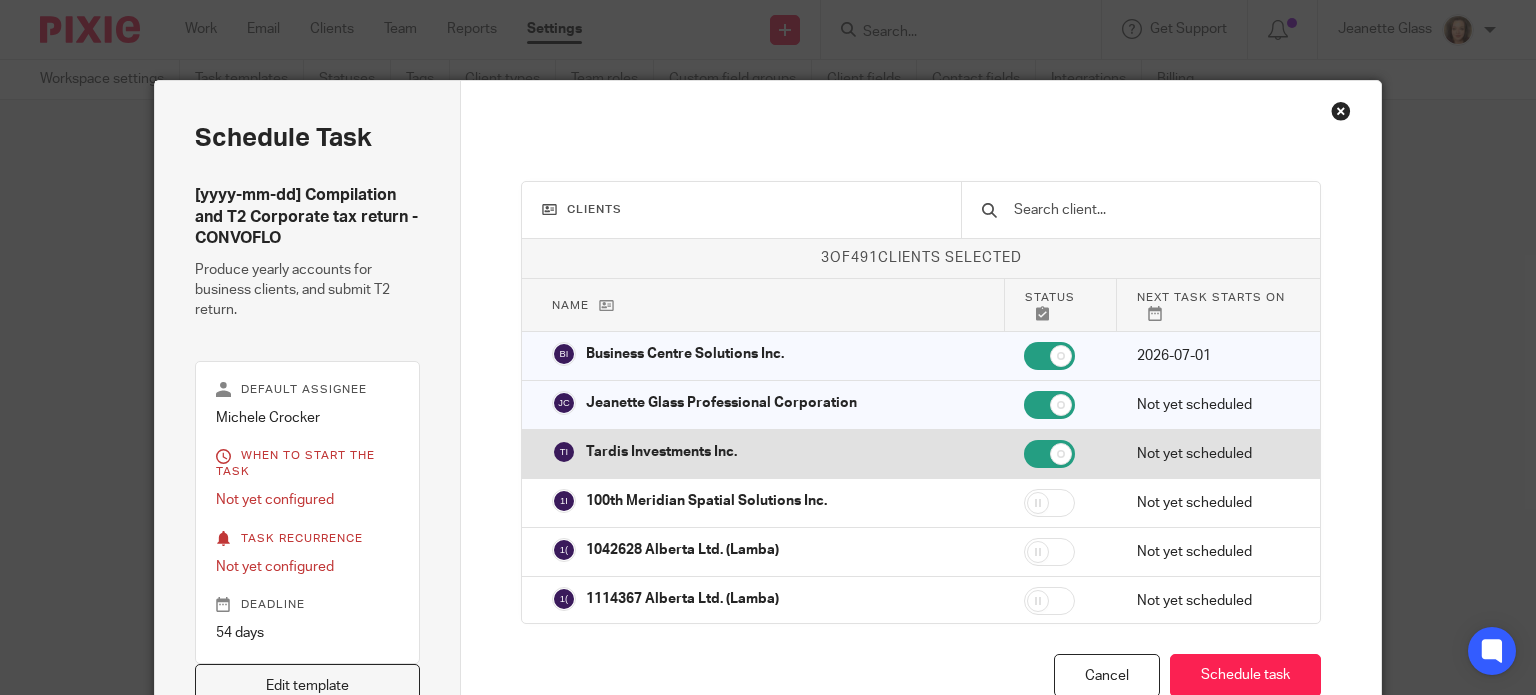 scroll, scrollTop: 0, scrollLeft: 0, axis: both 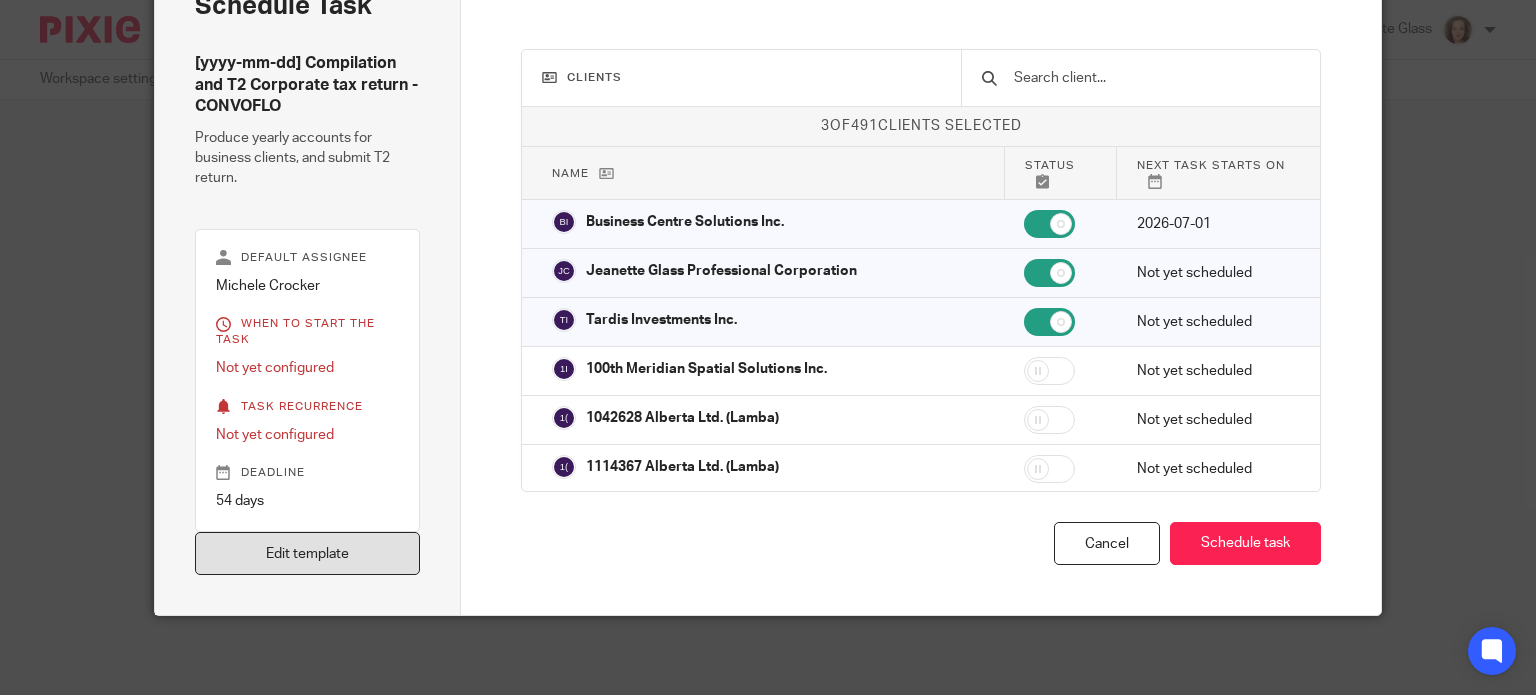 click on "Edit template" at bounding box center [308, 553] 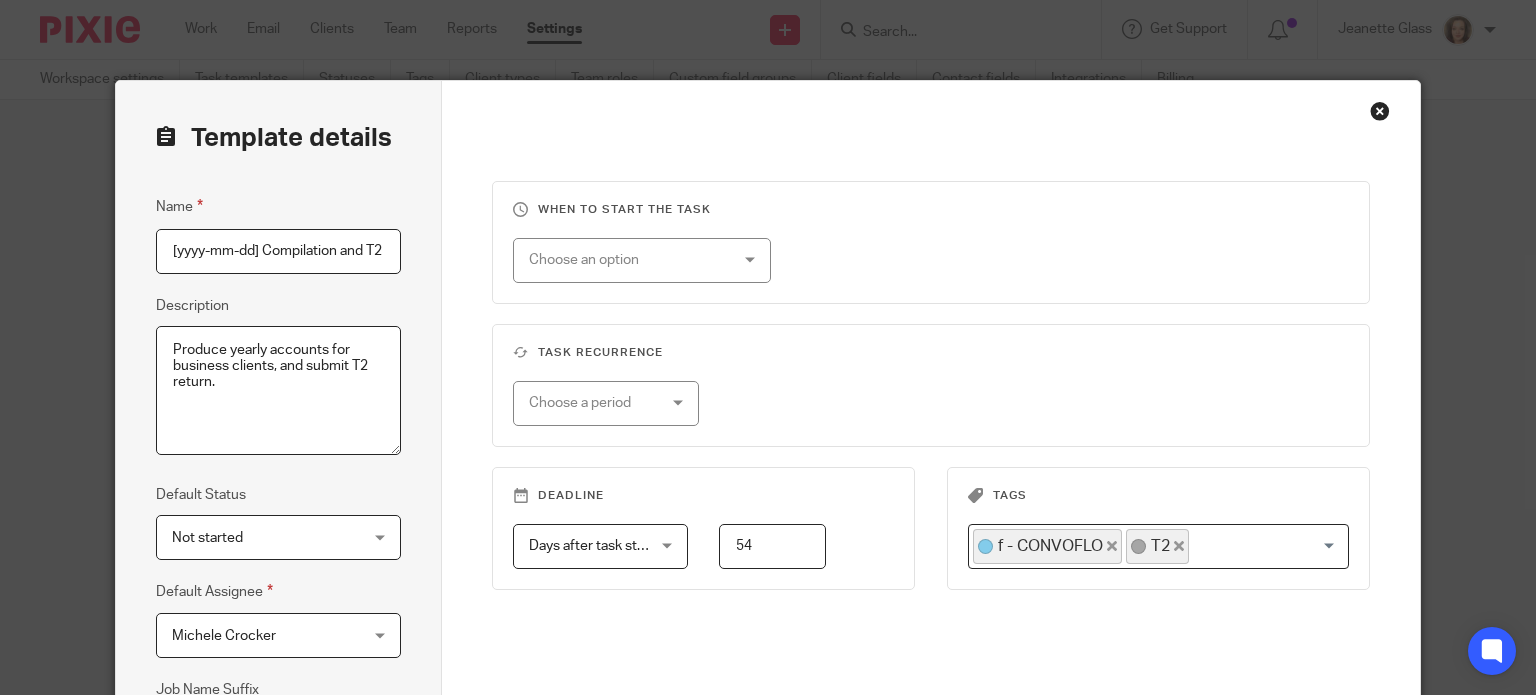scroll, scrollTop: 0, scrollLeft: 0, axis: both 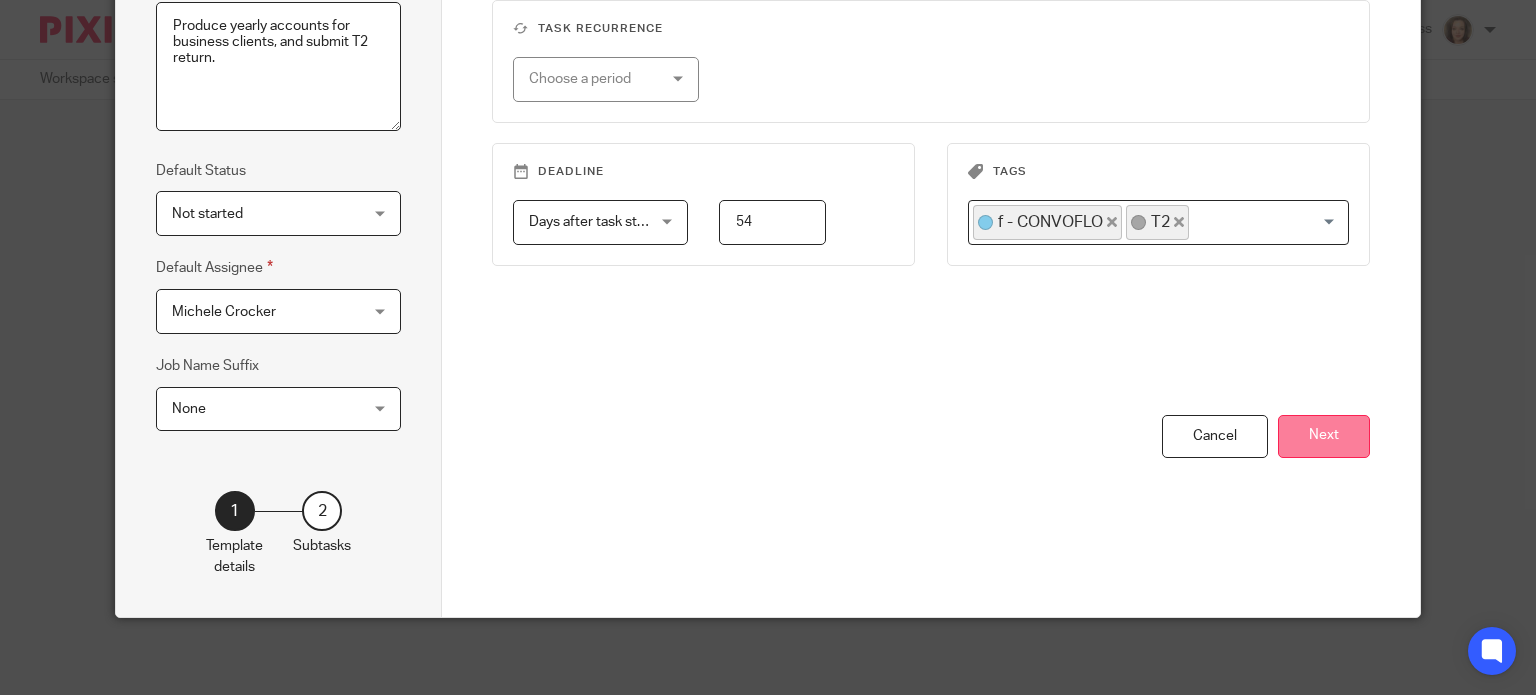 click on "Next" at bounding box center (1324, 436) 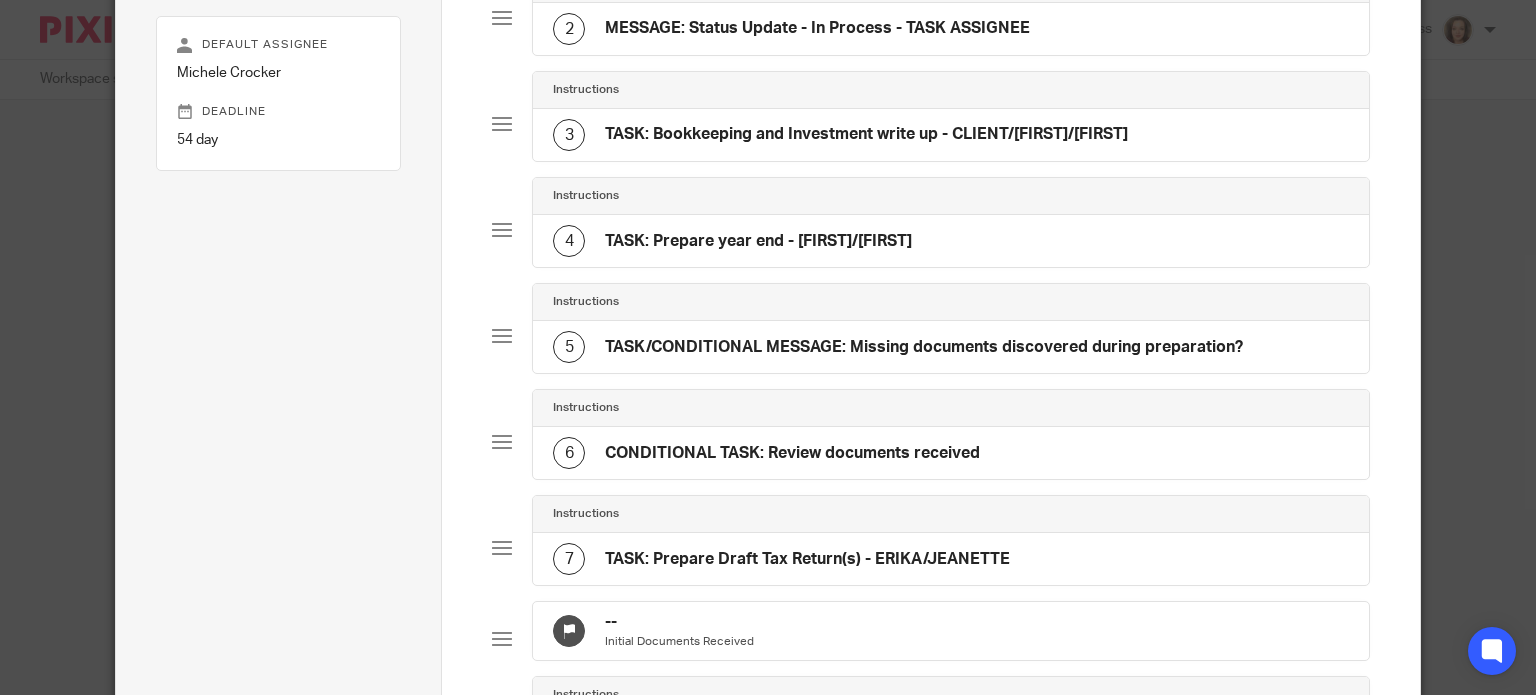 scroll, scrollTop: 0, scrollLeft: 0, axis: both 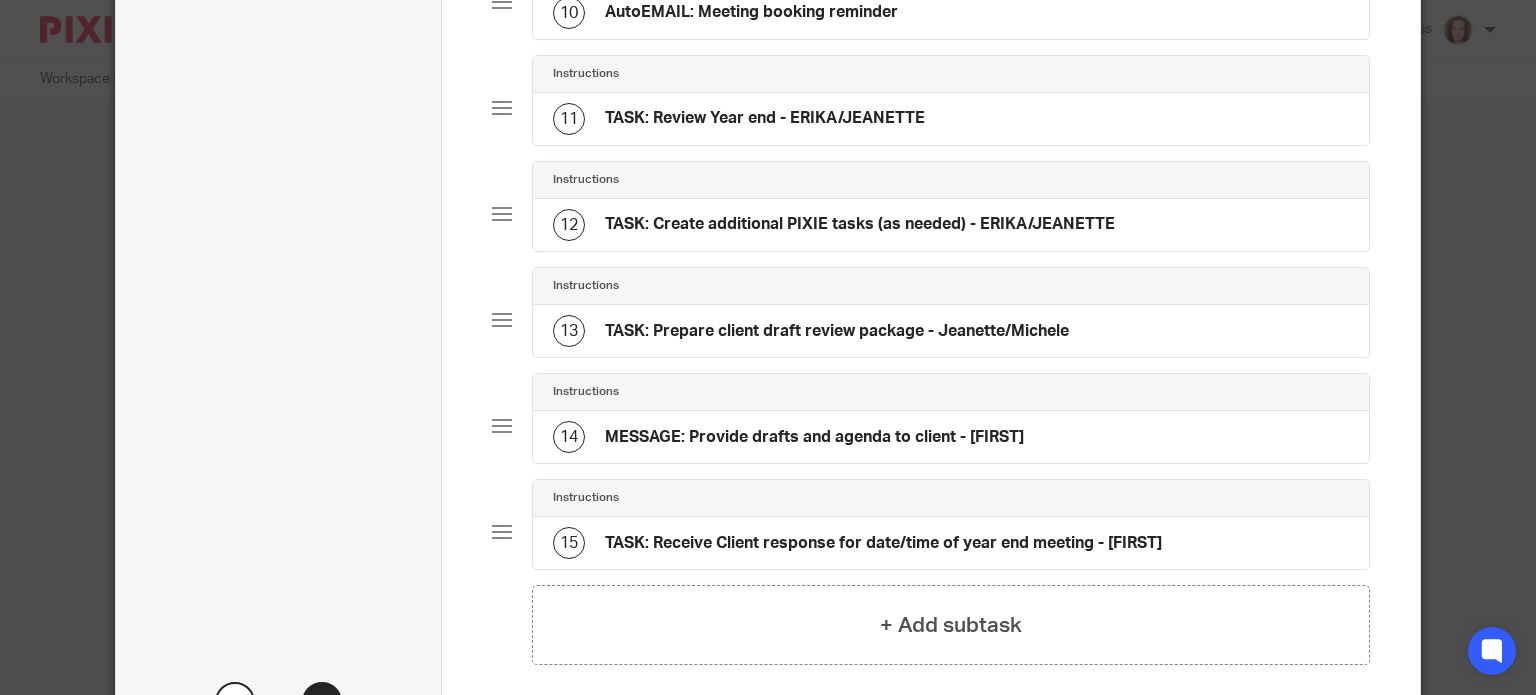 click on "MESSAGE: Provide drafts and agenda to client - JEANETTE" 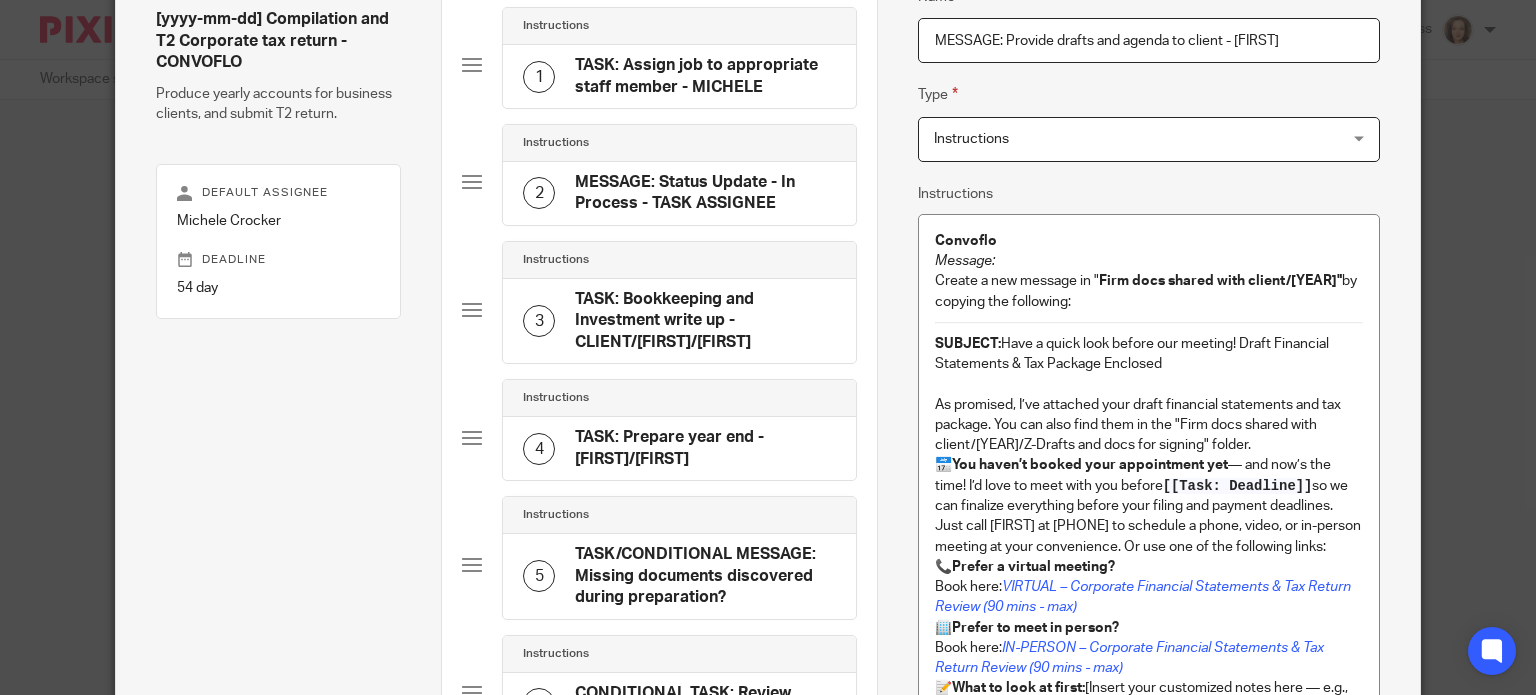 scroll, scrollTop: 200, scrollLeft: 0, axis: vertical 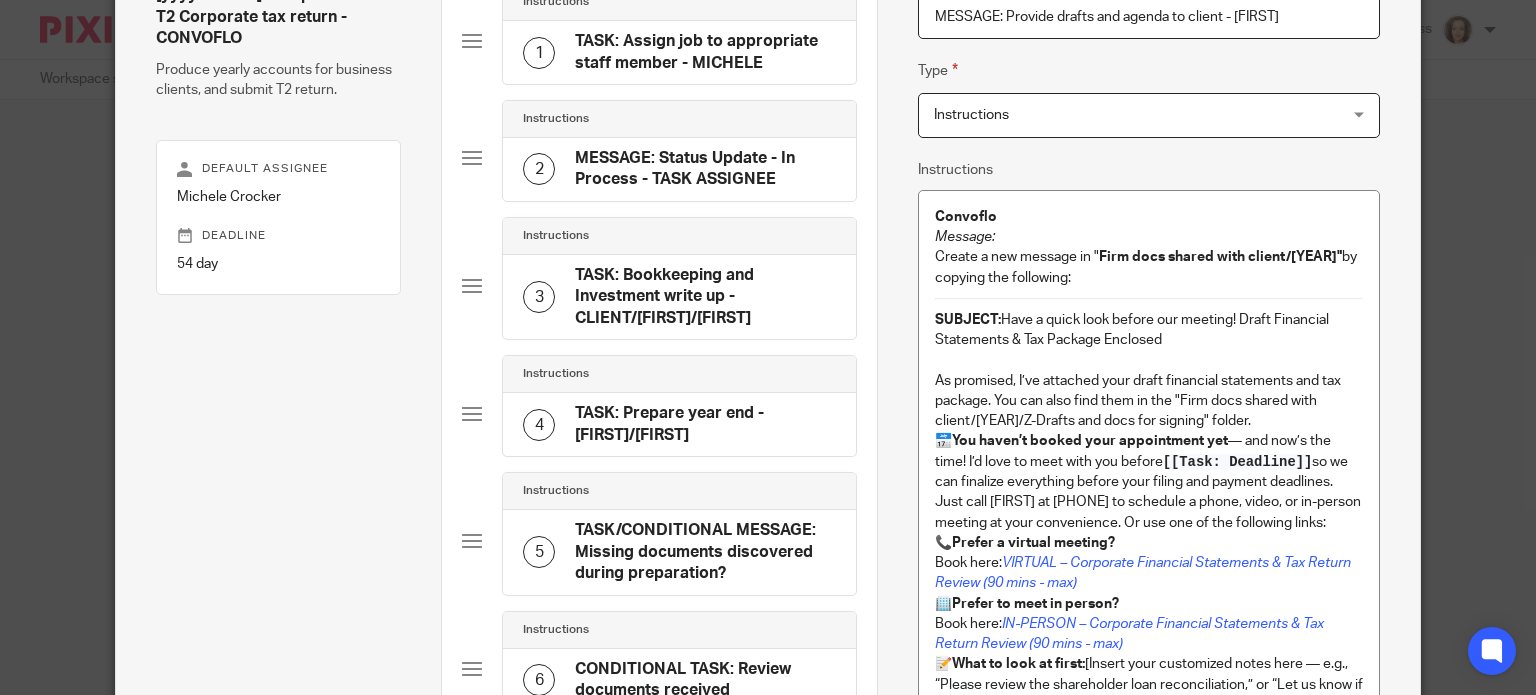 click on "SUBJECT:  Have a quick look before our meeting! Draft Financial Statements & Tax Package Enclosed" at bounding box center (1149, 330) 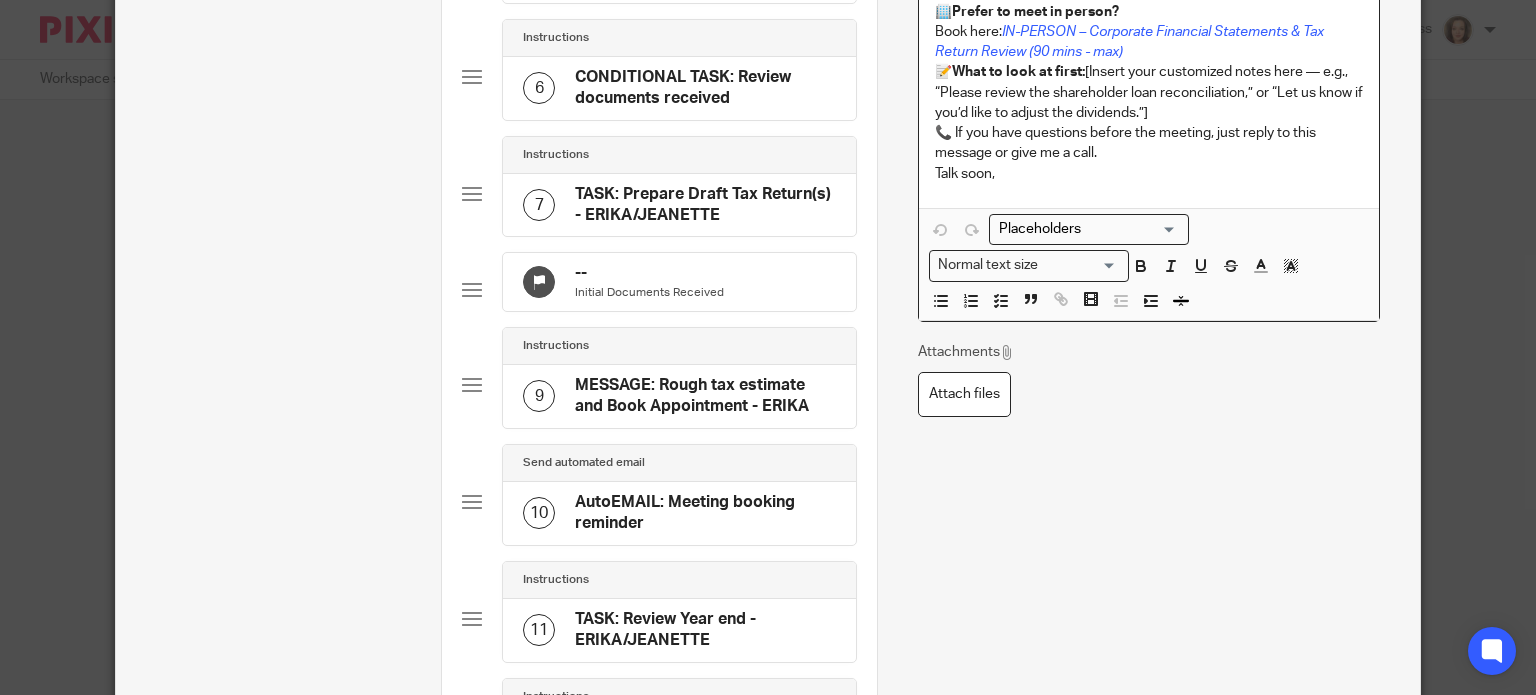 scroll, scrollTop: 800, scrollLeft: 0, axis: vertical 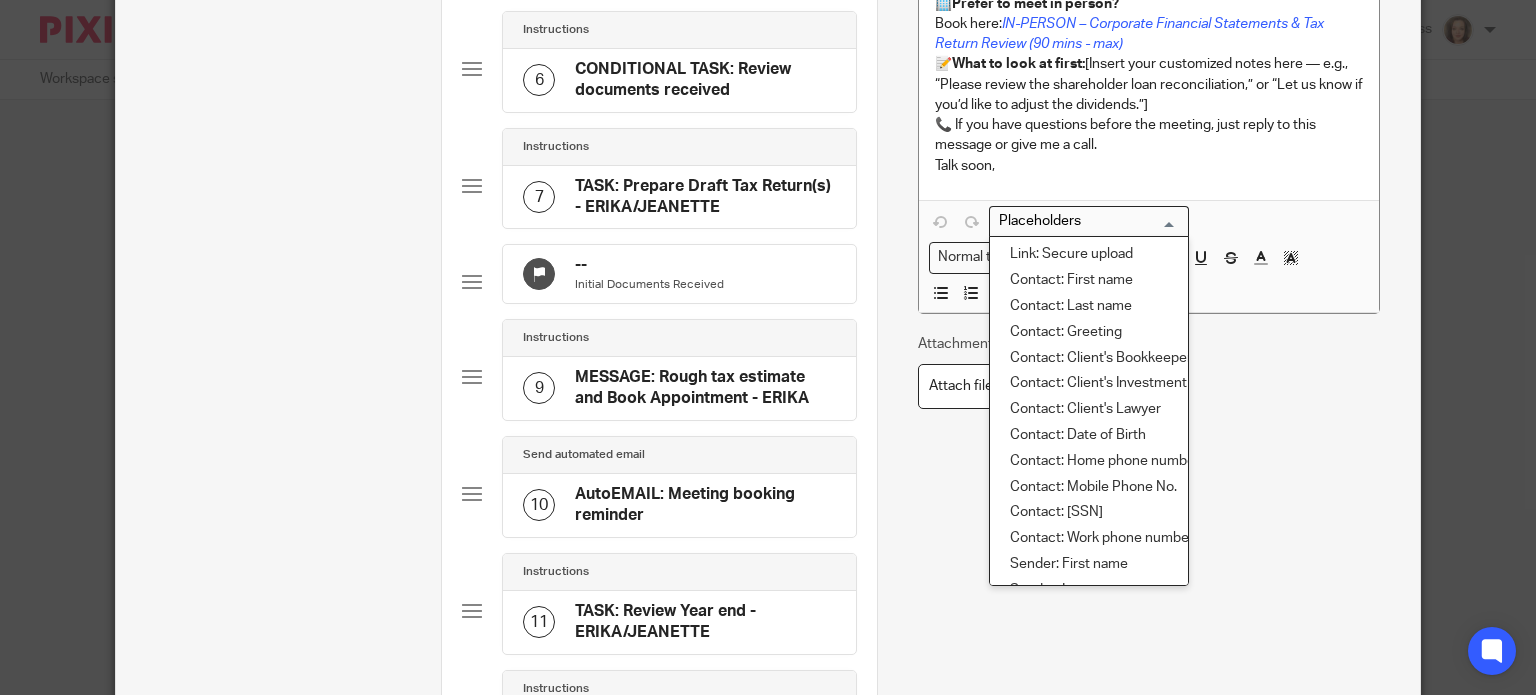 click at bounding box center [1084, 221] 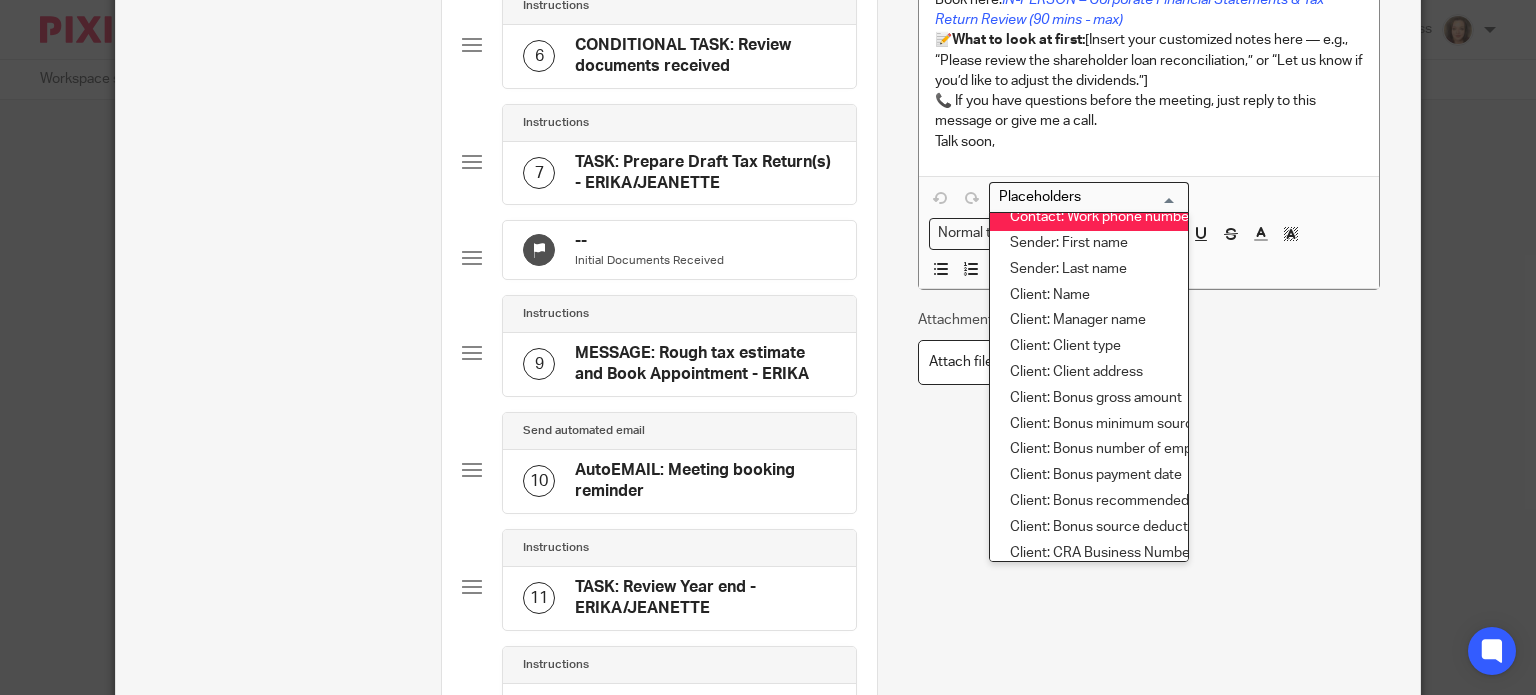 scroll, scrollTop: 300, scrollLeft: 0, axis: vertical 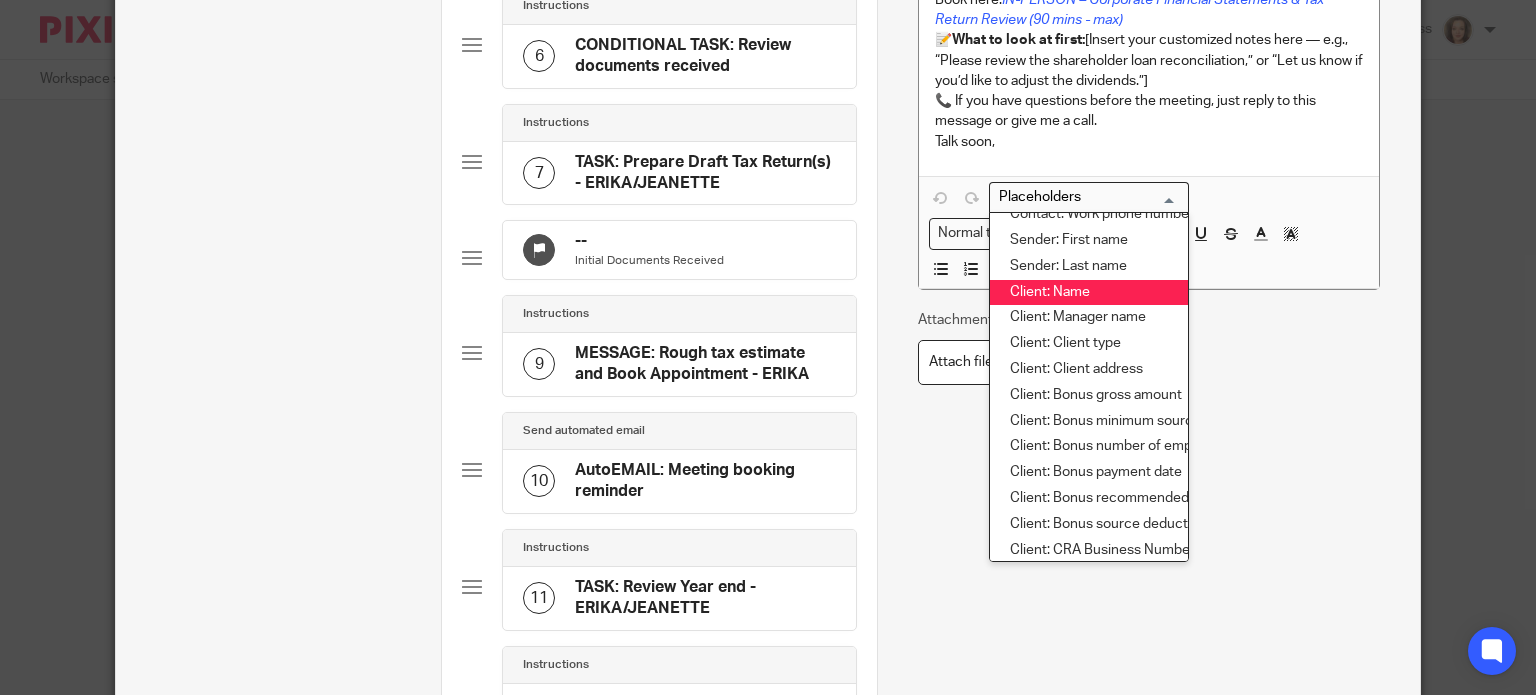 click on "Client: Name" at bounding box center (1089, 293) 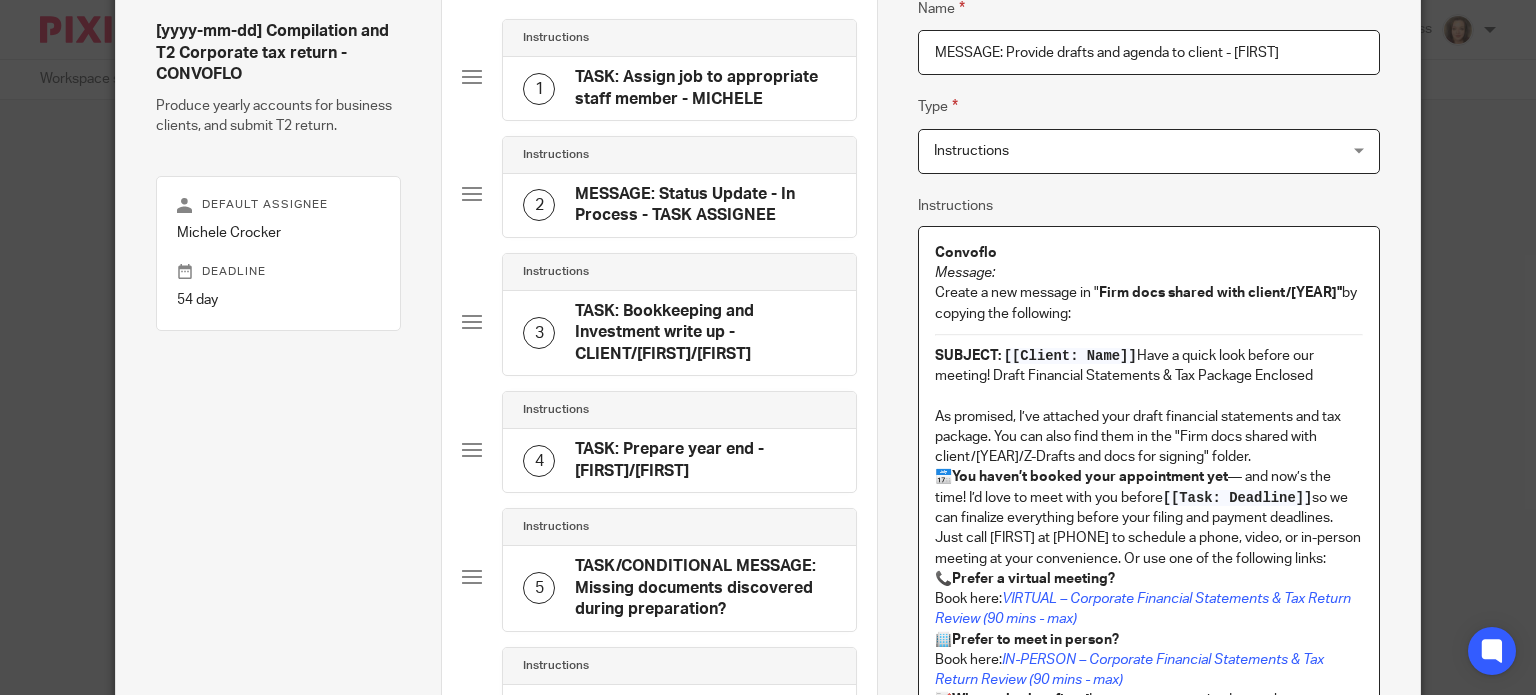 scroll, scrollTop: 157, scrollLeft: 0, axis: vertical 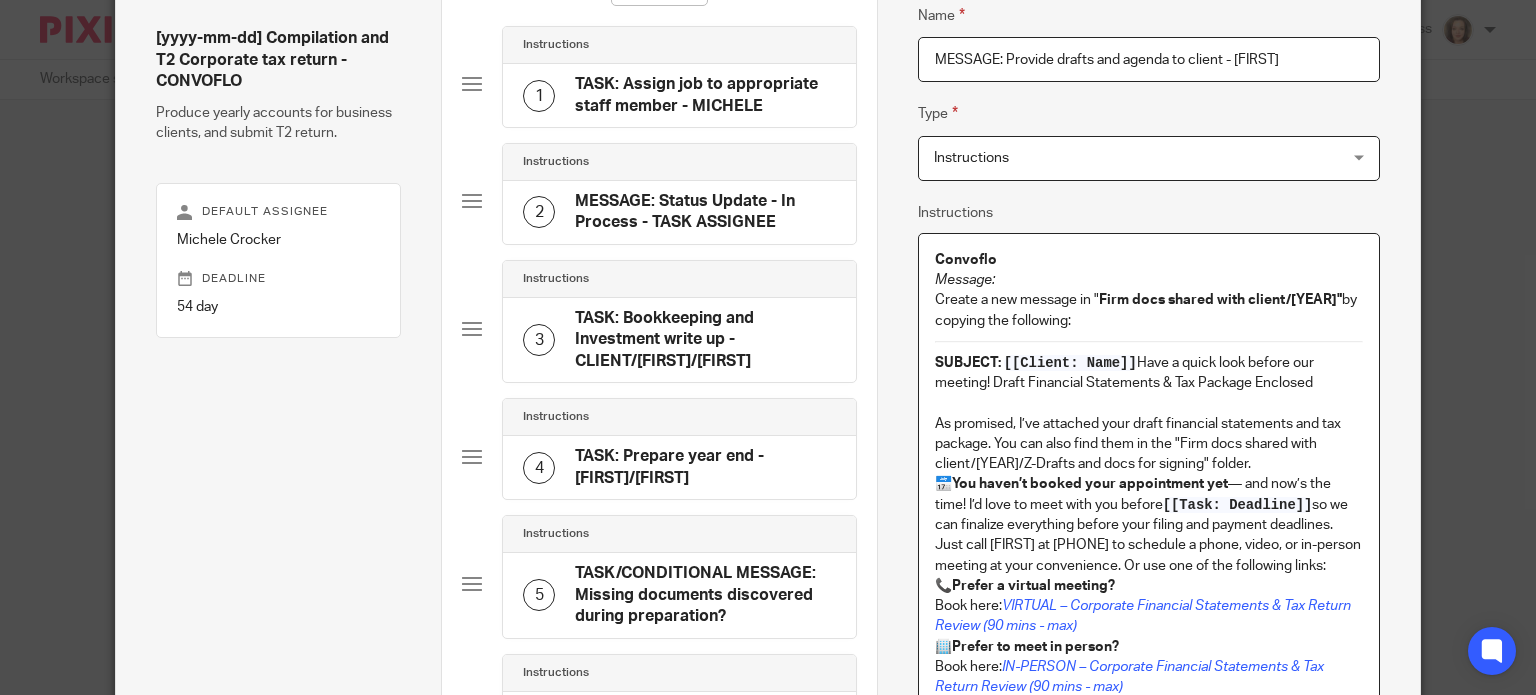 type 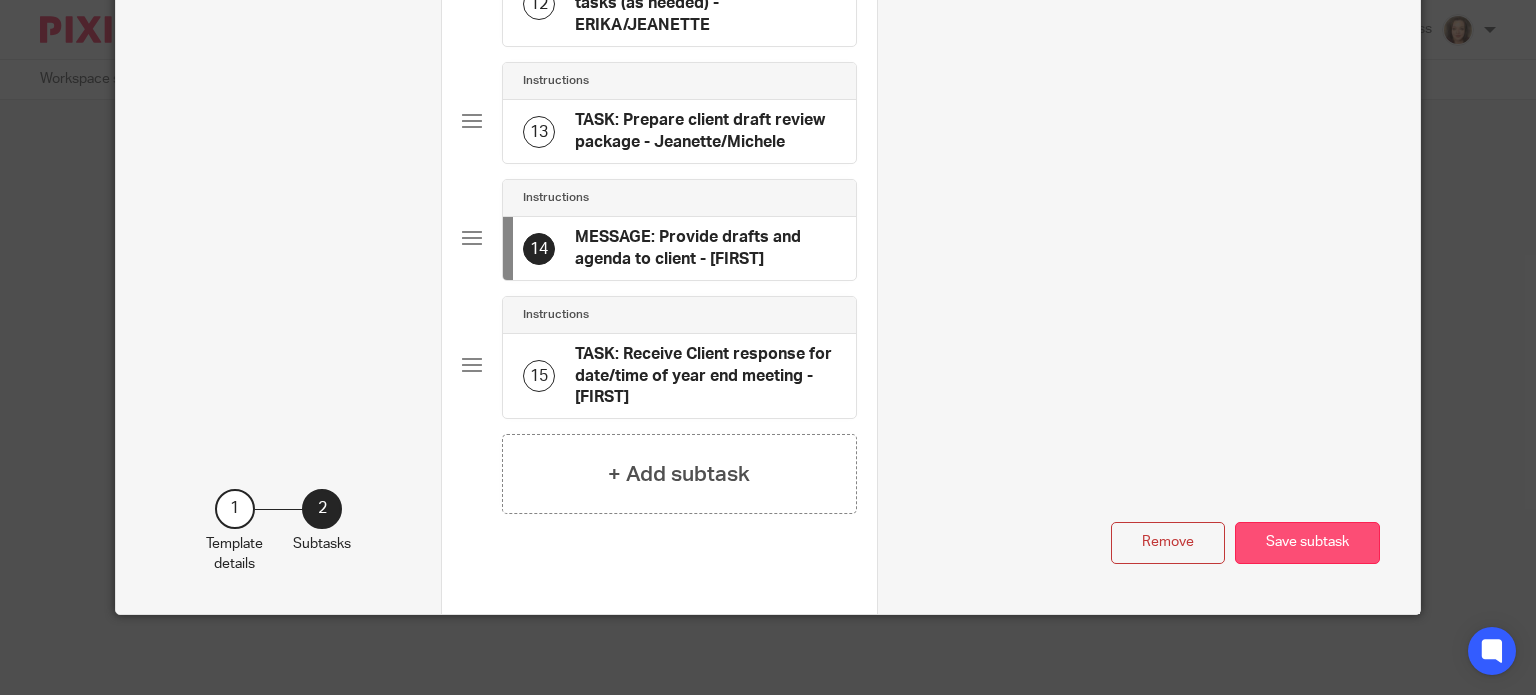 click on "Save subtask" at bounding box center [1307, 543] 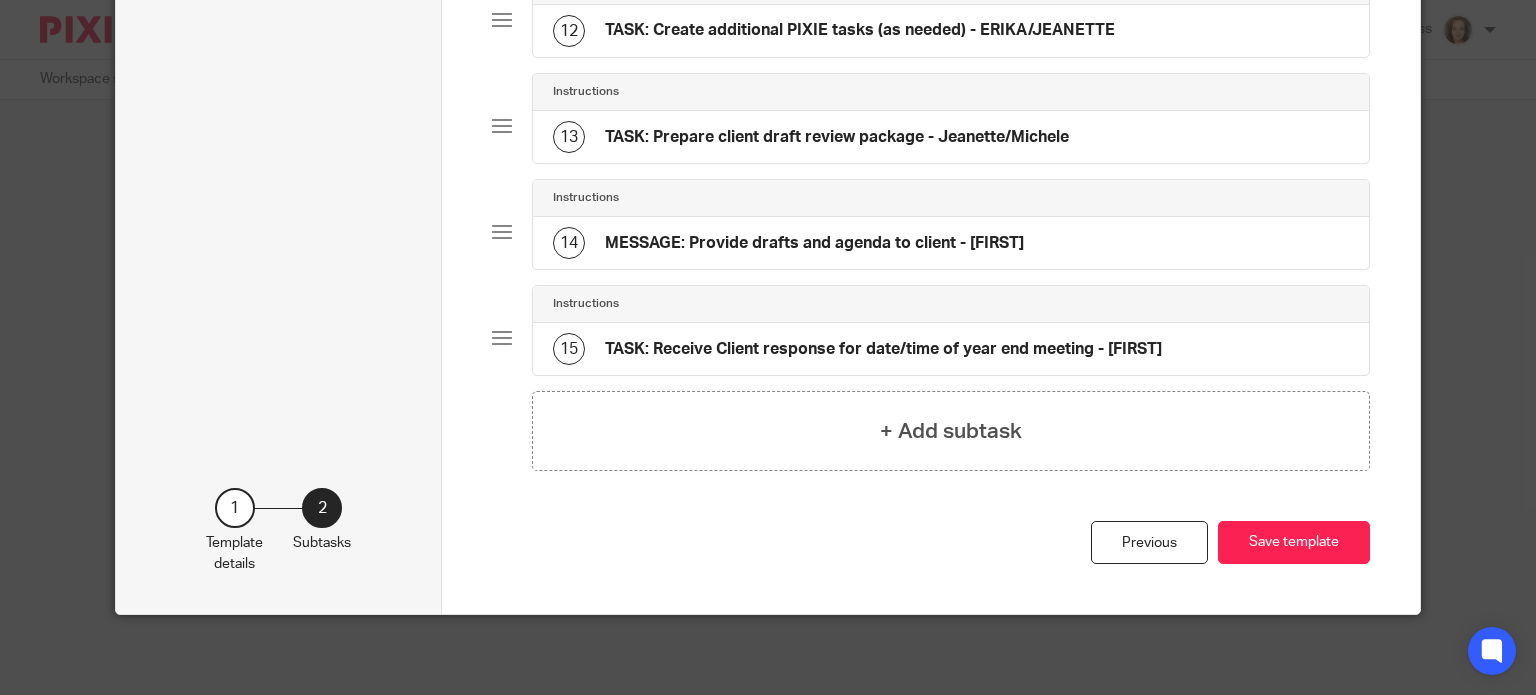 scroll, scrollTop: 1357, scrollLeft: 0, axis: vertical 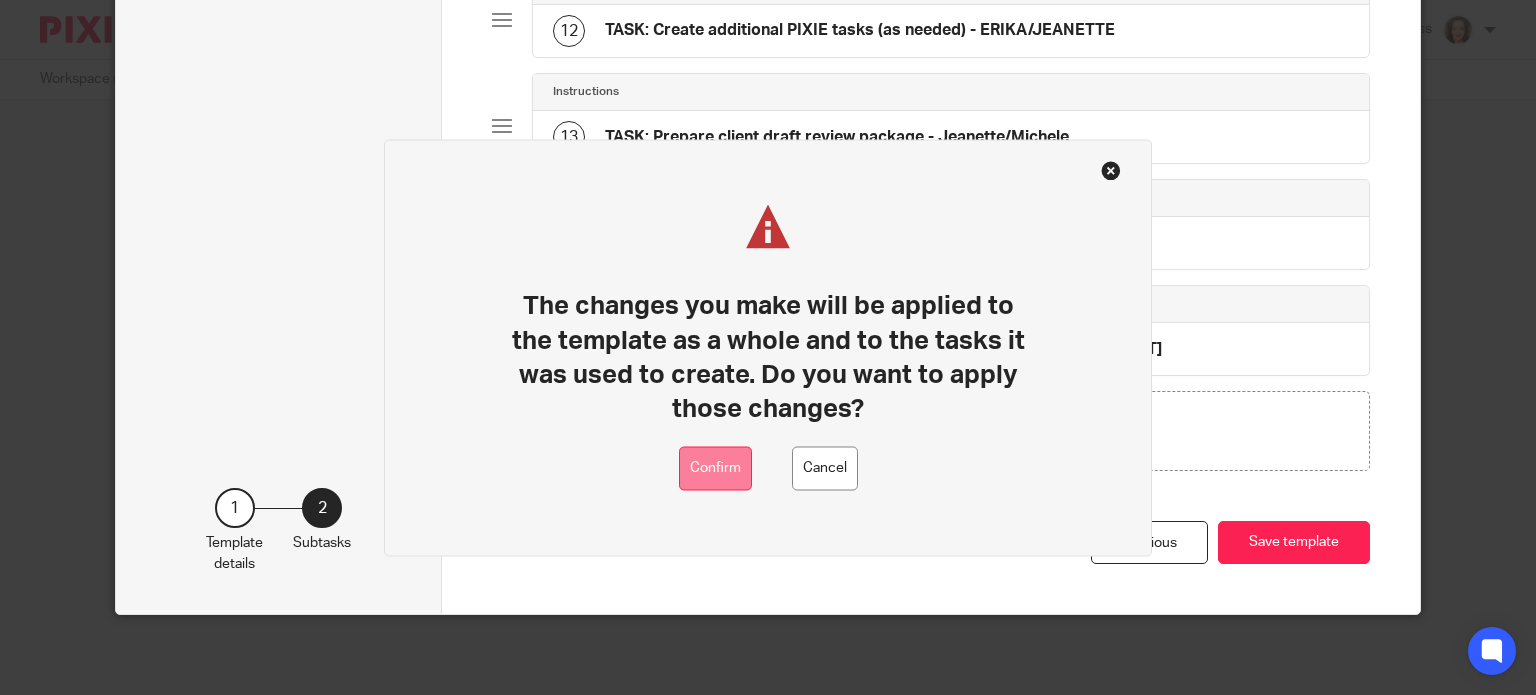 click on "Confirm" at bounding box center (715, 468) 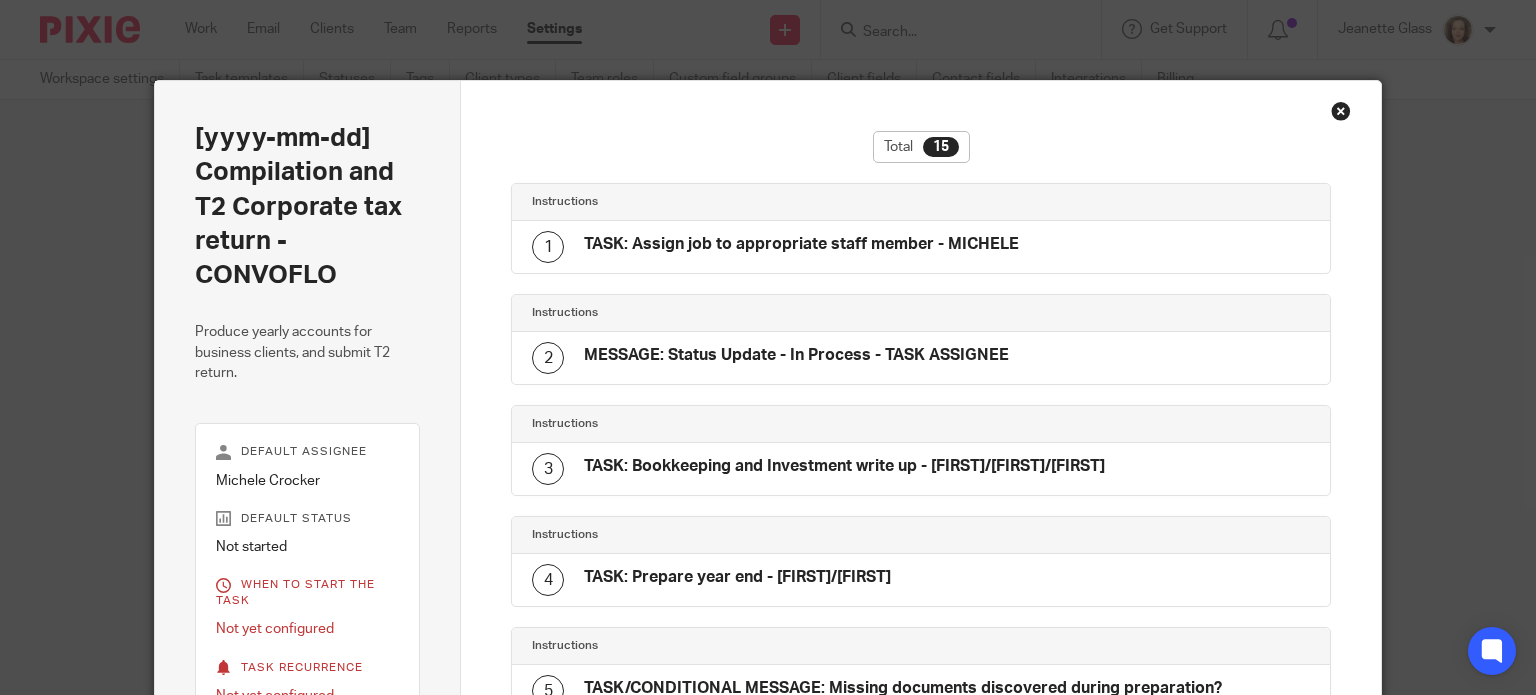 scroll, scrollTop: 0, scrollLeft: 0, axis: both 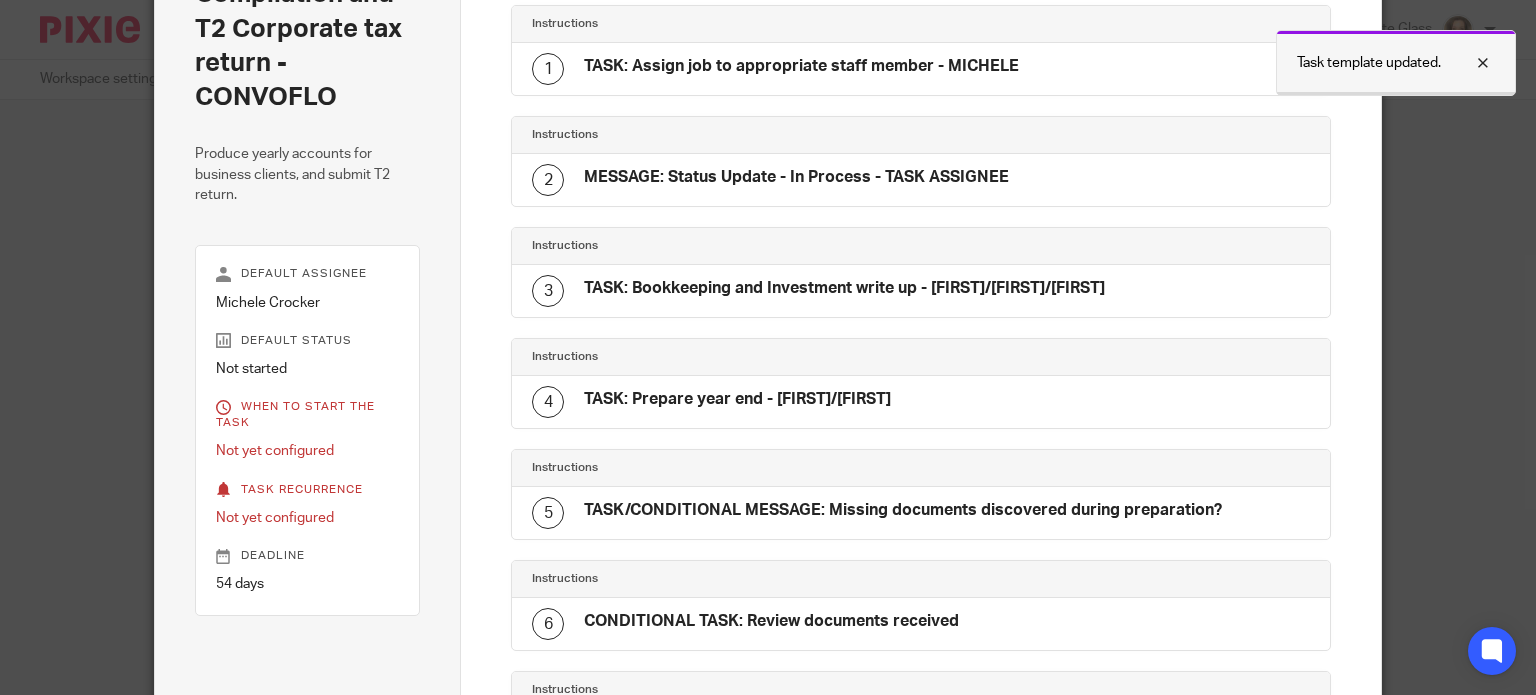click at bounding box center (1468, 63) 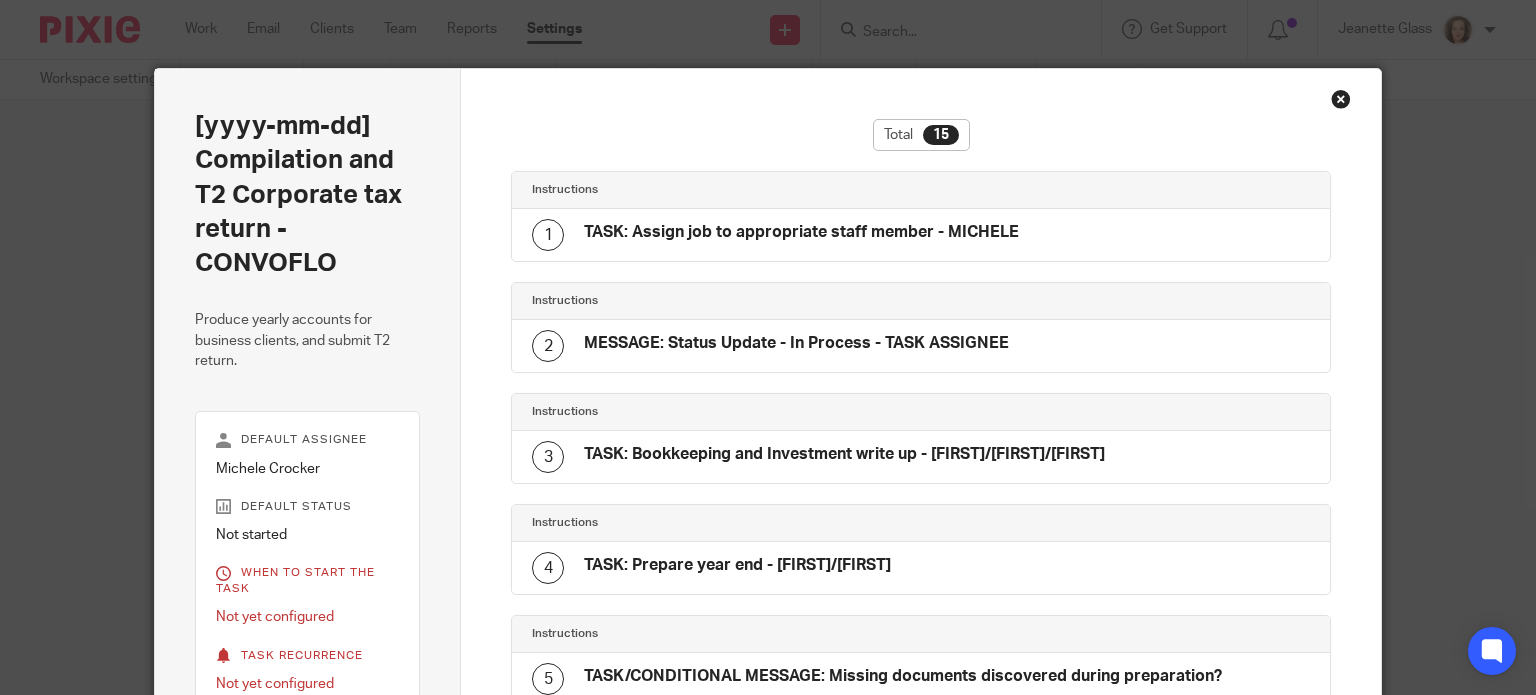 scroll, scrollTop: 0, scrollLeft: 0, axis: both 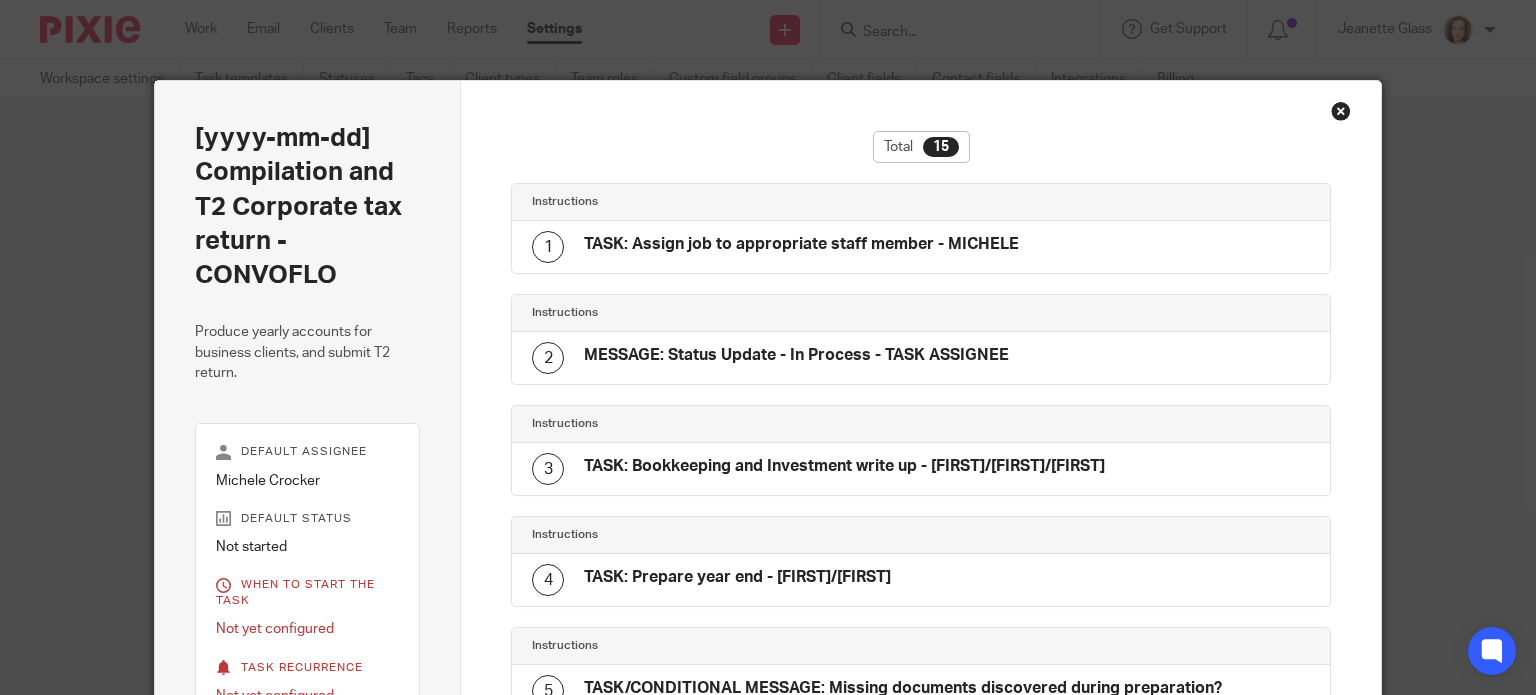 click at bounding box center [1341, 111] 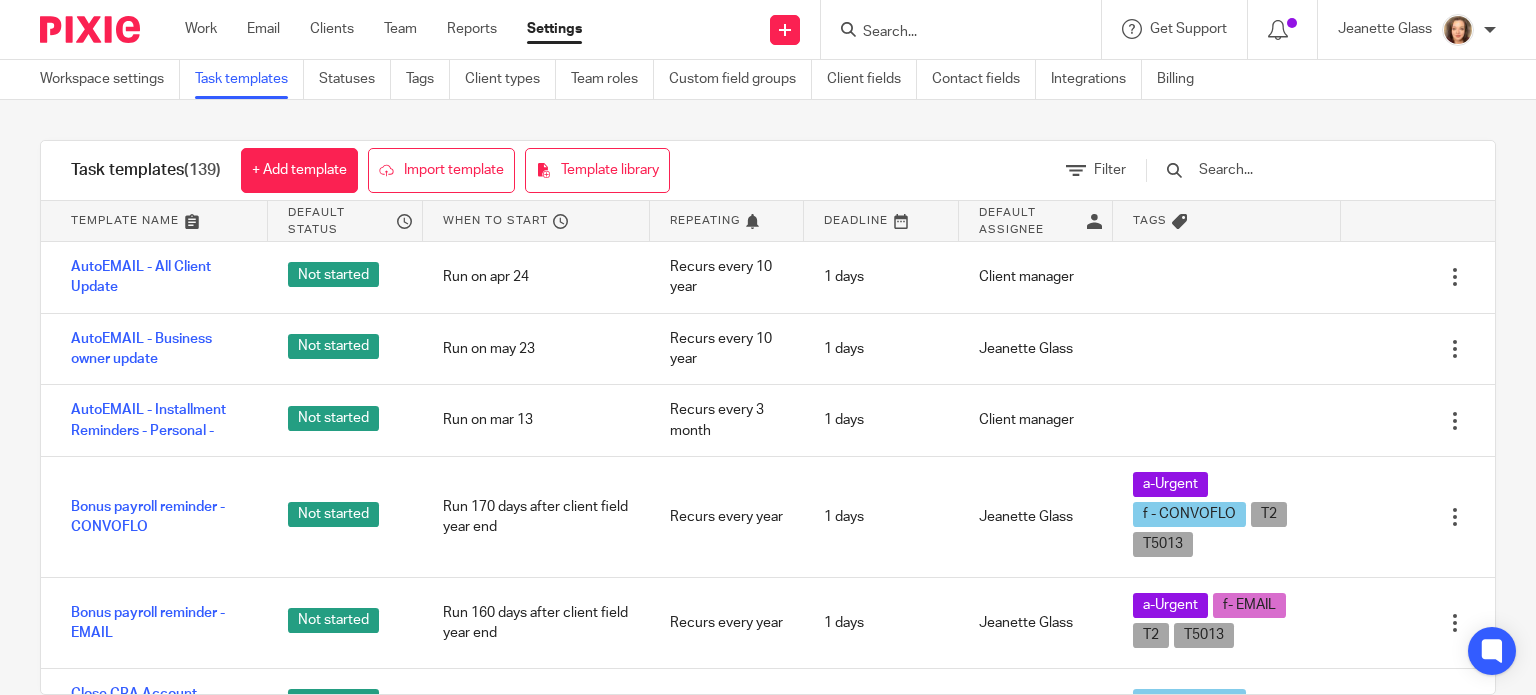 scroll, scrollTop: 0, scrollLeft: 0, axis: both 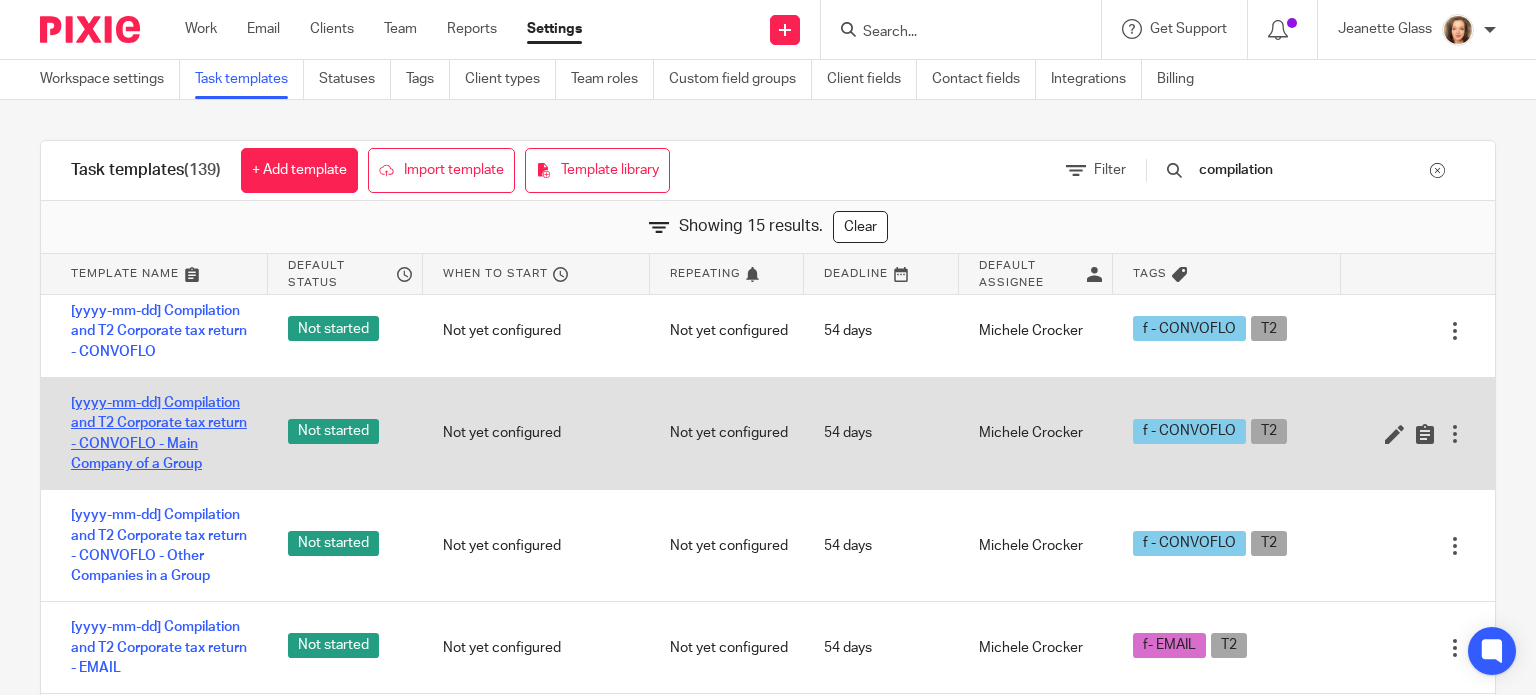 type on "compilation" 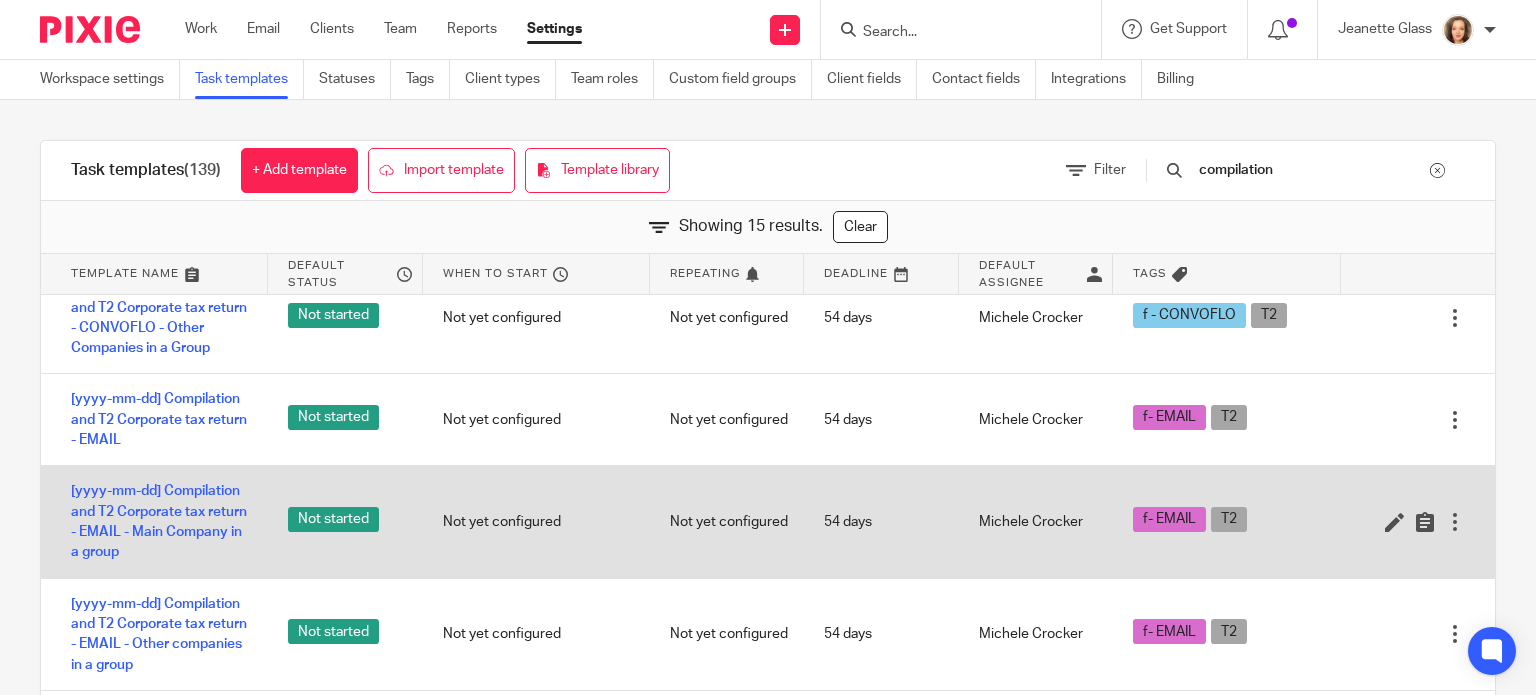 scroll, scrollTop: 424, scrollLeft: 0, axis: vertical 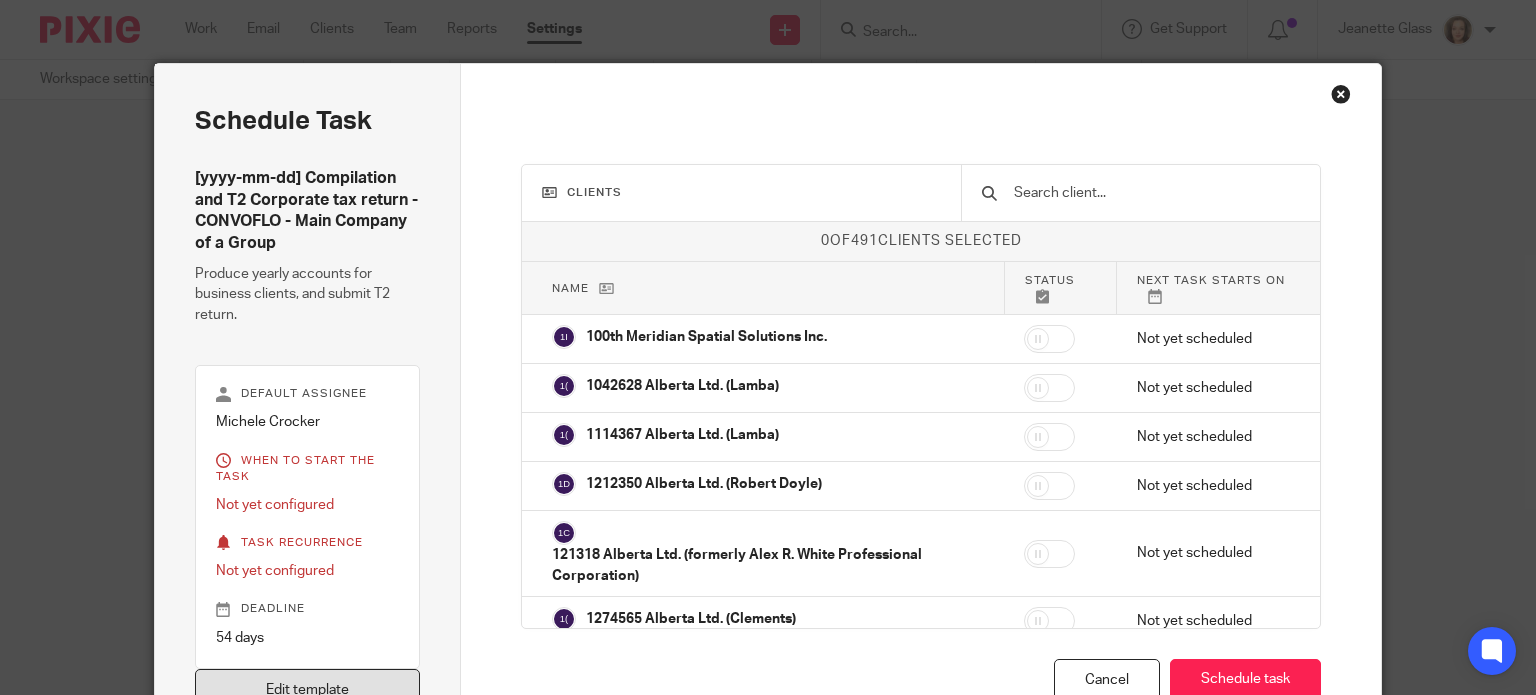 click on "Edit template" at bounding box center [308, 690] 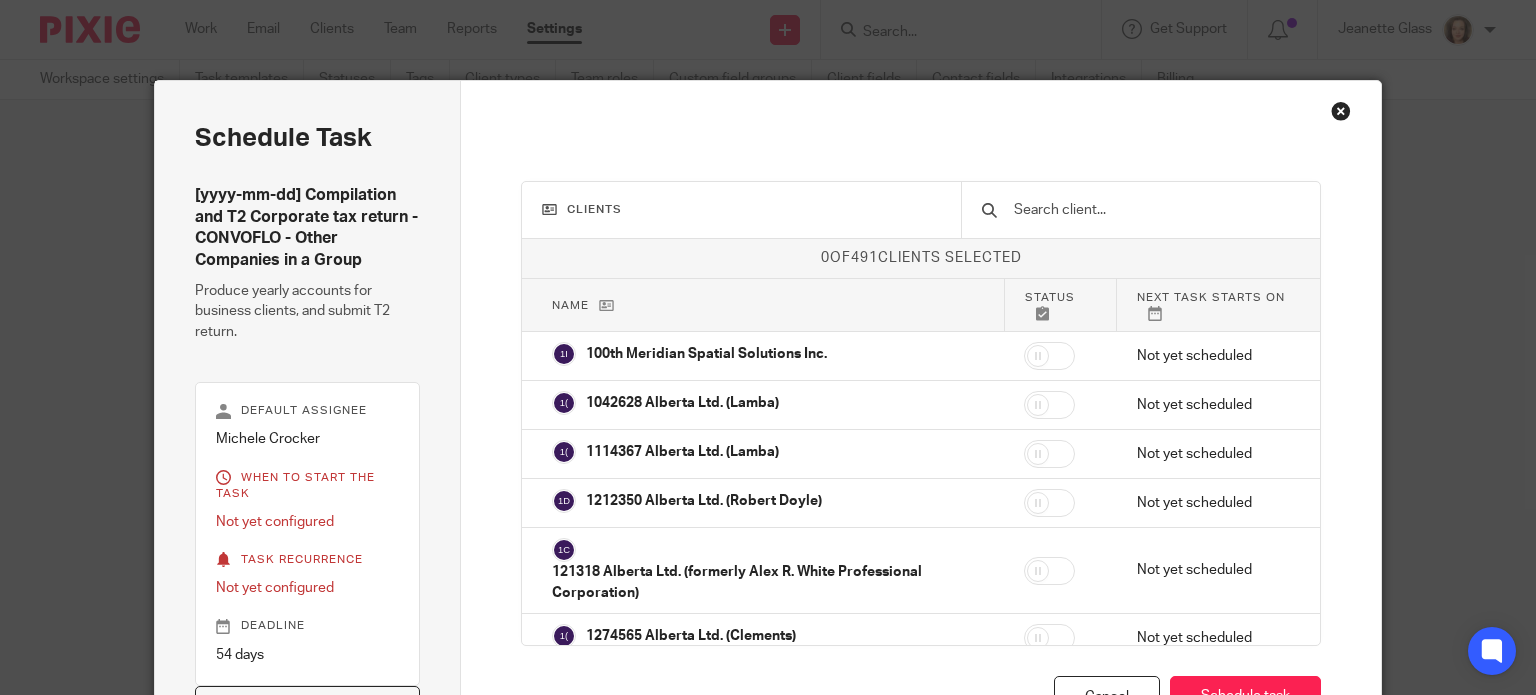 scroll, scrollTop: 0, scrollLeft: 0, axis: both 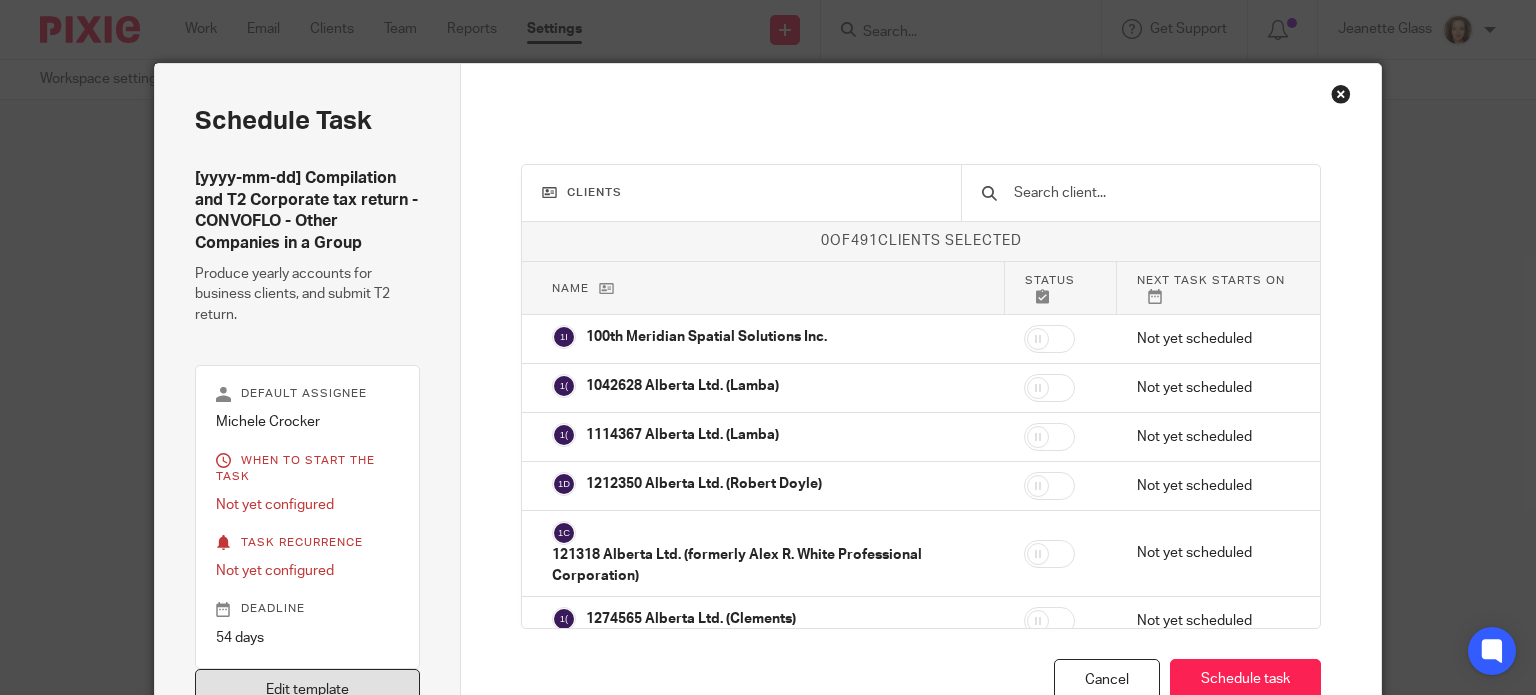 click on "Edit template" at bounding box center (308, 690) 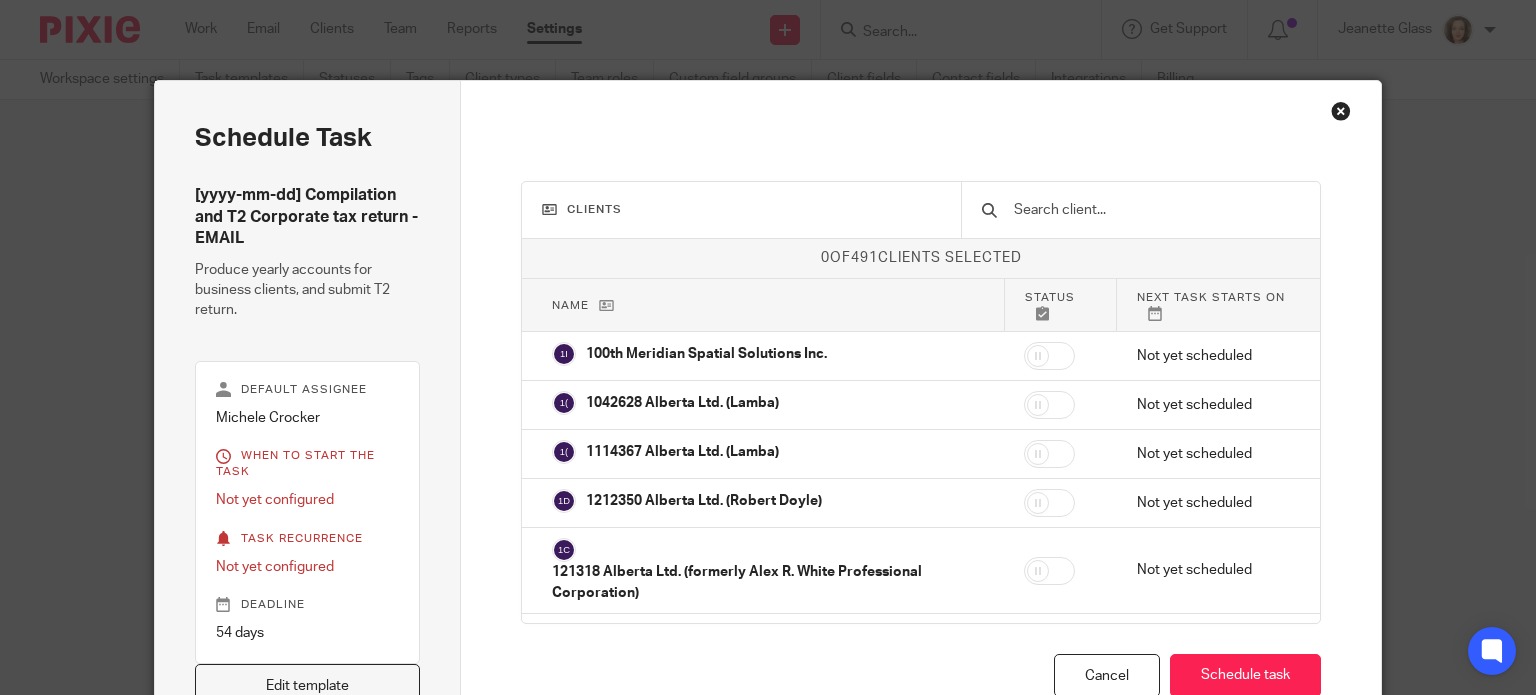 scroll, scrollTop: 0, scrollLeft: 0, axis: both 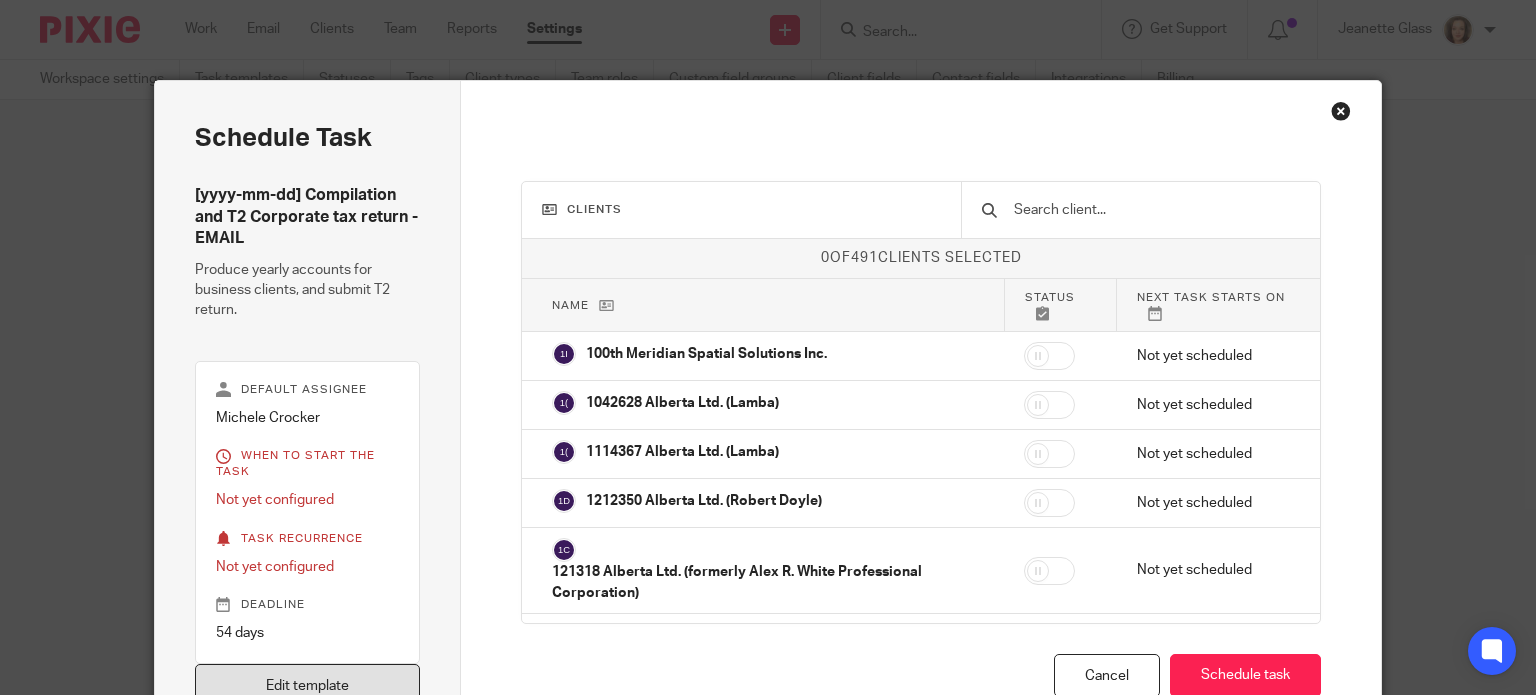 drag, startPoint x: 310, startPoint y: 684, endPoint x: 326, endPoint y: 665, distance: 24.839485 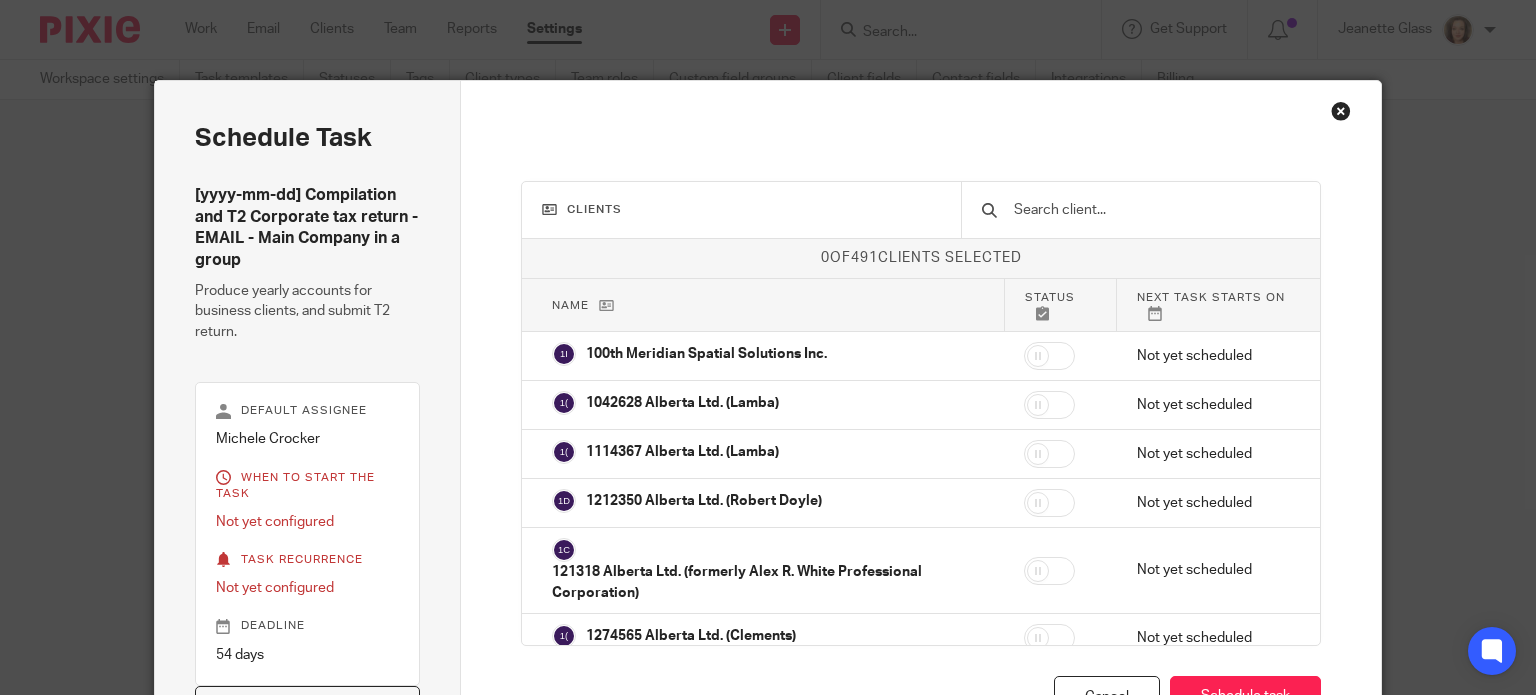 scroll, scrollTop: 0, scrollLeft: 0, axis: both 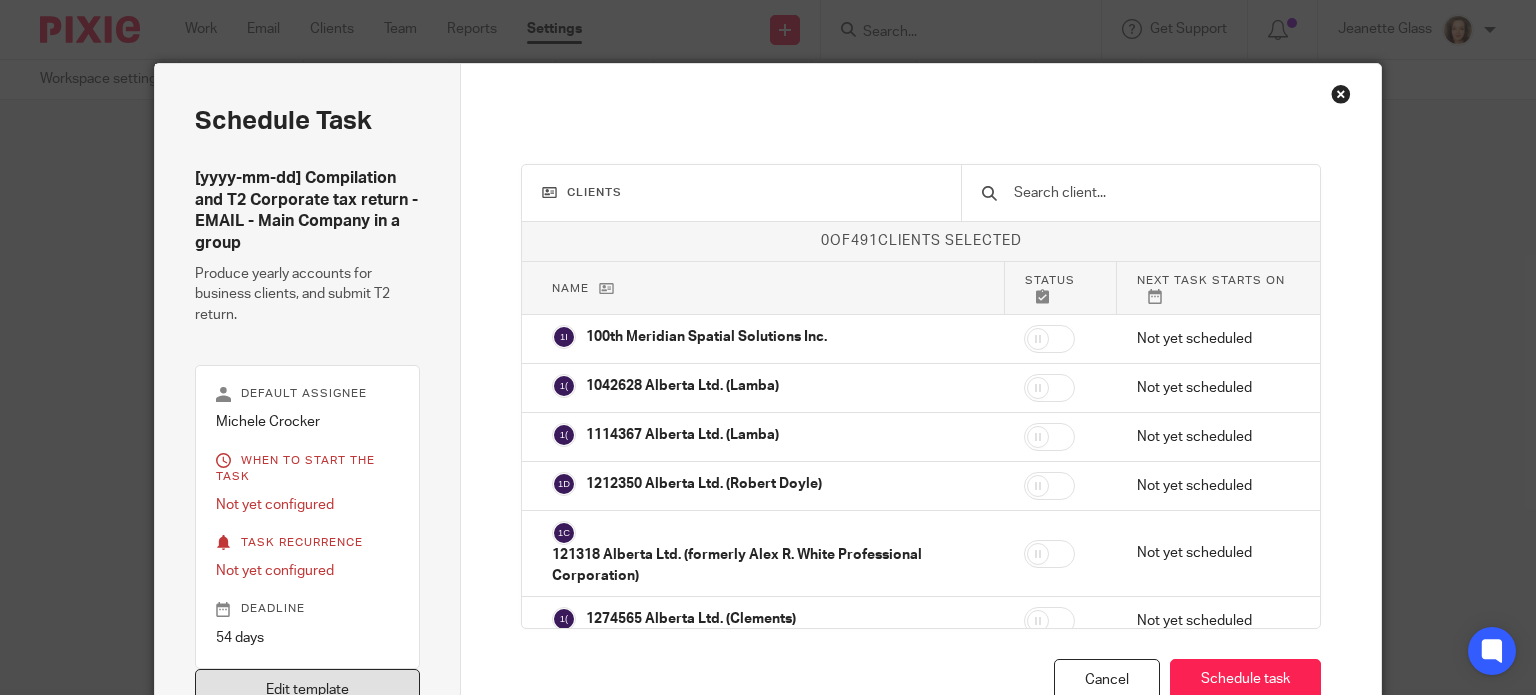 click on "Edit template" at bounding box center (308, 690) 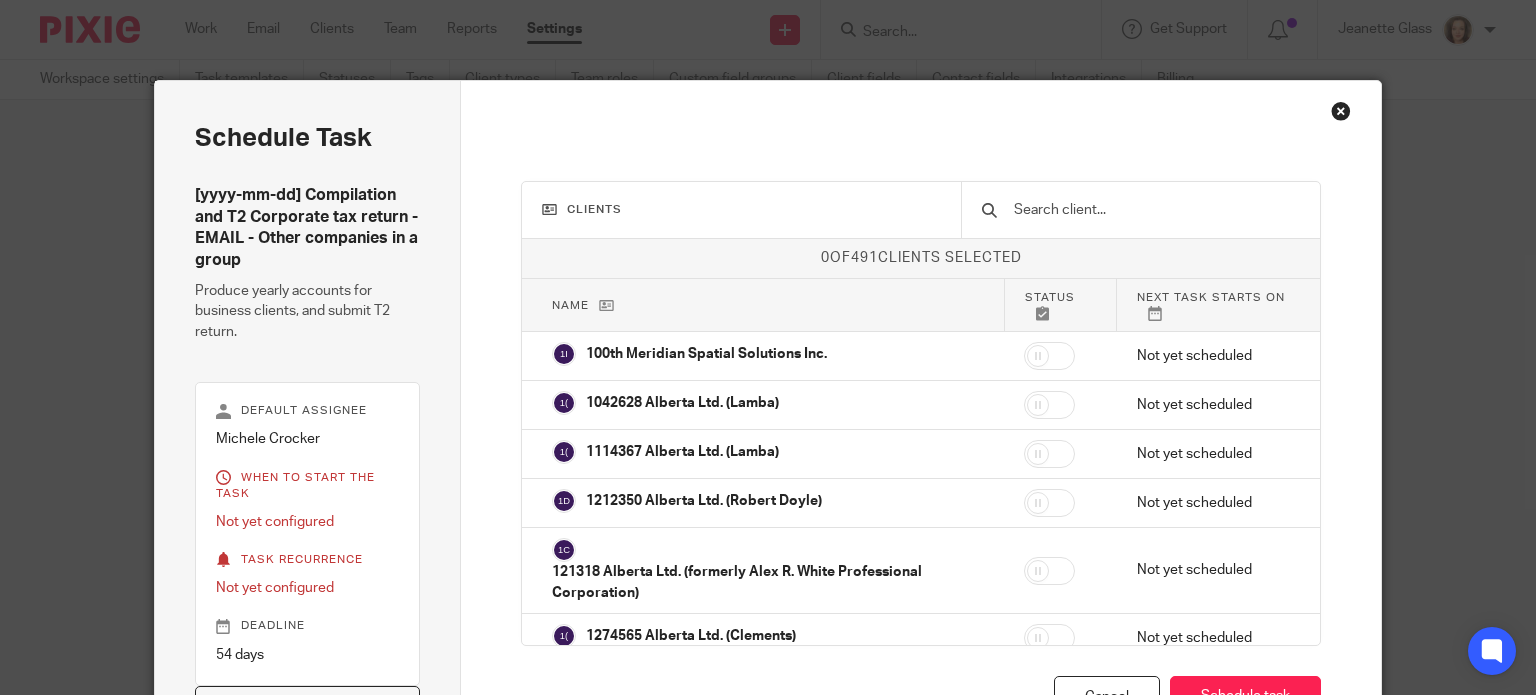 scroll, scrollTop: 0, scrollLeft: 0, axis: both 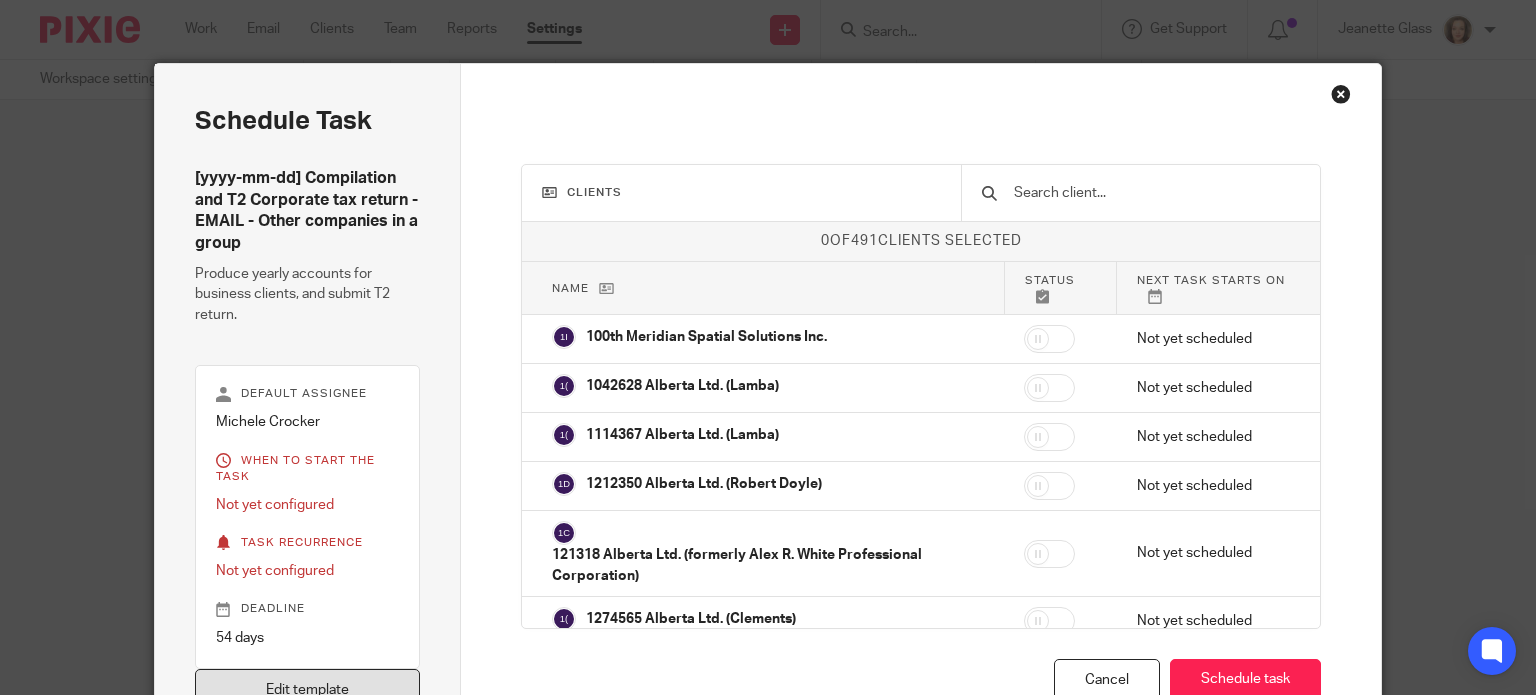 click on "Edit template" at bounding box center [308, 690] 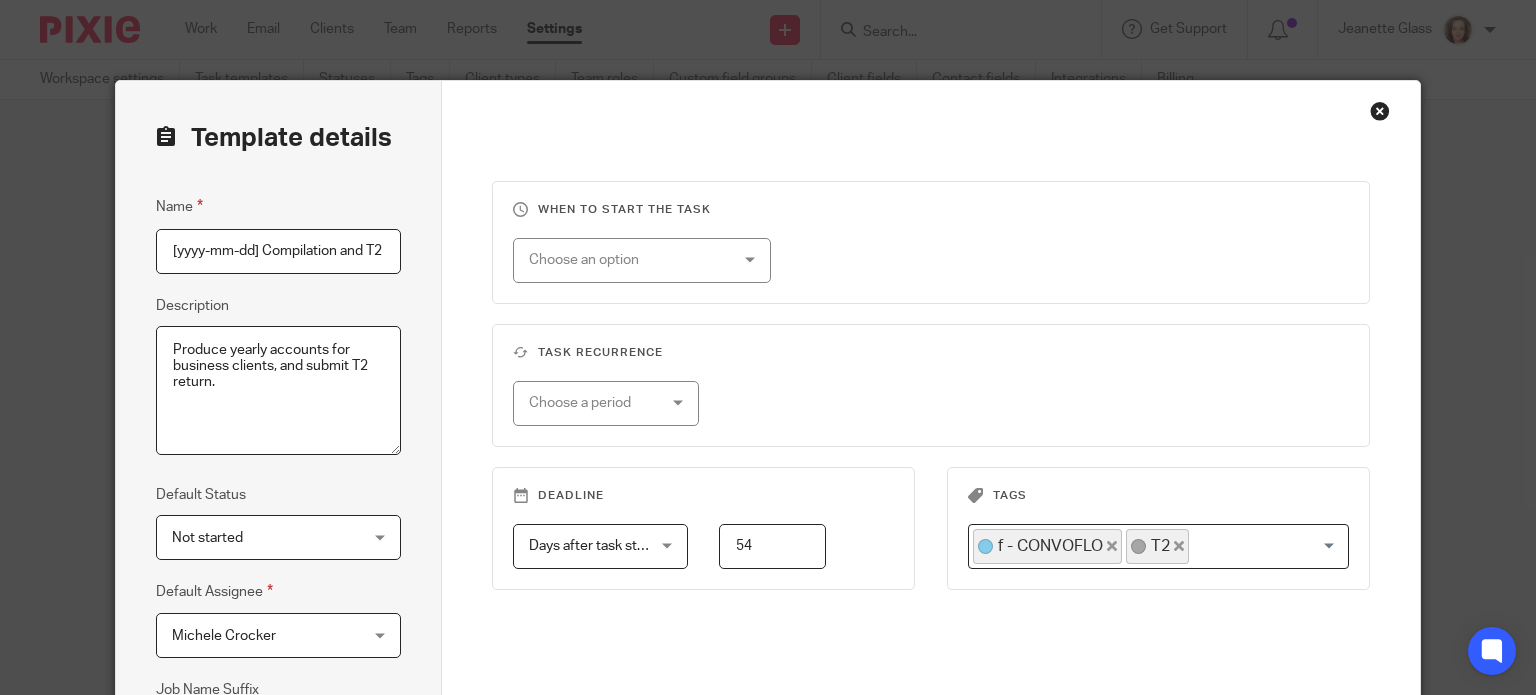 scroll, scrollTop: 0, scrollLeft: 0, axis: both 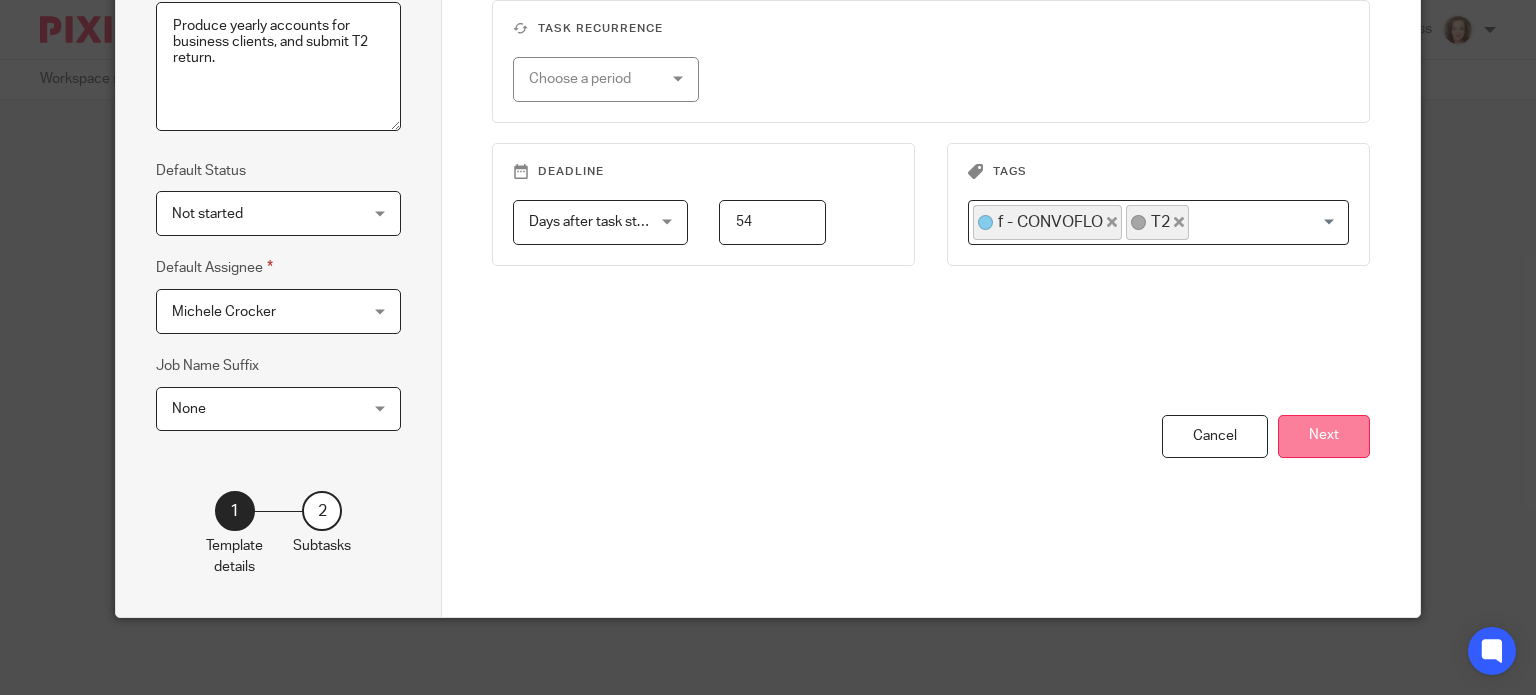 click on "Next" at bounding box center (1324, 436) 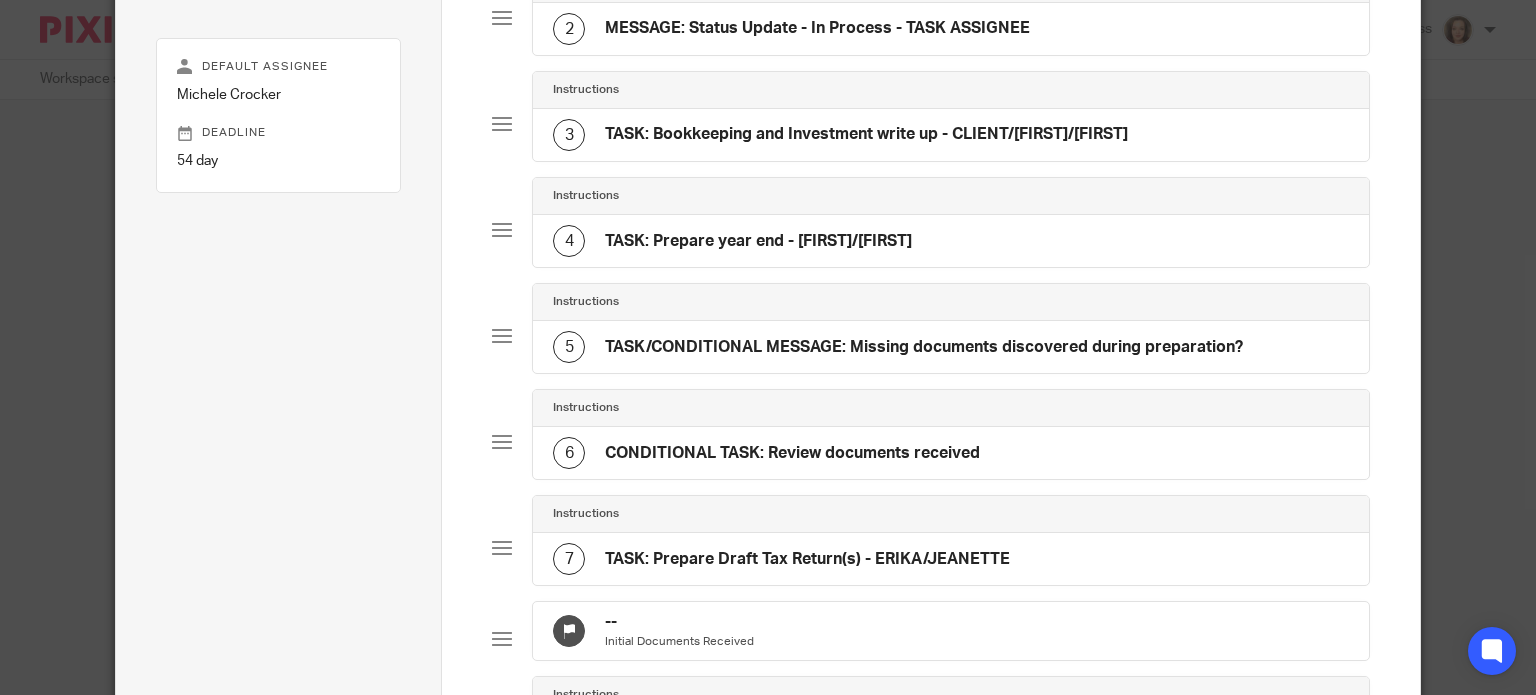 scroll, scrollTop: 0, scrollLeft: 0, axis: both 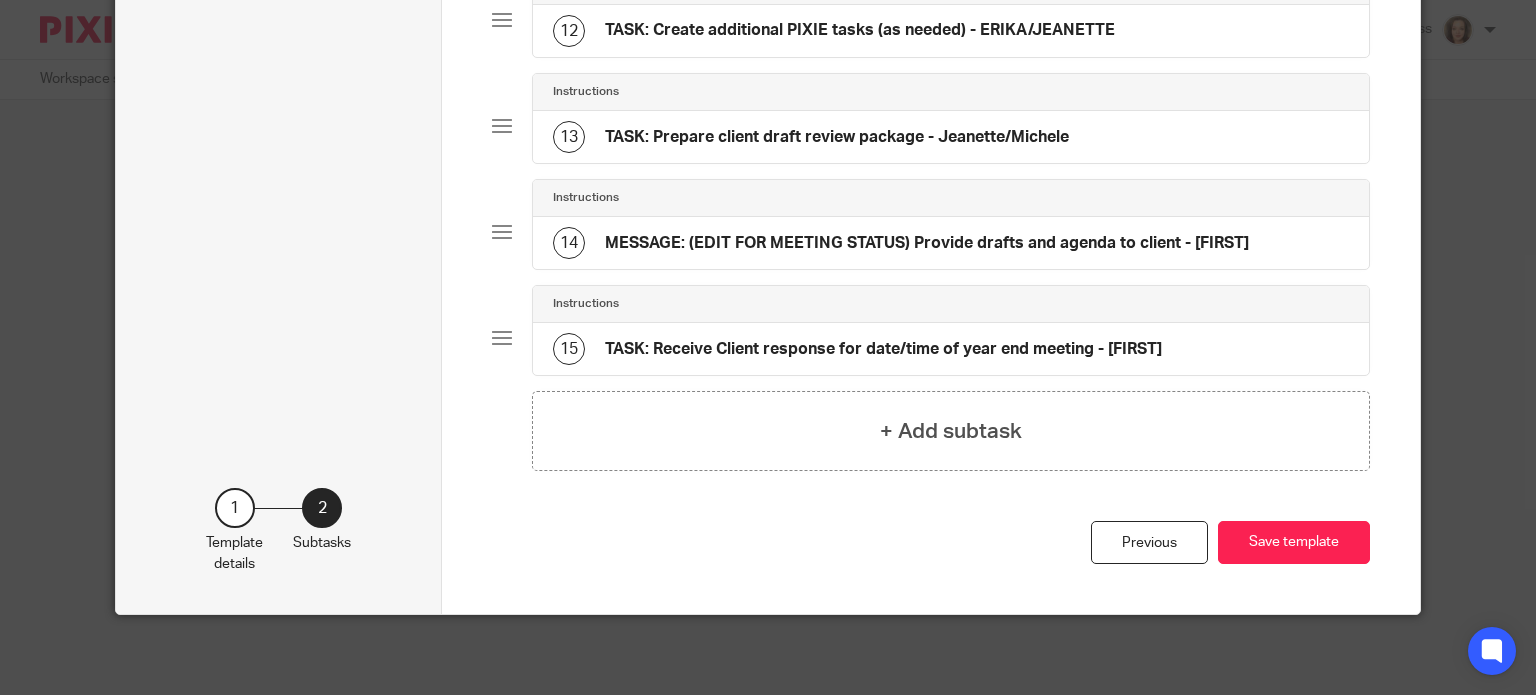 click on "MESSAGE: (EDIT FOR MEETING STATUS) Provide drafts and agenda to client - JEANETTE" 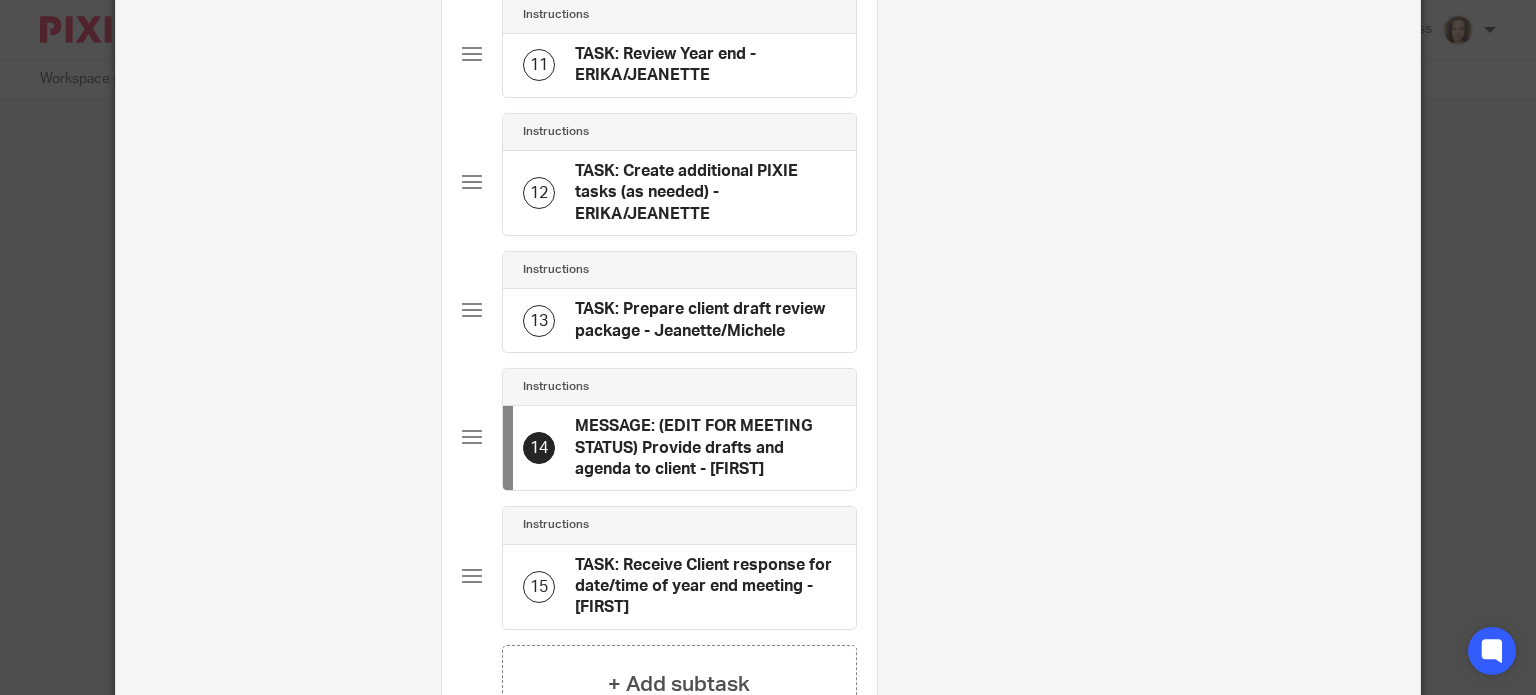 scroll, scrollTop: 0, scrollLeft: 0, axis: both 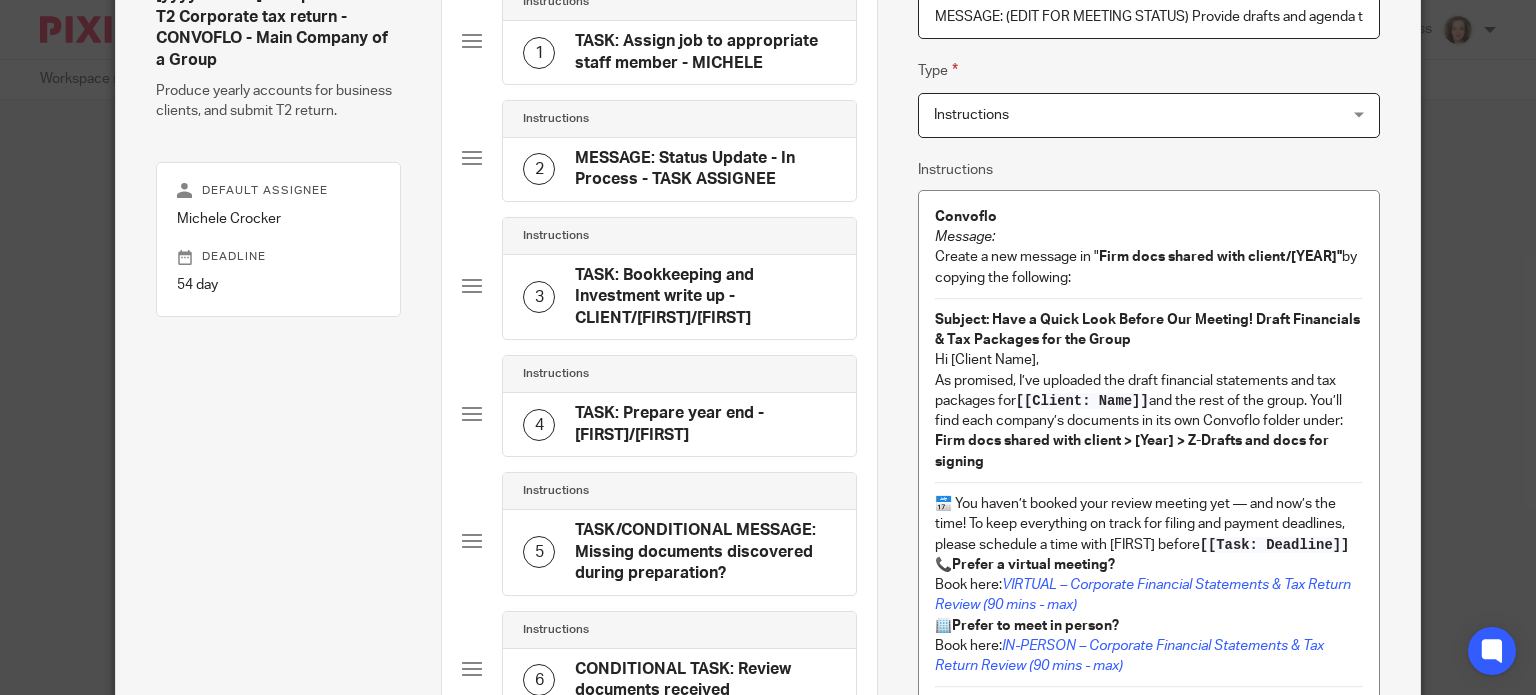 click on "Subject: Have a Quick Look Before Our Meeting! Draft Financials & Tax Packages for the Group" at bounding box center (1149, 330) 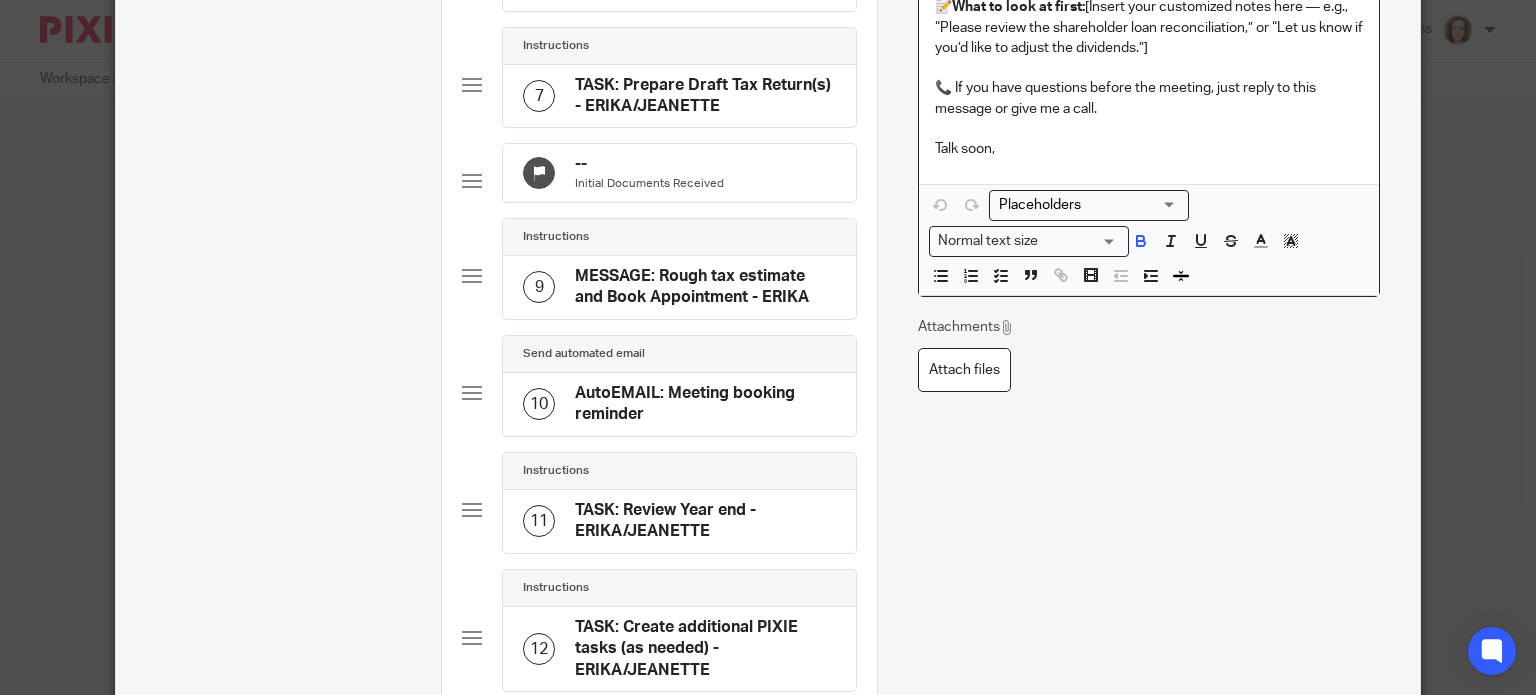 scroll, scrollTop: 800, scrollLeft: 0, axis: vertical 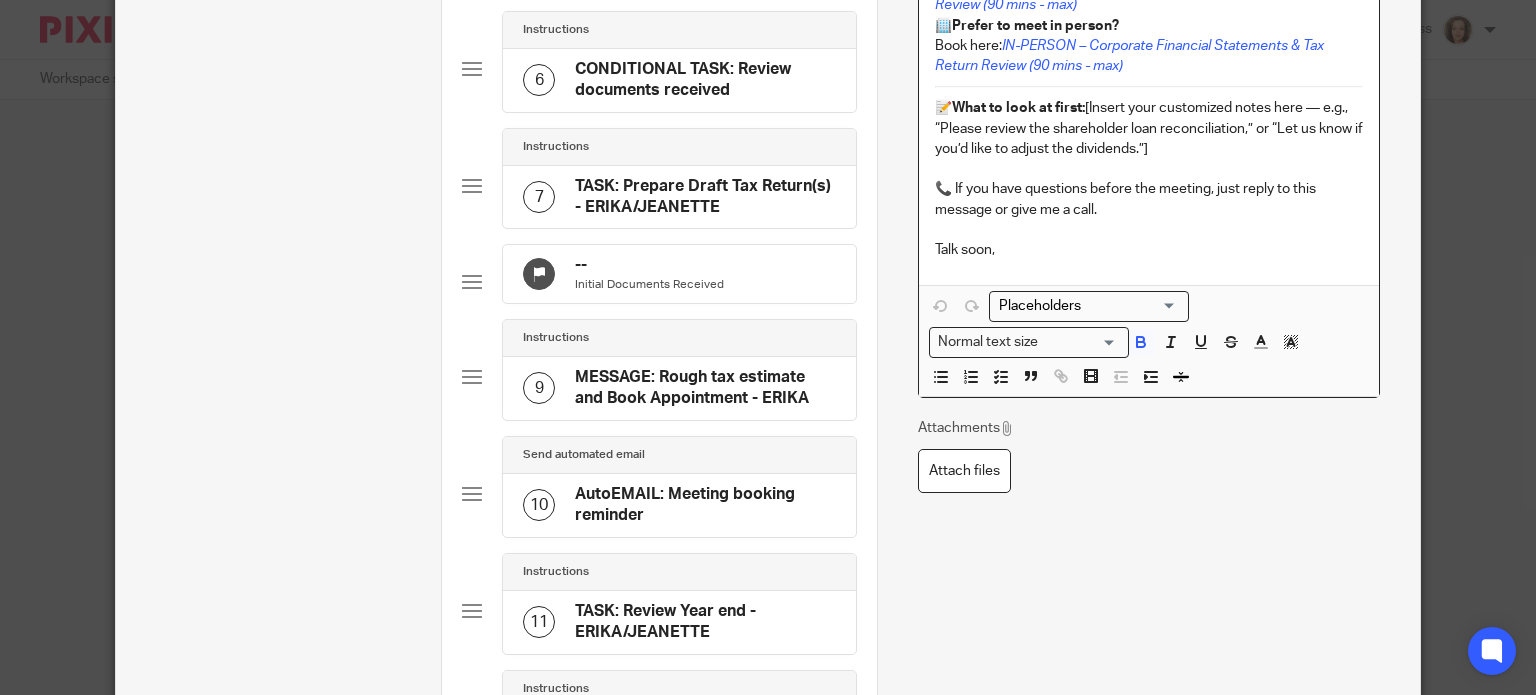 click at bounding box center (1084, 306) 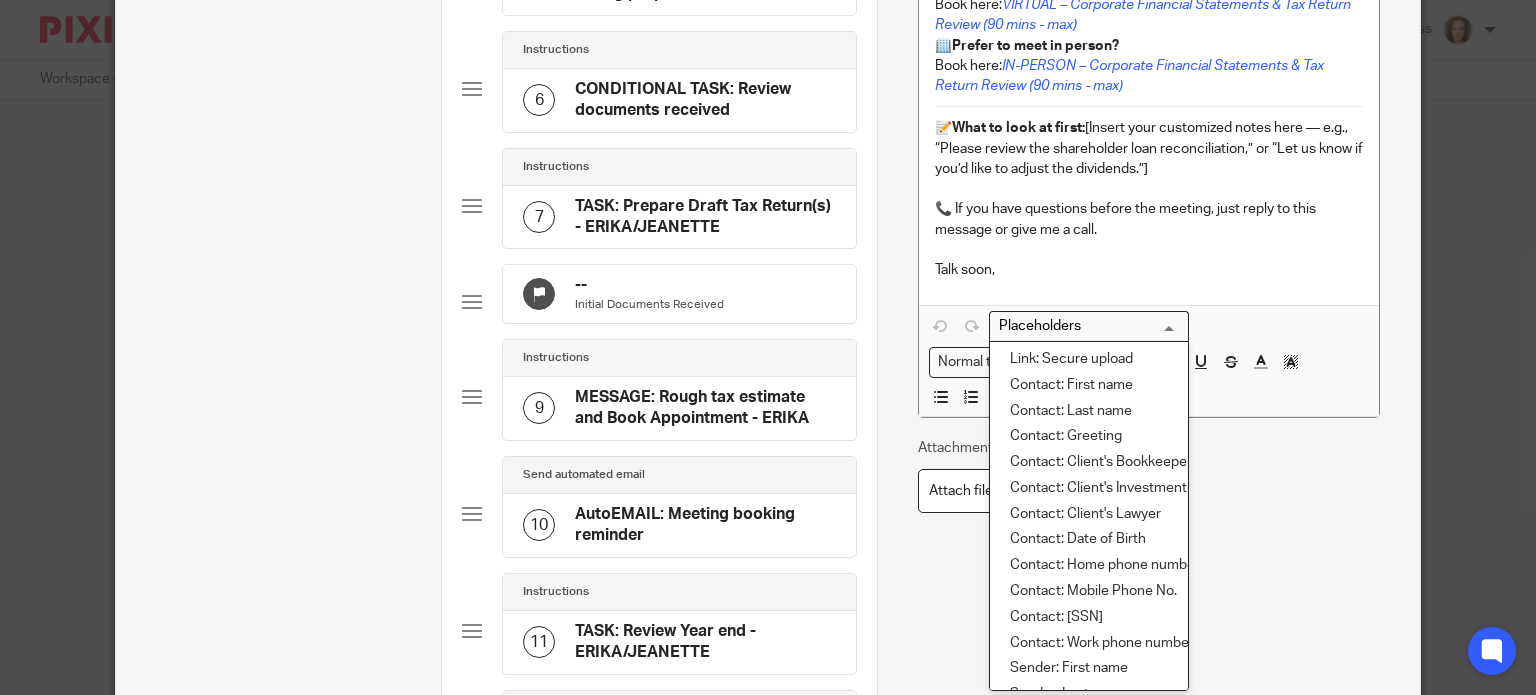 scroll, scrollTop: 775, scrollLeft: 0, axis: vertical 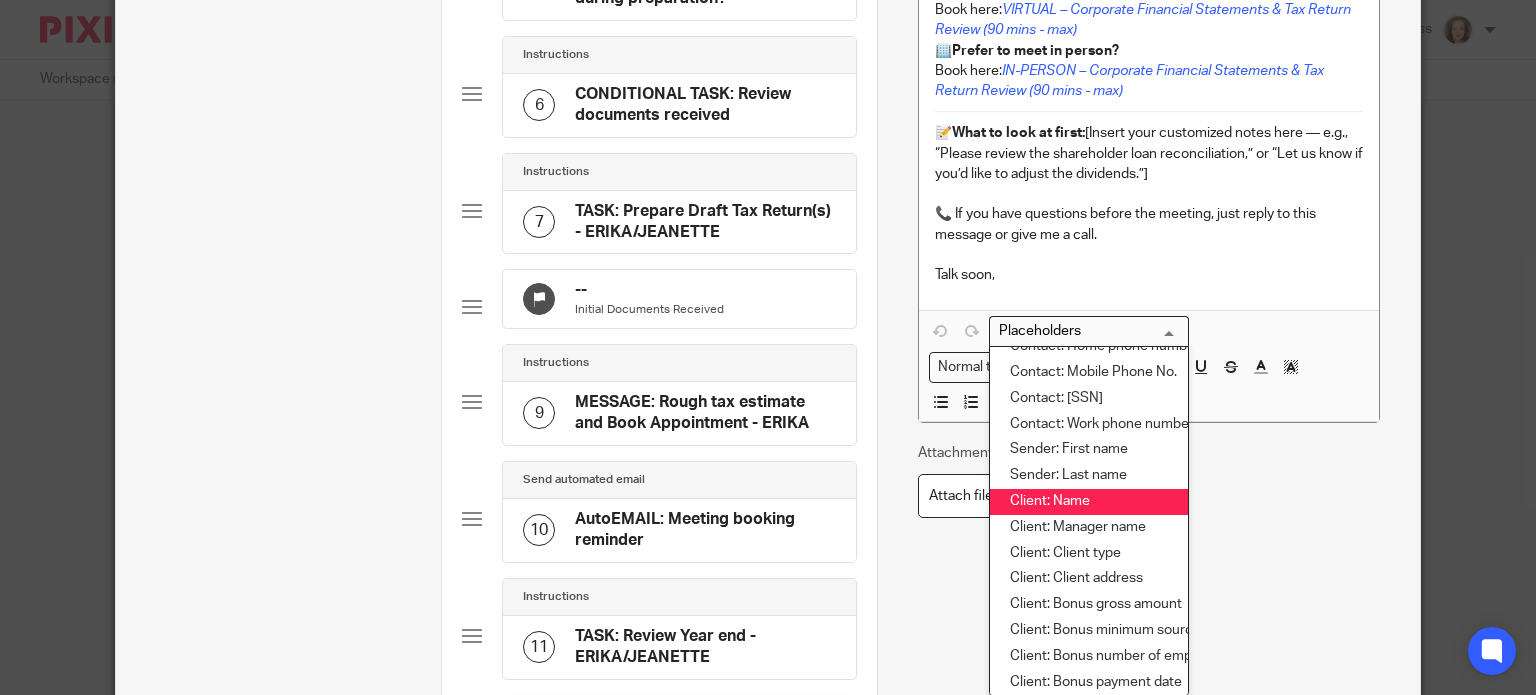 click on "Client: Name" at bounding box center (1089, 502) 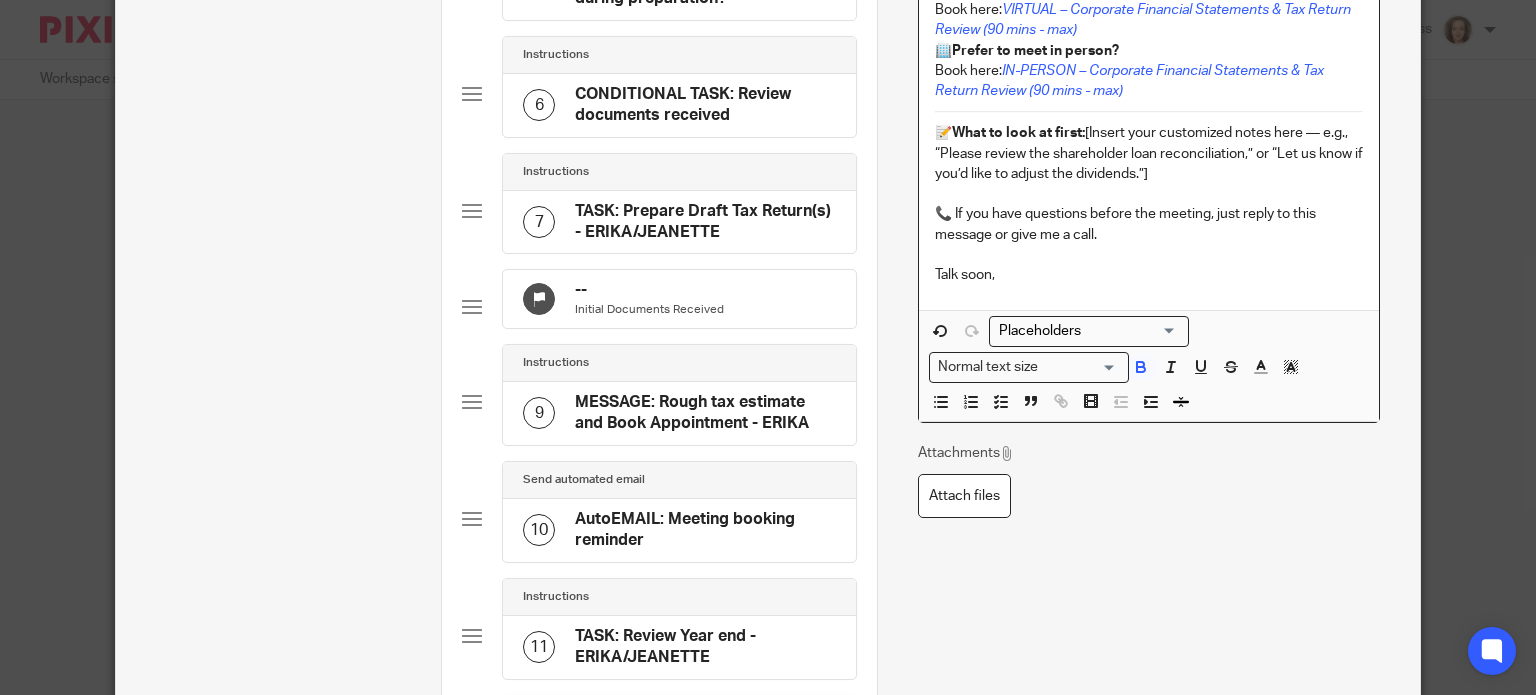 scroll, scrollTop: 527, scrollLeft: 0, axis: vertical 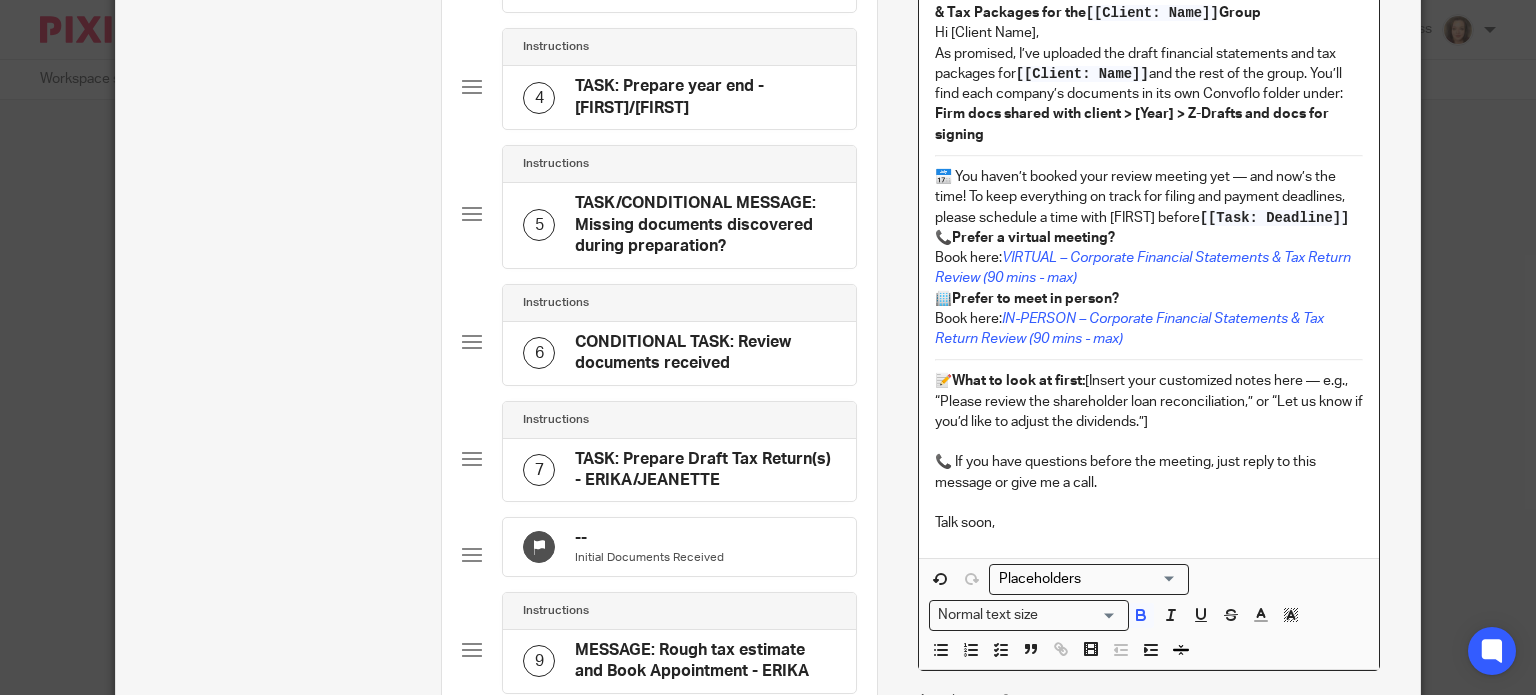 type 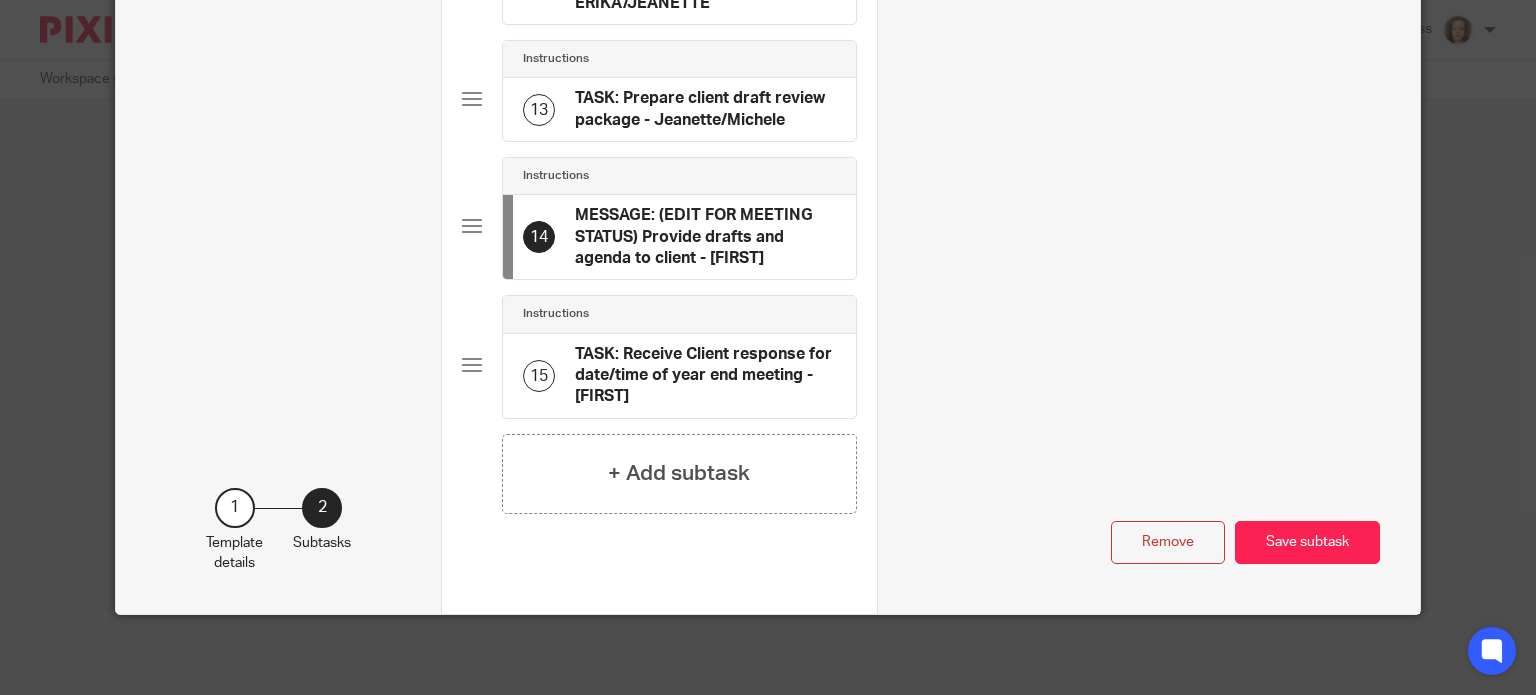 click on "Save subtask" at bounding box center (1307, 542) 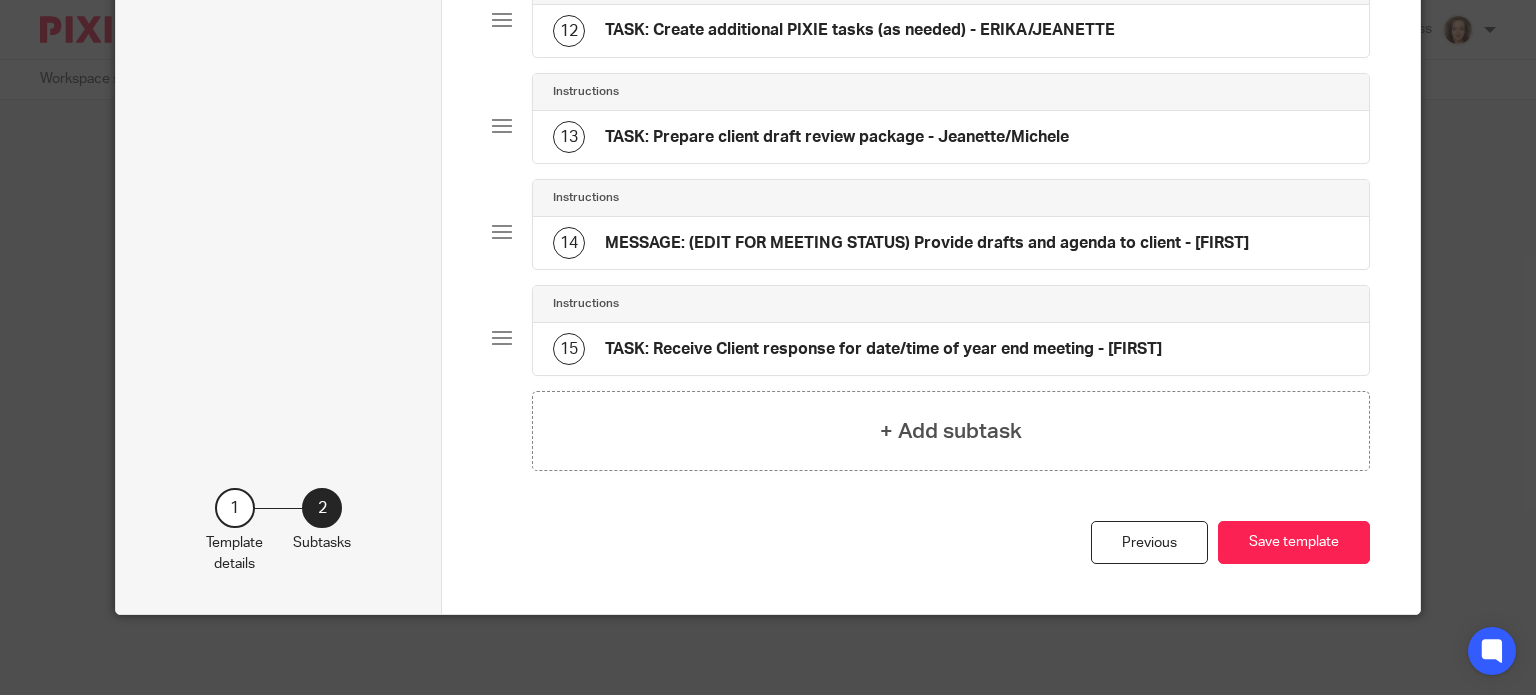 scroll, scrollTop: 1357, scrollLeft: 0, axis: vertical 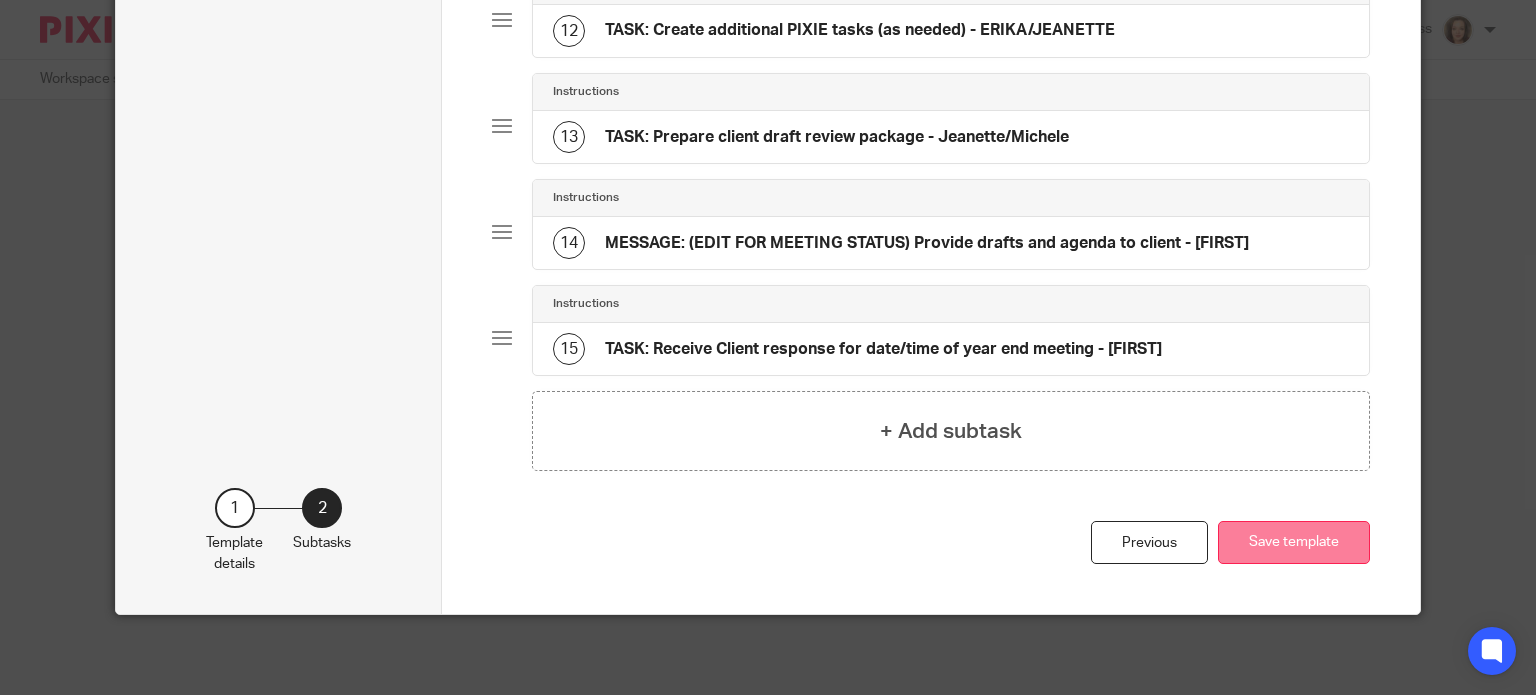 click on "Save template" at bounding box center [1294, 542] 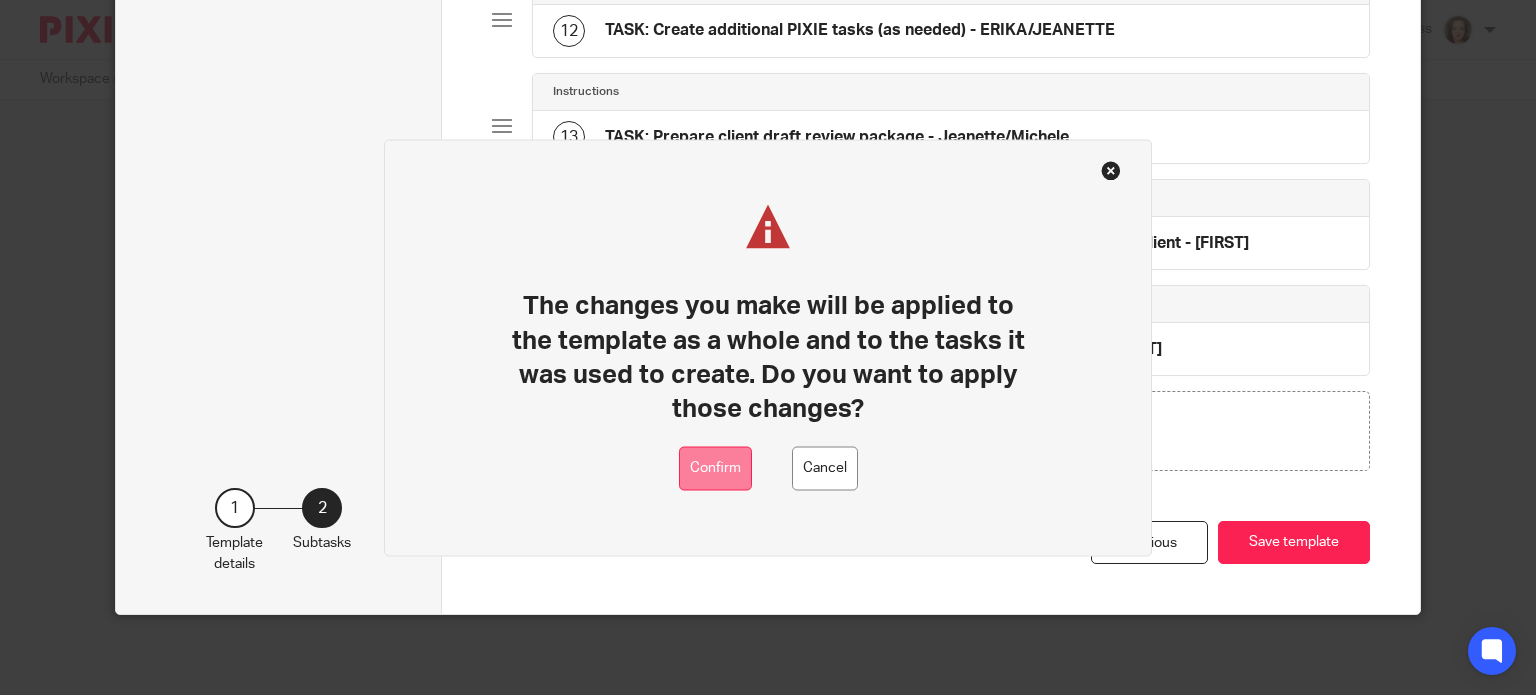 click on "Confirm" at bounding box center (715, 468) 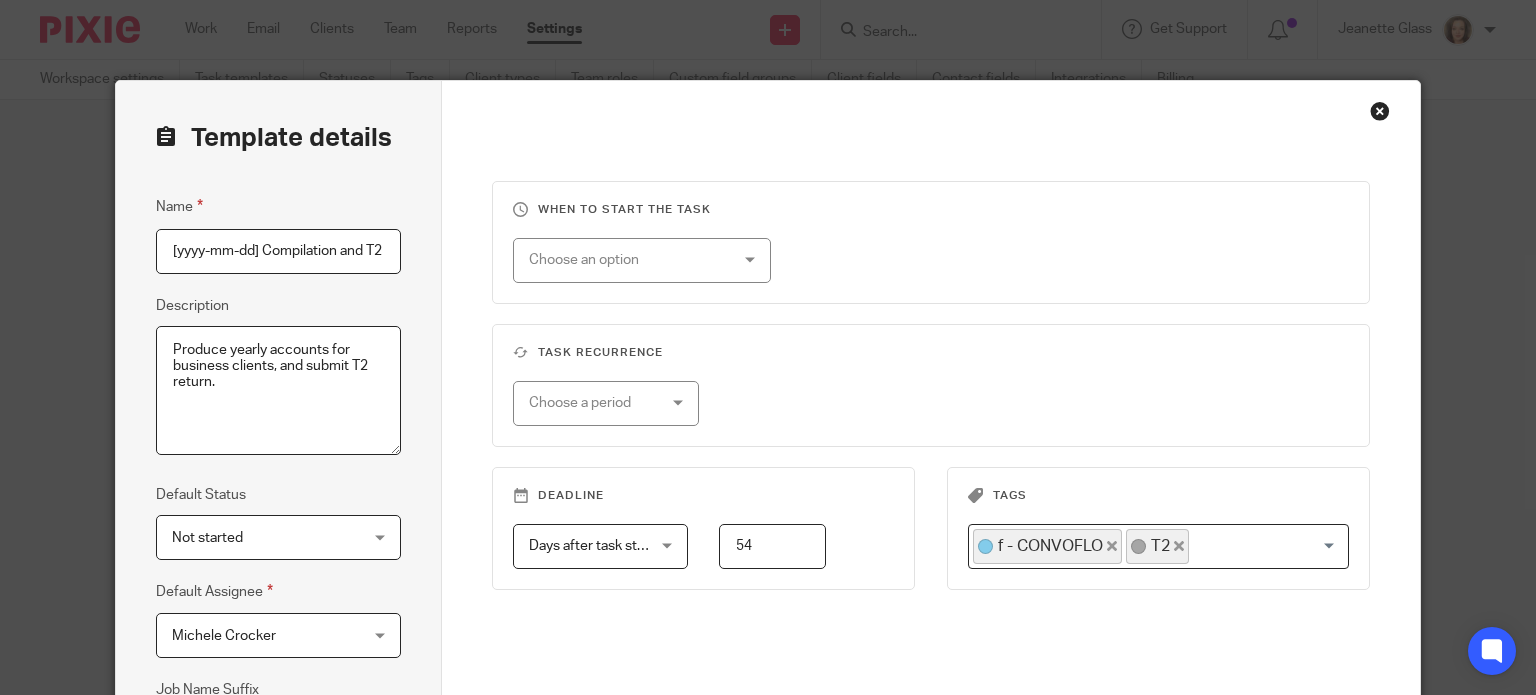 scroll, scrollTop: 0, scrollLeft: 0, axis: both 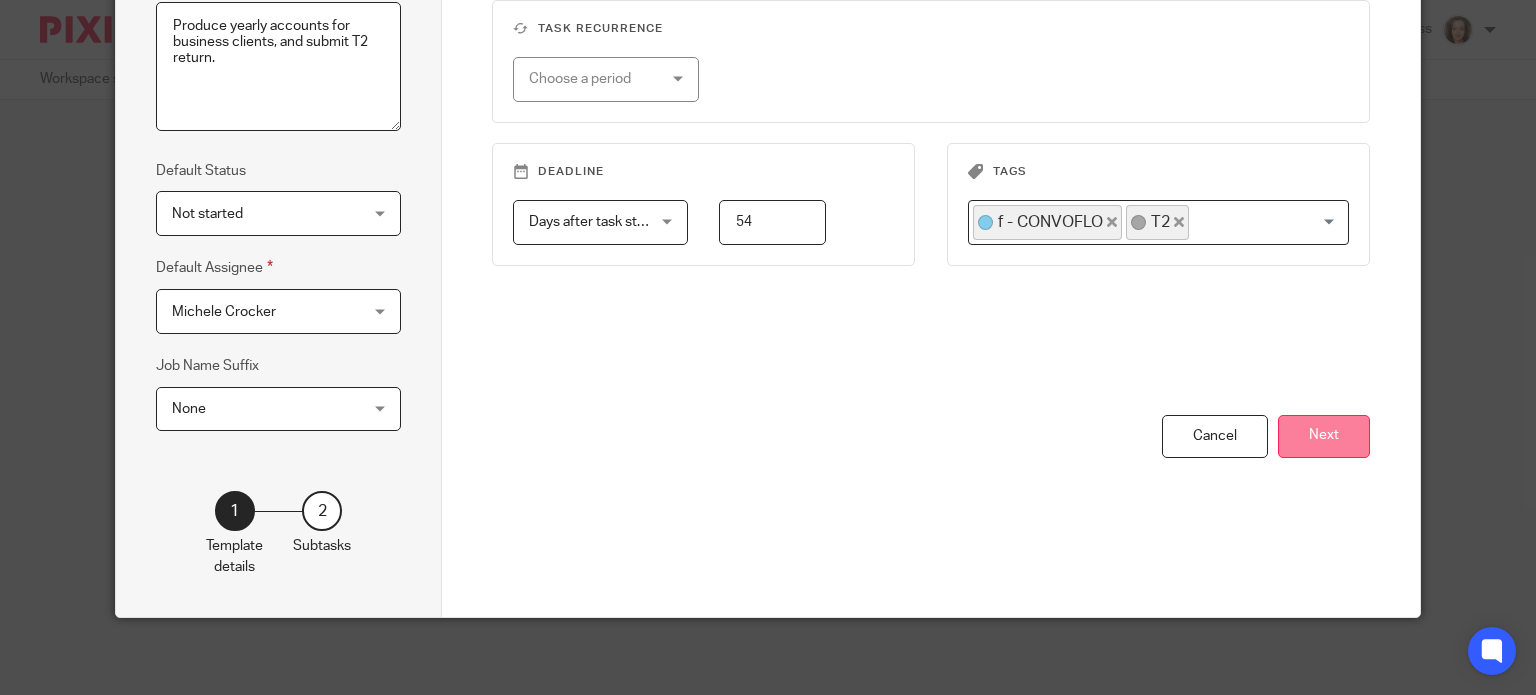 click on "Next" at bounding box center [1324, 436] 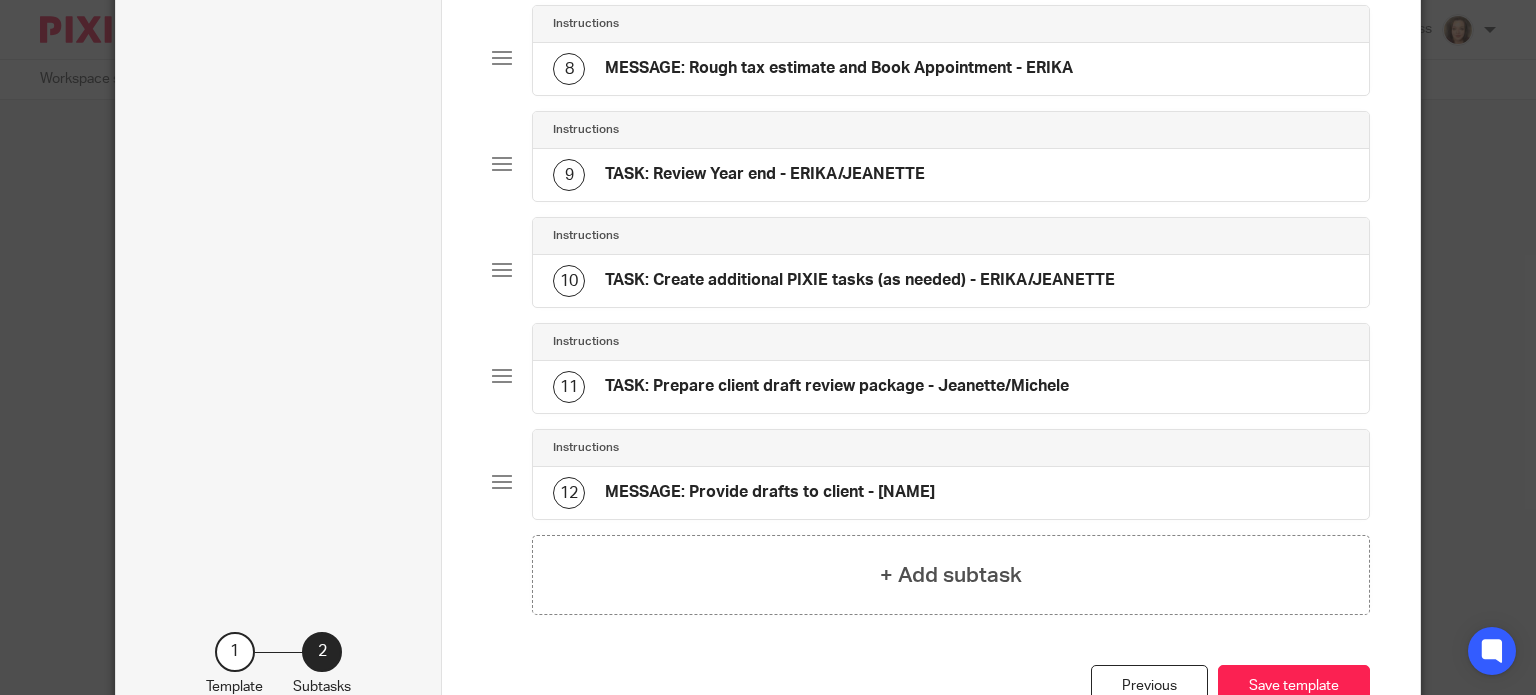 scroll, scrollTop: 1041, scrollLeft: 0, axis: vertical 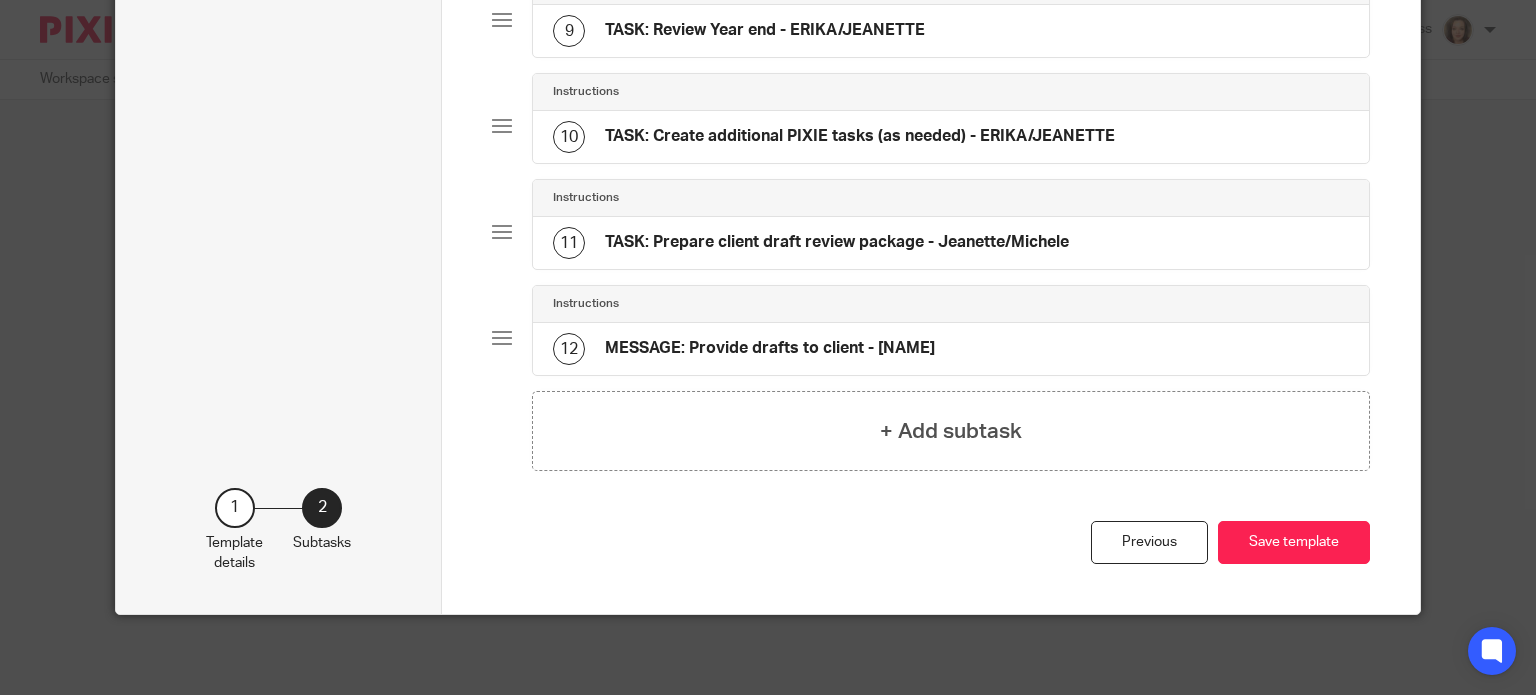 click on "MESSAGE: Provide drafts to client - JEANETTE" 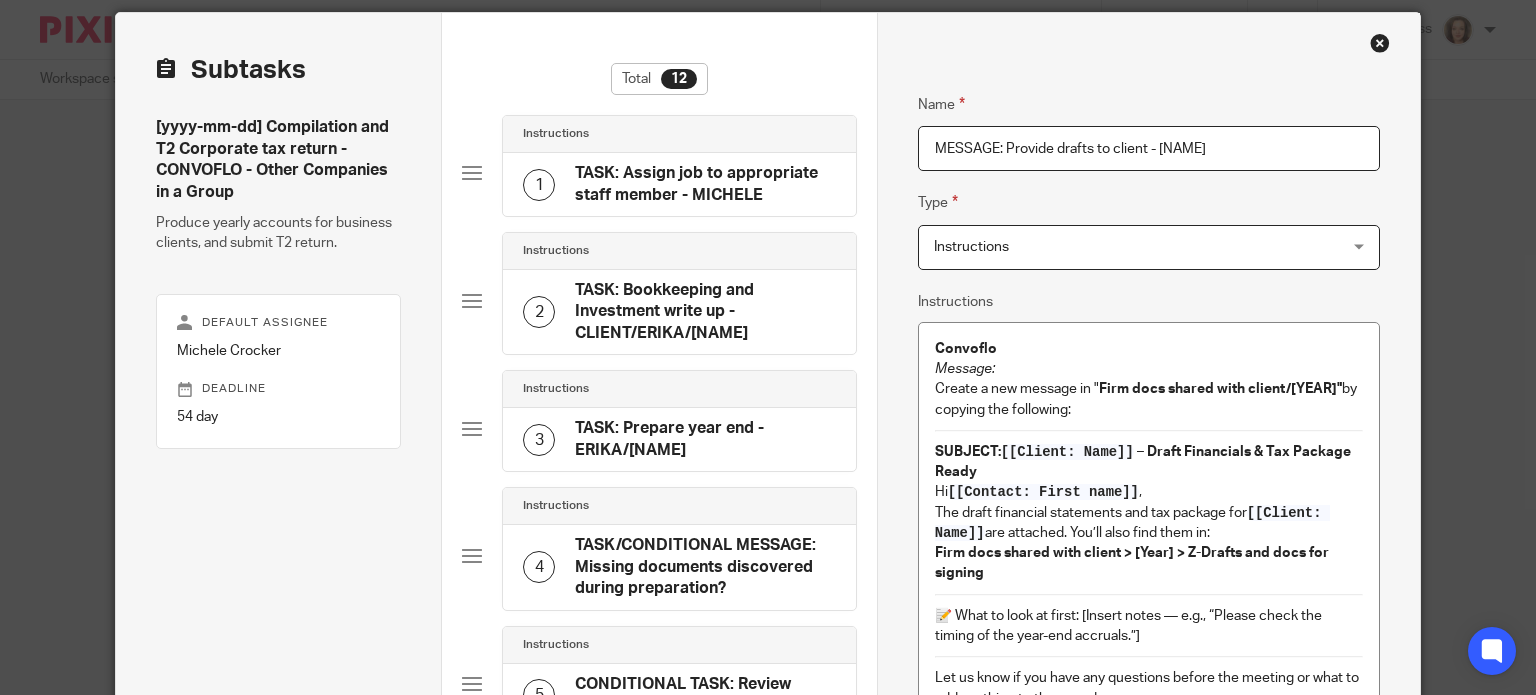 scroll, scrollTop: 75, scrollLeft: 0, axis: vertical 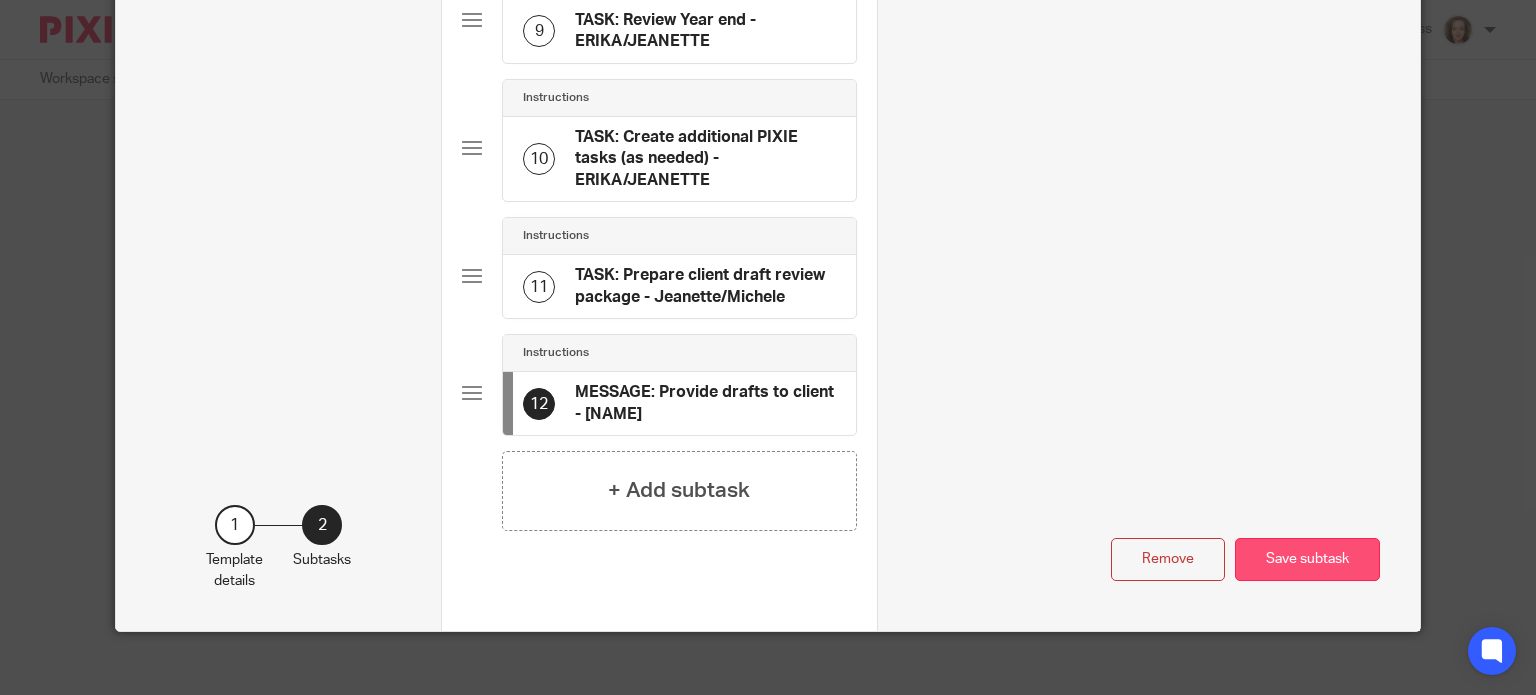 click on "Remove
Save subtask" at bounding box center [1149, 399] 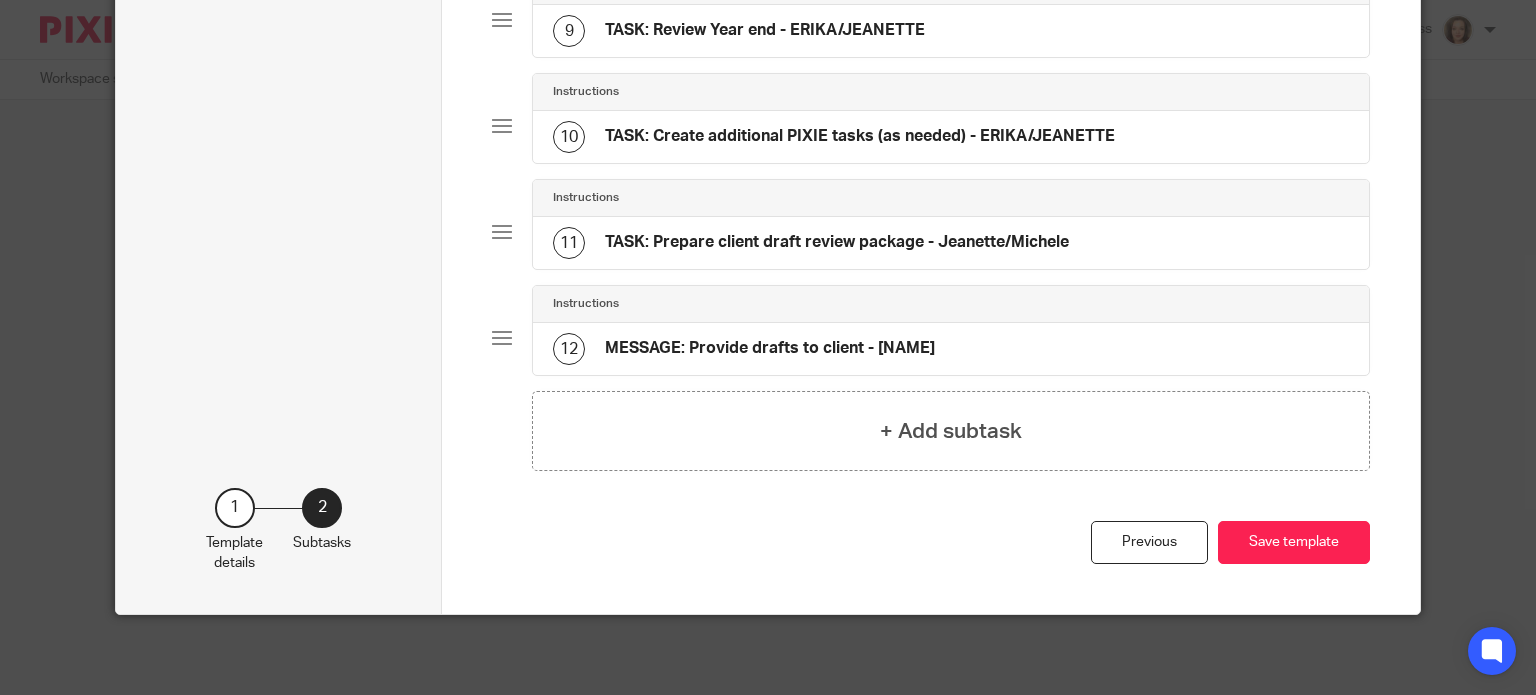 scroll, scrollTop: 1041, scrollLeft: 0, axis: vertical 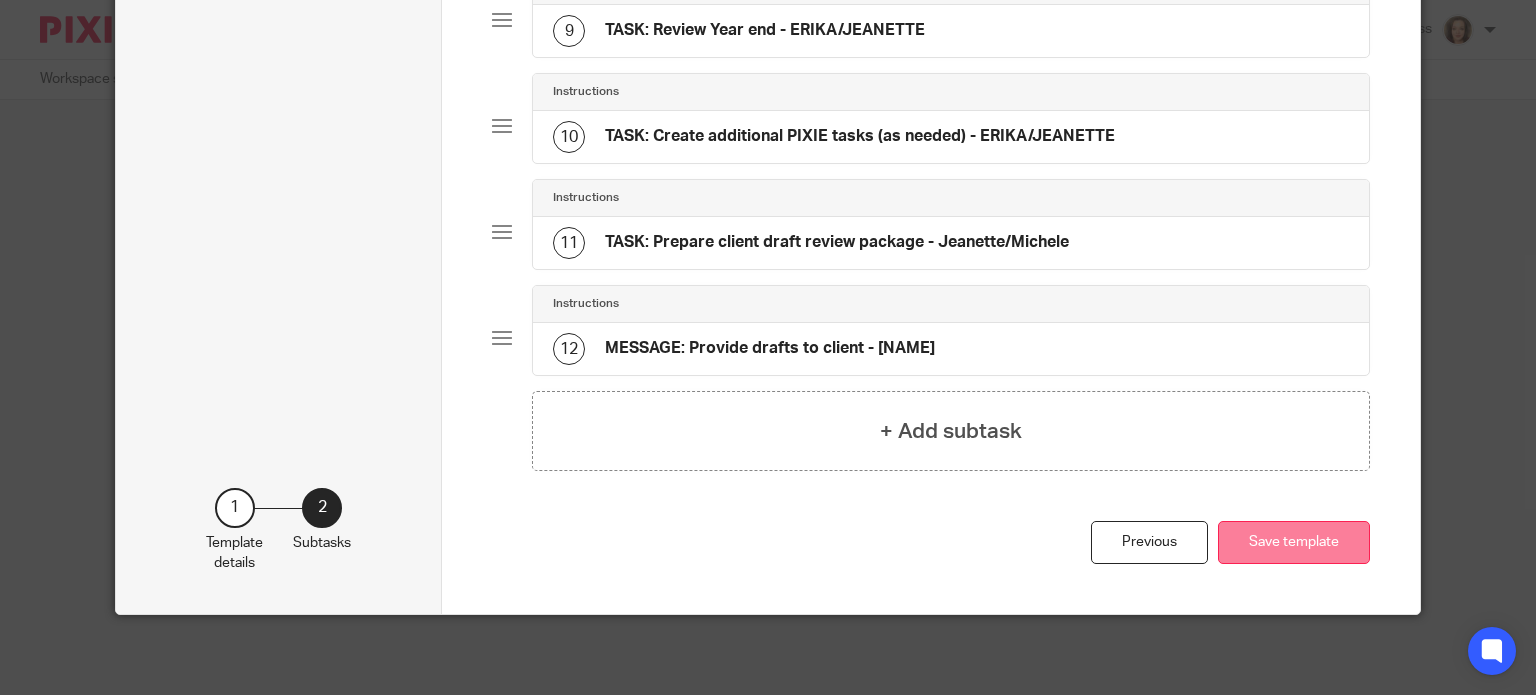 click on "Save template" at bounding box center [1294, 542] 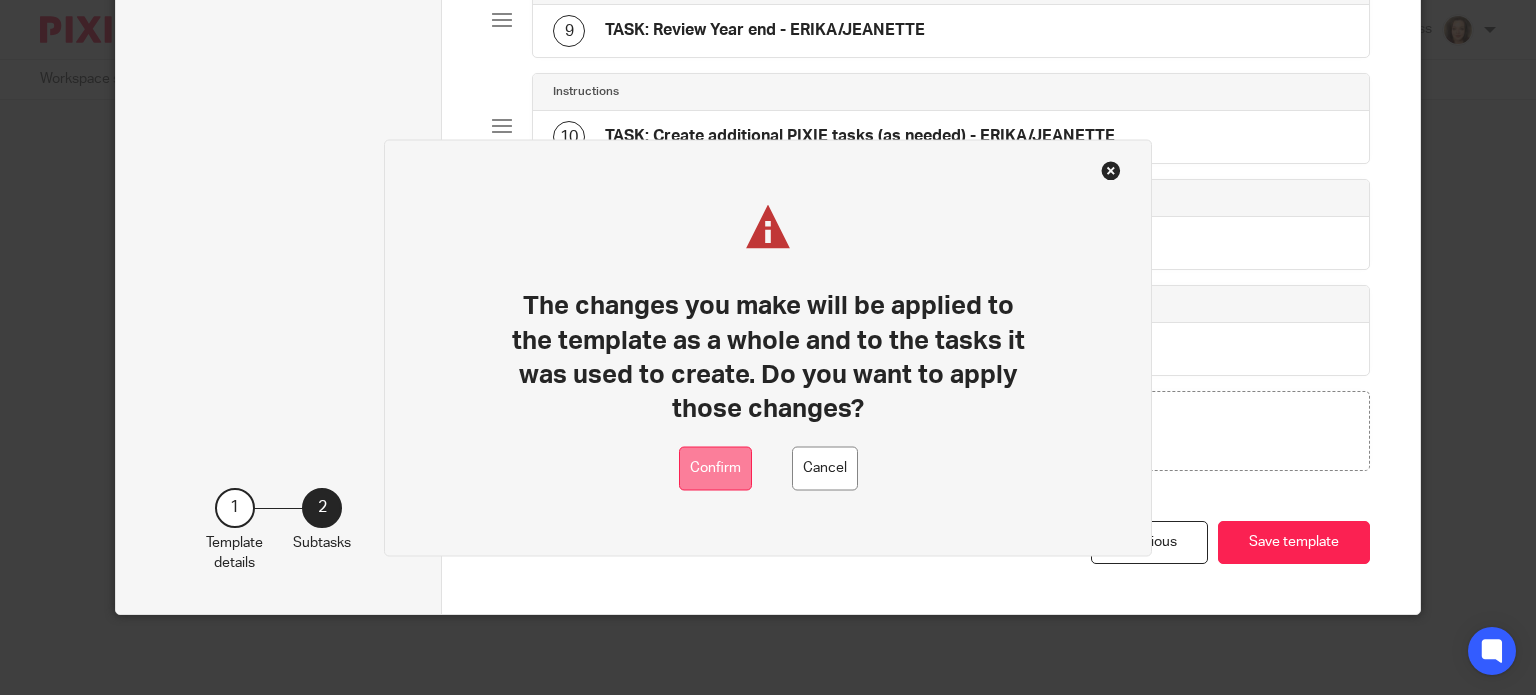 click on "Confirm" at bounding box center (715, 468) 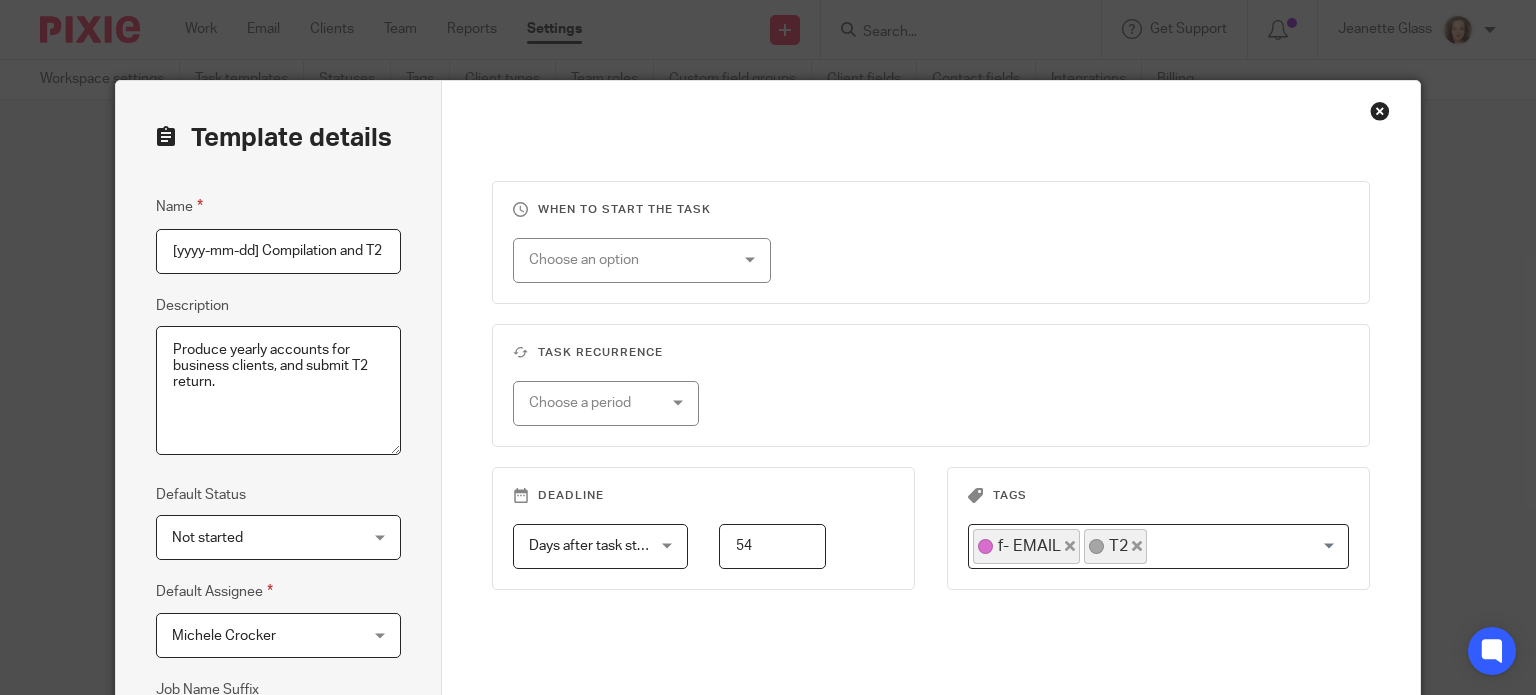 scroll, scrollTop: 0, scrollLeft: 0, axis: both 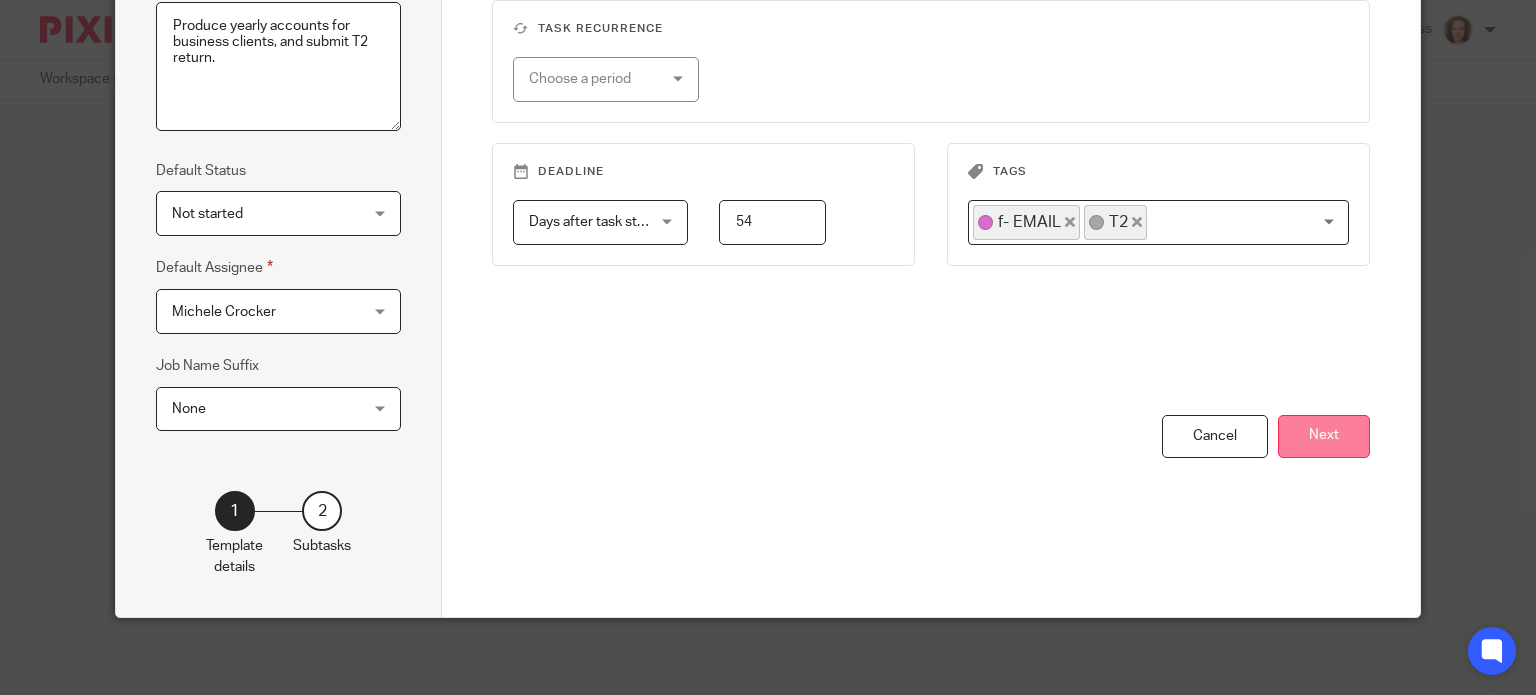 click on "Next" at bounding box center [1324, 436] 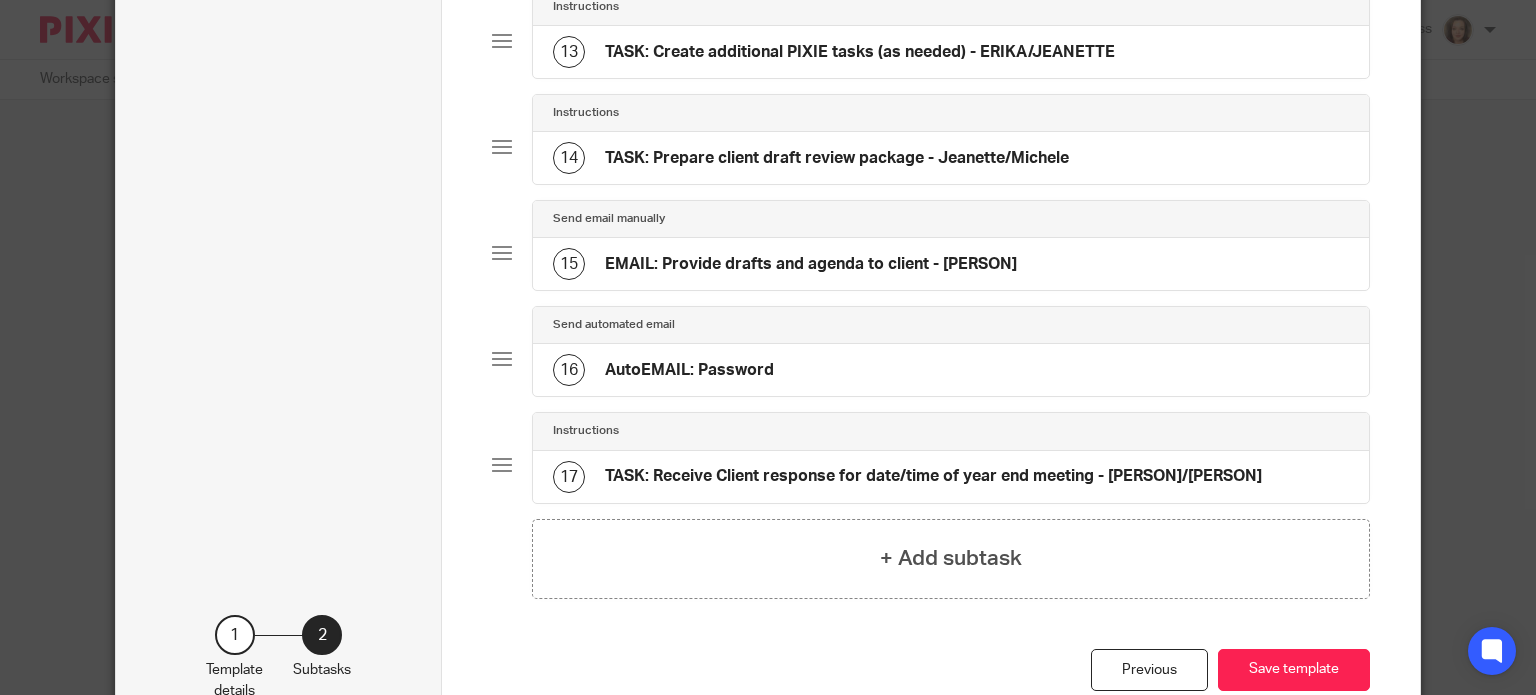 scroll, scrollTop: 1568, scrollLeft: 0, axis: vertical 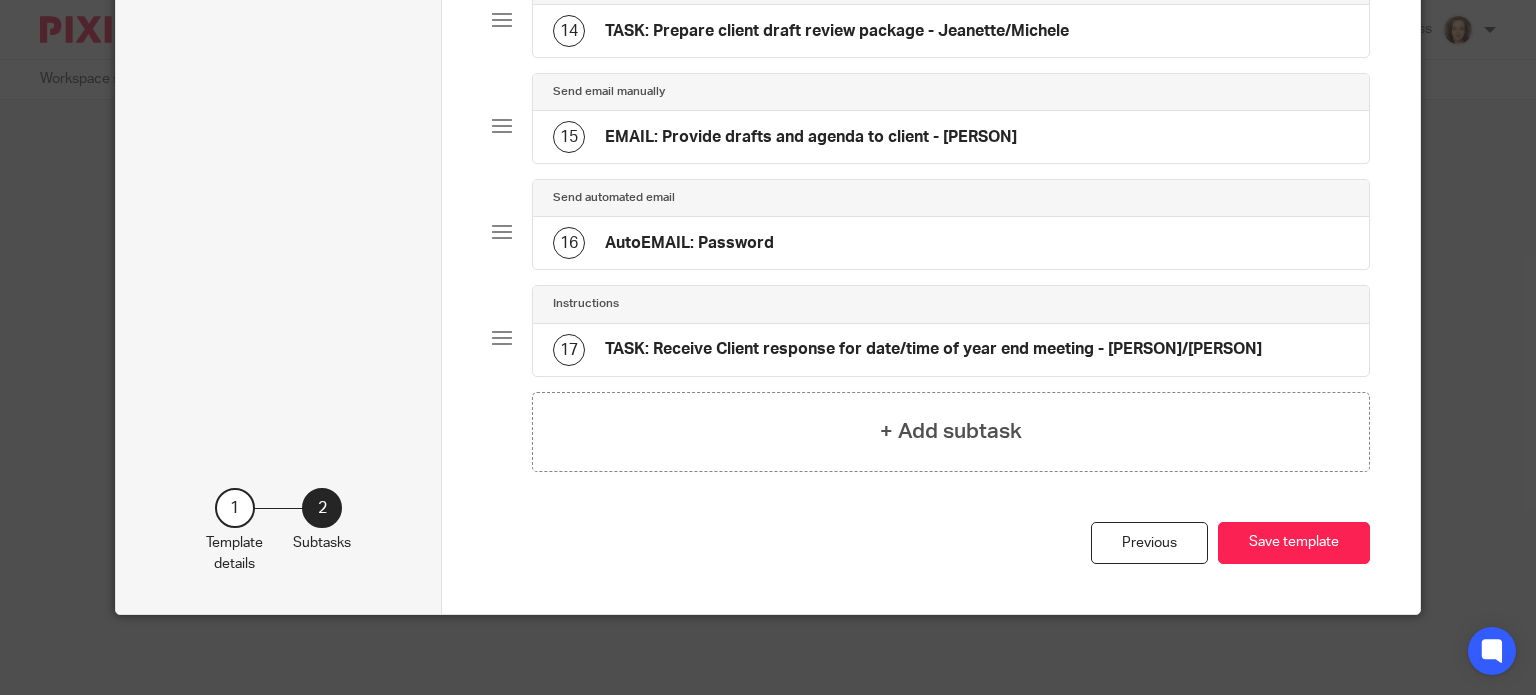 click on "EMAIL: Provide drafts and agenda to client - [FIRST]" 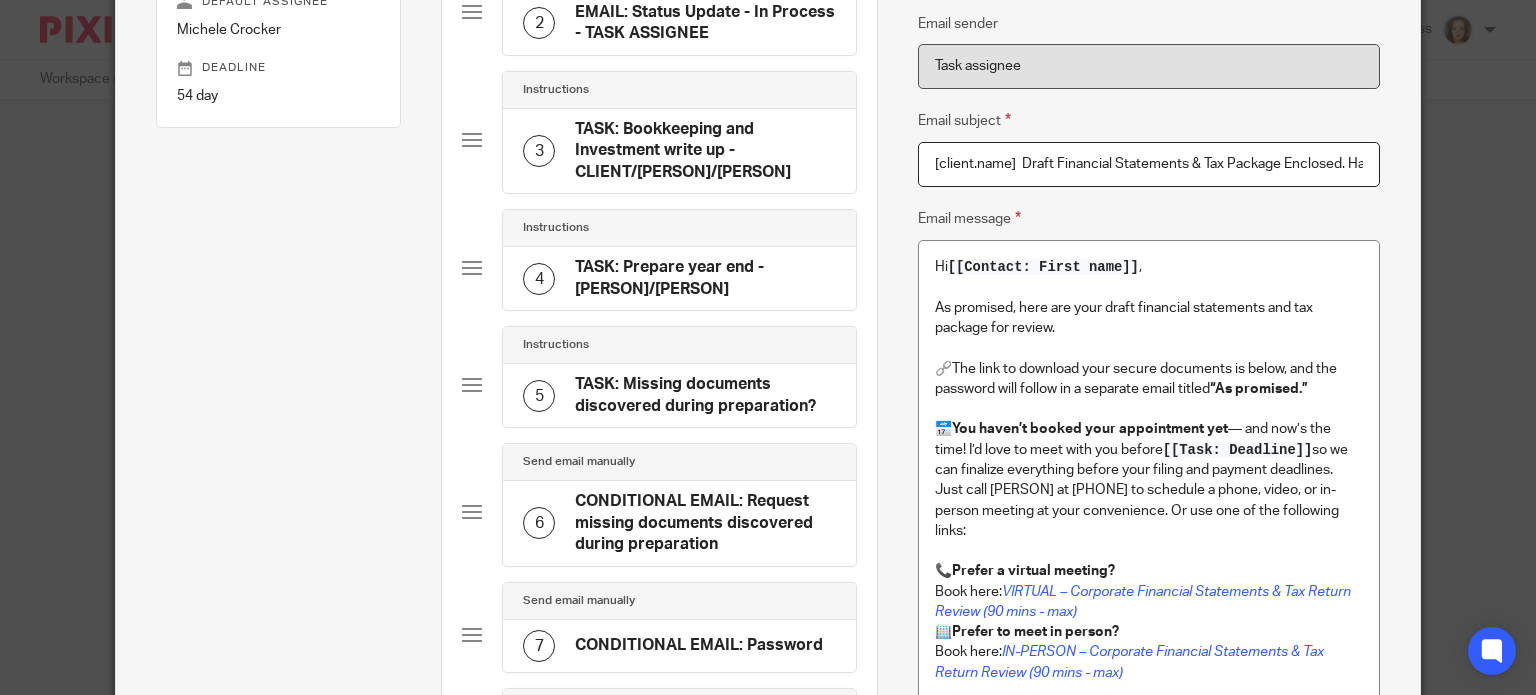 scroll, scrollTop: 350, scrollLeft: 0, axis: vertical 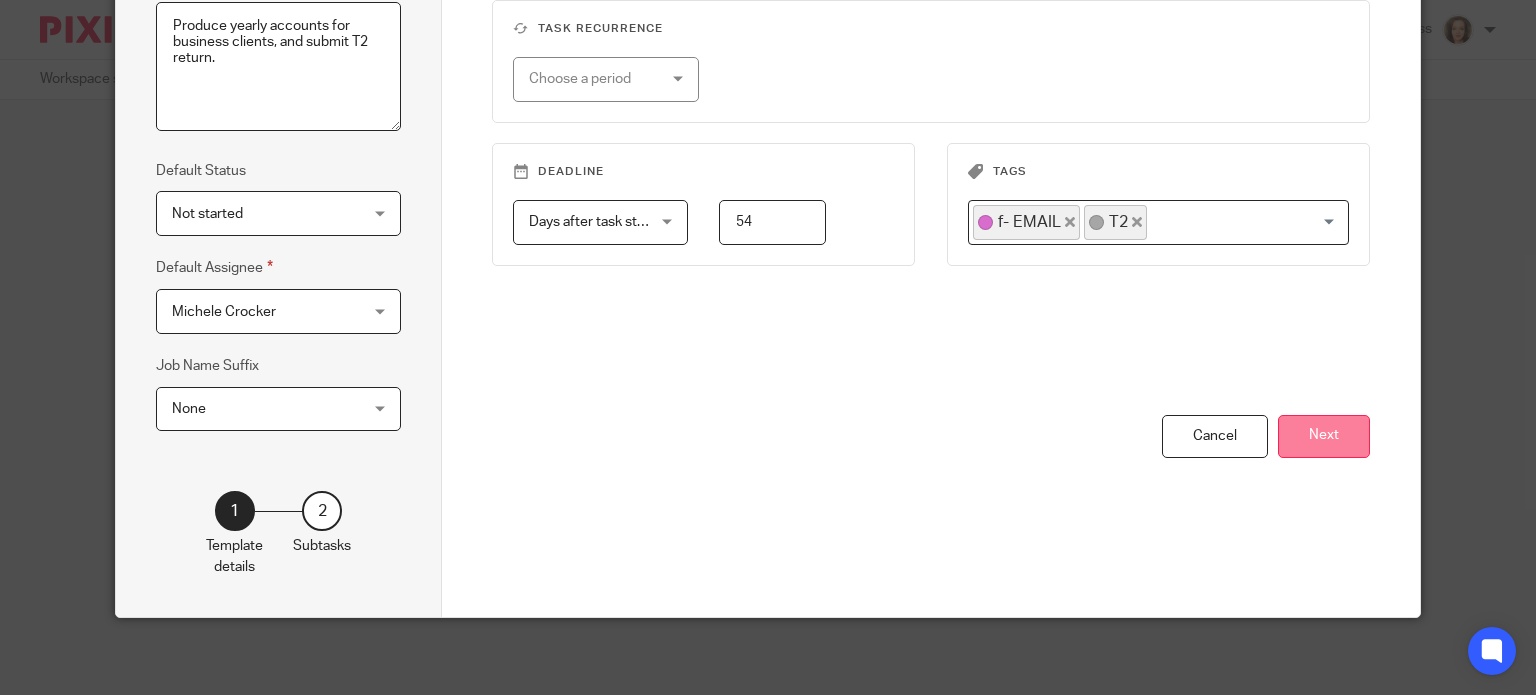 click on "Next" at bounding box center [1324, 436] 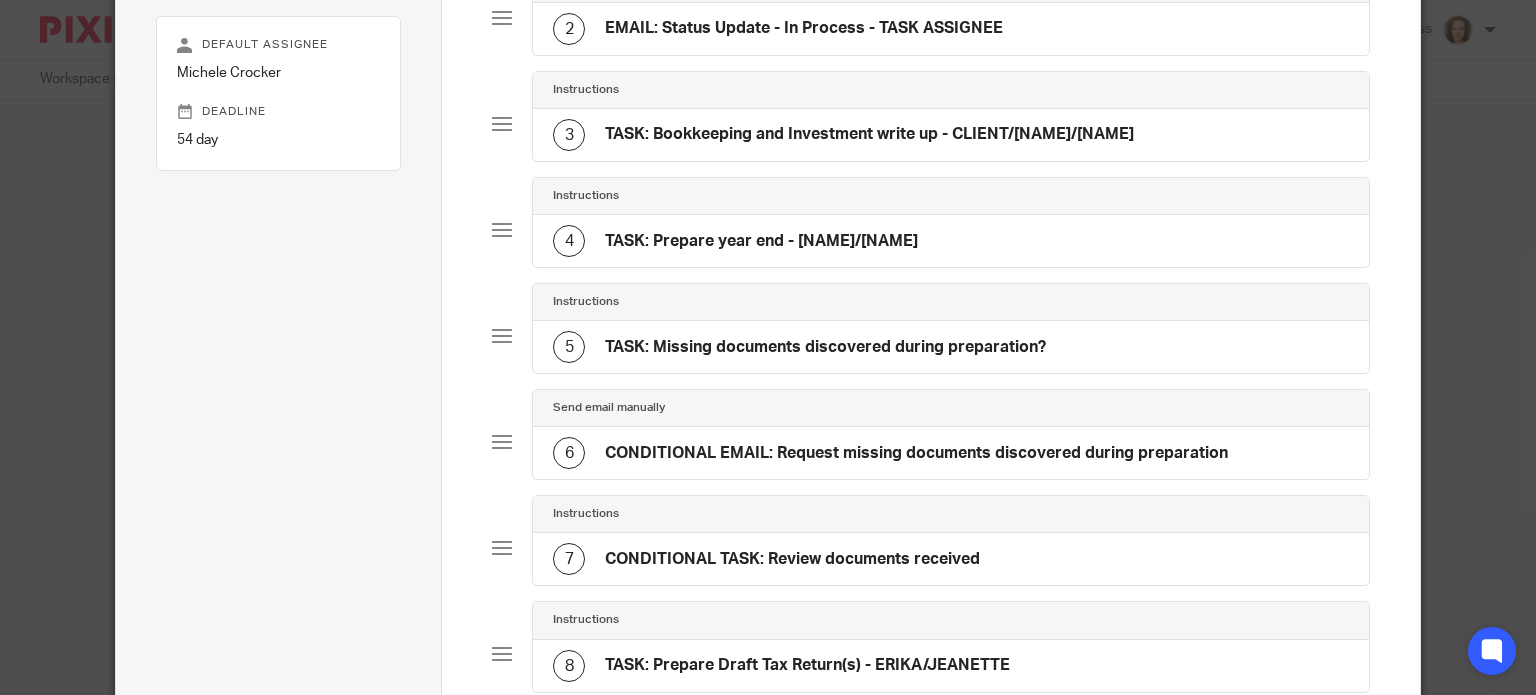scroll, scrollTop: 0, scrollLeft: 0, axis: both 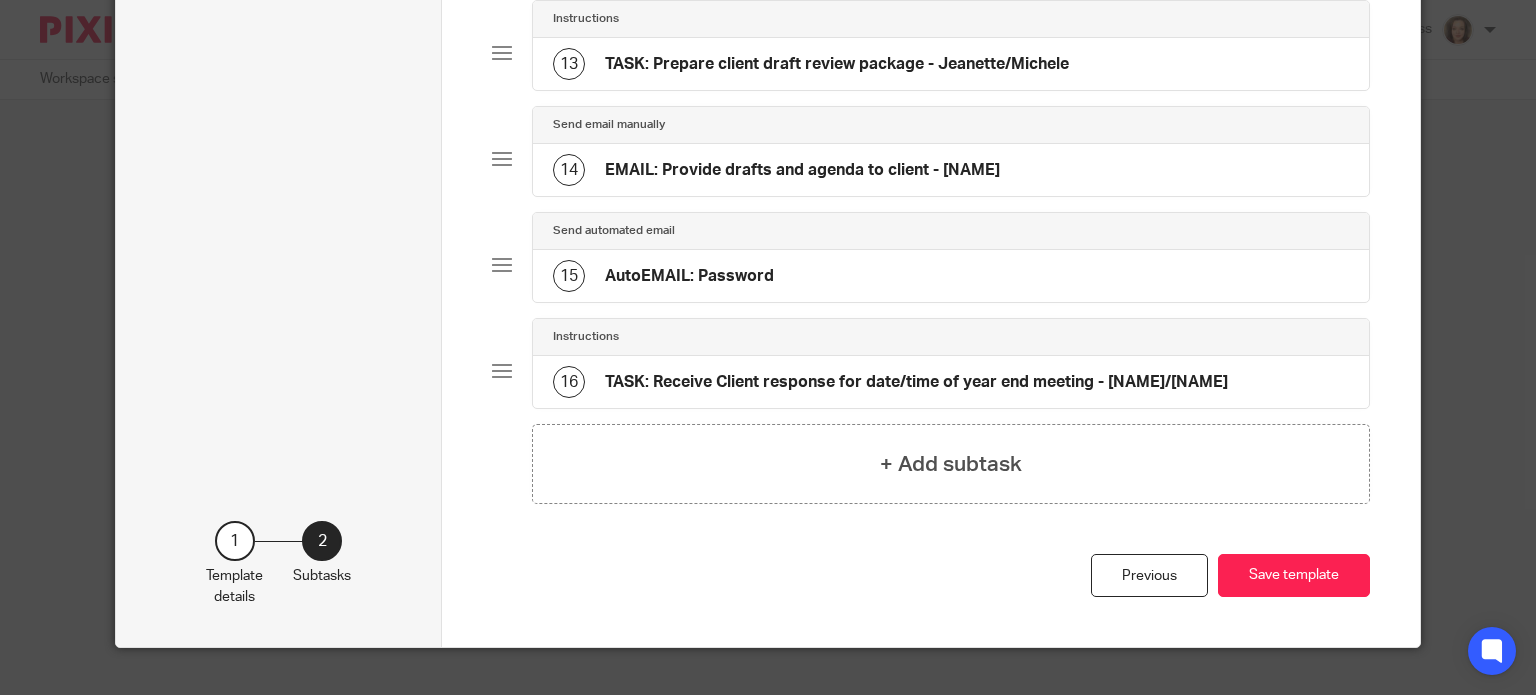 click on "EMAIL: Provide drafts and agenda to client - [NAME]" 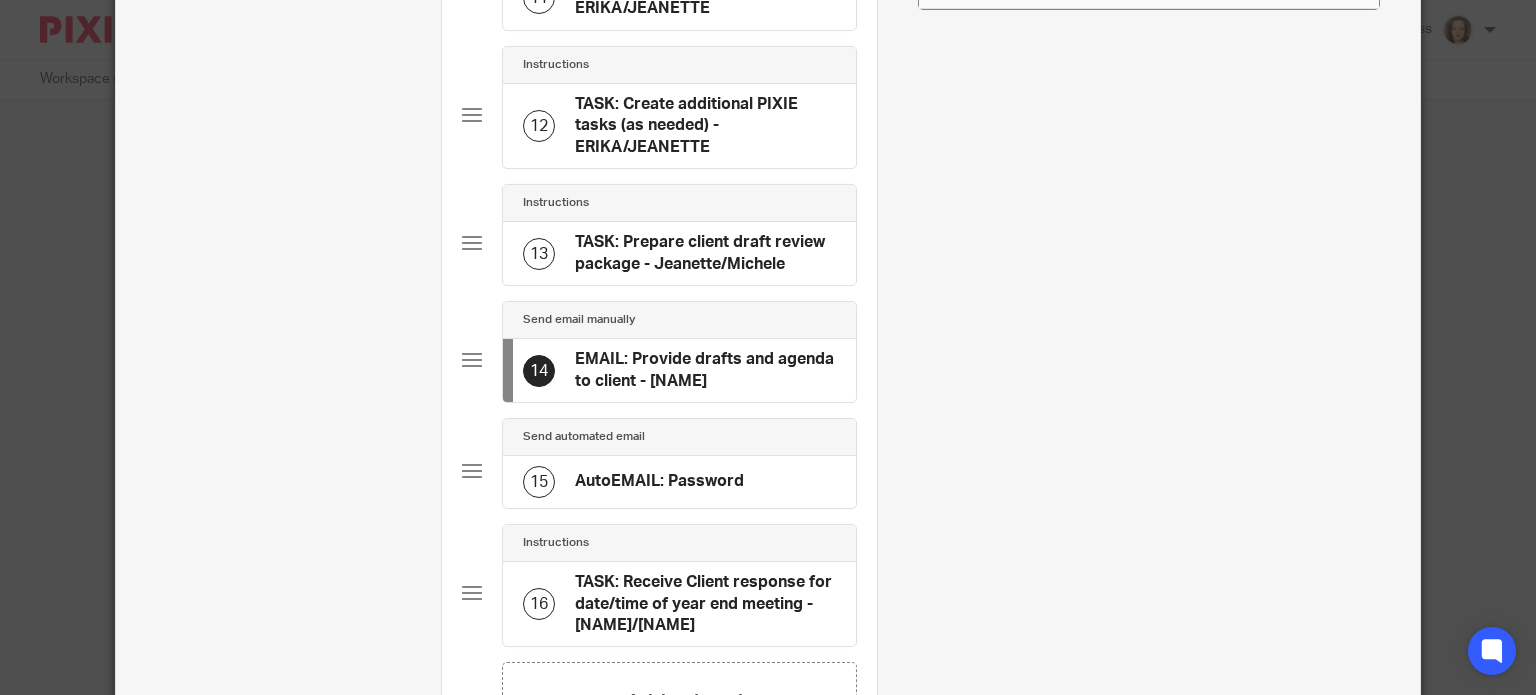 scroll, scrollTop: 0, scrollLeft: 0, axis: both 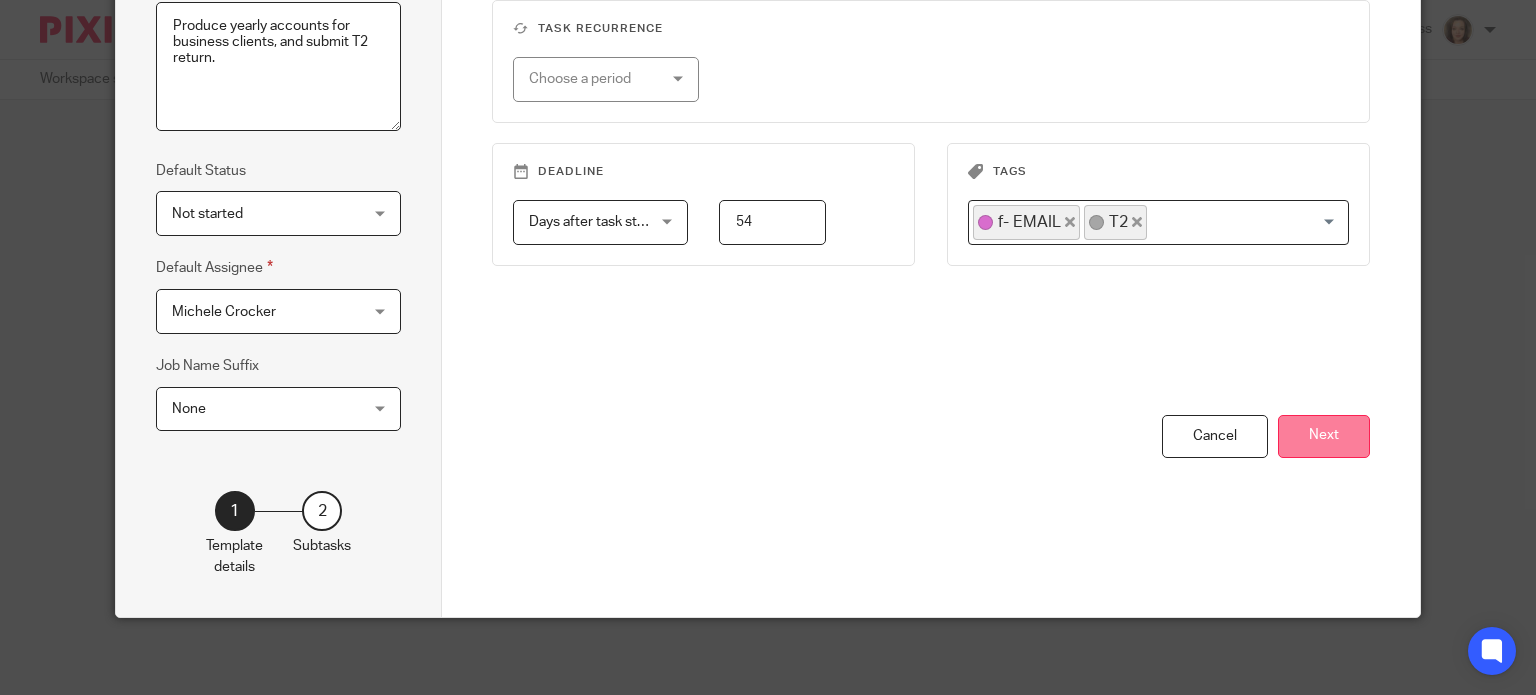 click on "Next" at bounding box center [1324, 436] 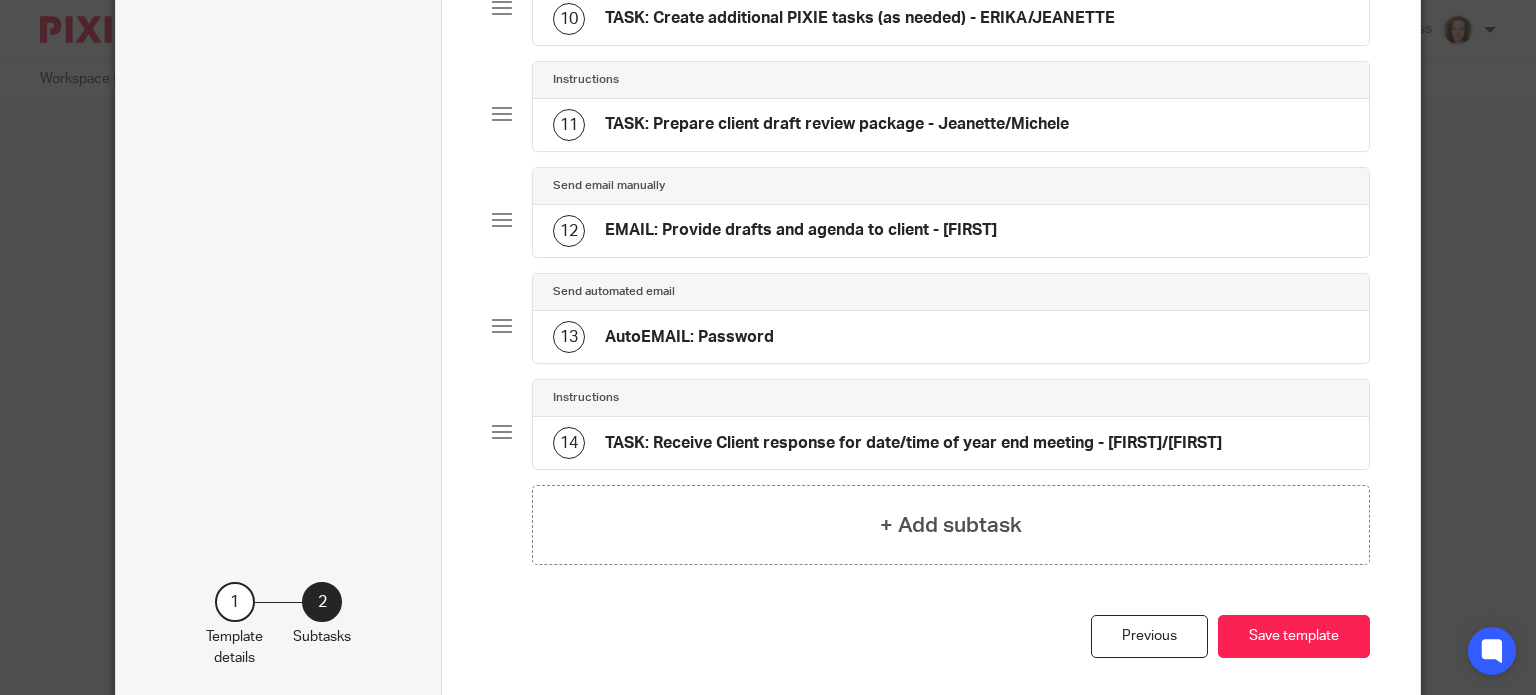 scroll, scrollTop: 1252, scrollLeft: 0, axis: vertical 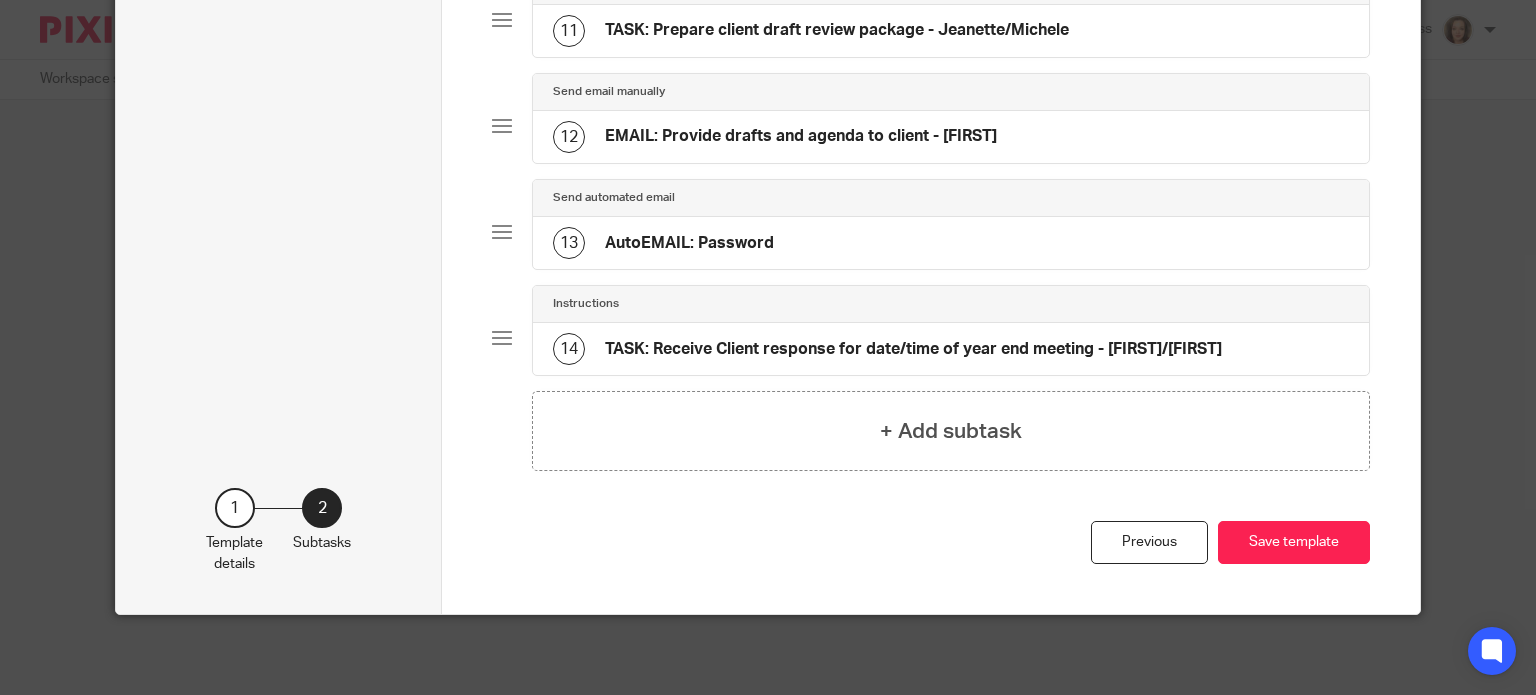 click on "[NUMBER]
EMAIL: Provide drafts and agenda to client - [FIRST]" 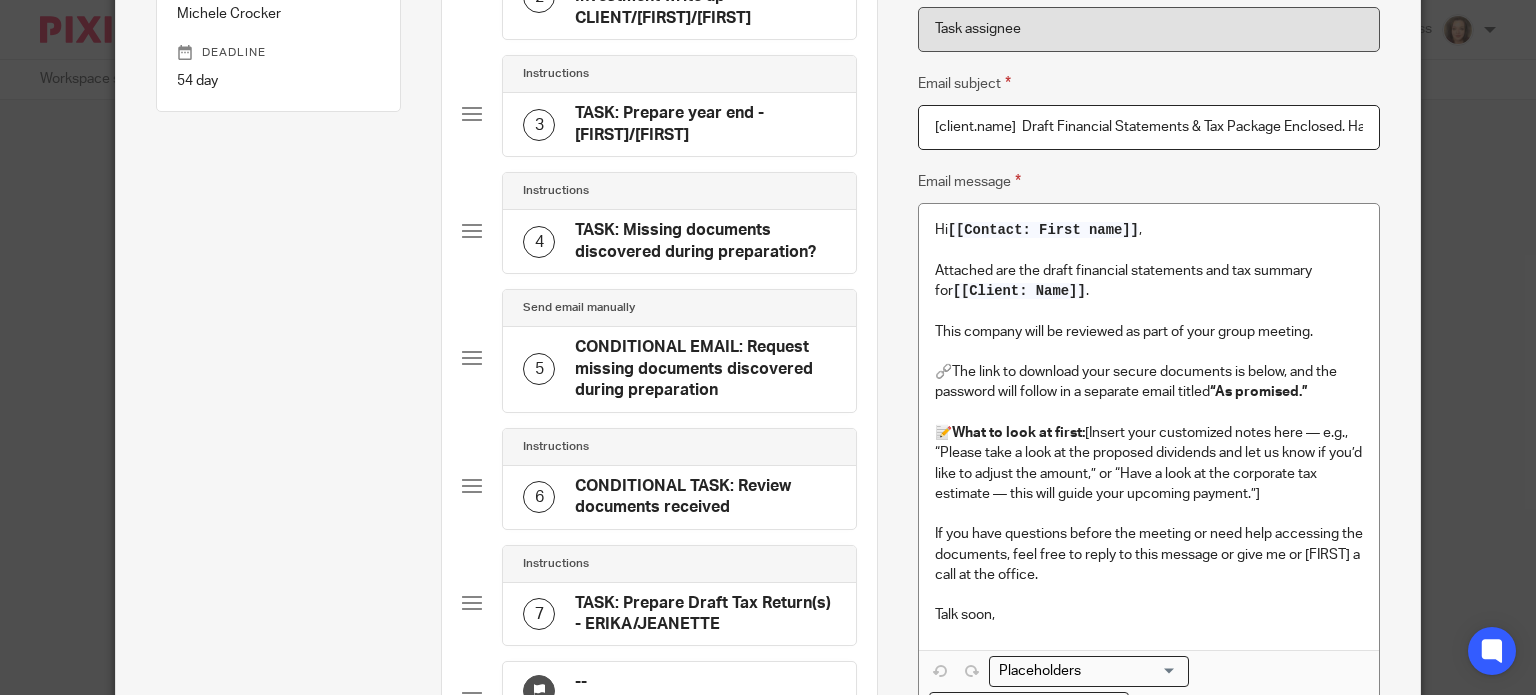 scroll, scrollTop: 400, scrollLeft: 0, axis: vertical 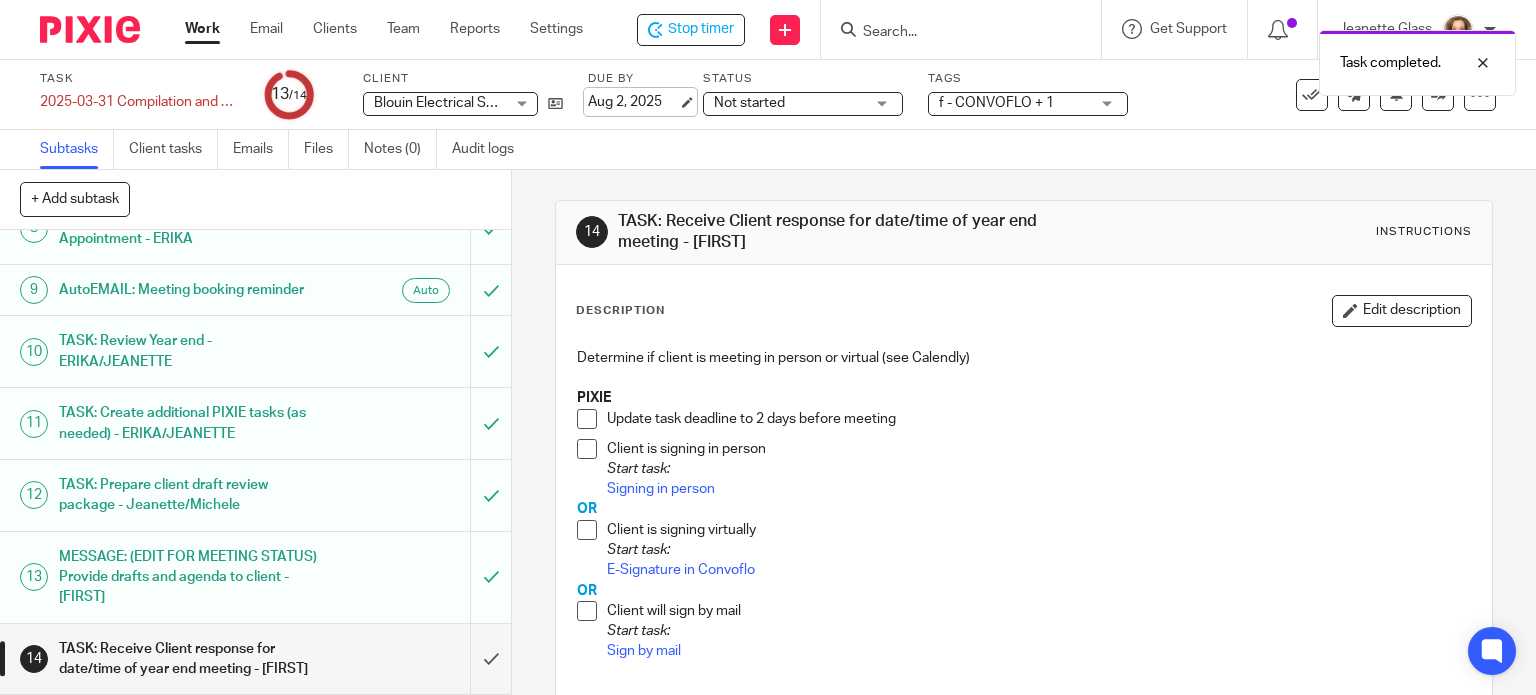 click on "Aug 2, 2025" at bounding box center [633, 102] 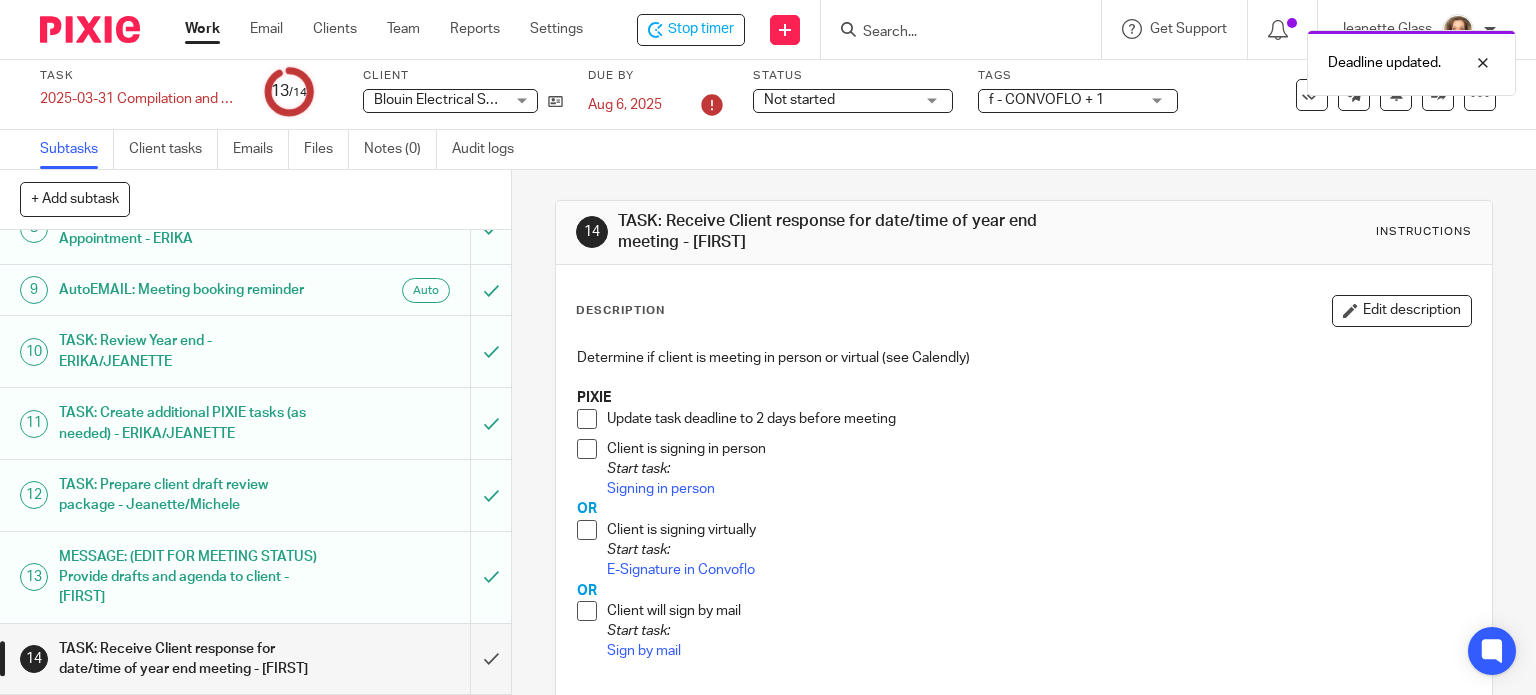 click at bounding box center [587, 419] 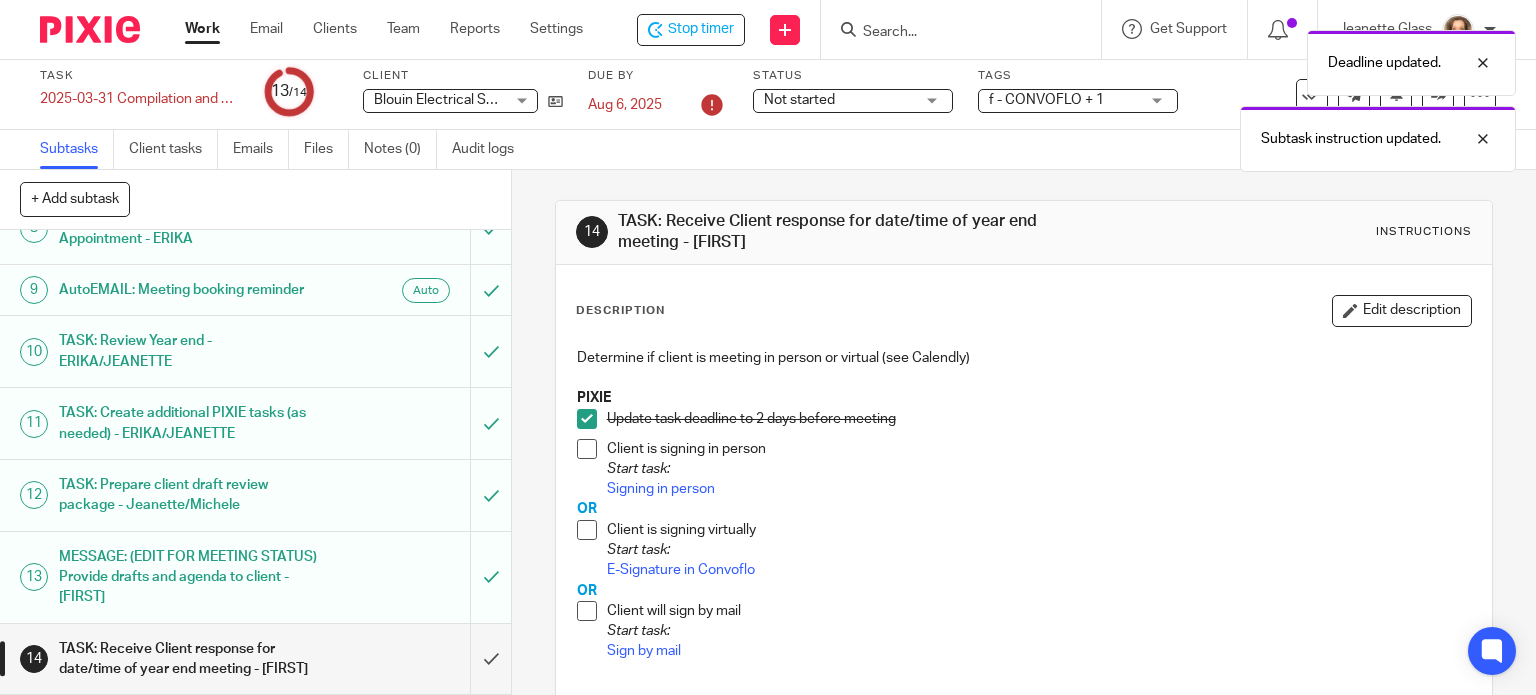 click at bounding box center [587, 449] 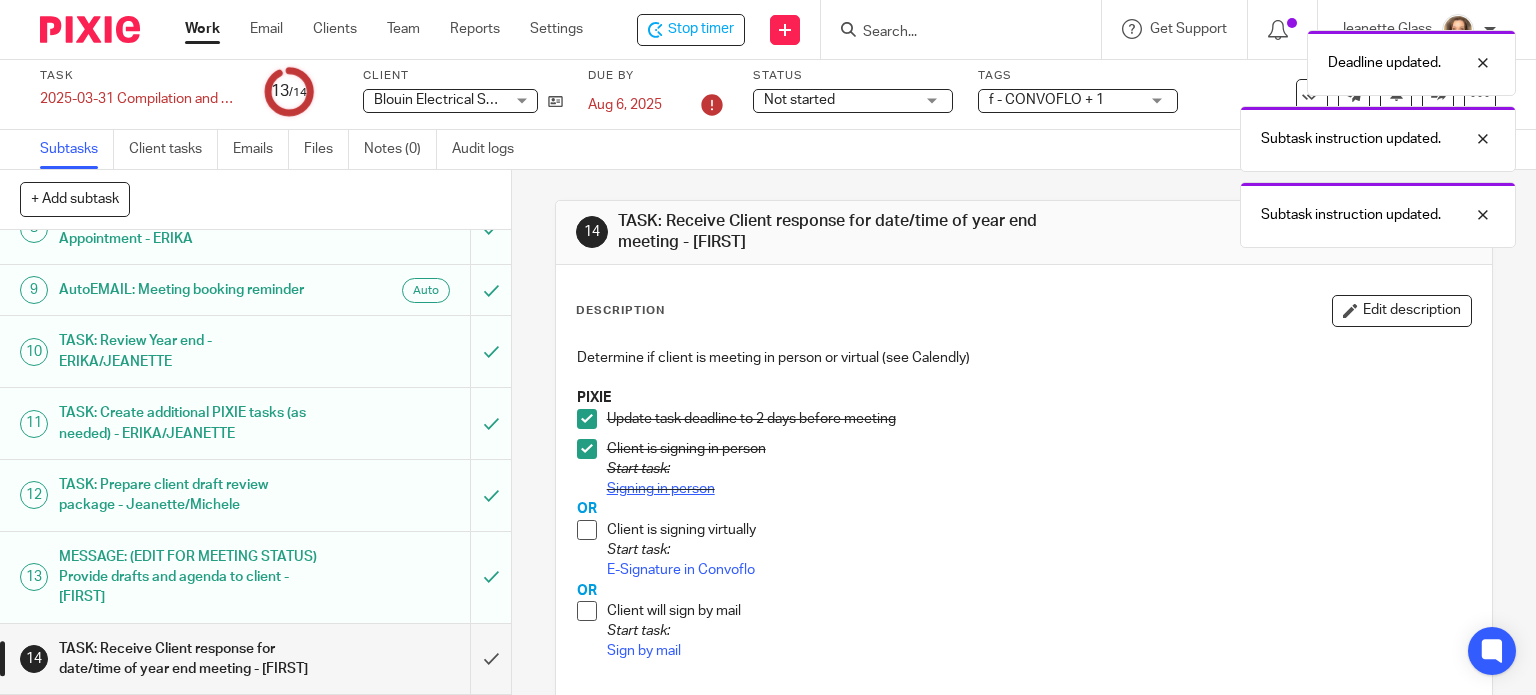 click on "Signing in person" at bounding box center (661, 489) 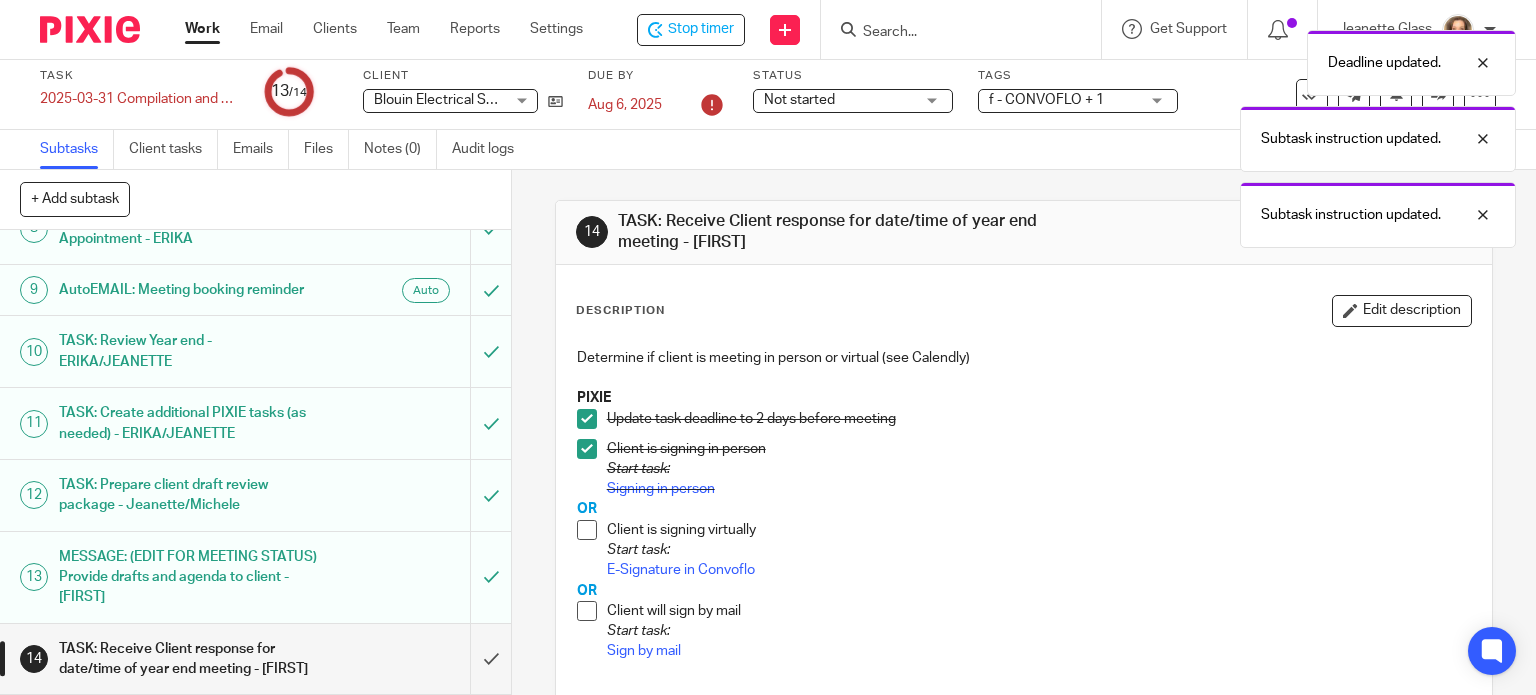 scroll, scrollTop: 617, scrollLeft: 0, axis: vertical 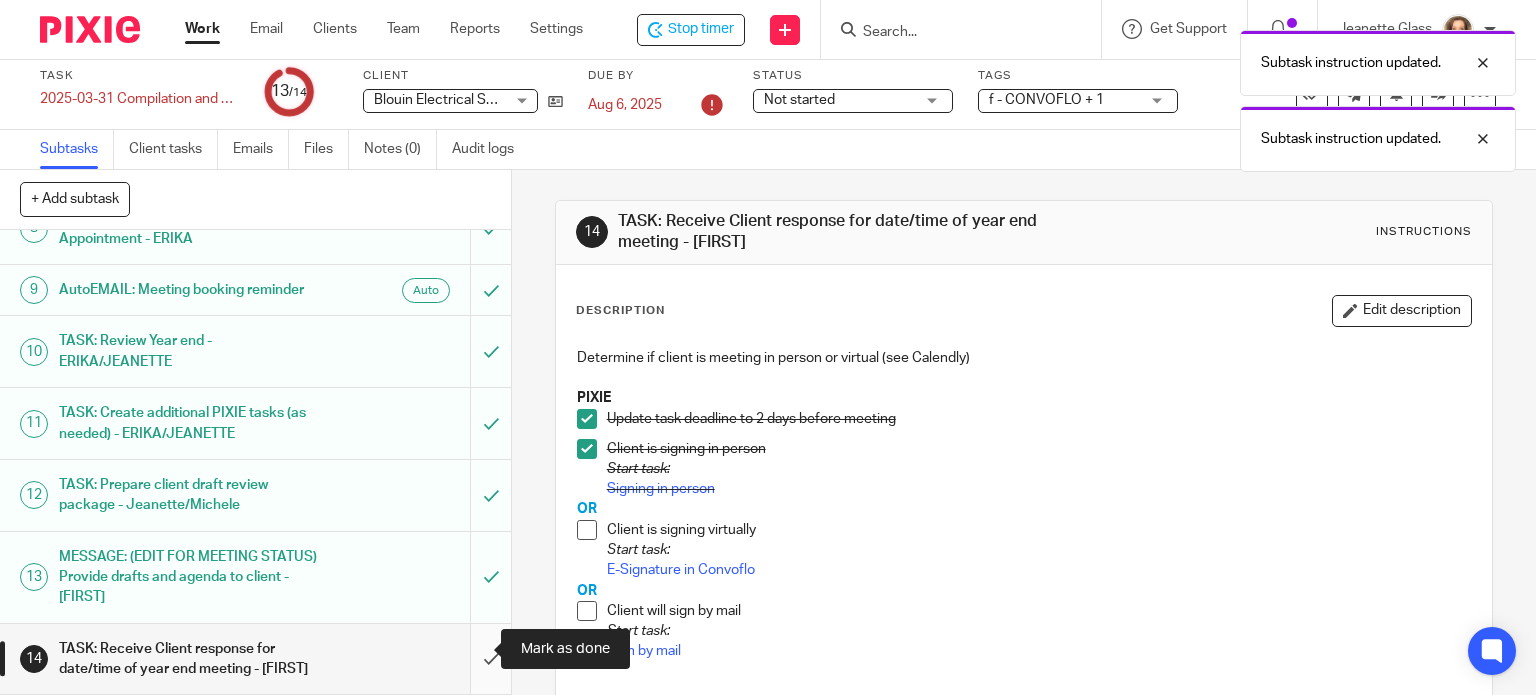 click at bounding box center (255, 659) 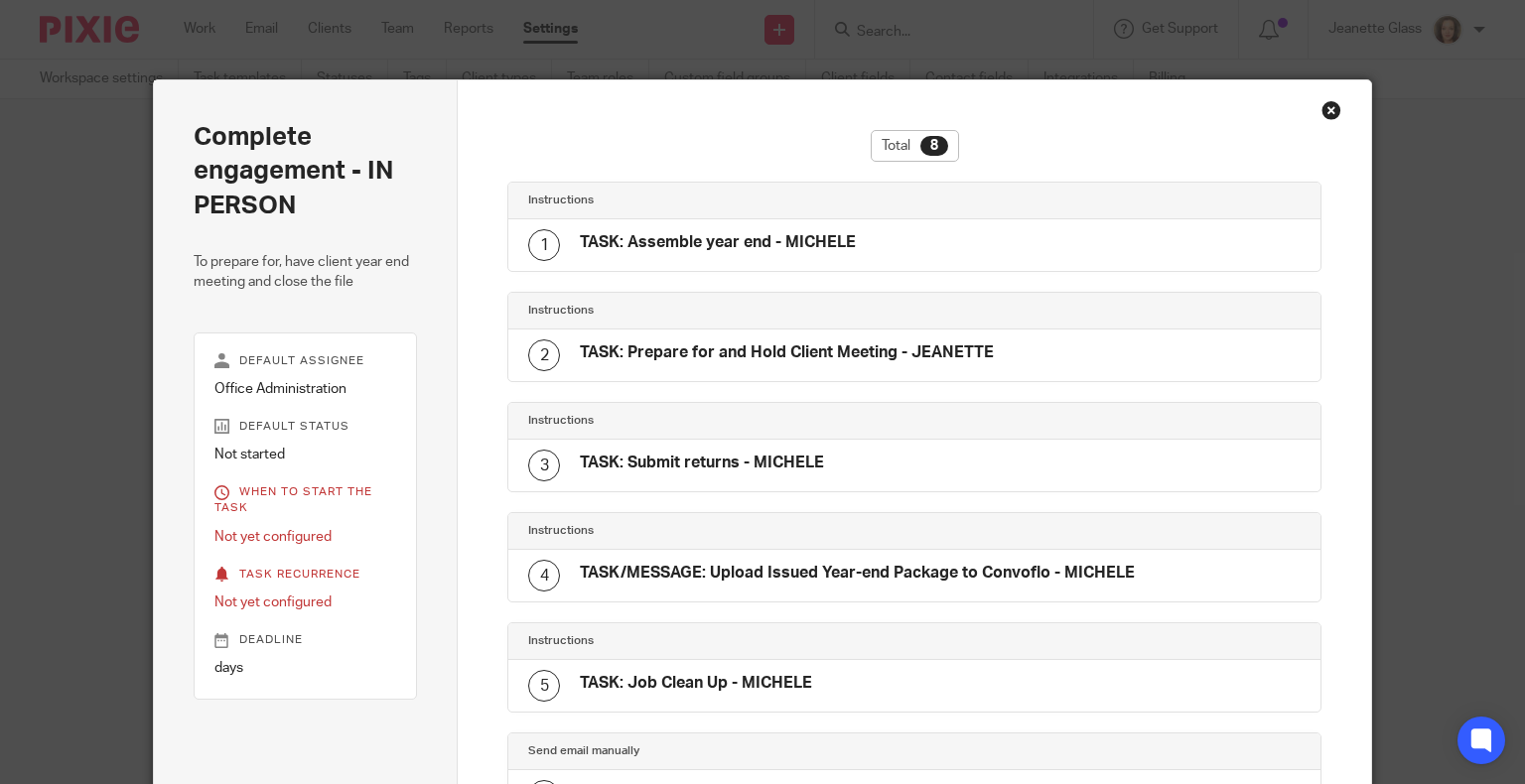 scroll, scrollTop: 0, scrollLeft: 0, axis: both 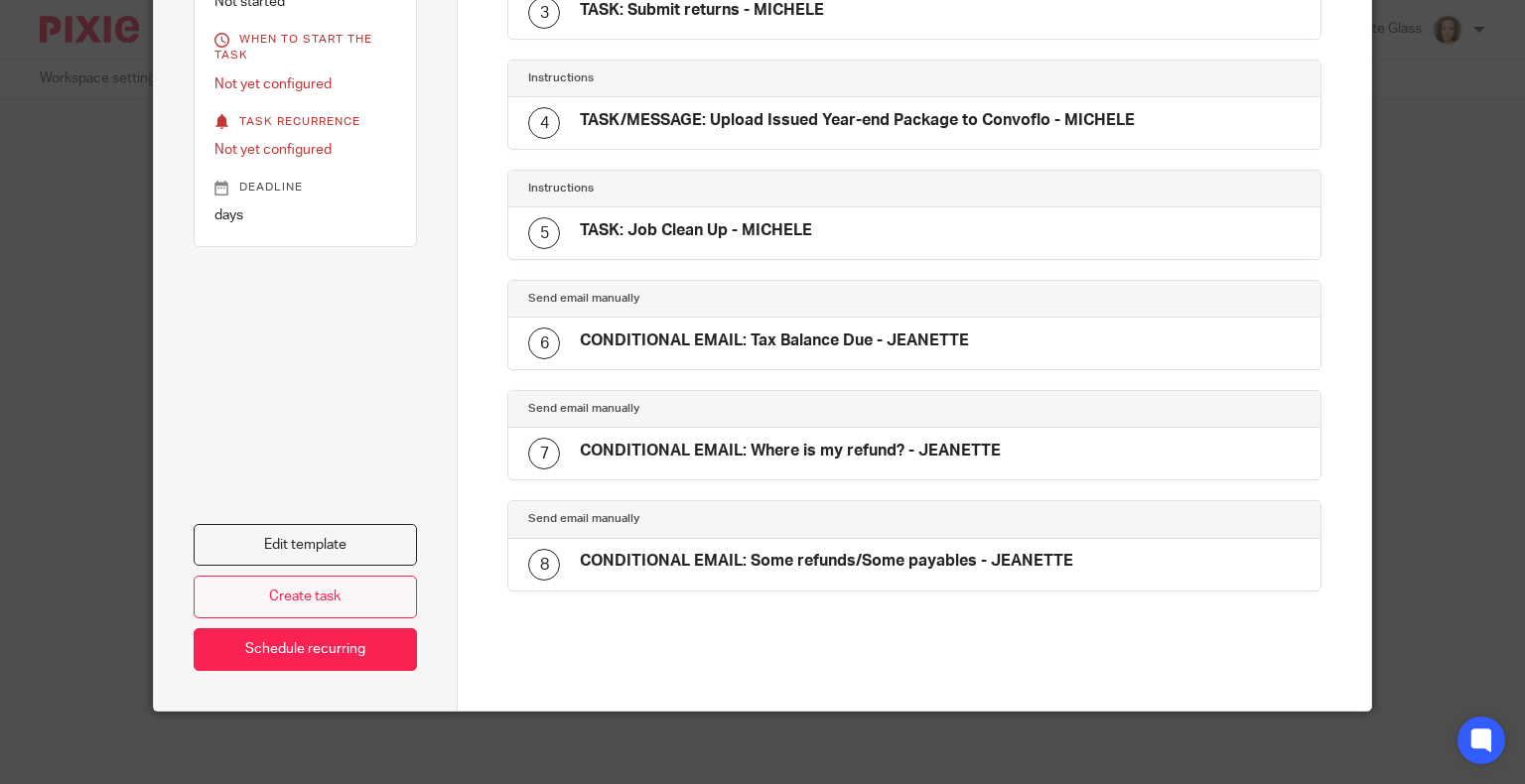 click on "Create task" at bounding box center (306, 596) 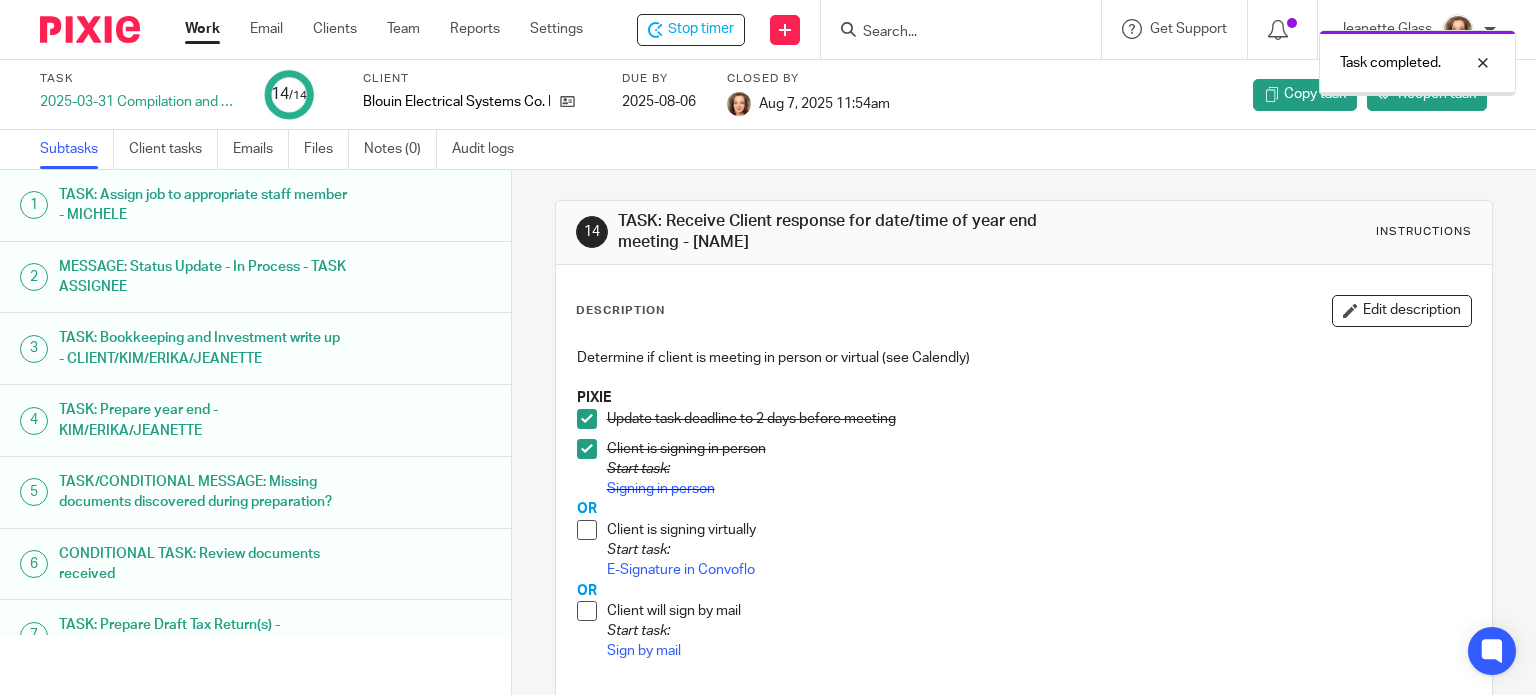 scroll, scrollTop: 0, scrollLeft: 0, axis: both 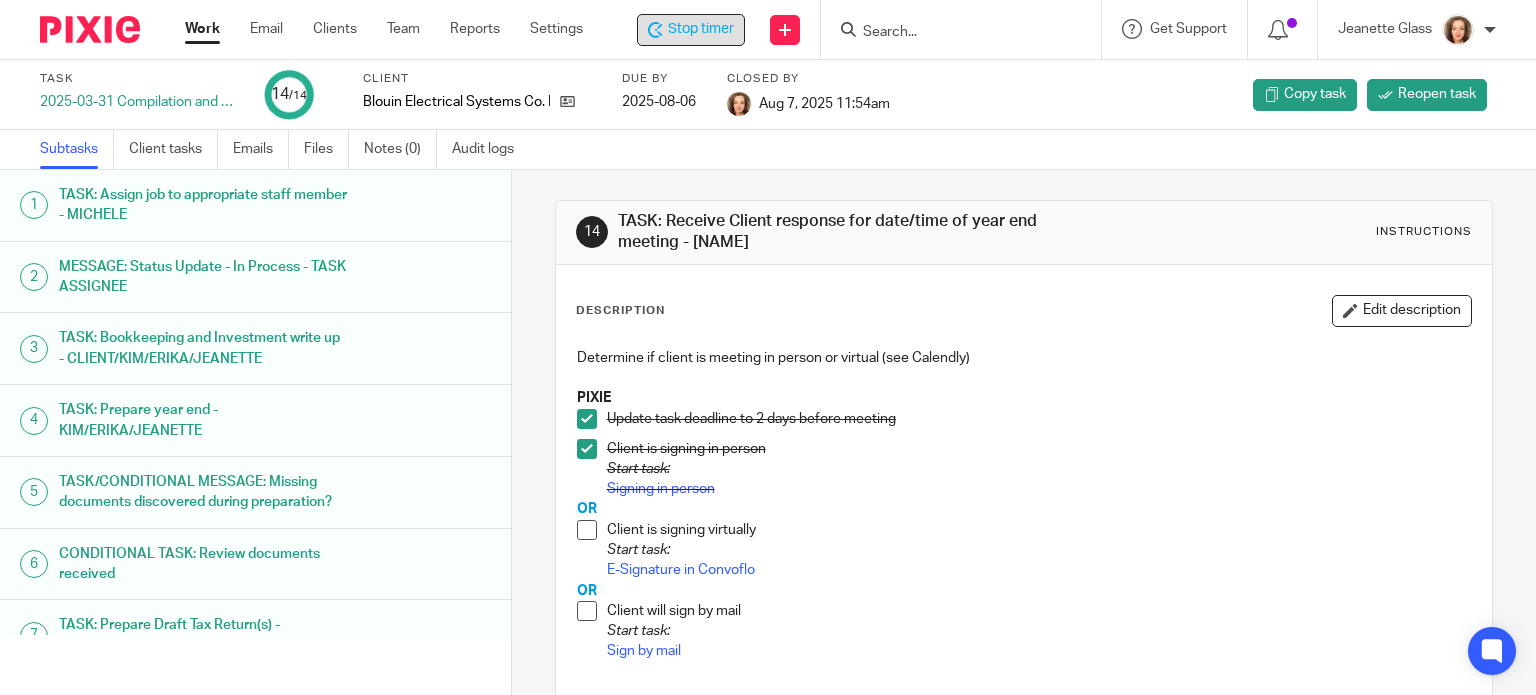 click on "Stop timer" at bounding box center (701, 29) 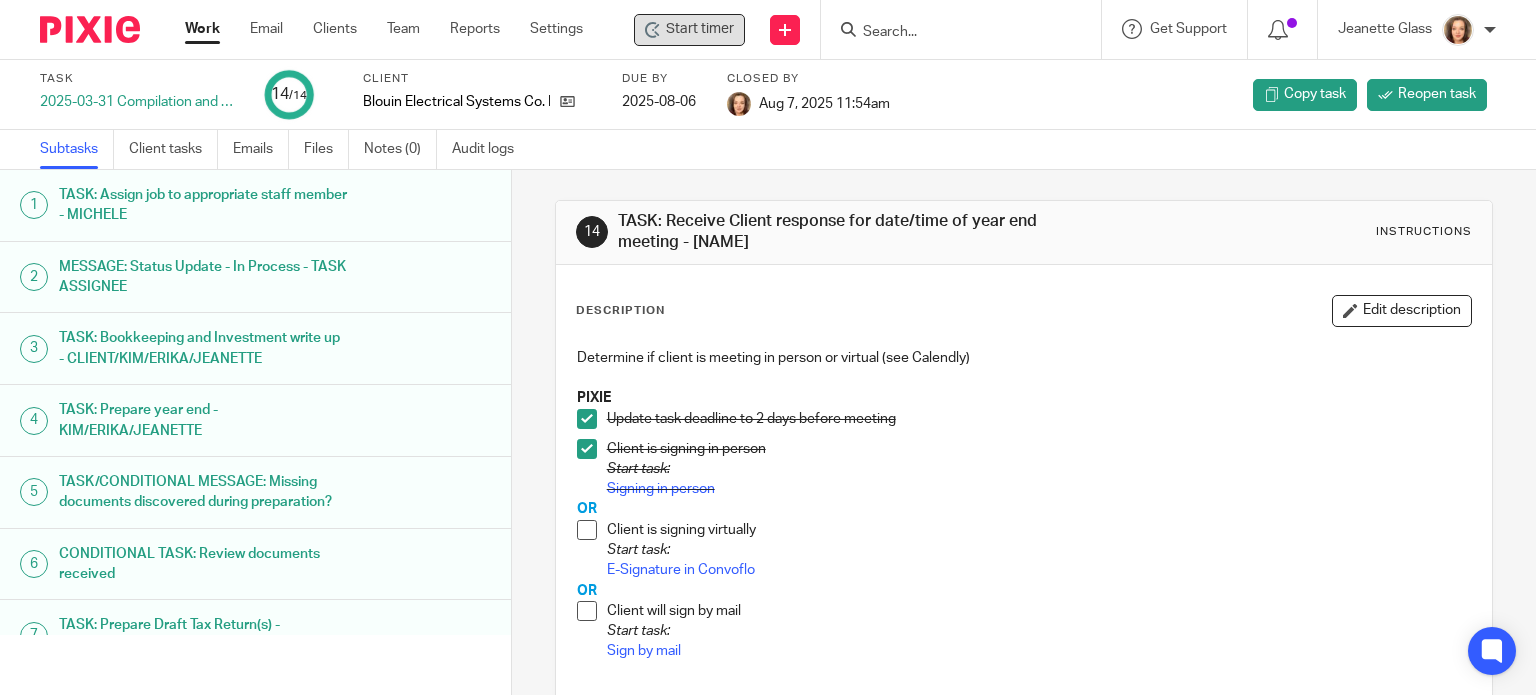 click on "Work" at bounding box center [202, 29] 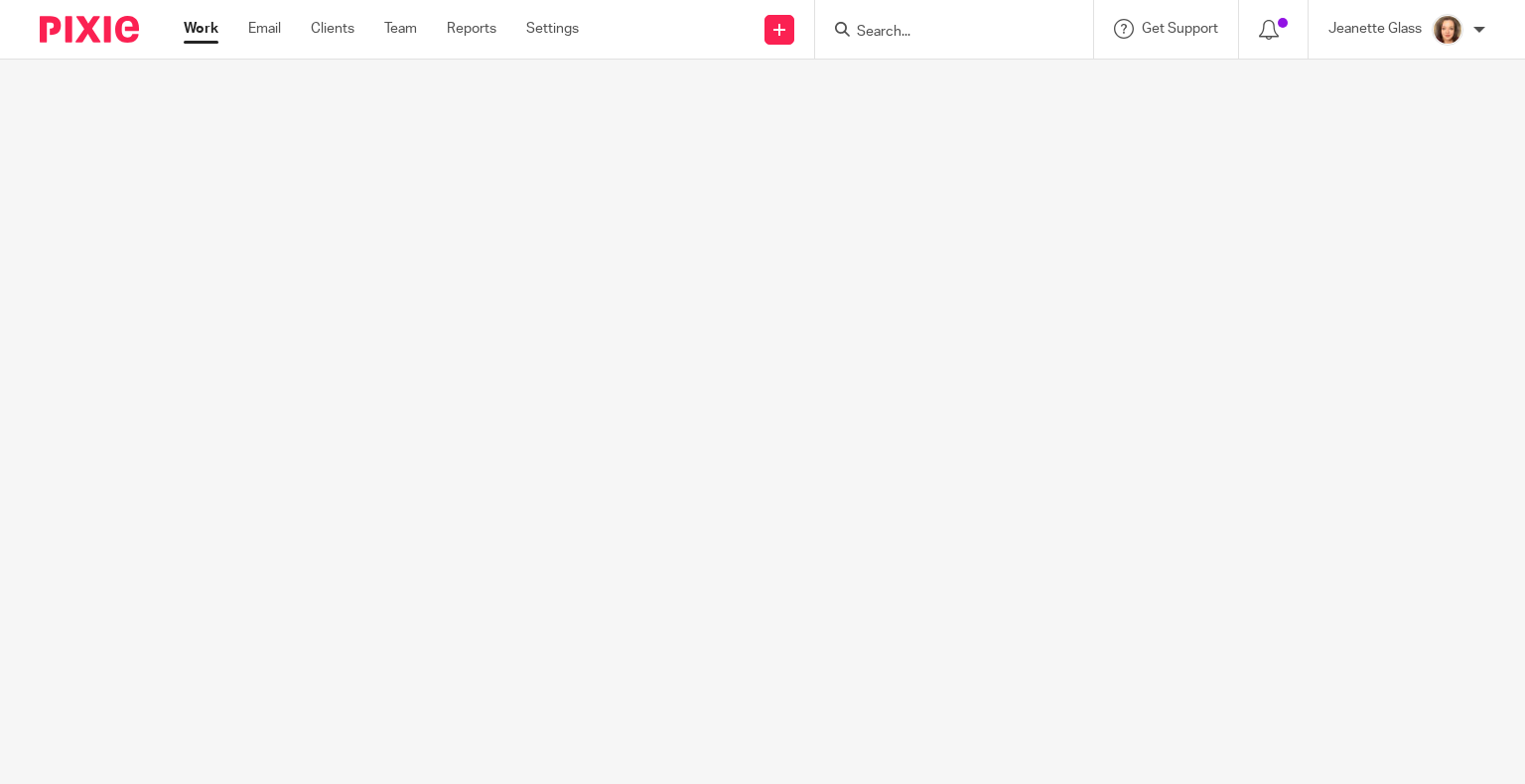 scroll, scrollTop: 0, scrollLeft: 0, axis: both 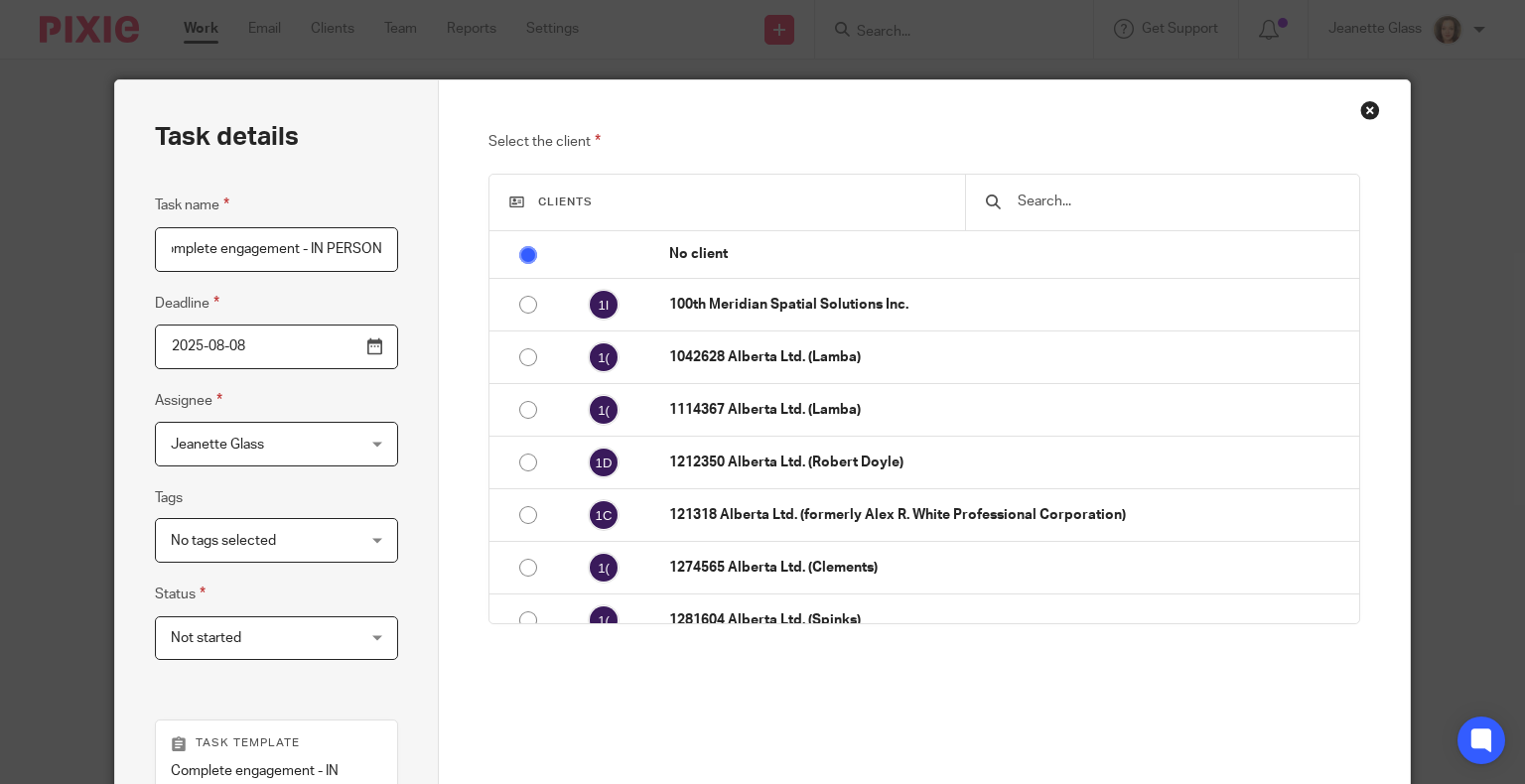 click at bounding box center (1162, 202) 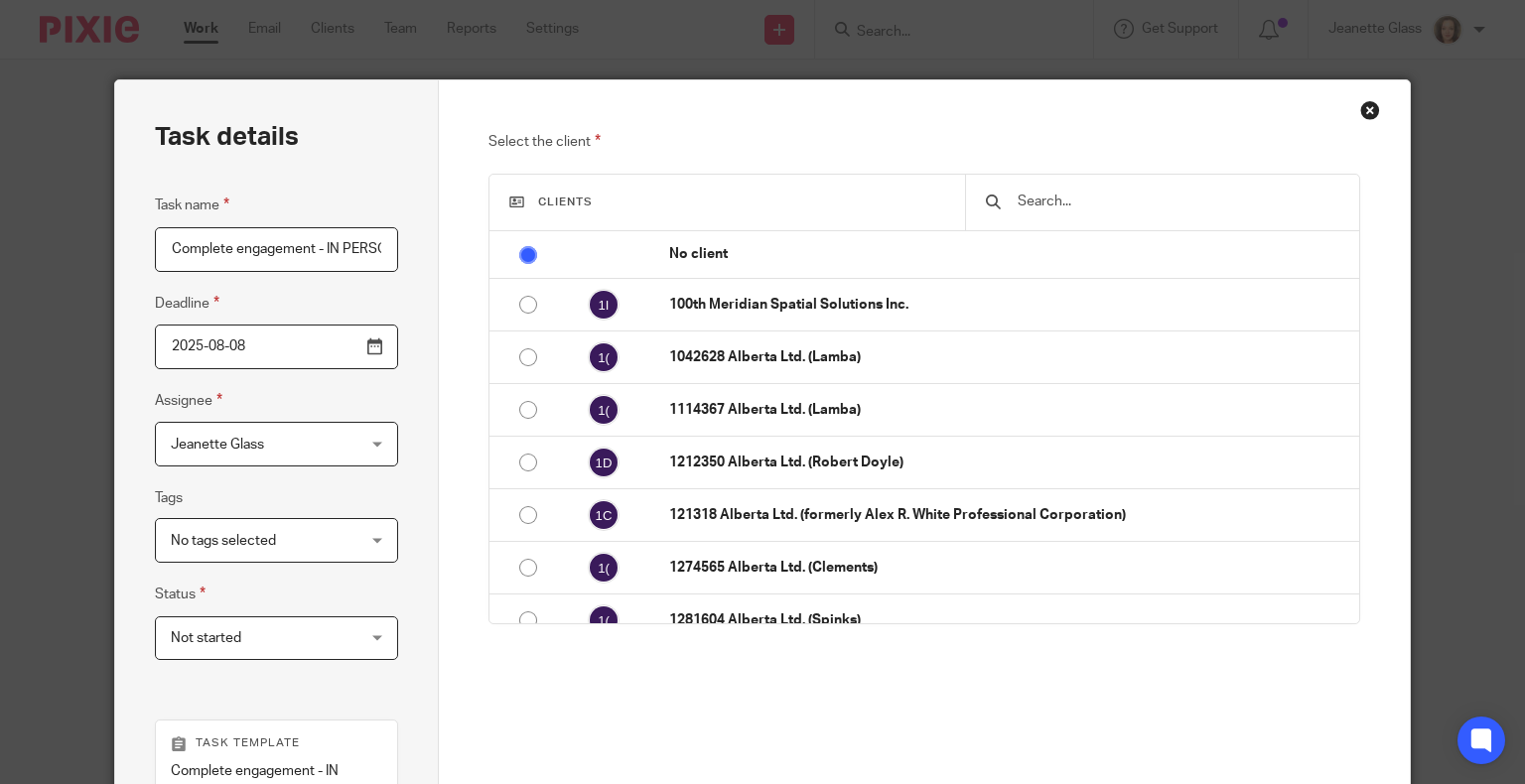 drag, startPoint x: 1076, startPoint y: 209, endPoint x: 1060, endPoint y: 216, distance: 17.464249 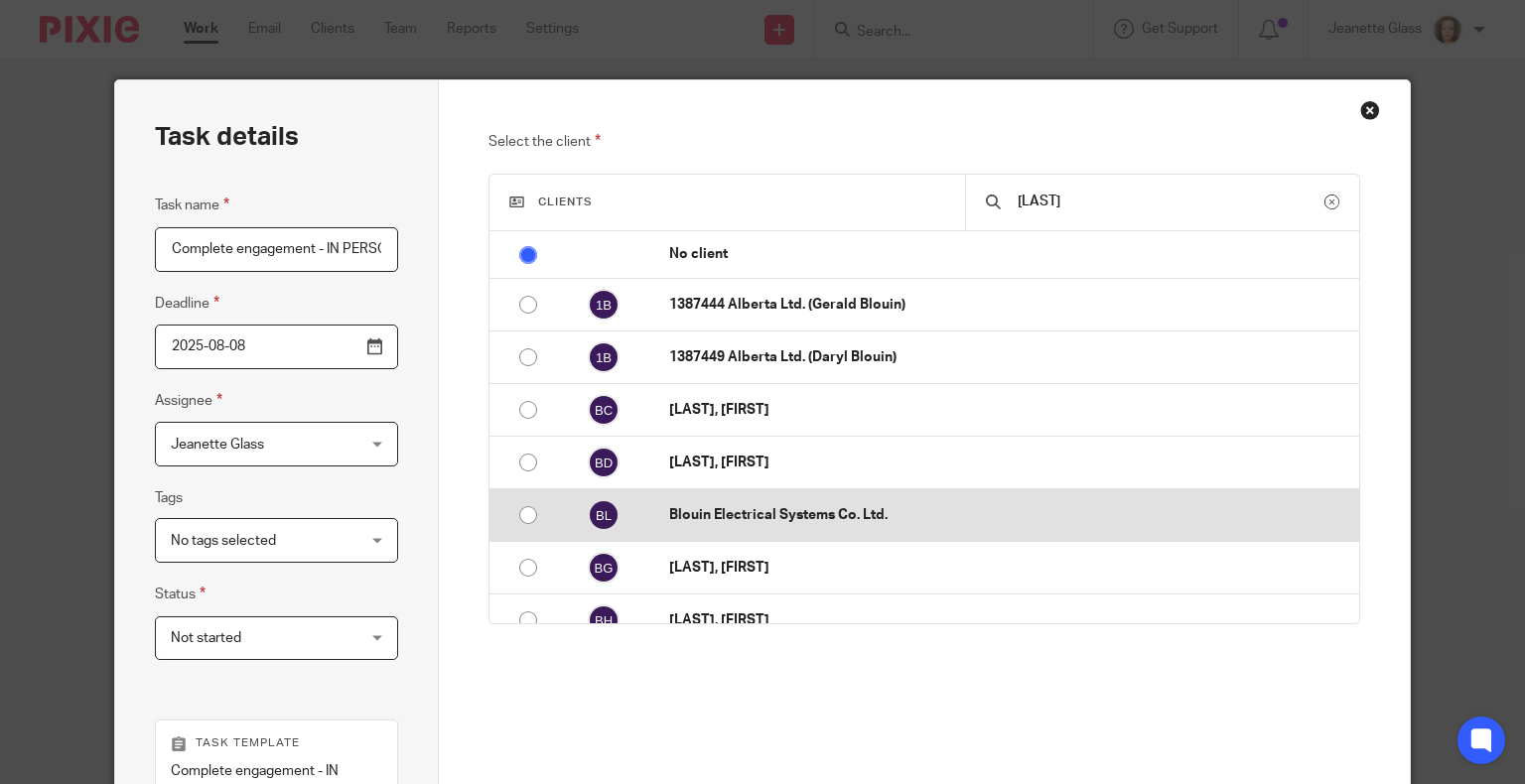 type on "blouin" 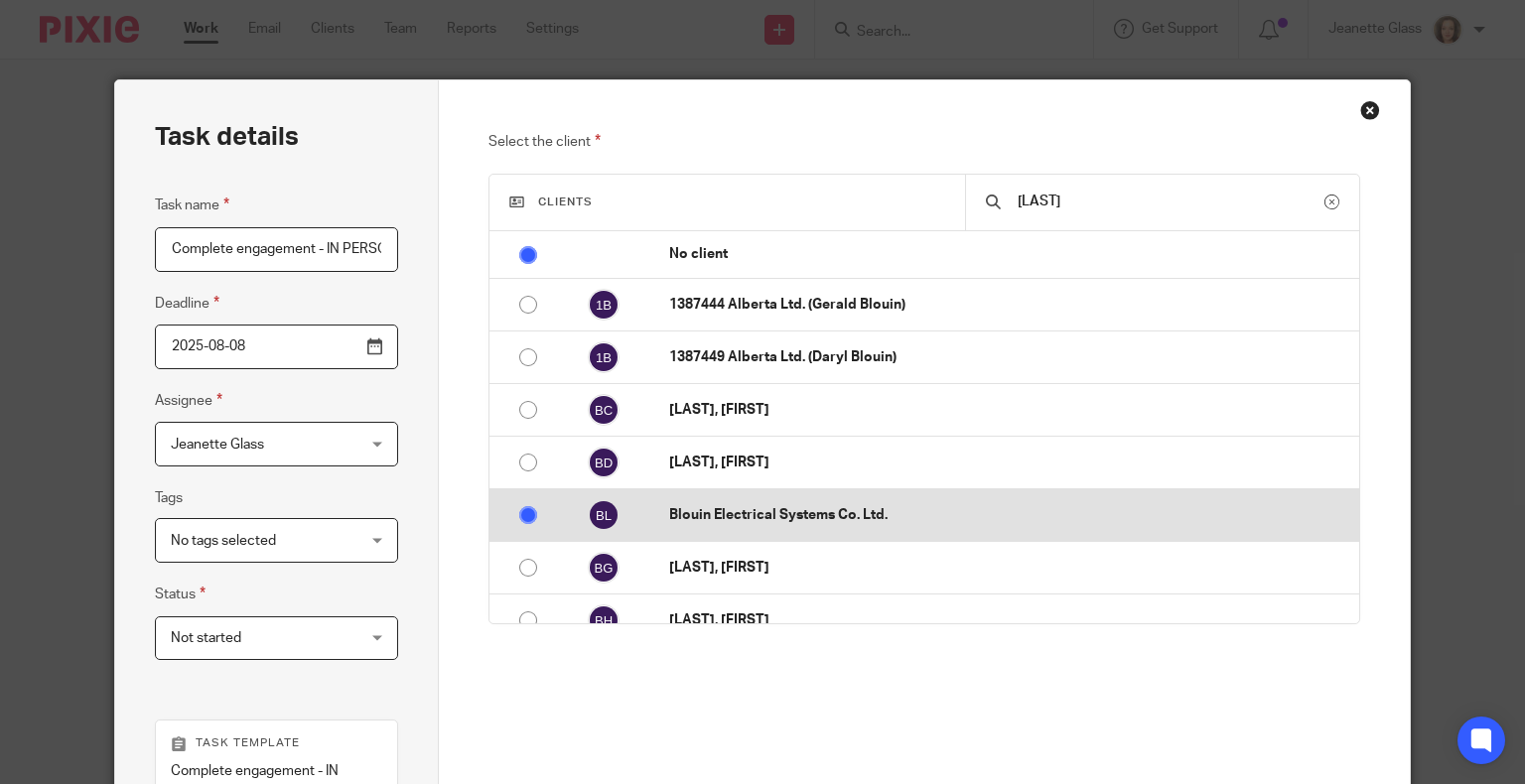 radio on "false" 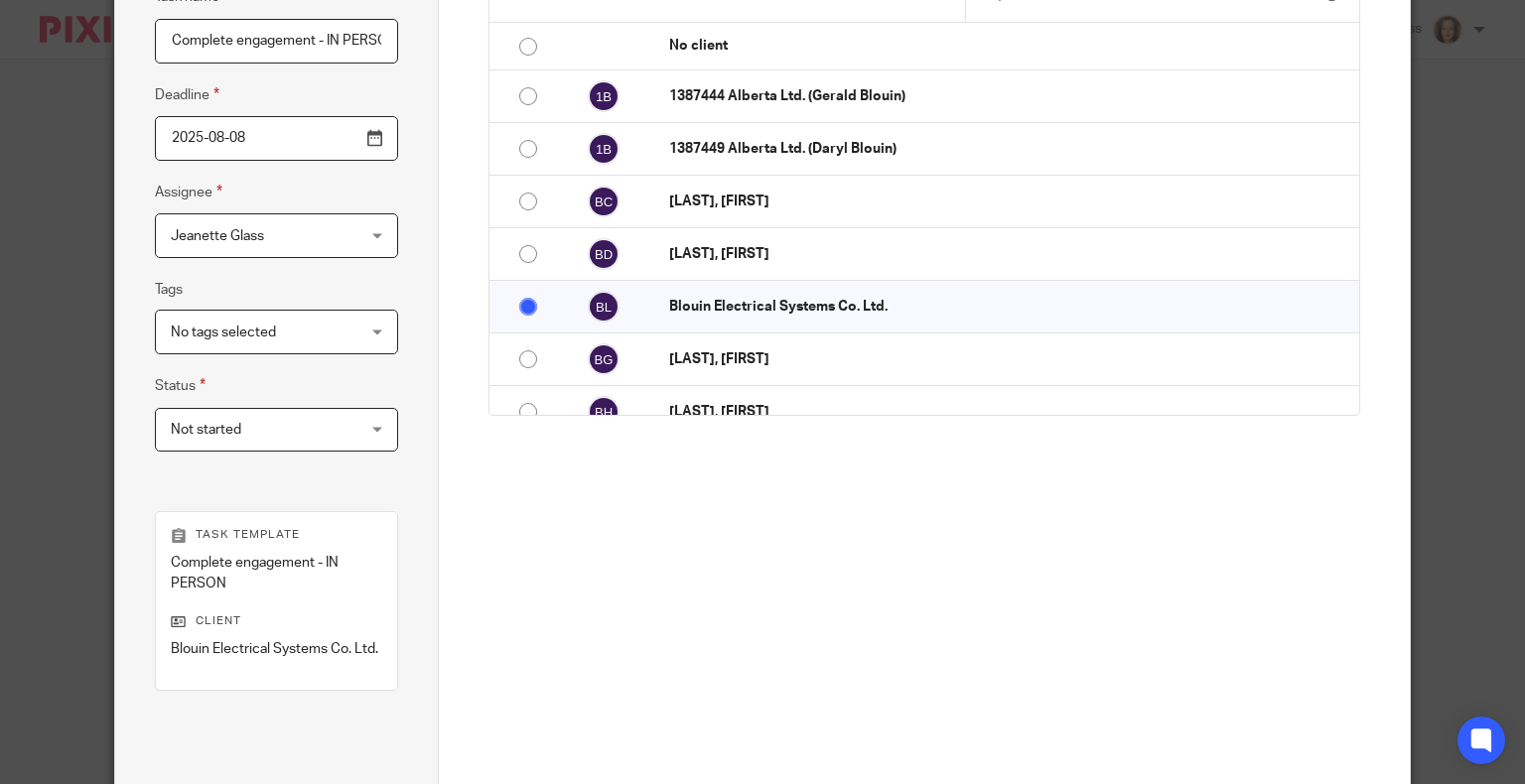 scroll, scrollTop: 407, scrollLeft: 0, axis: vertical 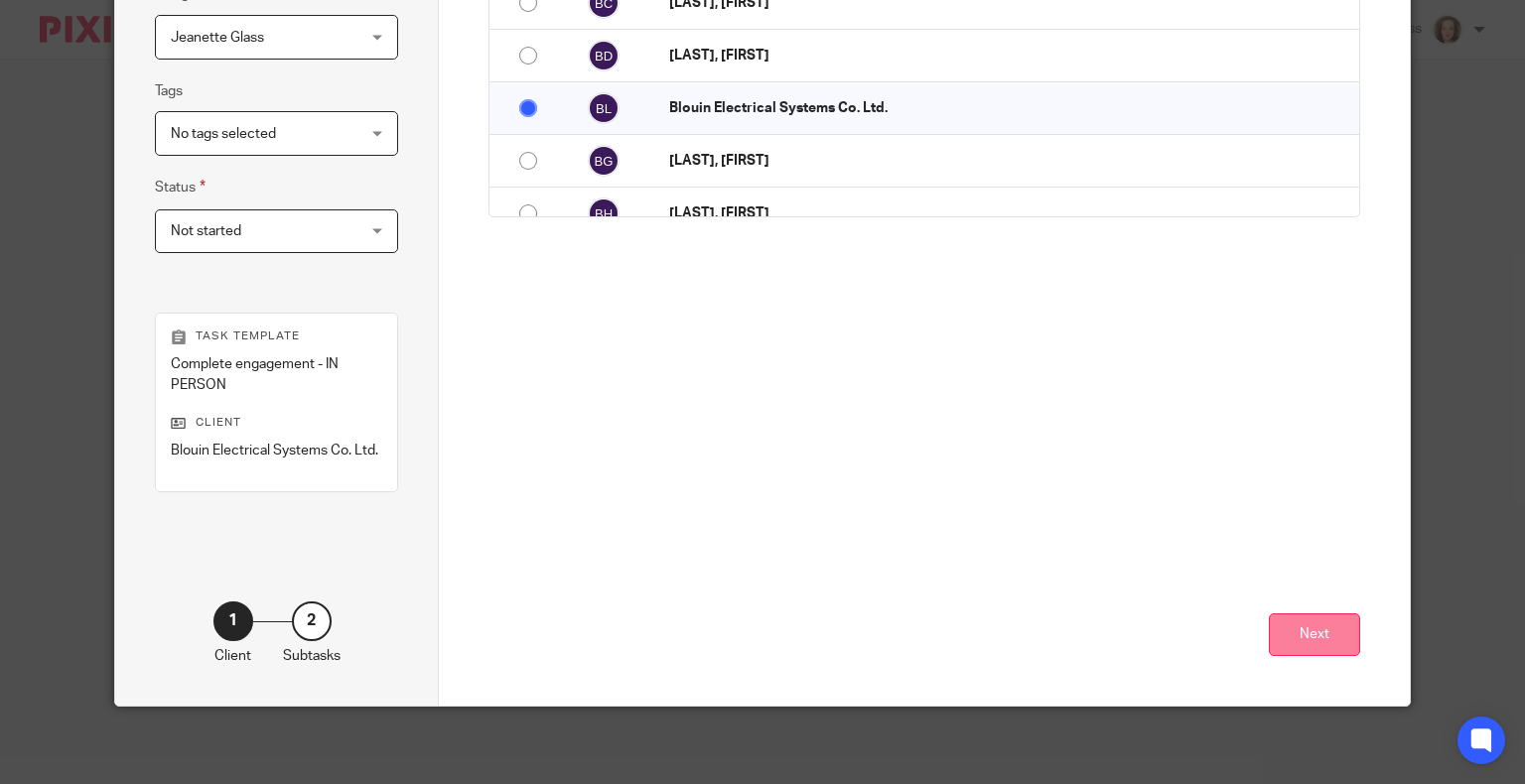click on "Next" at bounding box center [1315, 634] 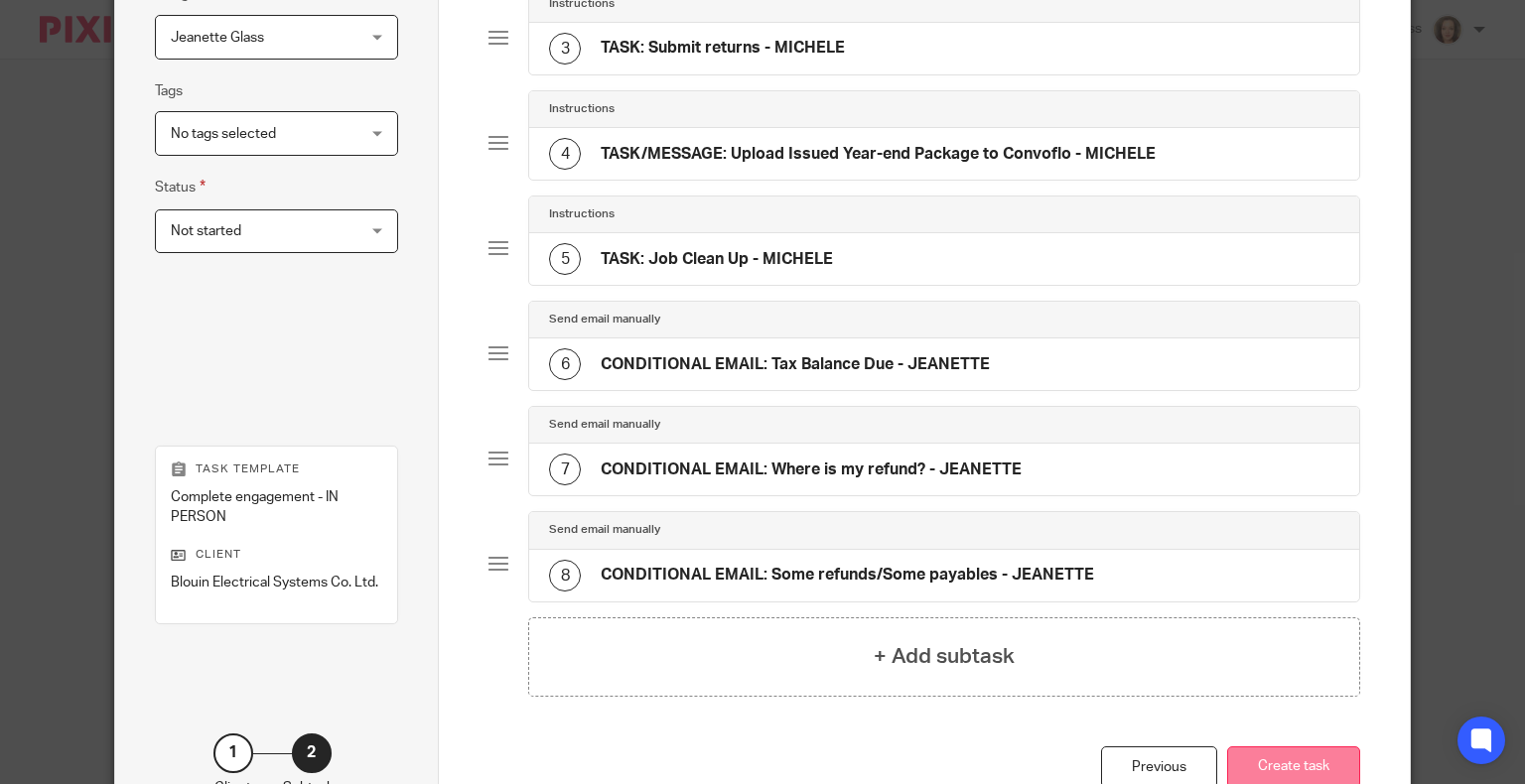 click on "Create task" at bounding box center (1294, 767) 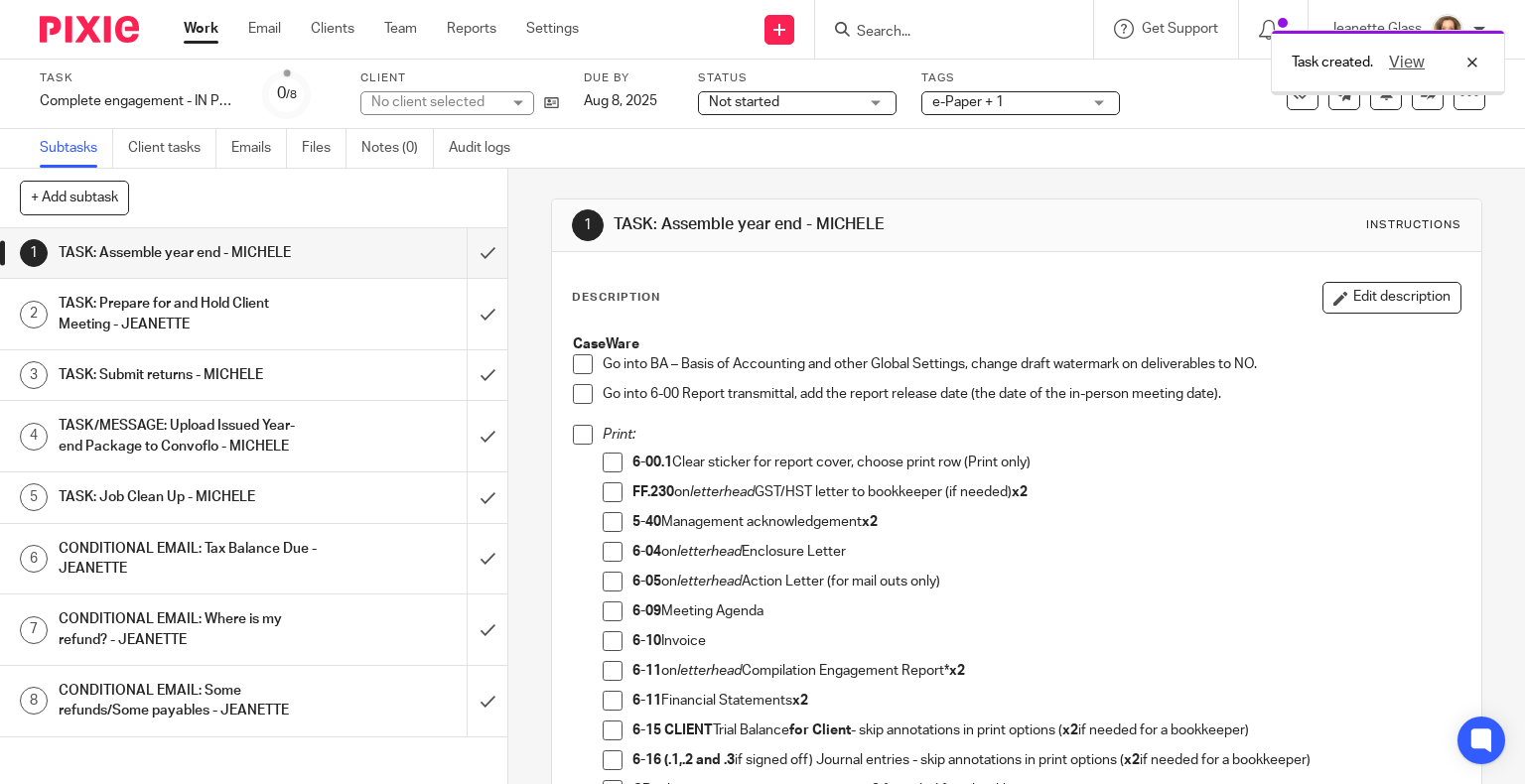 scroll, scrollTop: 0, scrollLeft: 0, axis: both 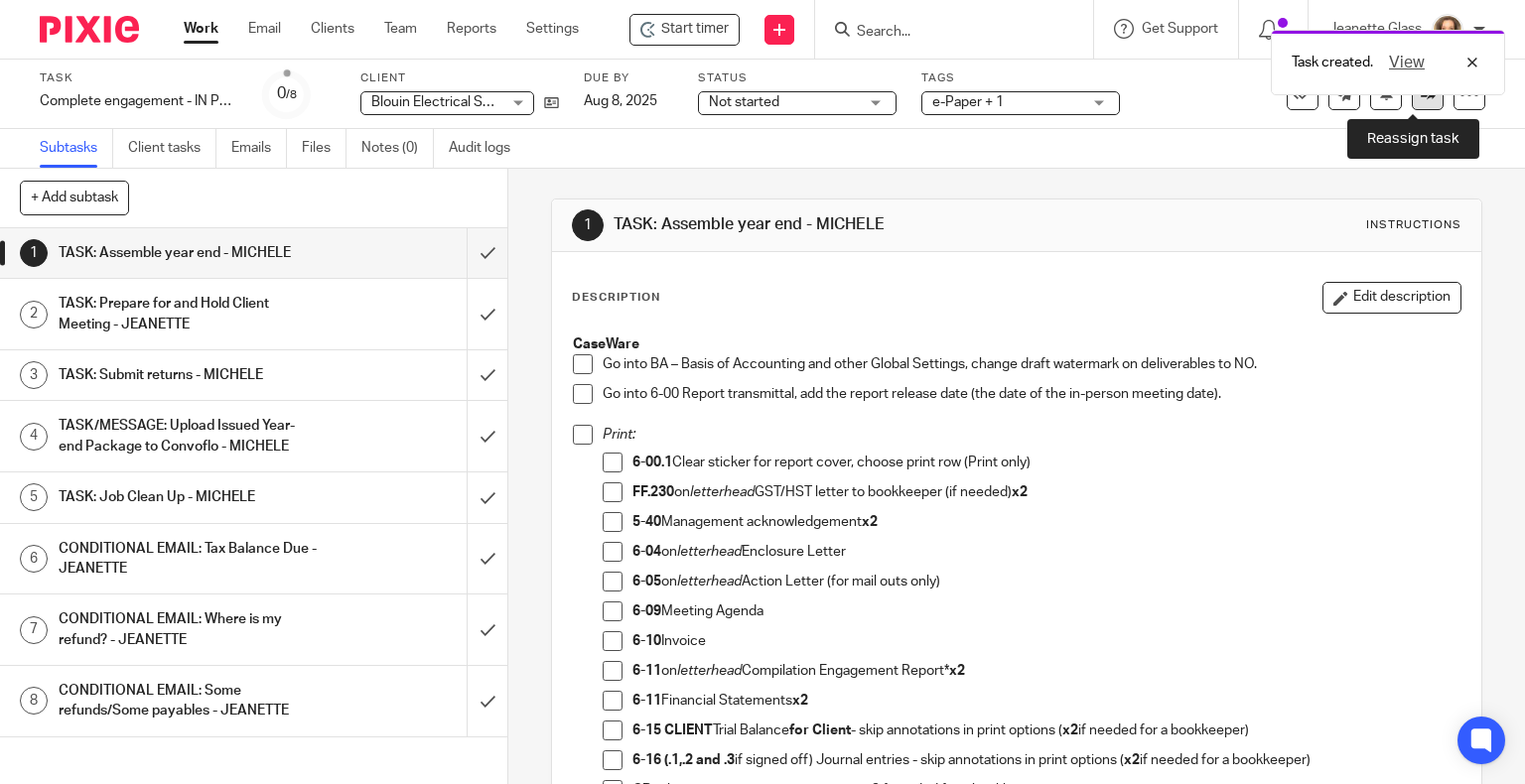 click at bounding box center [1428, 93] 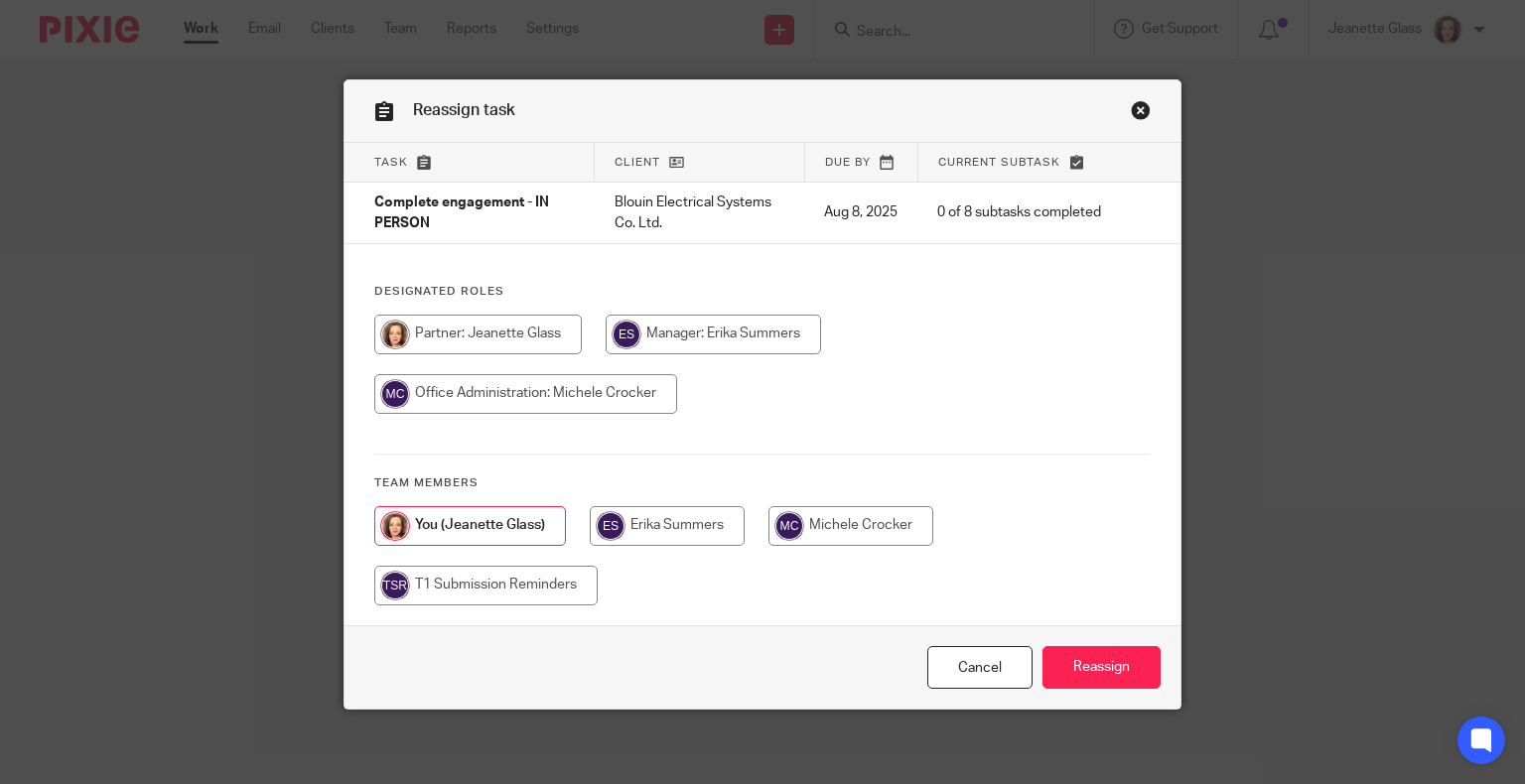 scroll, scrollTop: 0, scrollLeft: 0, axis: both 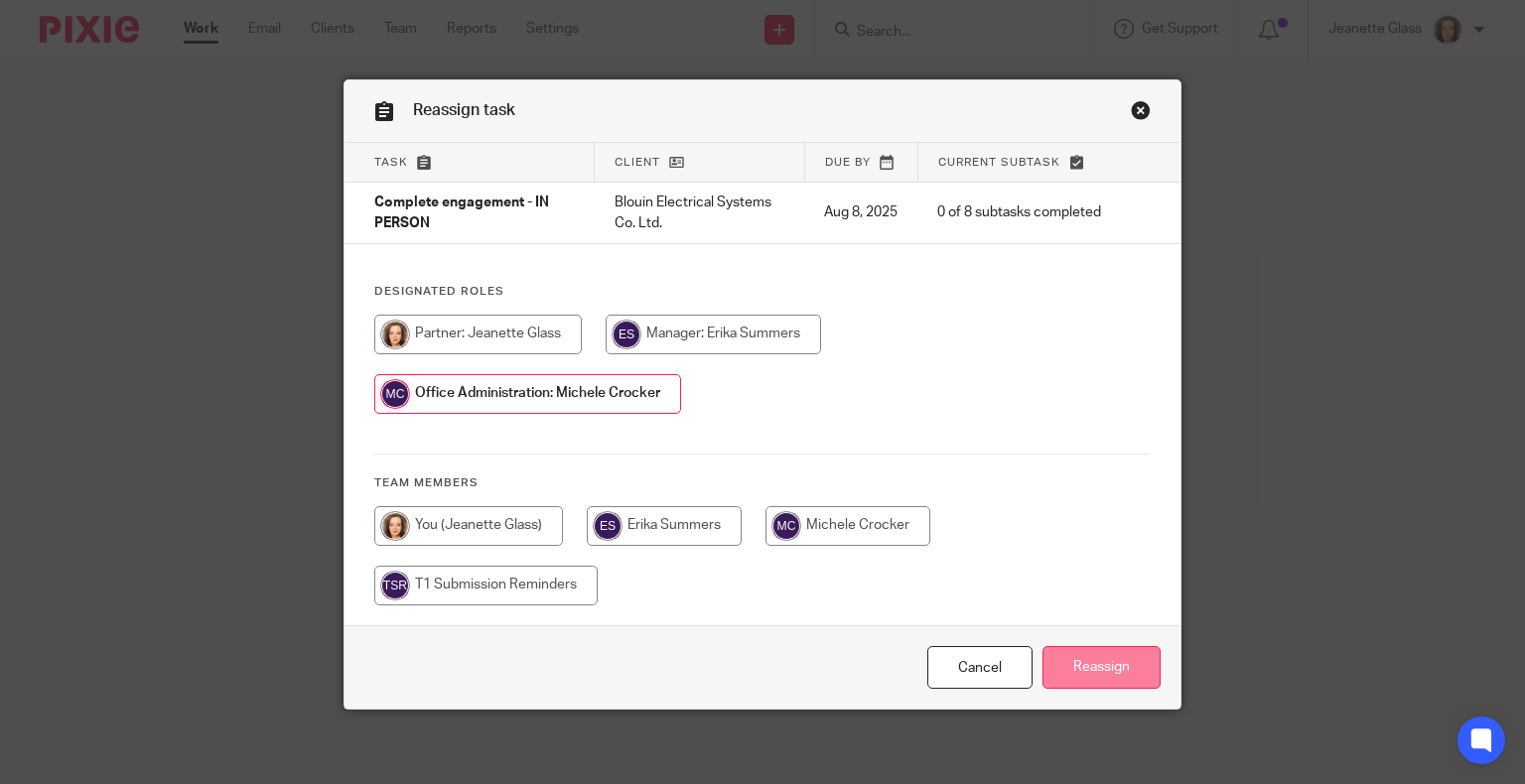 click on "Reassign" at bounding box center (1101, 667) 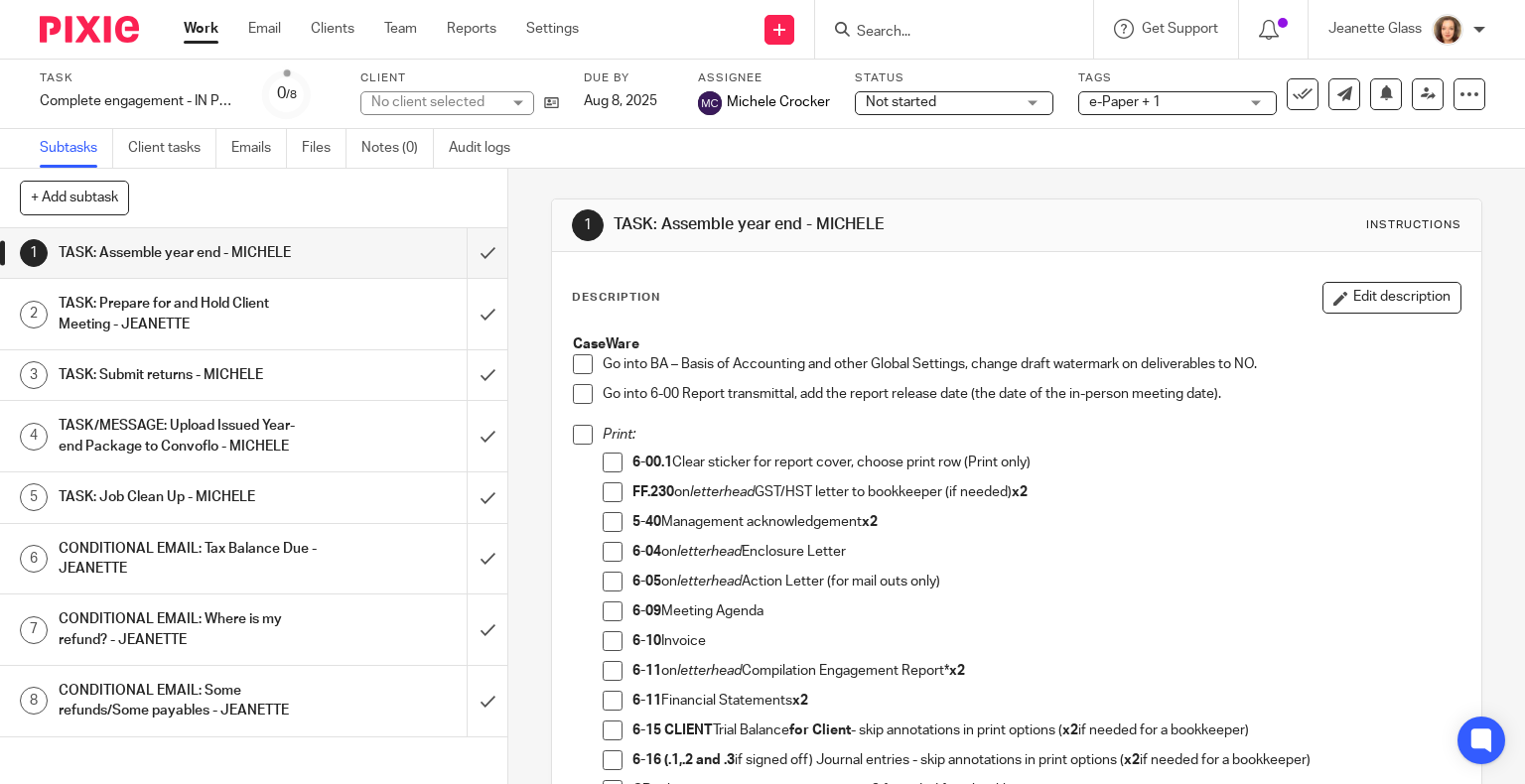 scroll, scrollTop: 0, scrollLeft: 0, axis: both 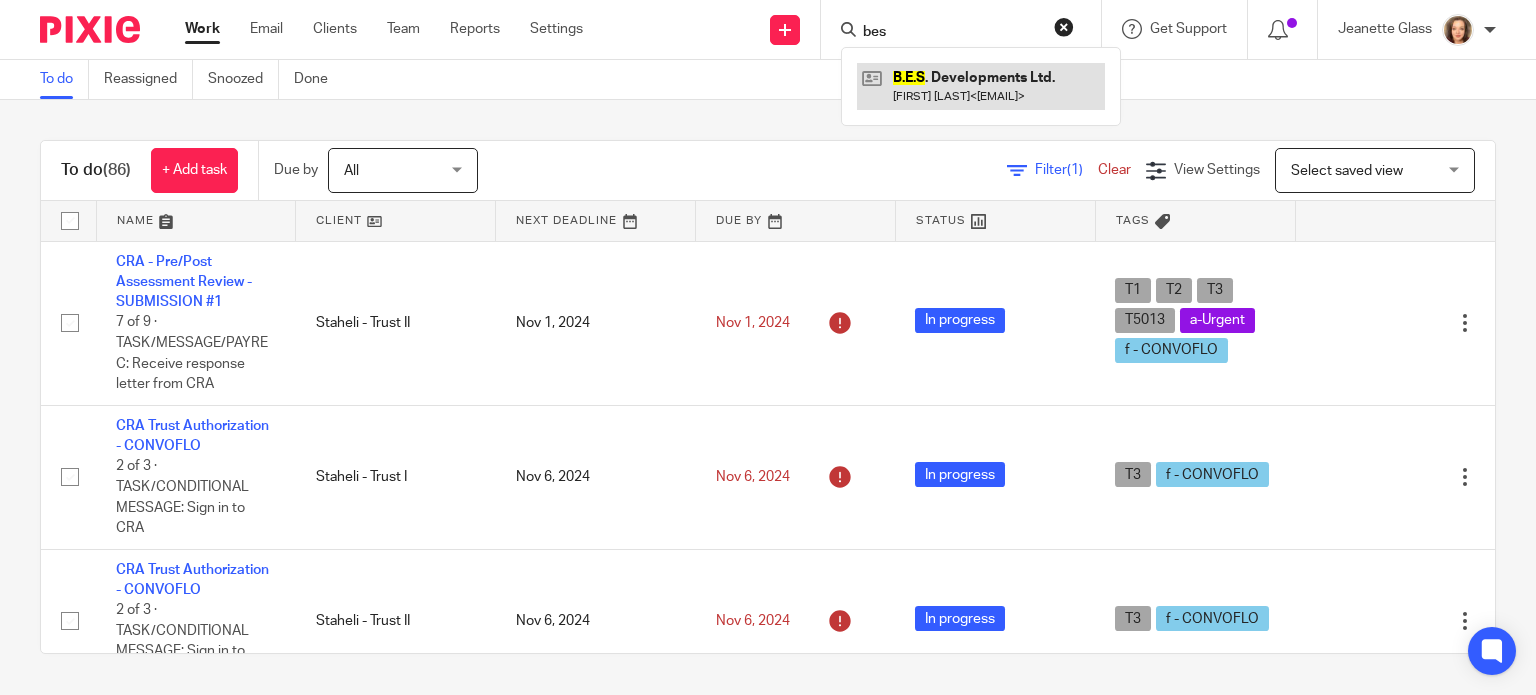 type on "bes" 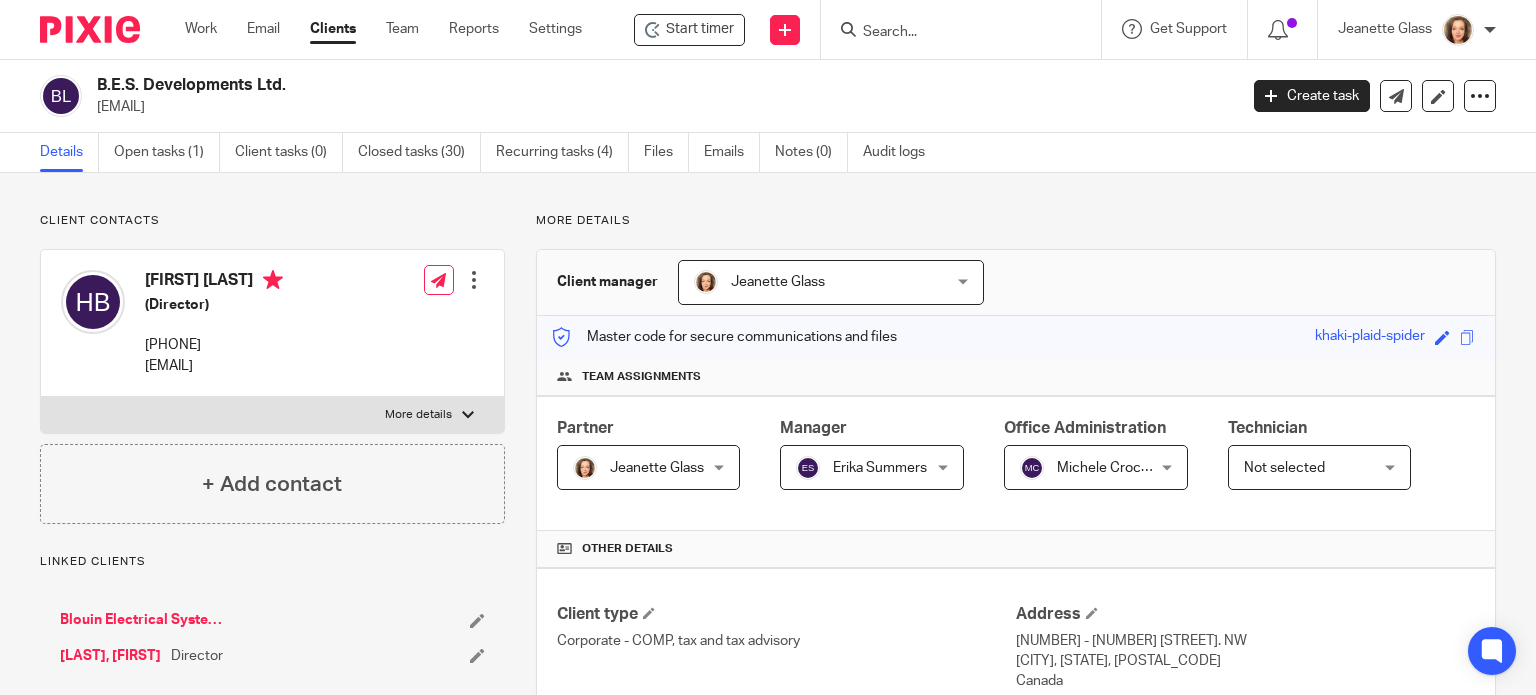 scroll, scrollTop: 0, scrollLeft: 0, axis: both 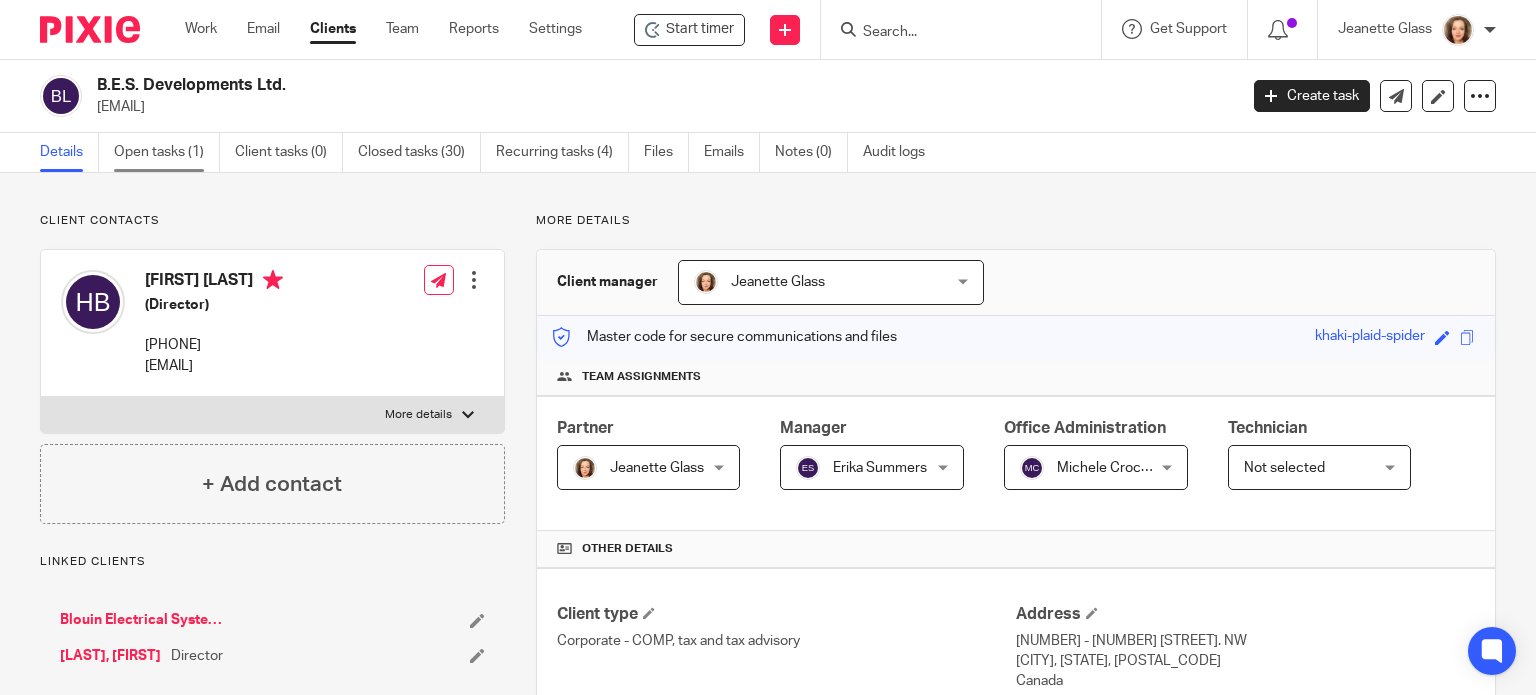 click on "Open tasks (1)" at bounding box center (167, 152) 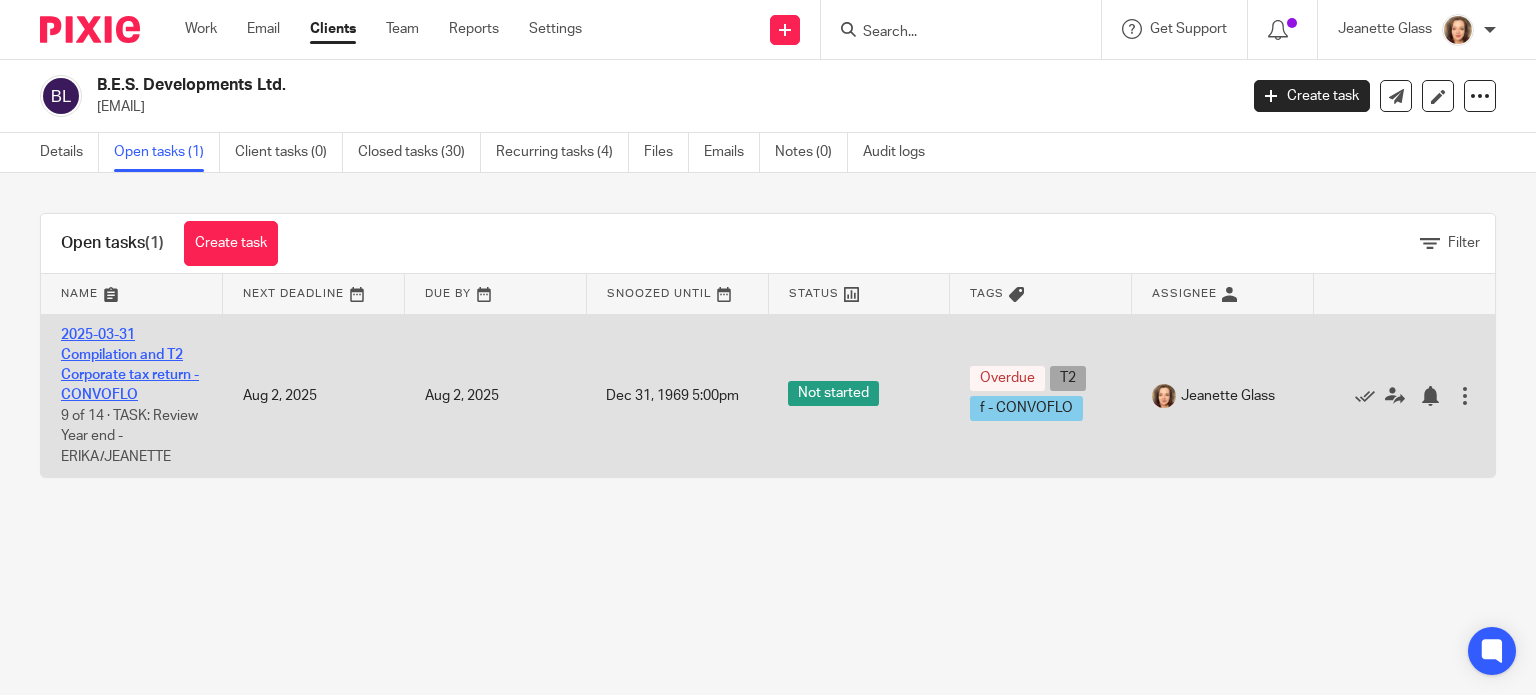 scroll, scrollTop: 0, scrollLeft: 0, axis: both 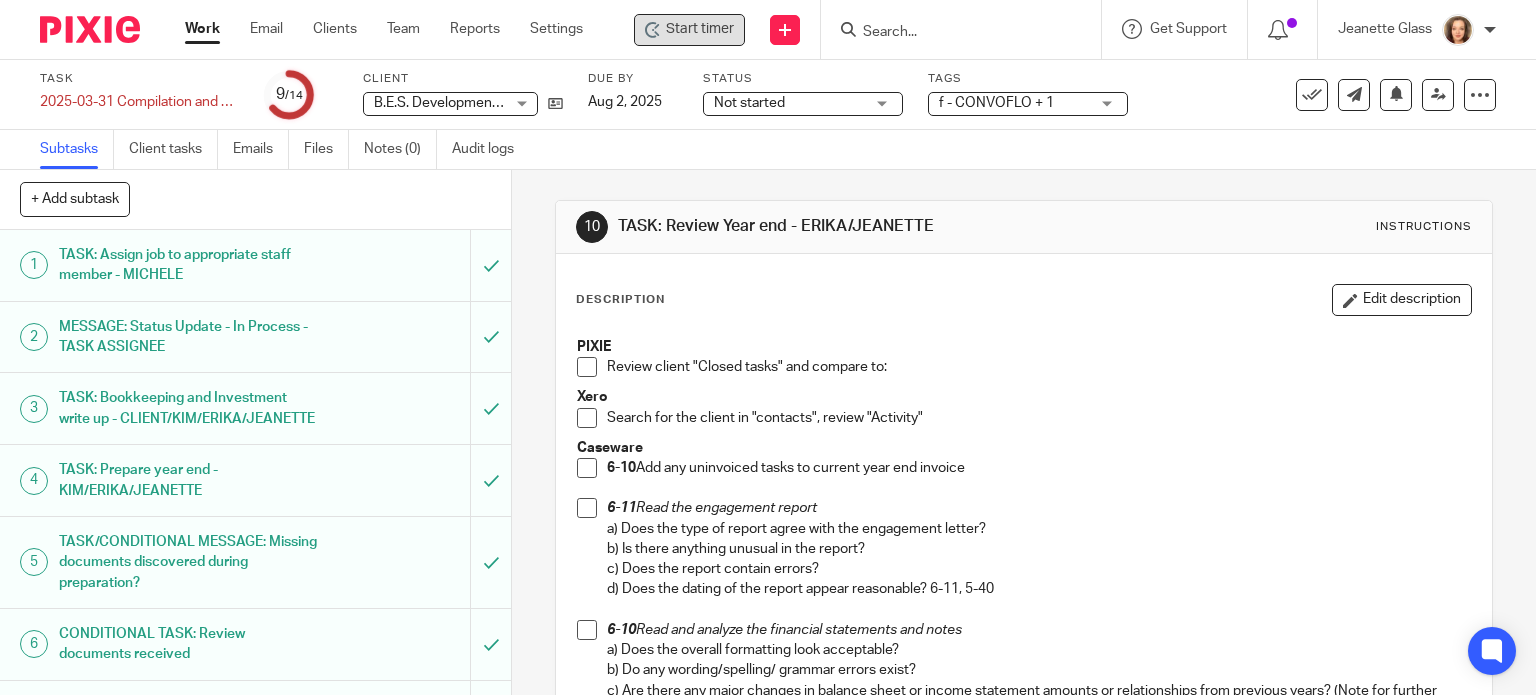 click on "Start timer" at bounding box center [700, 29] 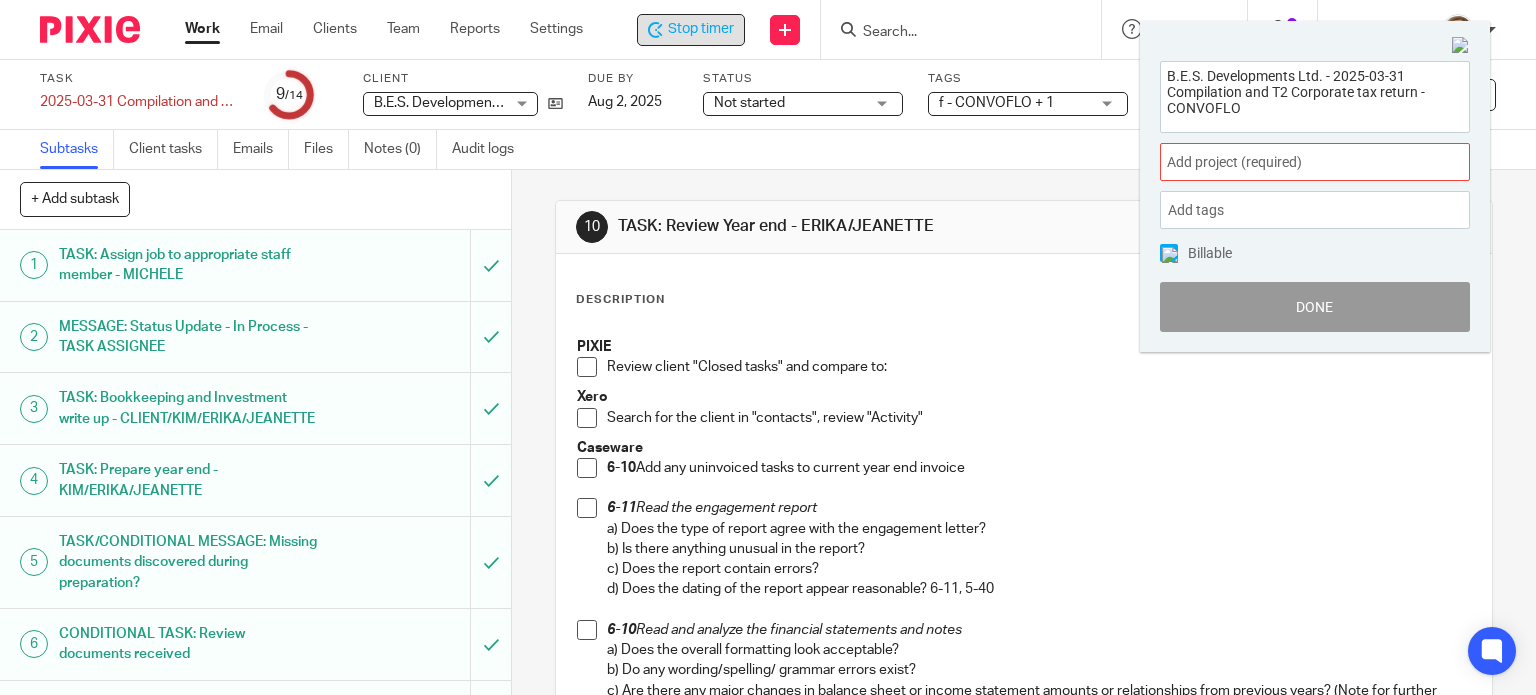 drag, startPoint x: 1253, startPoint y: 115, endPoint x: 1047, endPoint y: 8, distance: 232.13142 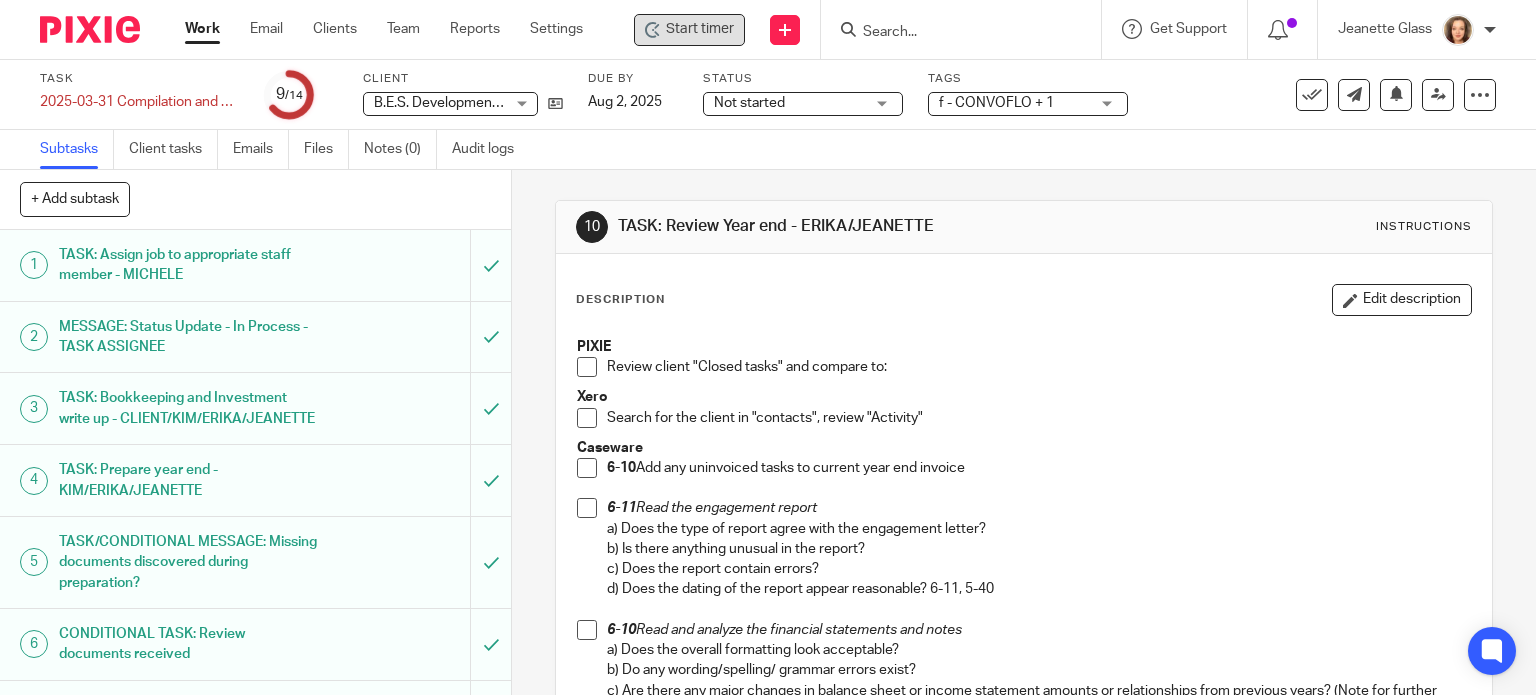 click at bounding box center [951, 33] 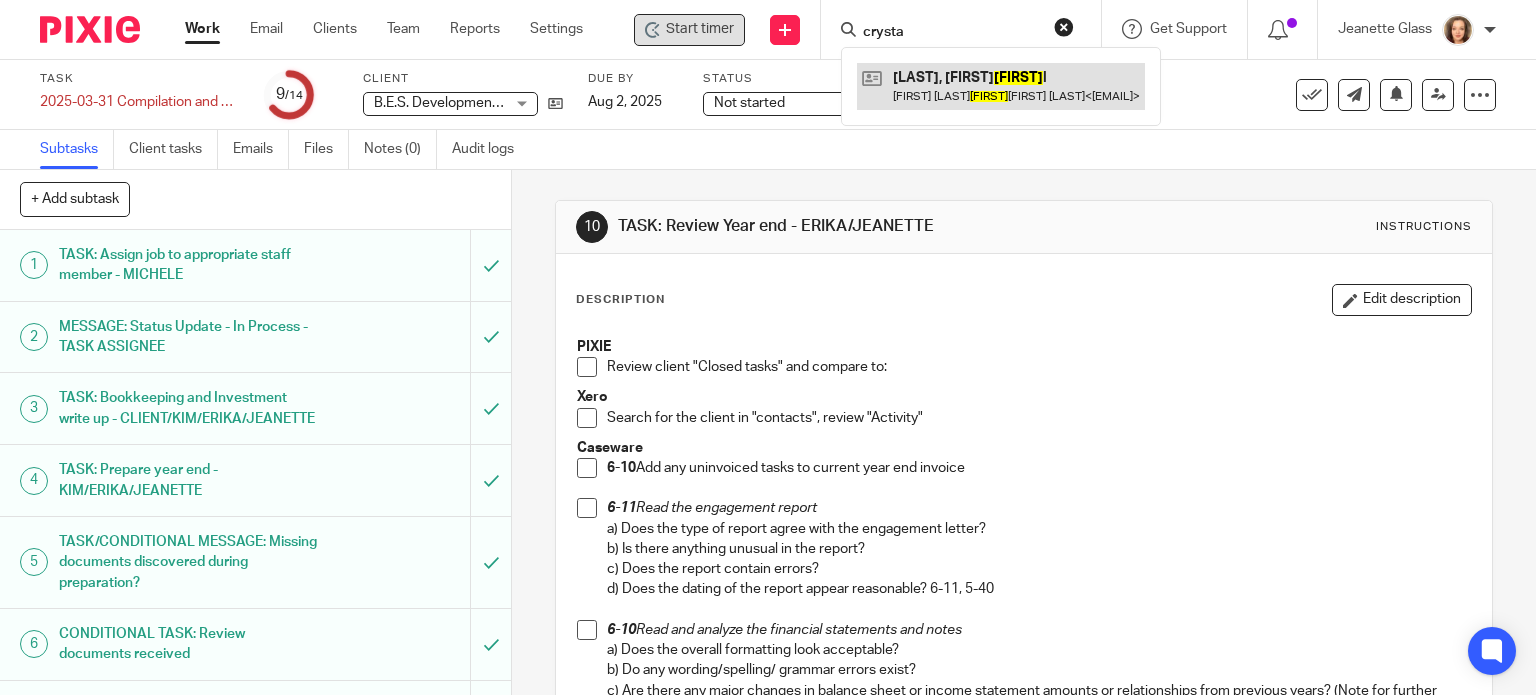type on "crysta" 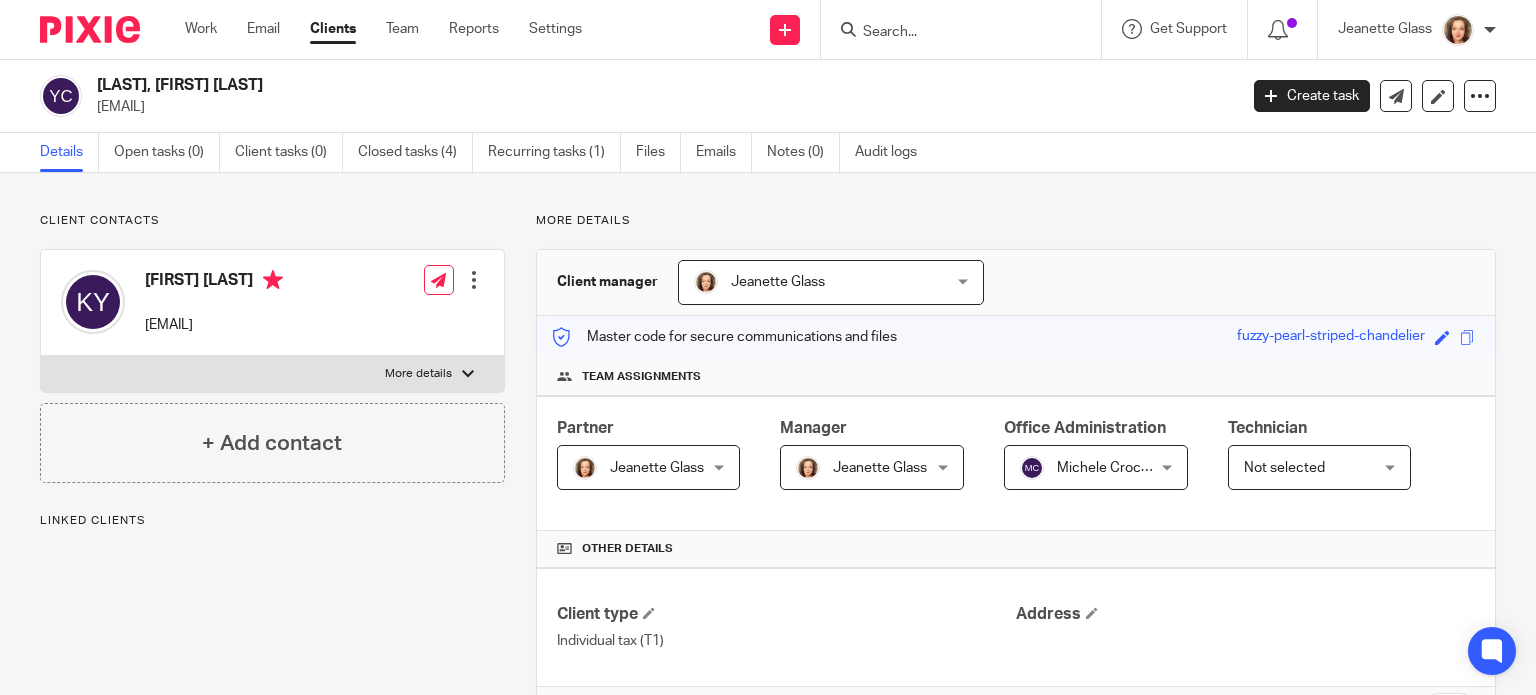 scroll, scrollTop: 0, scrollLeft: 0, axis: both 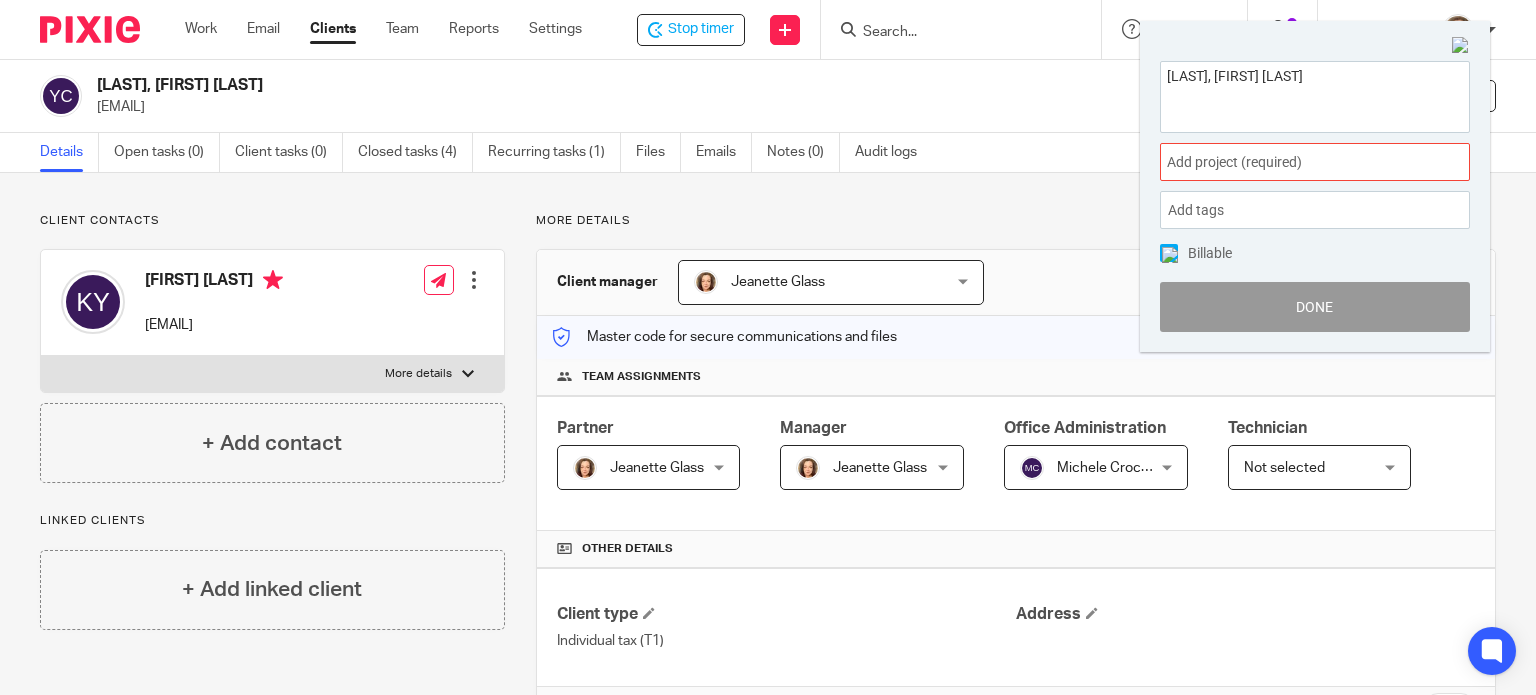 drag, startPoint x: 1291, startPoint y: 71, endPoint x: 988, endPoint y: 60, distance: 303.19962 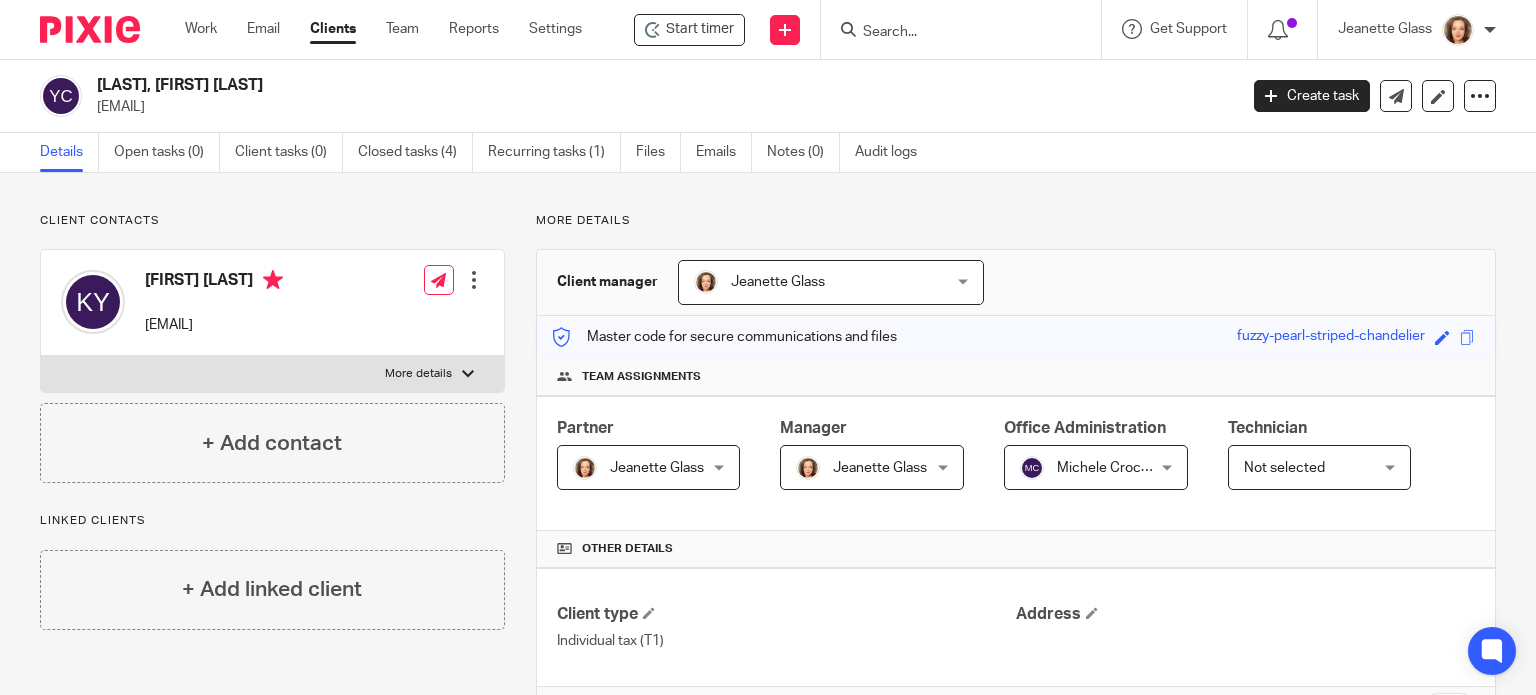 click at bounding box center (951, 33) 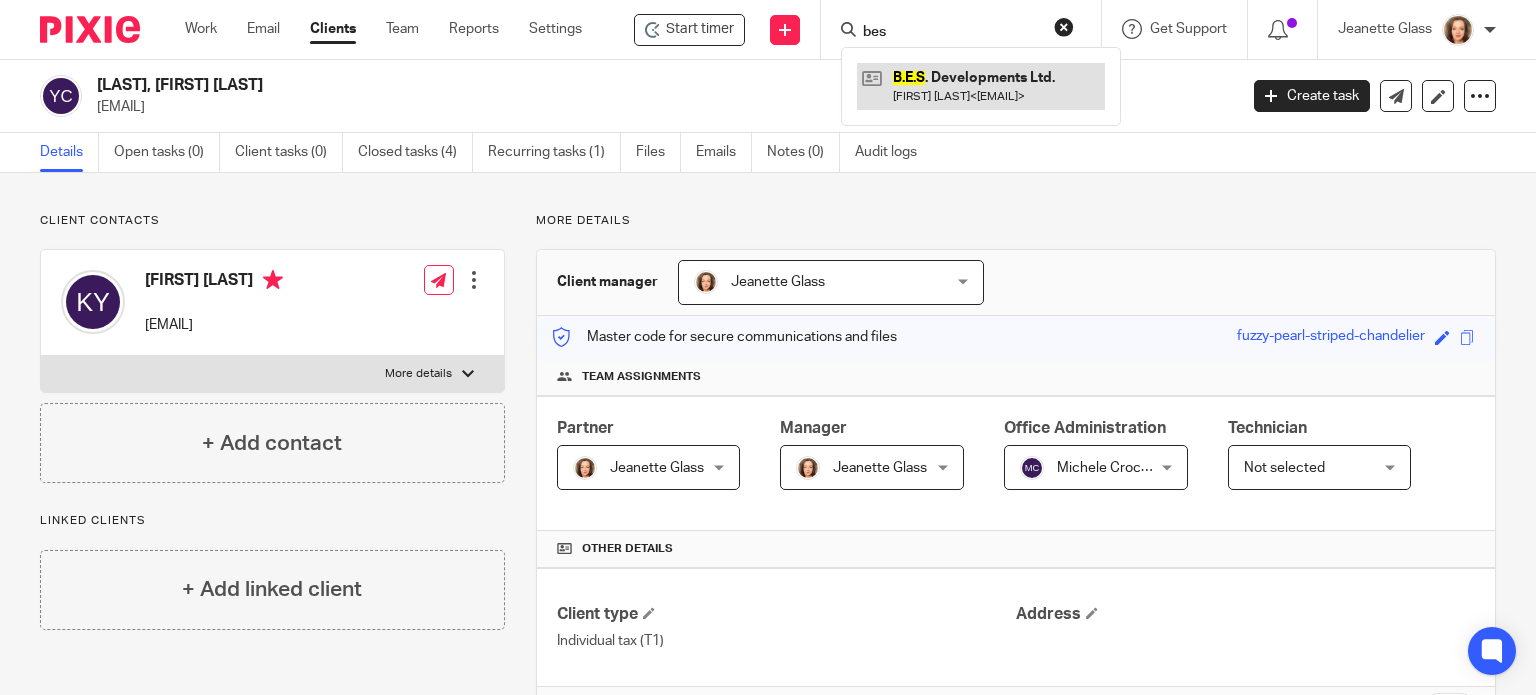 type on "bes" 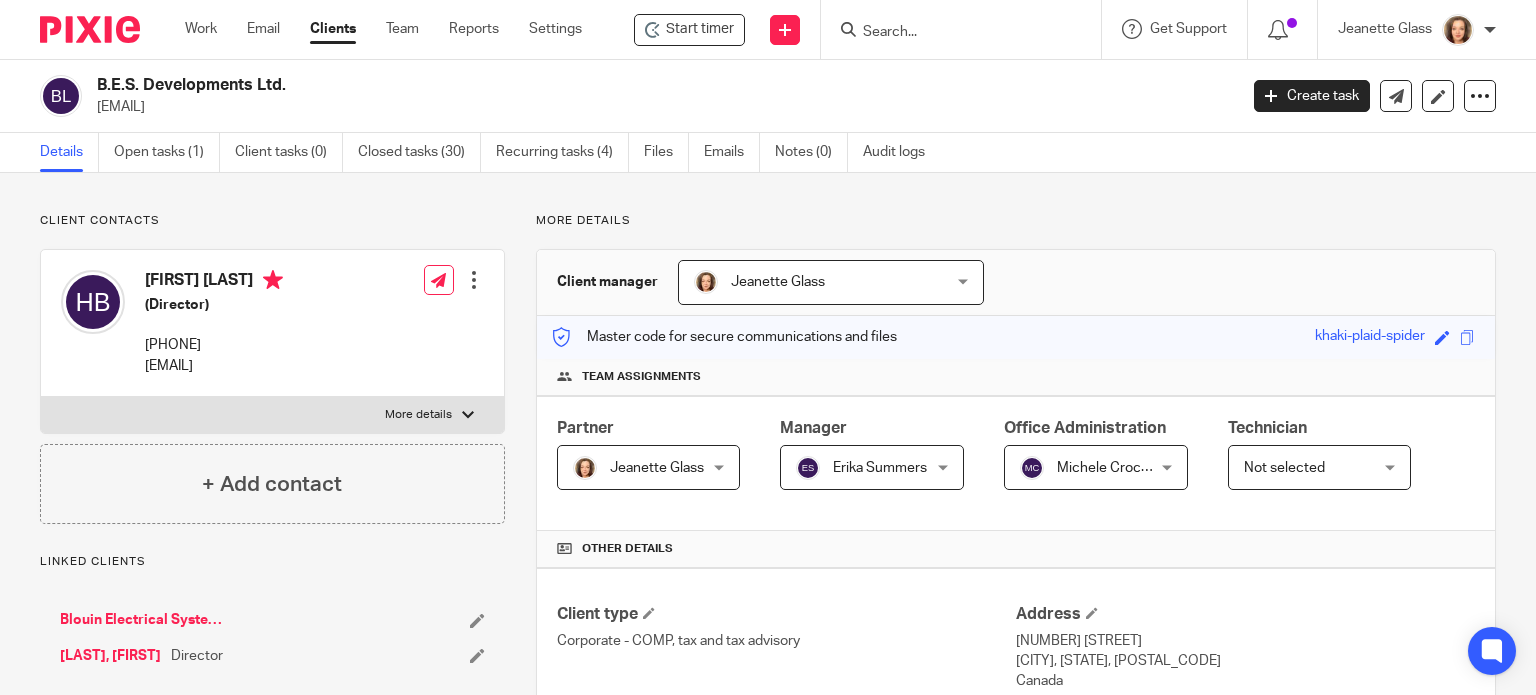scroll, scrollTop: 0, scrollLeft: 0, axis: both 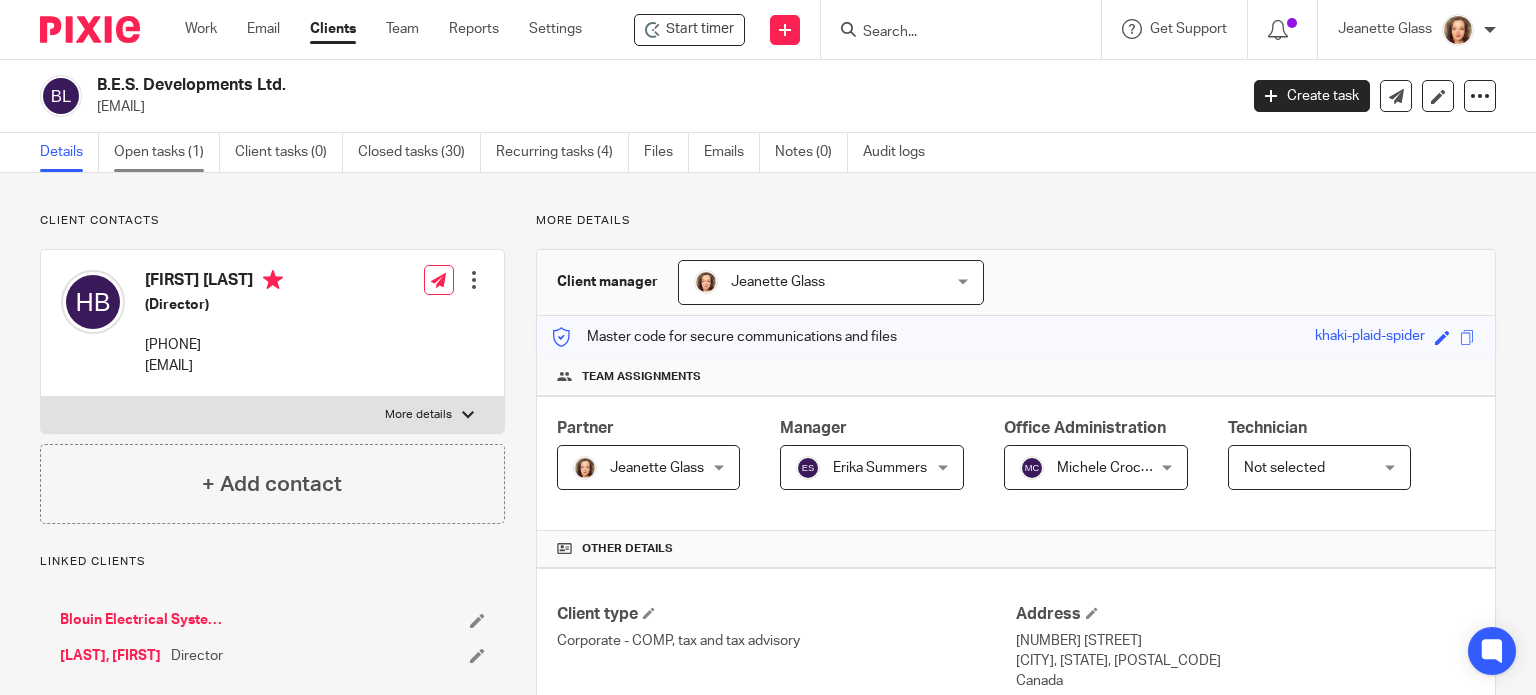 click on "Open tasks (1)" at bounding box center [167, 152] 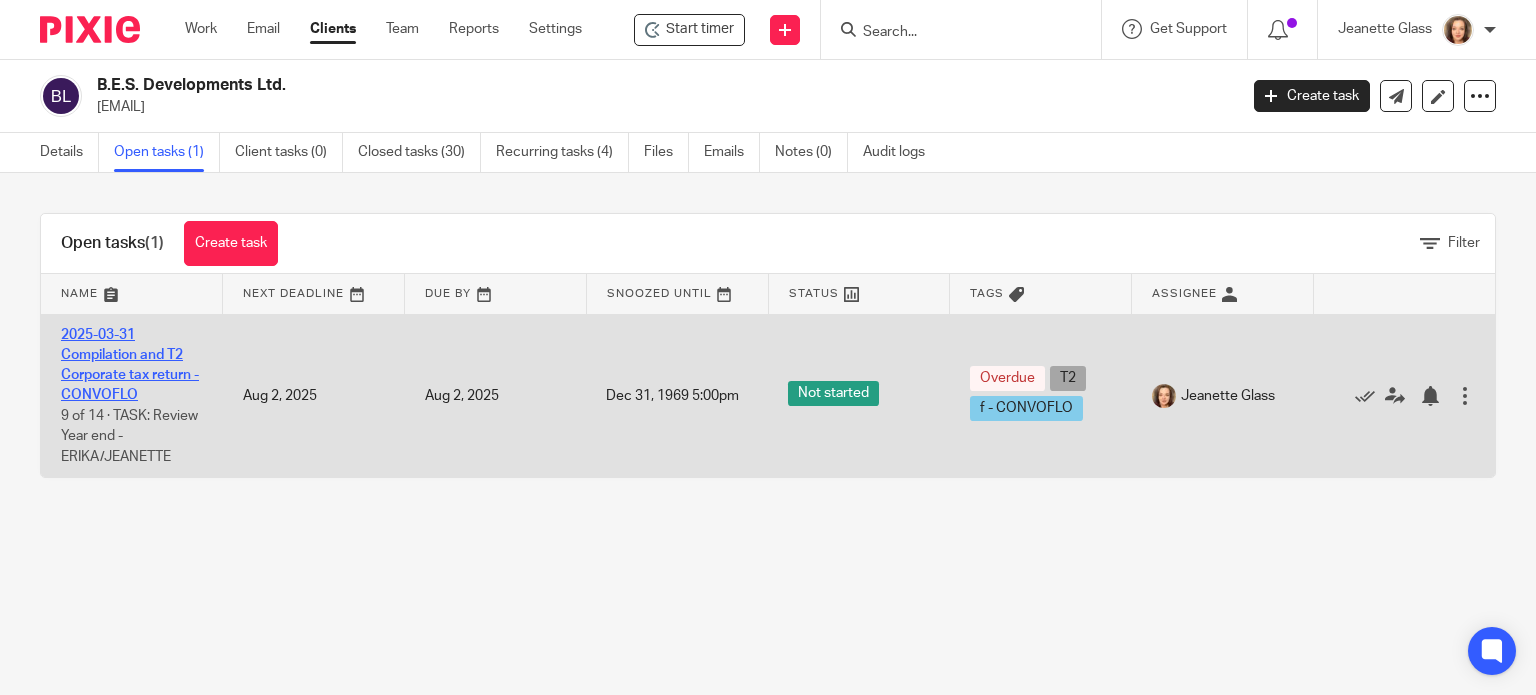 scroll, scrollTop: 0, scrollLeft: 0, axis: both 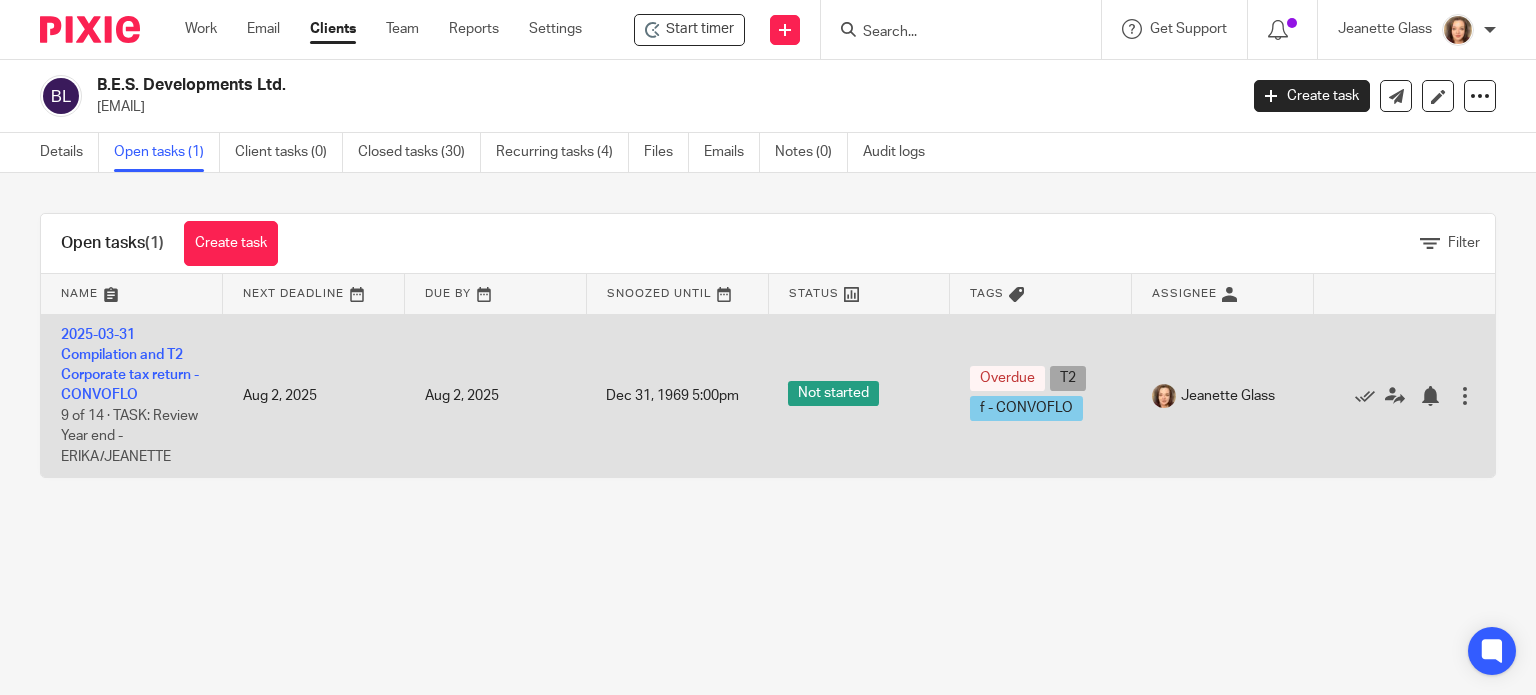 click on "[YEAR]-[MONTH]-[DAY] Compilation and T2 Corporate tax return - [COMPANY]
[NUMBER]
of
[NUMBER] ·
TASK: Review Year end - [NAME]/[NAME]" at bounding box center (132, 395) 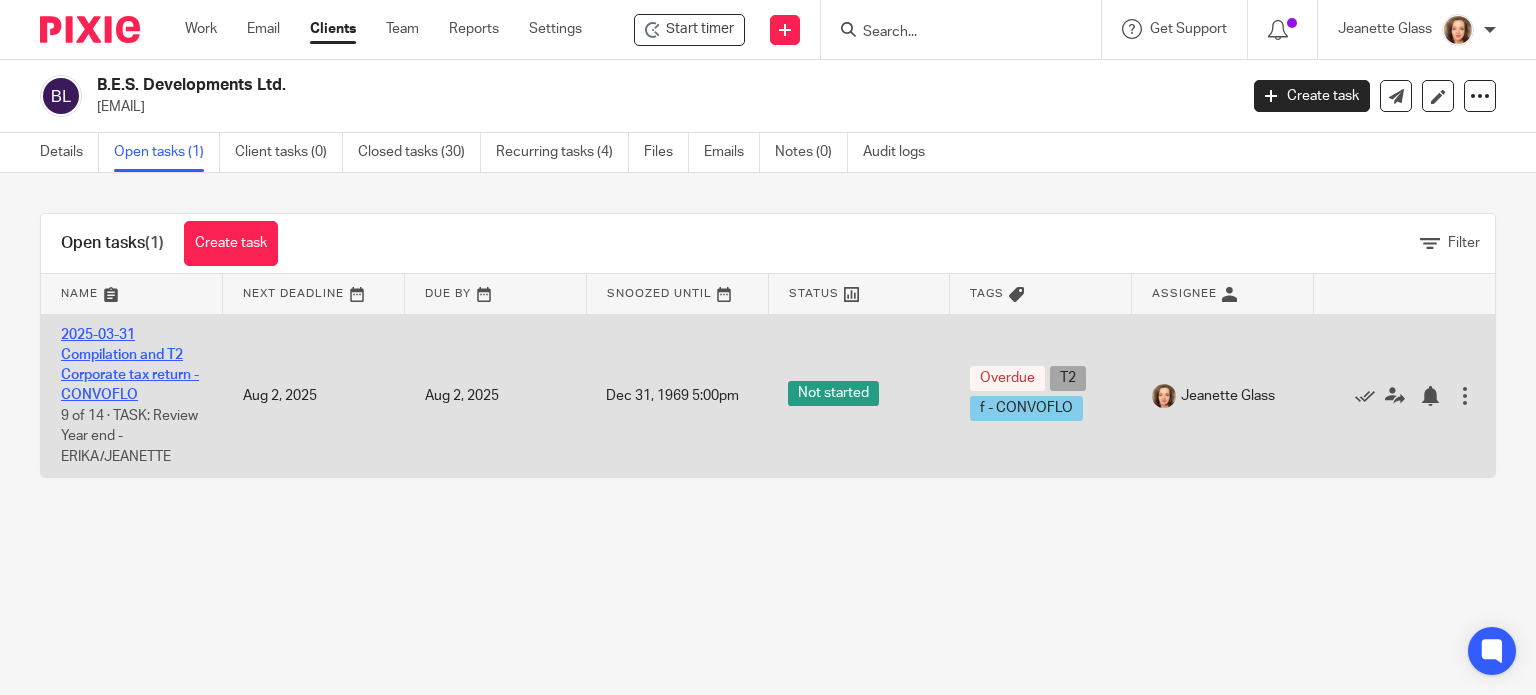 click on "2025-03-31 Compilation and T2 Corporate tax return - CONVOFLO" at bounding box center (130, 365) 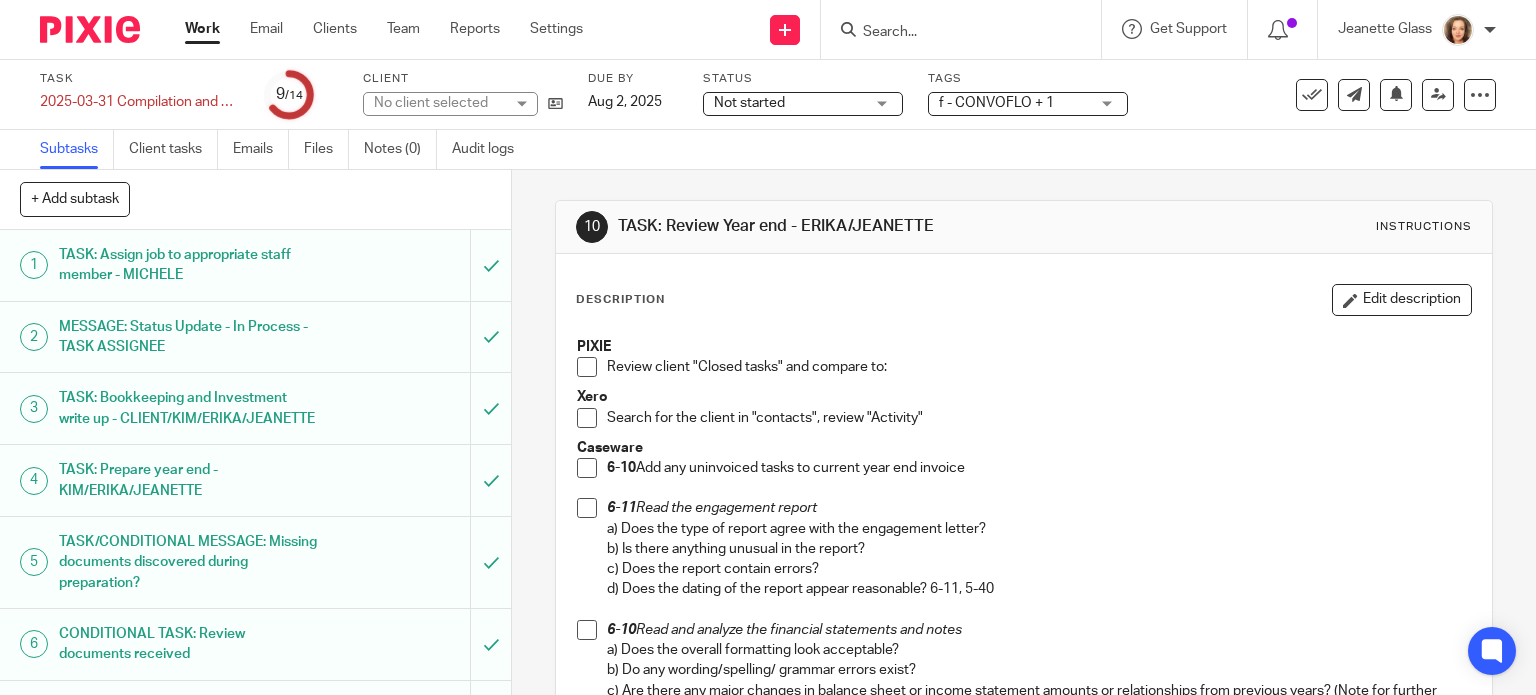 scroll, scrollTop: 0, scrollLeft: 0, axis: both 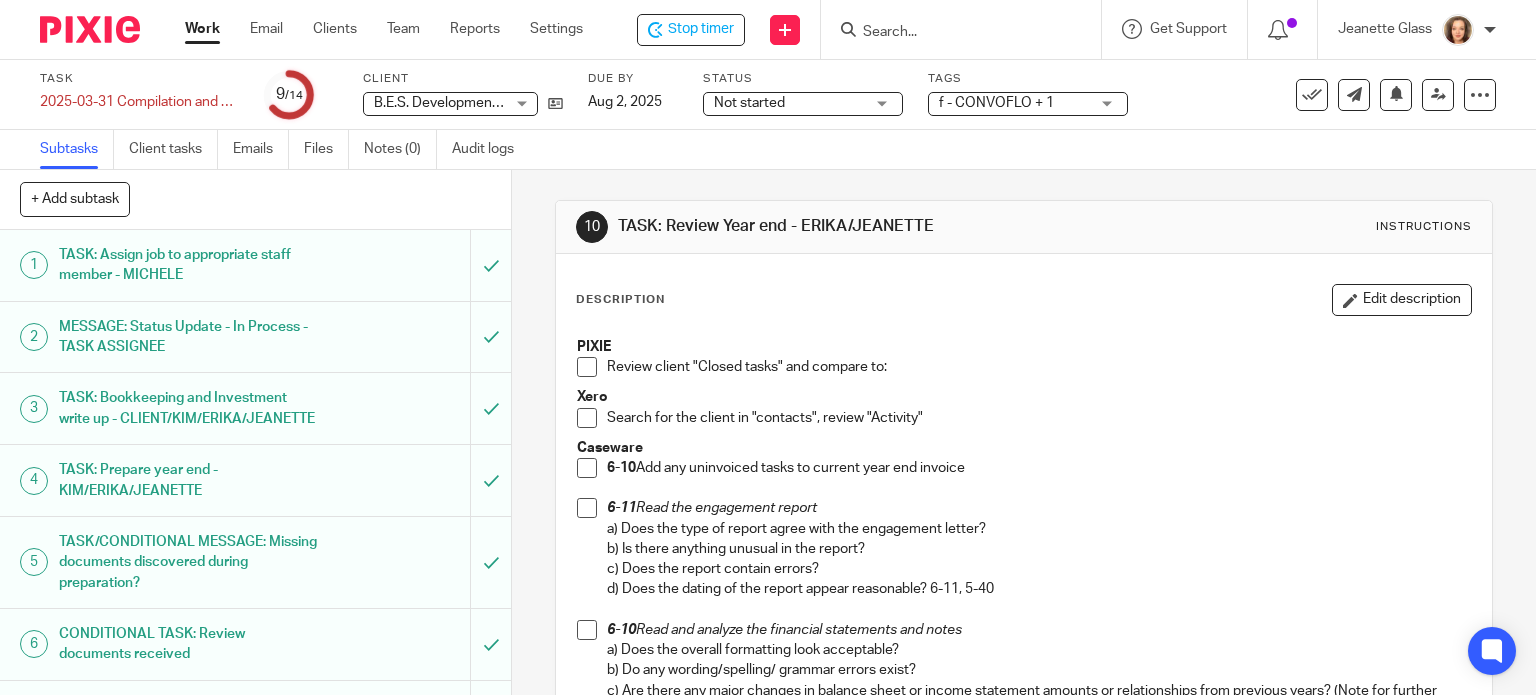 click at bounding box center [587, 367] 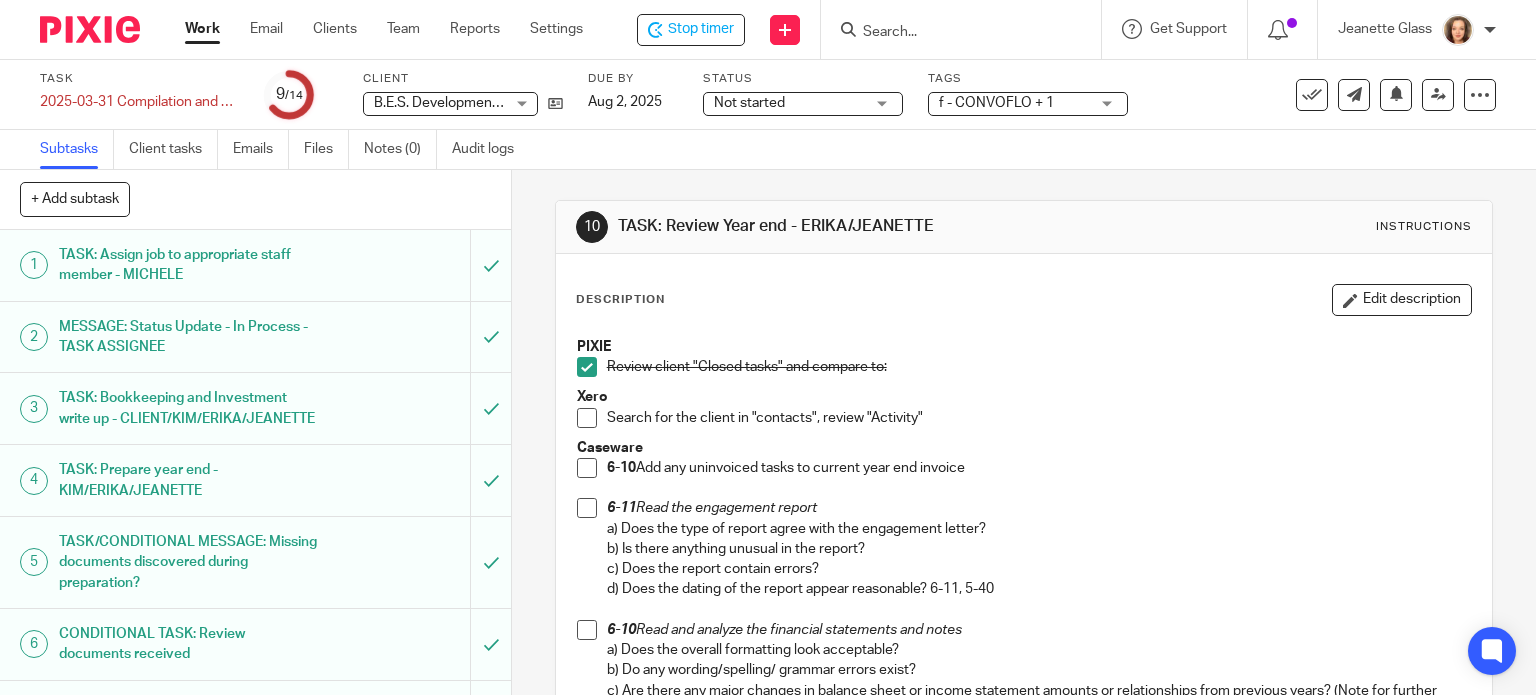 click at bounding box center [587, 418] 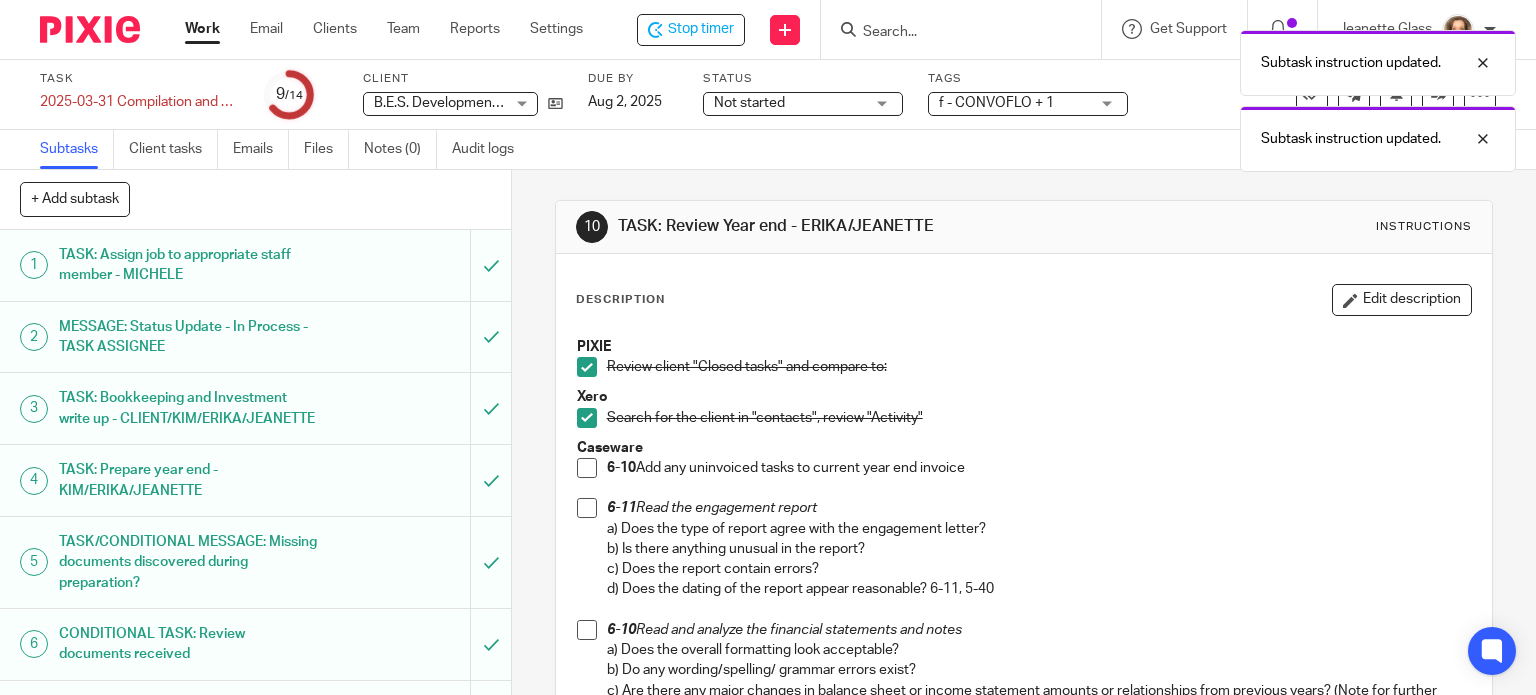 click at bounding box center (587, 468) 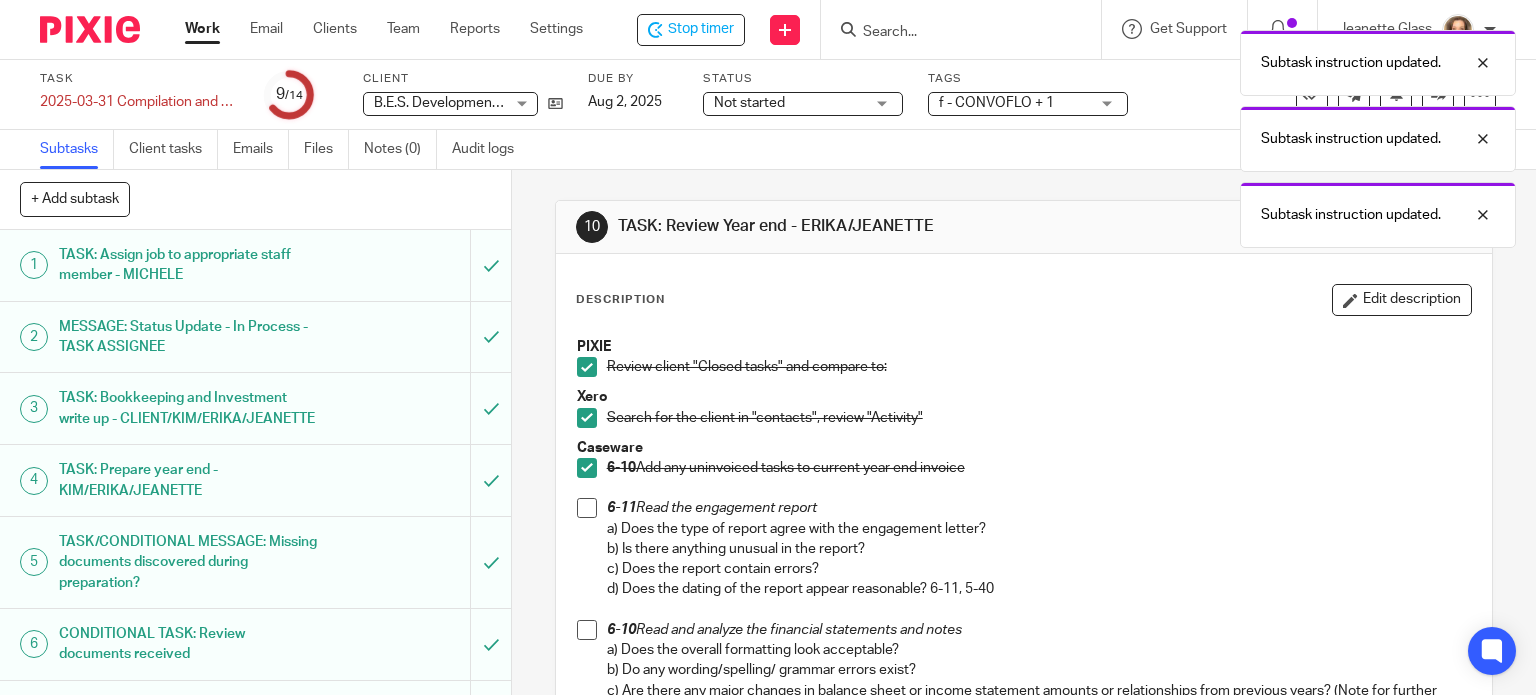 drag, startPoint x: 570, startPoint y: 503, endPoint x: 593, endPoint y: 551, distance: 53.225933 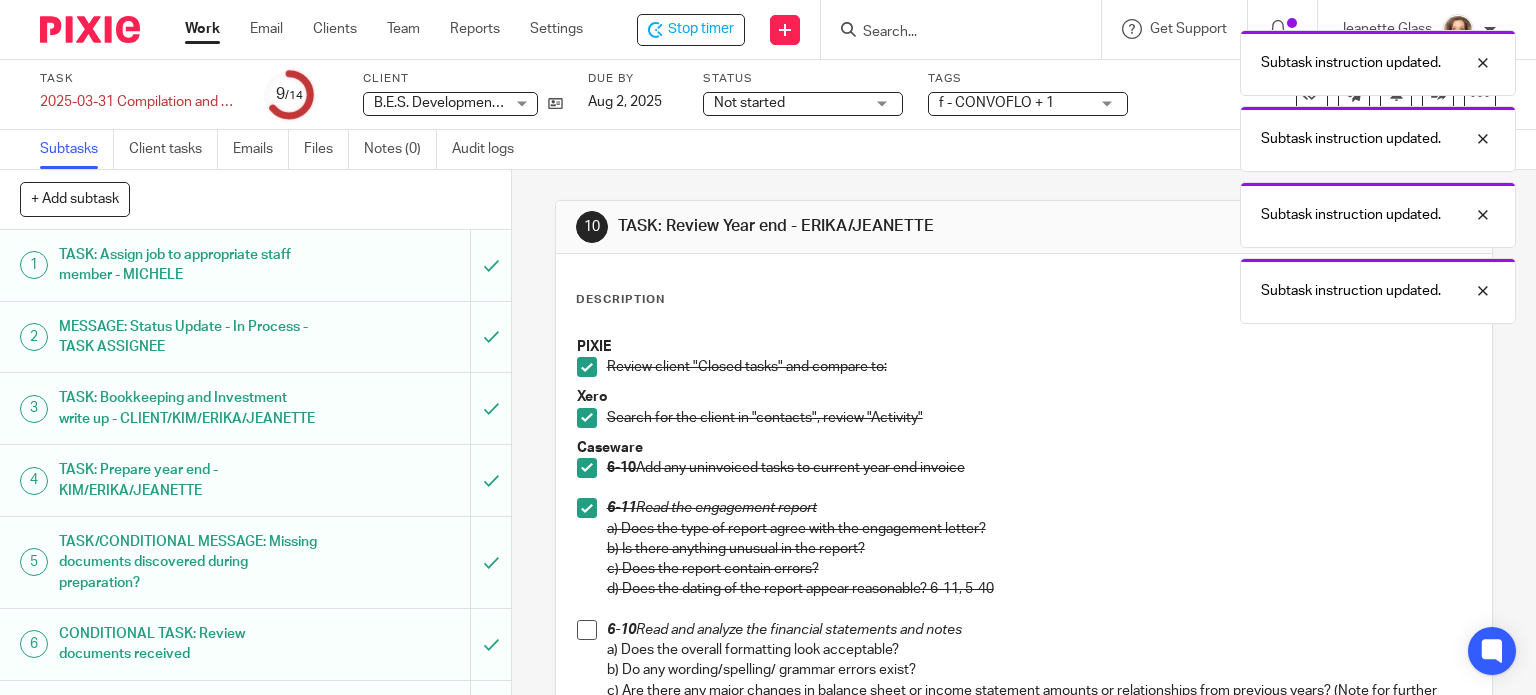 click at bounding box center (587, 630) 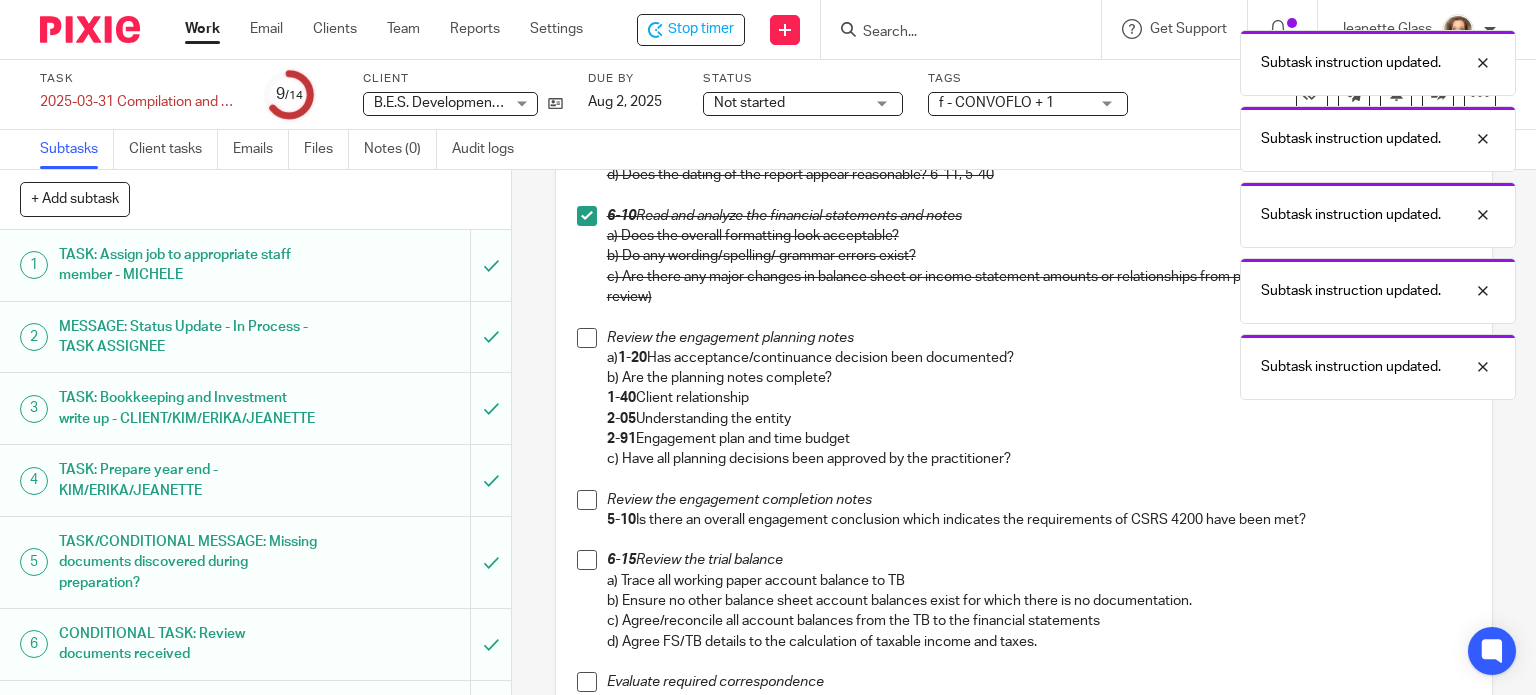 scroll, scrollTop: 500, scrollLeft: 0, axis: vertical 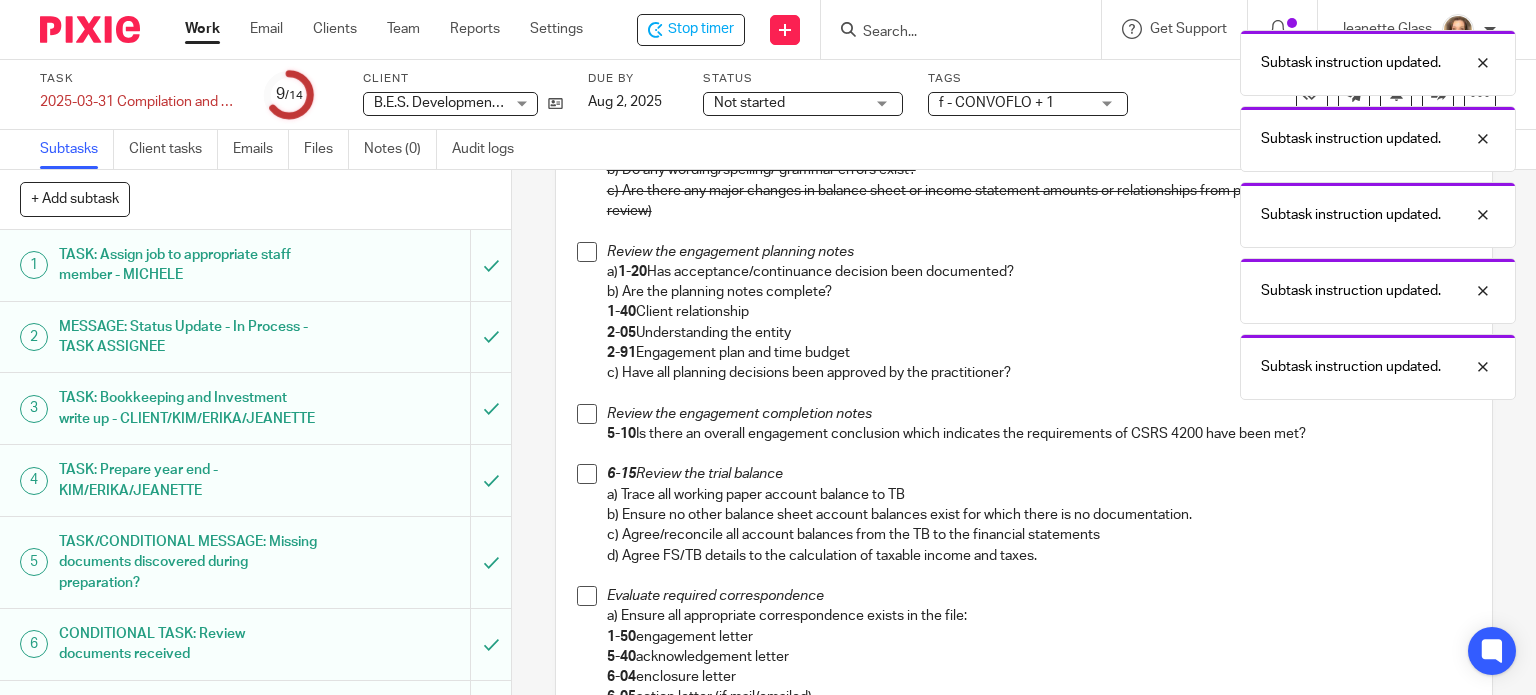 click at bounding box center [587, 252] 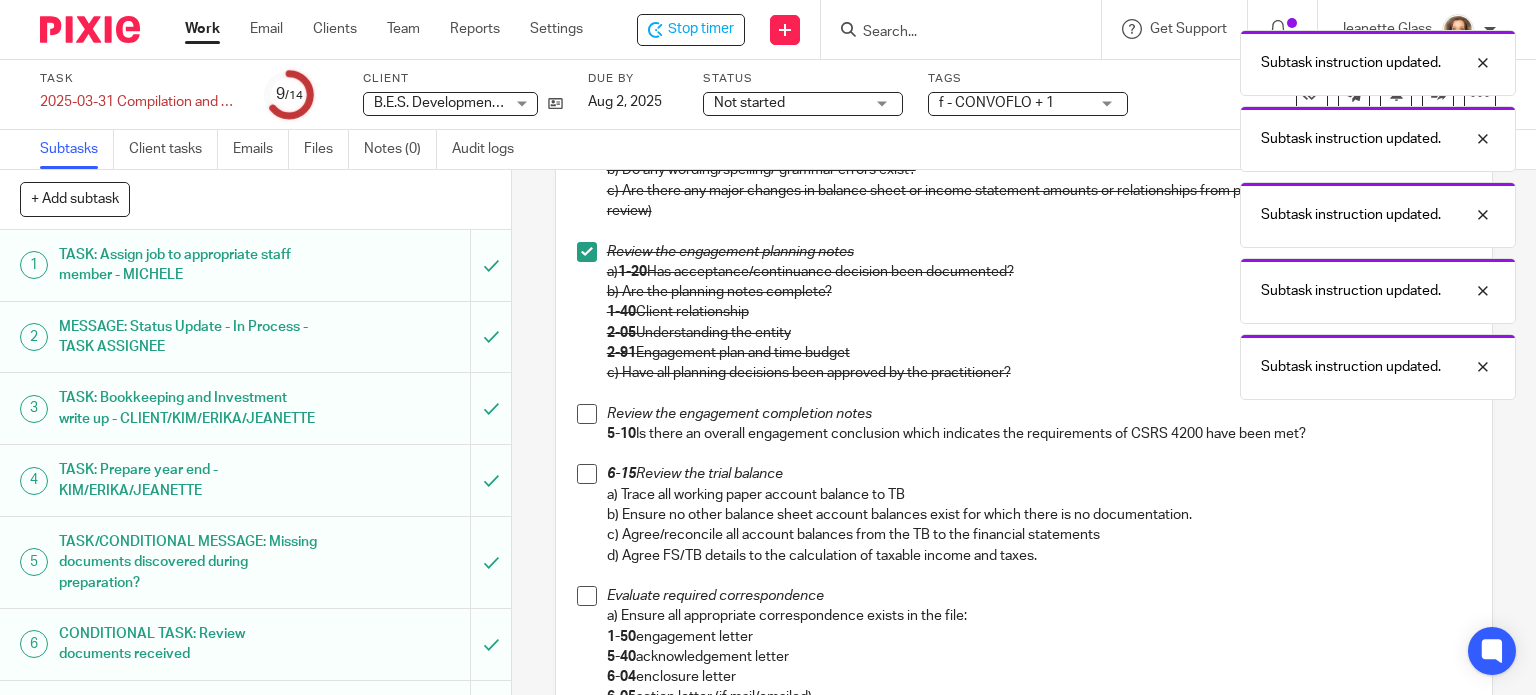 click at bounding box center [587, 414] 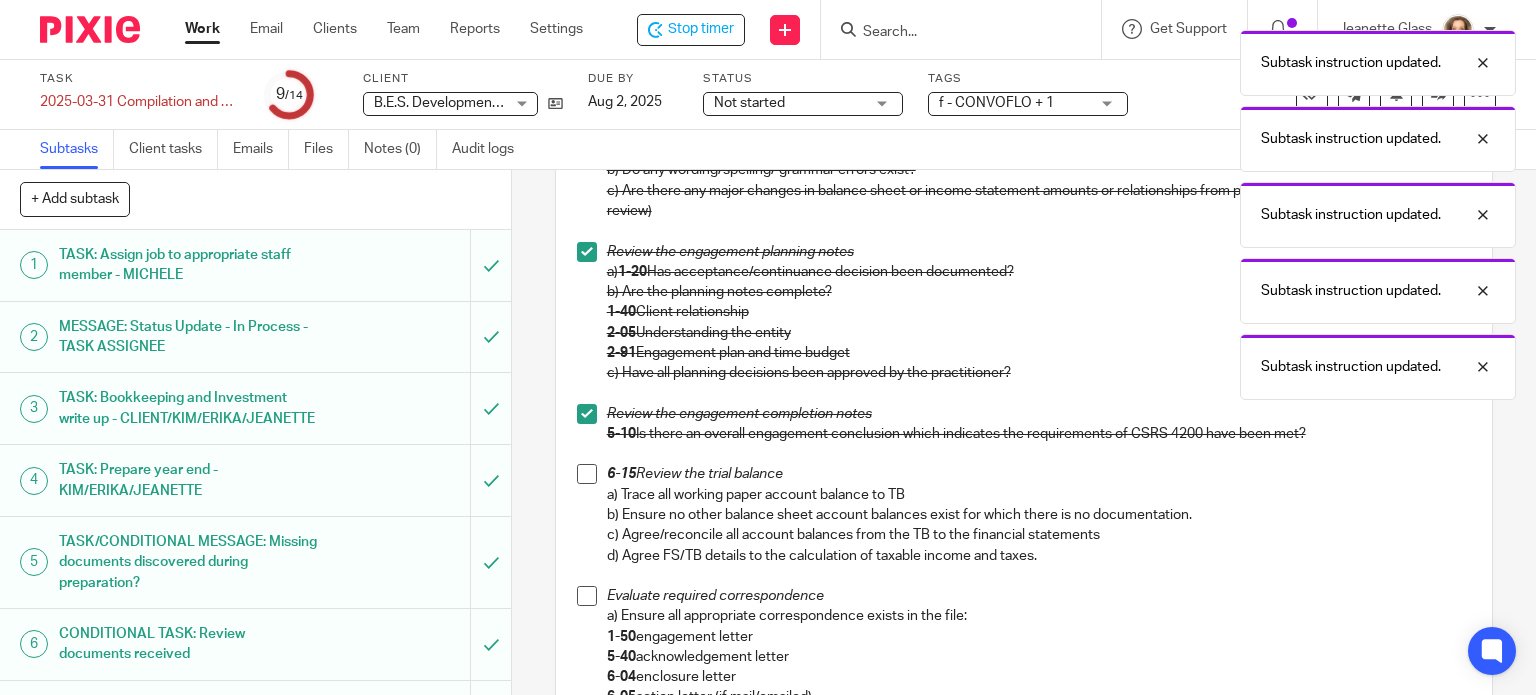 click at bounding box center [587, 474] 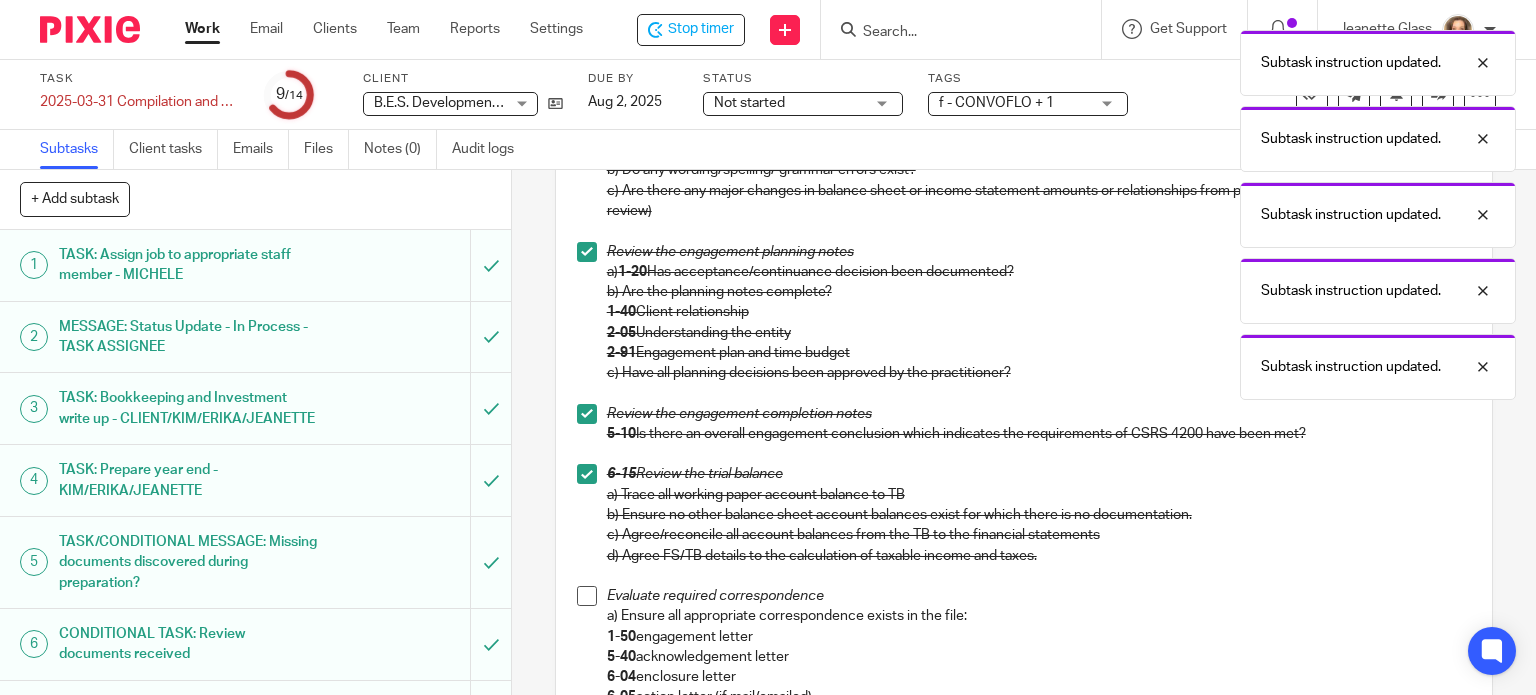 click at bounding box center (587, 596) 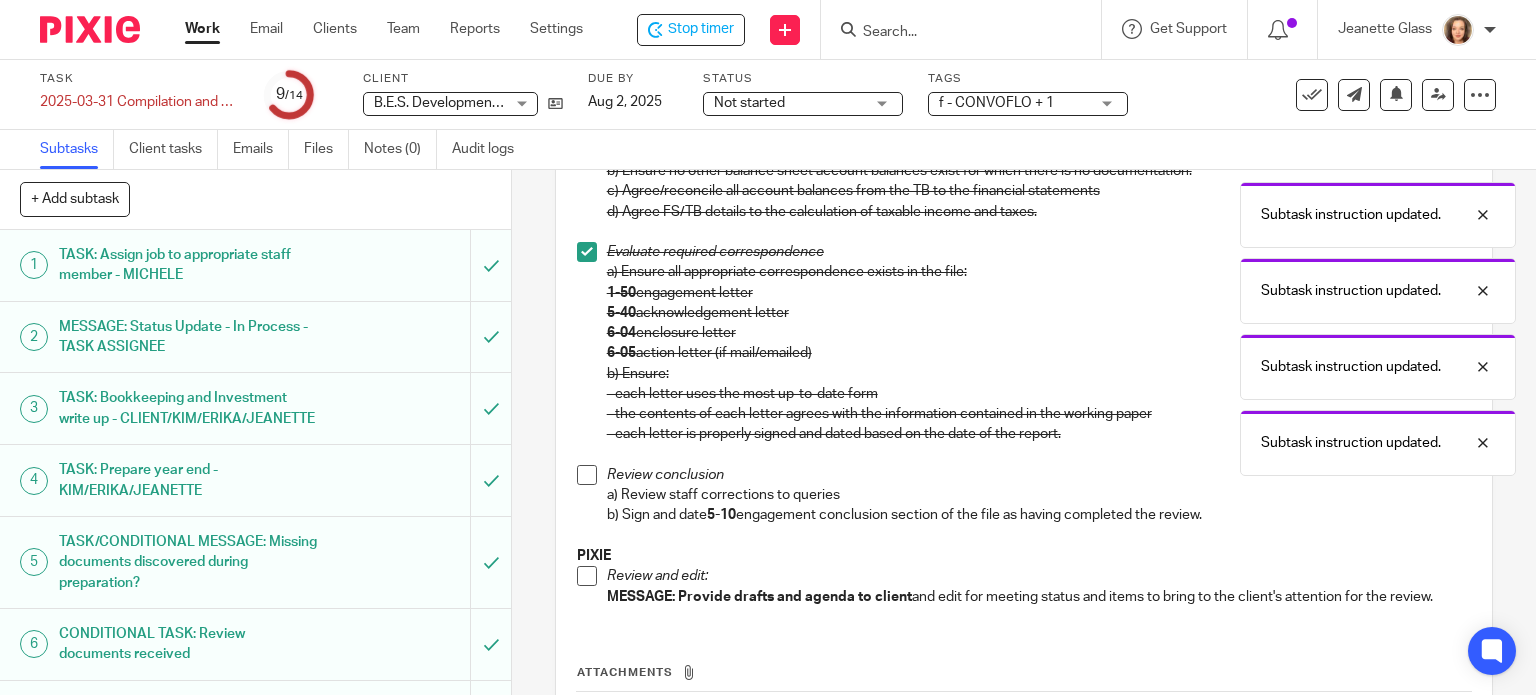 scroll, scrollTop: 1012, scrollLeft: 0, axis: vertical 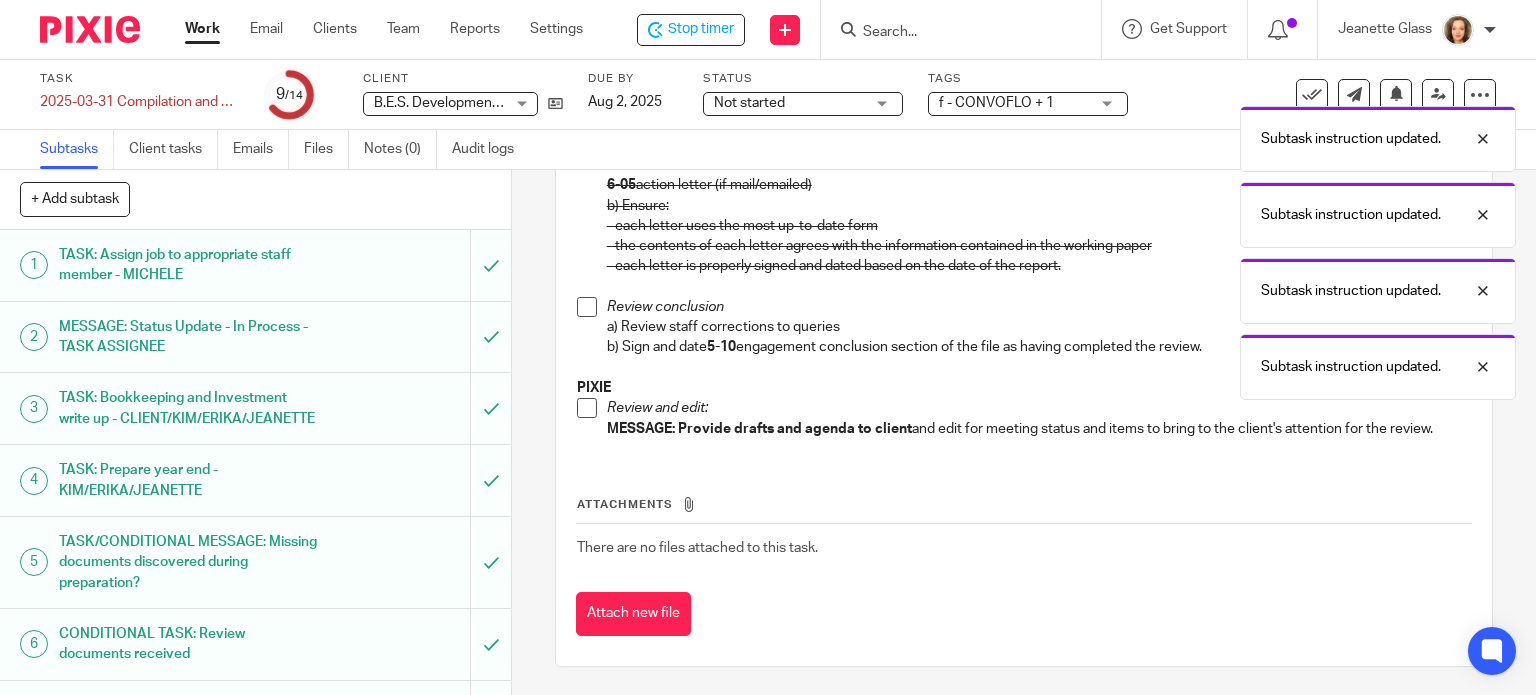 click at bounding box center [587, 307] 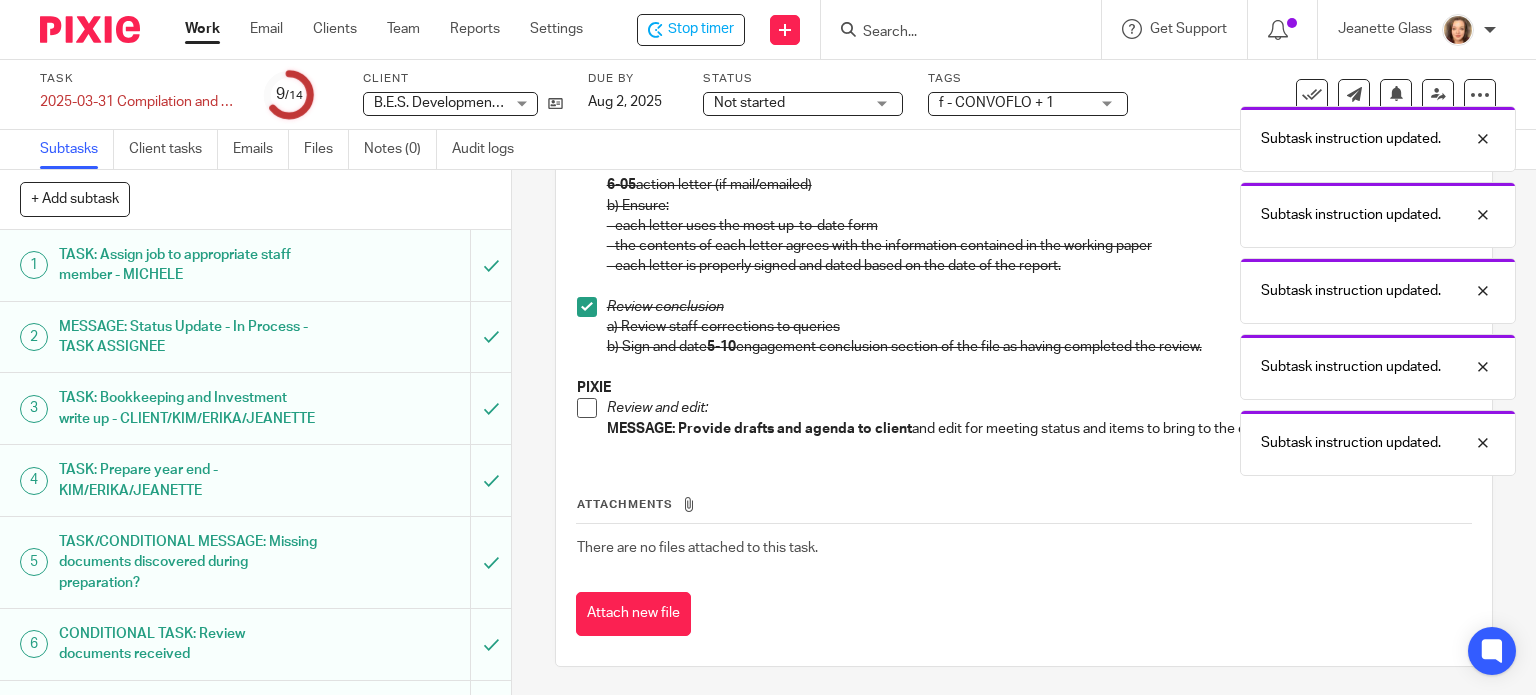 click at bounding box center (587, 408) 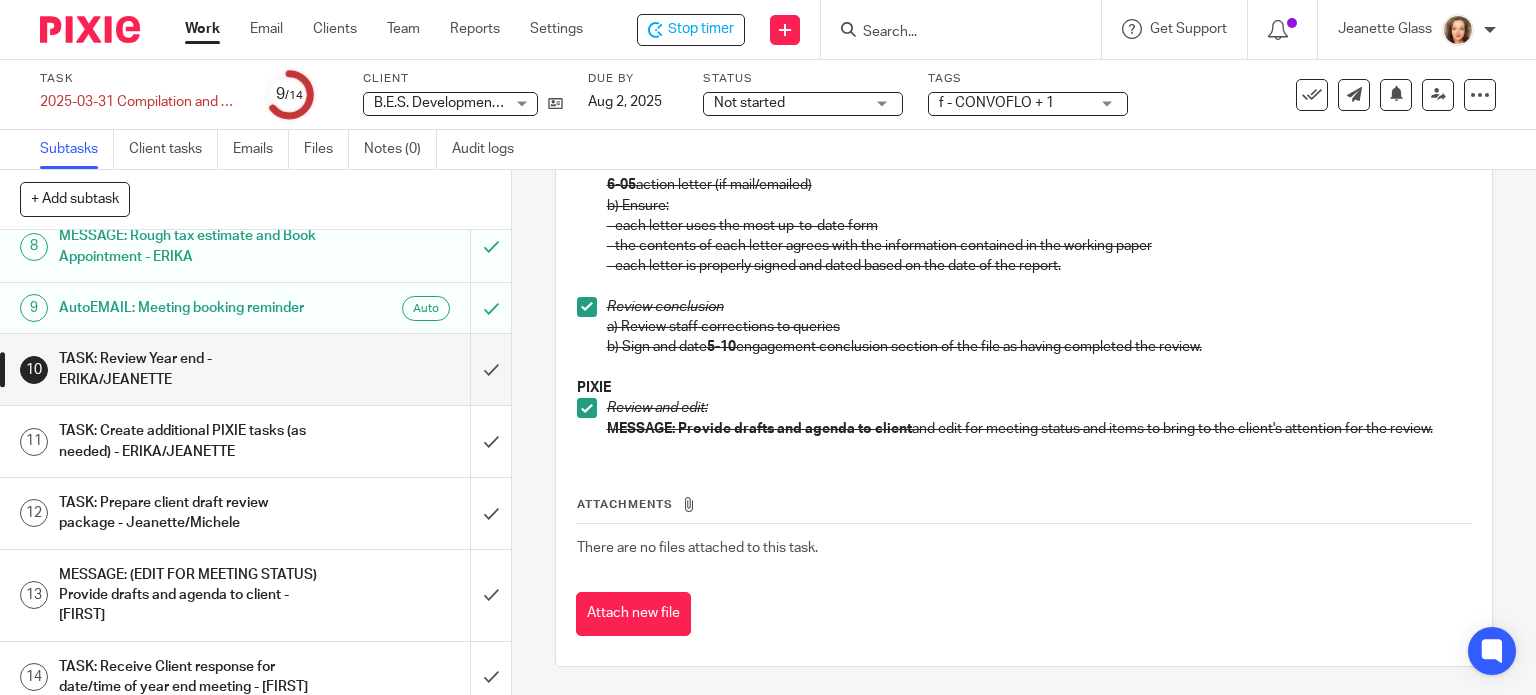 scroll, scrollTop: 617, scrollLeft: 0, axis: vertical 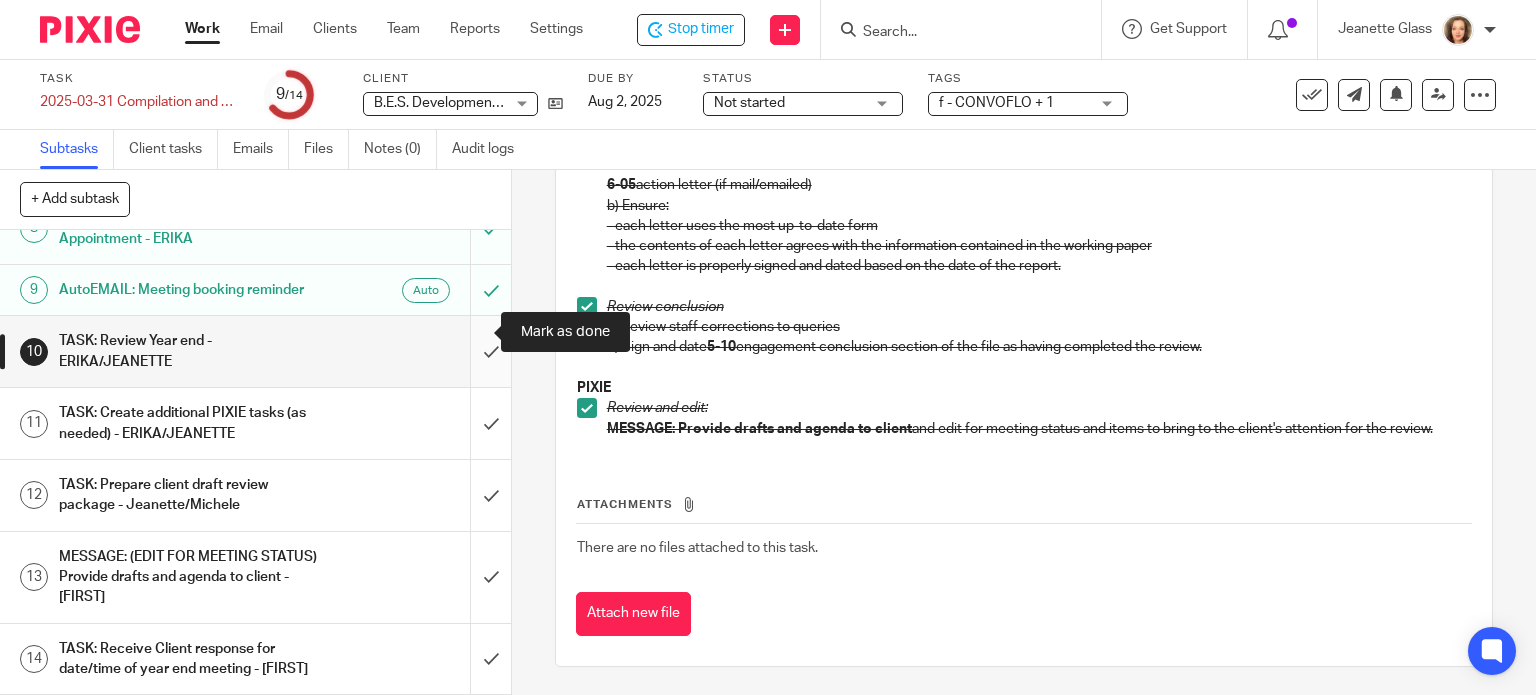 click at bounding box center [255, 351] 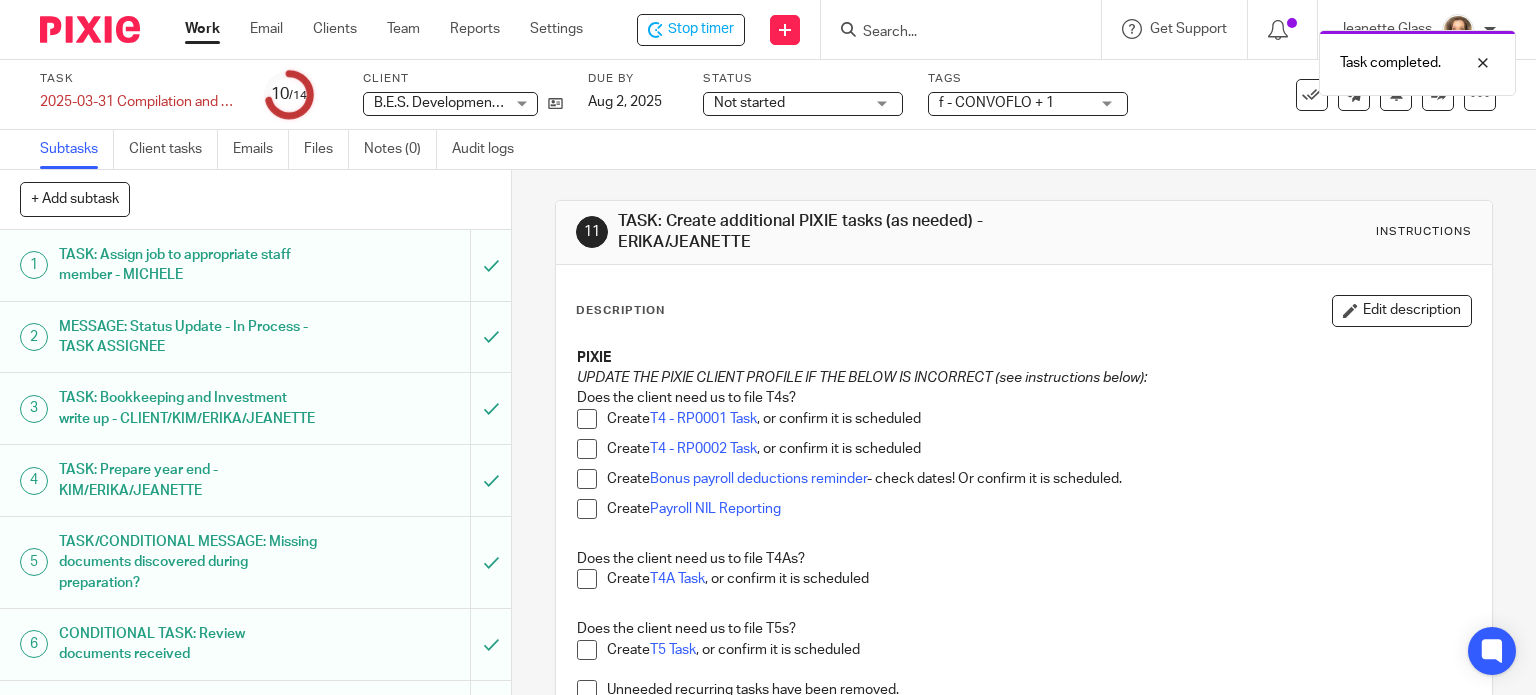 scroll, scrollTop: 0, scrollLeft: 0, axis: both 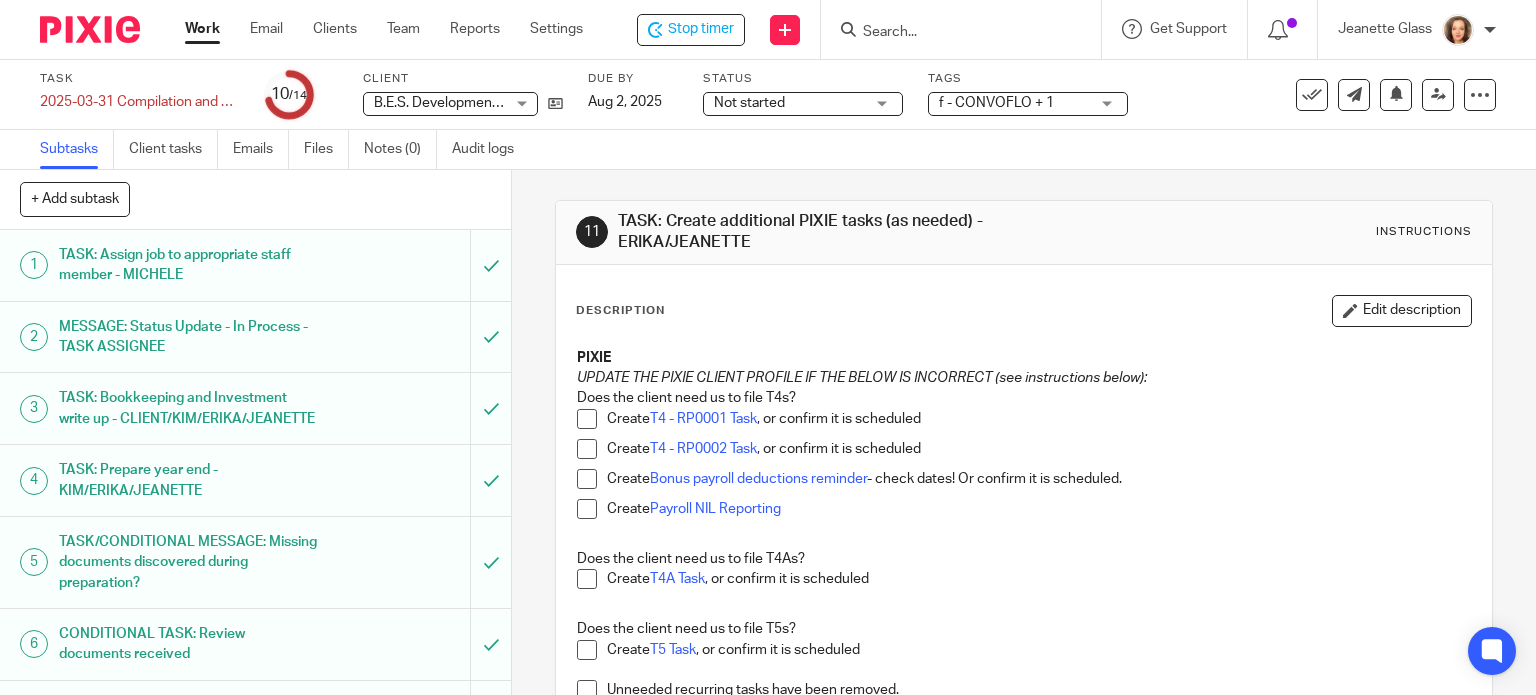 click on "Description
Edit description
PIXIE UPDATE THE PIXIE CLIENT PROFILE IF THE BELOW IS INCORRECT (see instructions below): Does the client need us to file T4s?   Create  T4 - RP0001 Task , or confirm it is scheduled   Create  T4 - RP0002 Task , or confirm it is scheduled   Create  Bonus payroll deductions reminder  - check dates! Or confirm it is scheduled.   Create  Payroll NIL Reporting Does the client need us to file T4As?   Create  T4A Task , or confirm it is scheduled Does the client need us to file T5s?   Create  T5 Task , or confirm it is scheduled   Unneeded recurring tasks have been removed. To start a task immediately: Click on "Create task" in the bottom left corner Search client name in the search box in the top left corner Select client from list Click "Next" in the bottom right corner Click "Create task" in the bottom right corner To schedule a task to occur later: Click on "Schedule recurring" in the bottom left corner Switch "Status" to "ON" (green)" at bounding box center (1024, 753) 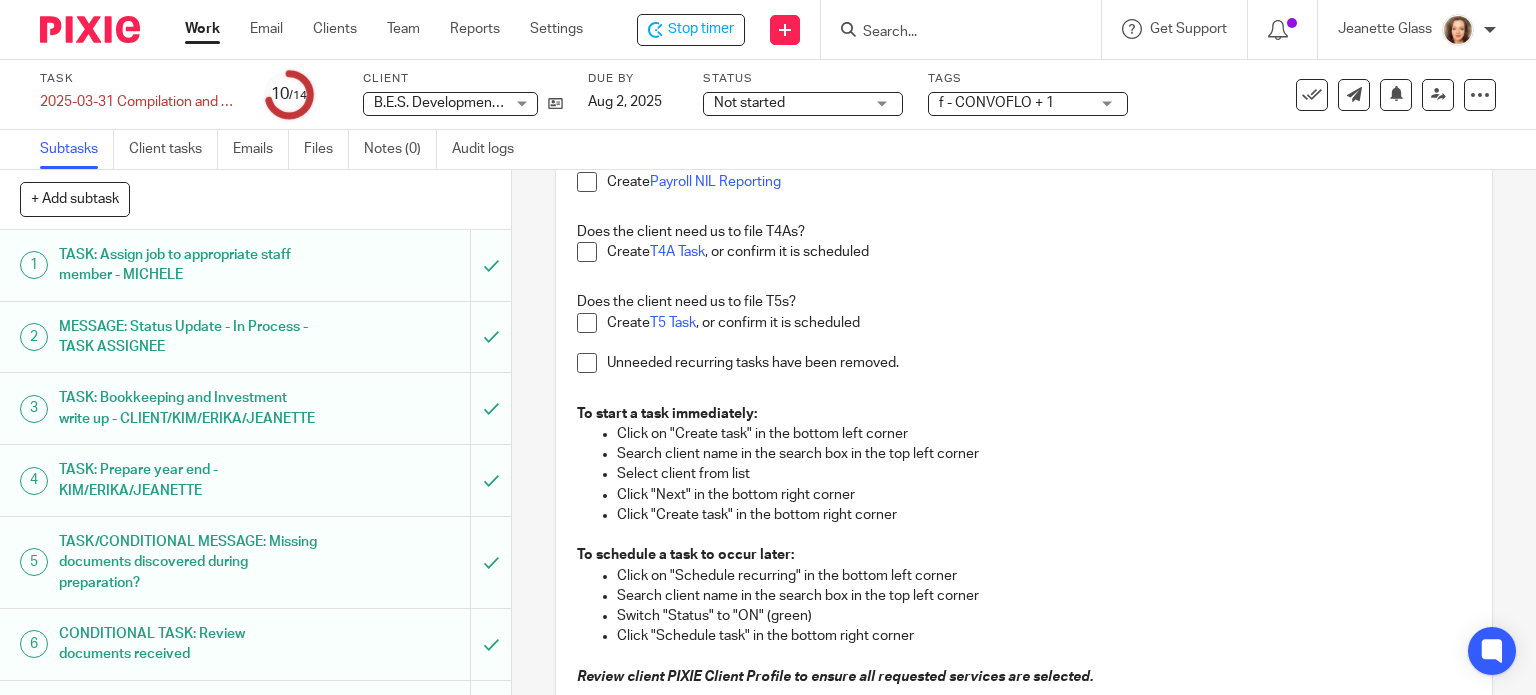 scroll, scrollTop: 251, scrollLeft: 0, axis: vertical 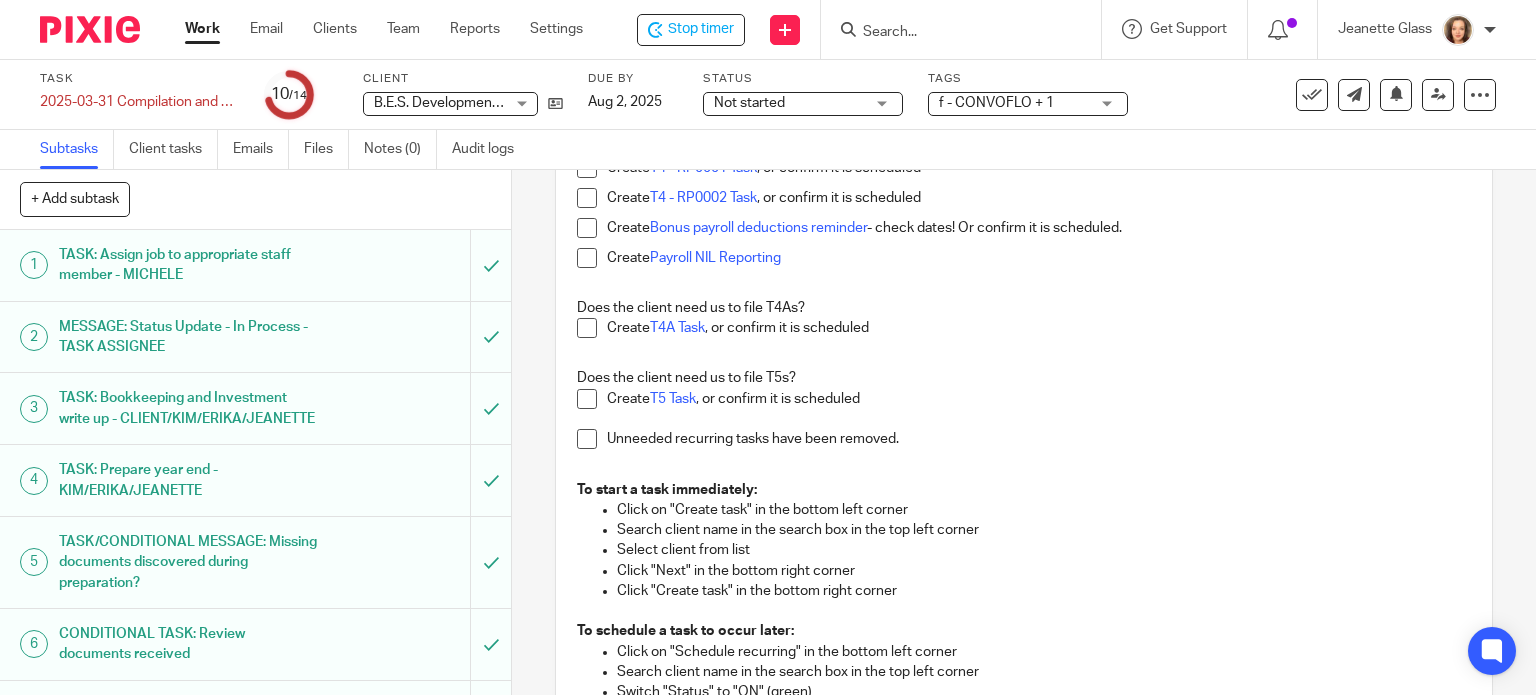 click at bounding box center [587, 439] 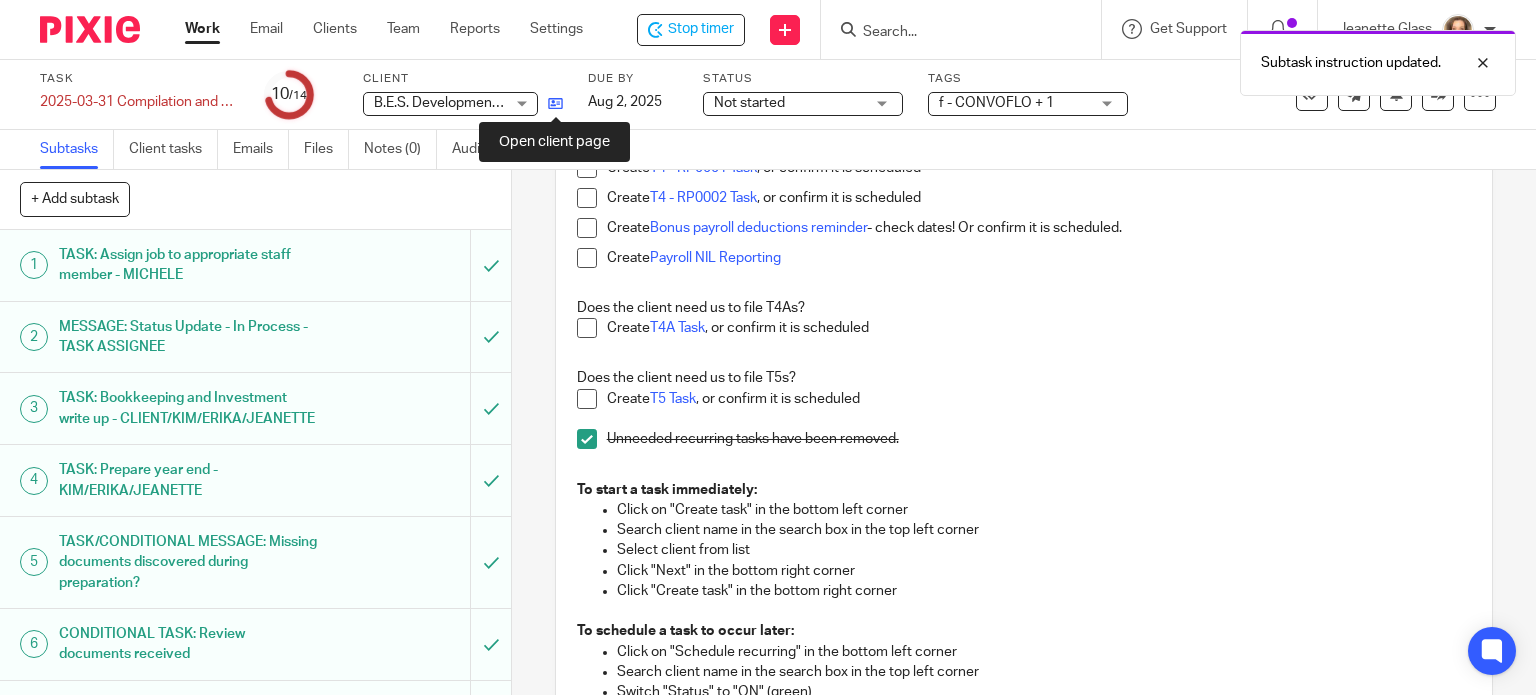 click at bounding box center [555, 103] 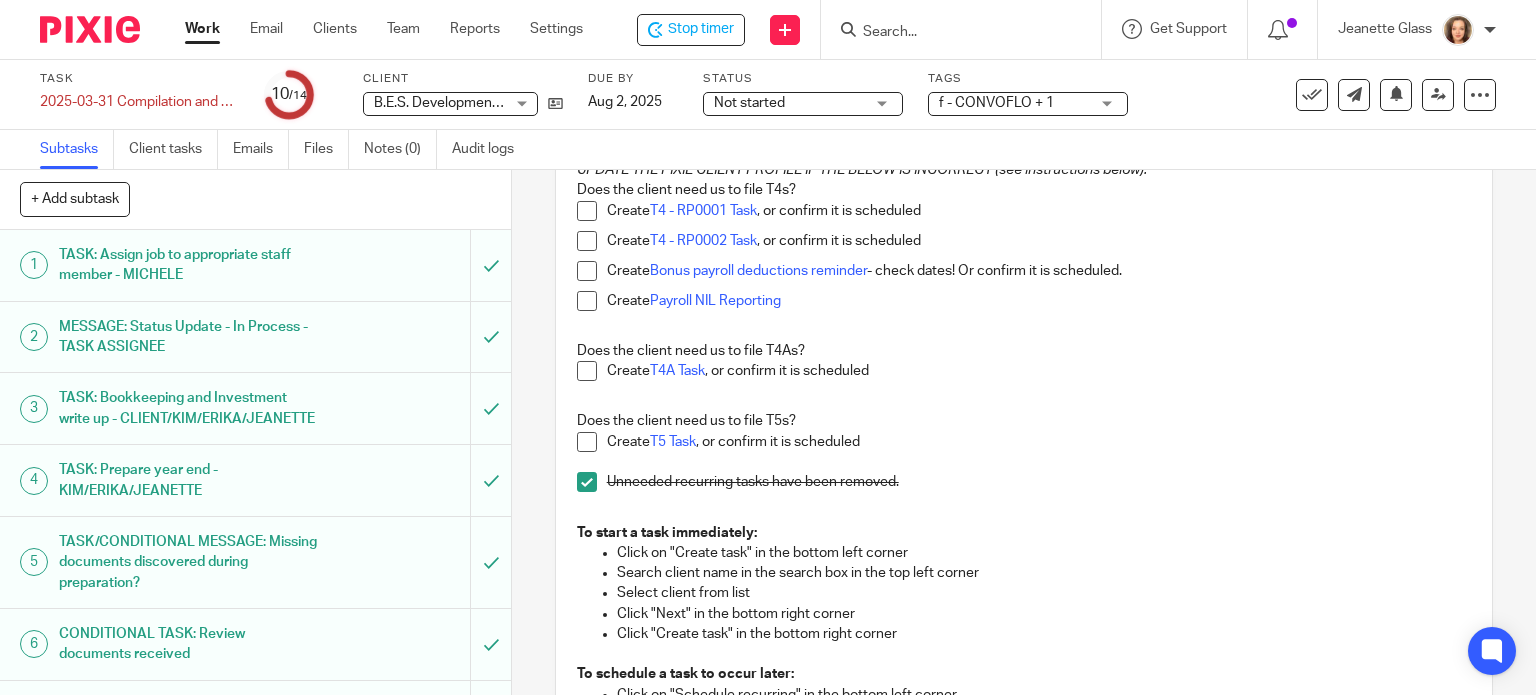scroll, scrollTop: 224, scrollLeft: 0, axis: vertical 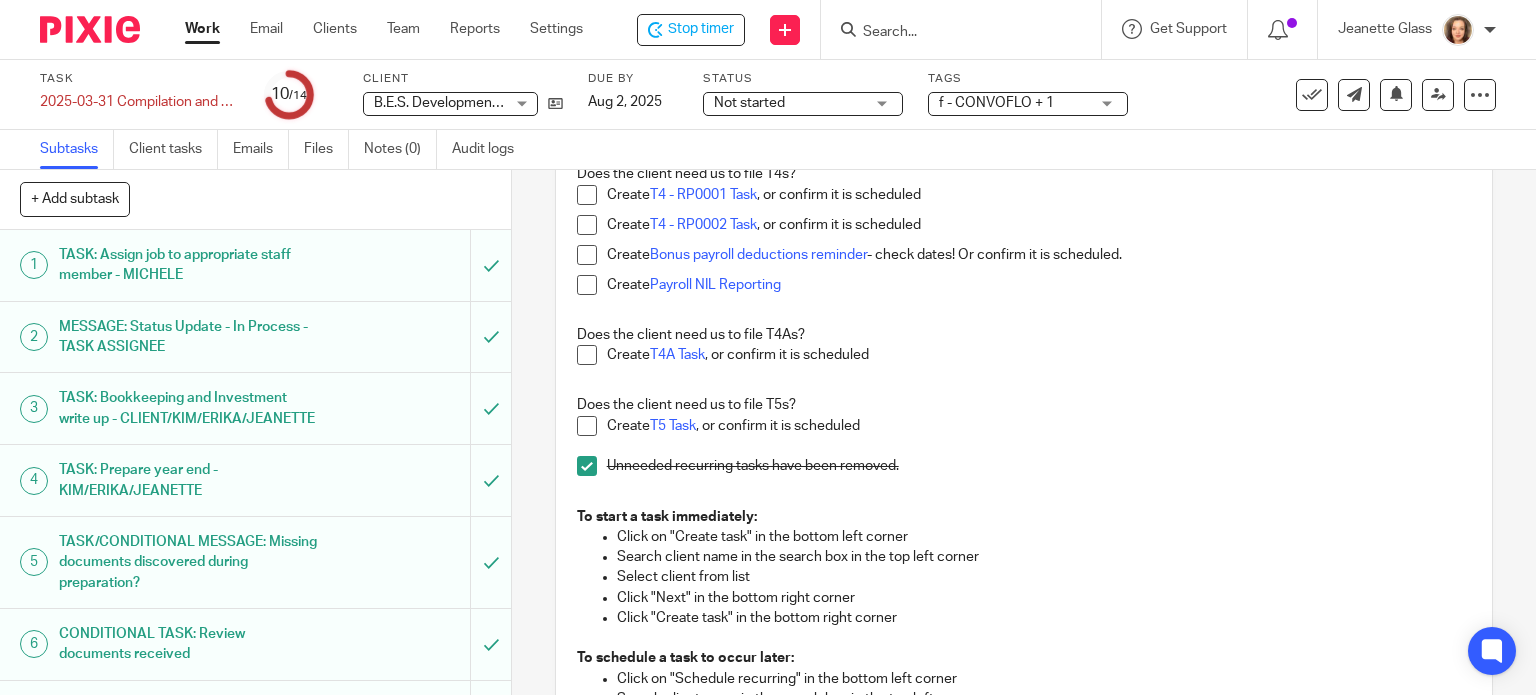 click at bounding box center [587, 426] 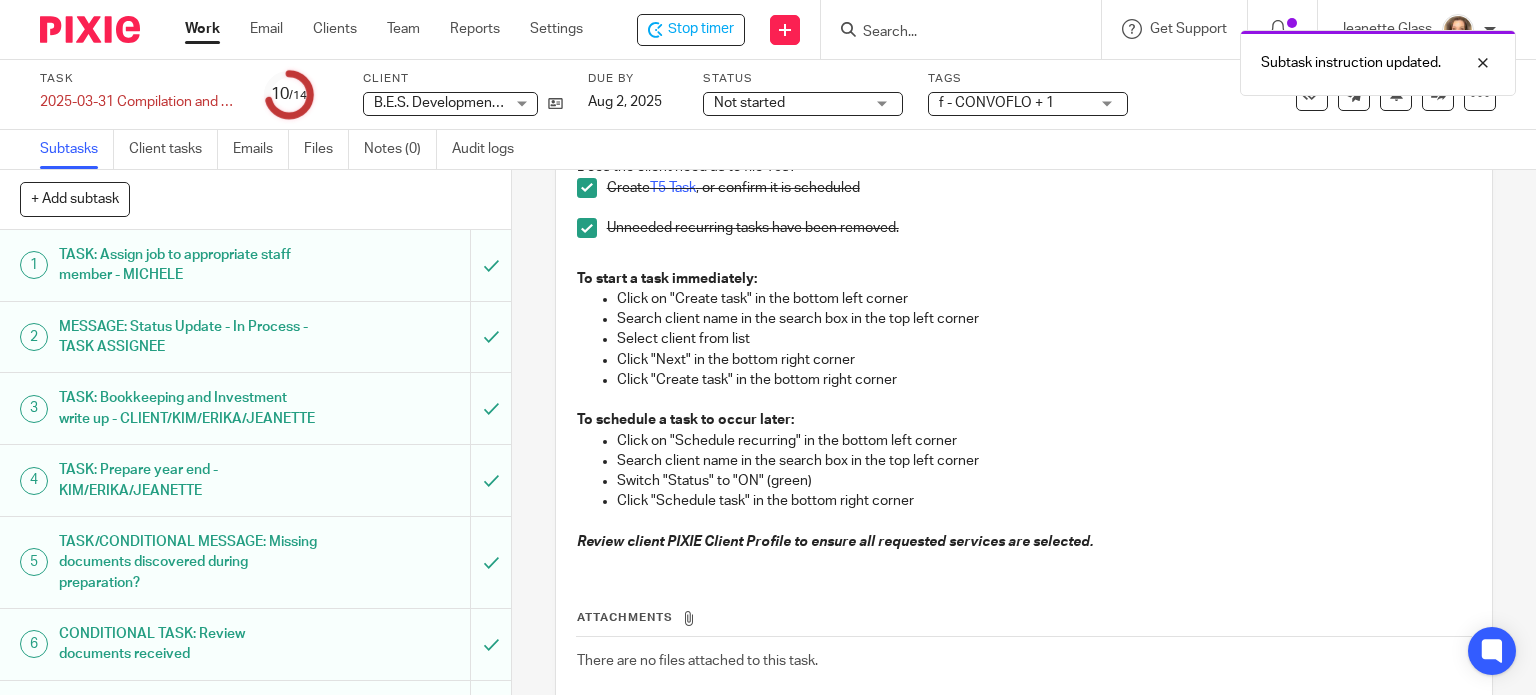 scroll, scrollTop: 576, scrollLeft: 0, axis: vertical 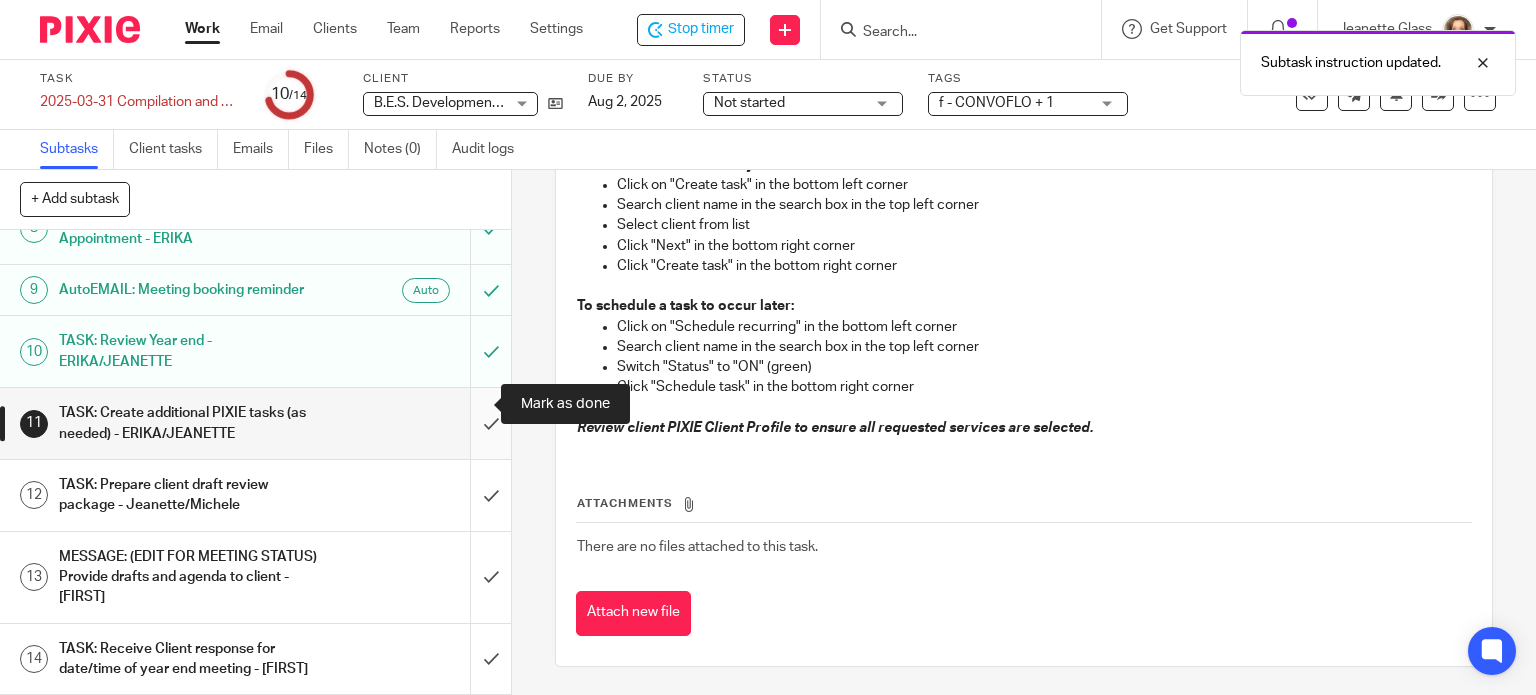 click at bounding box center (255, 423) 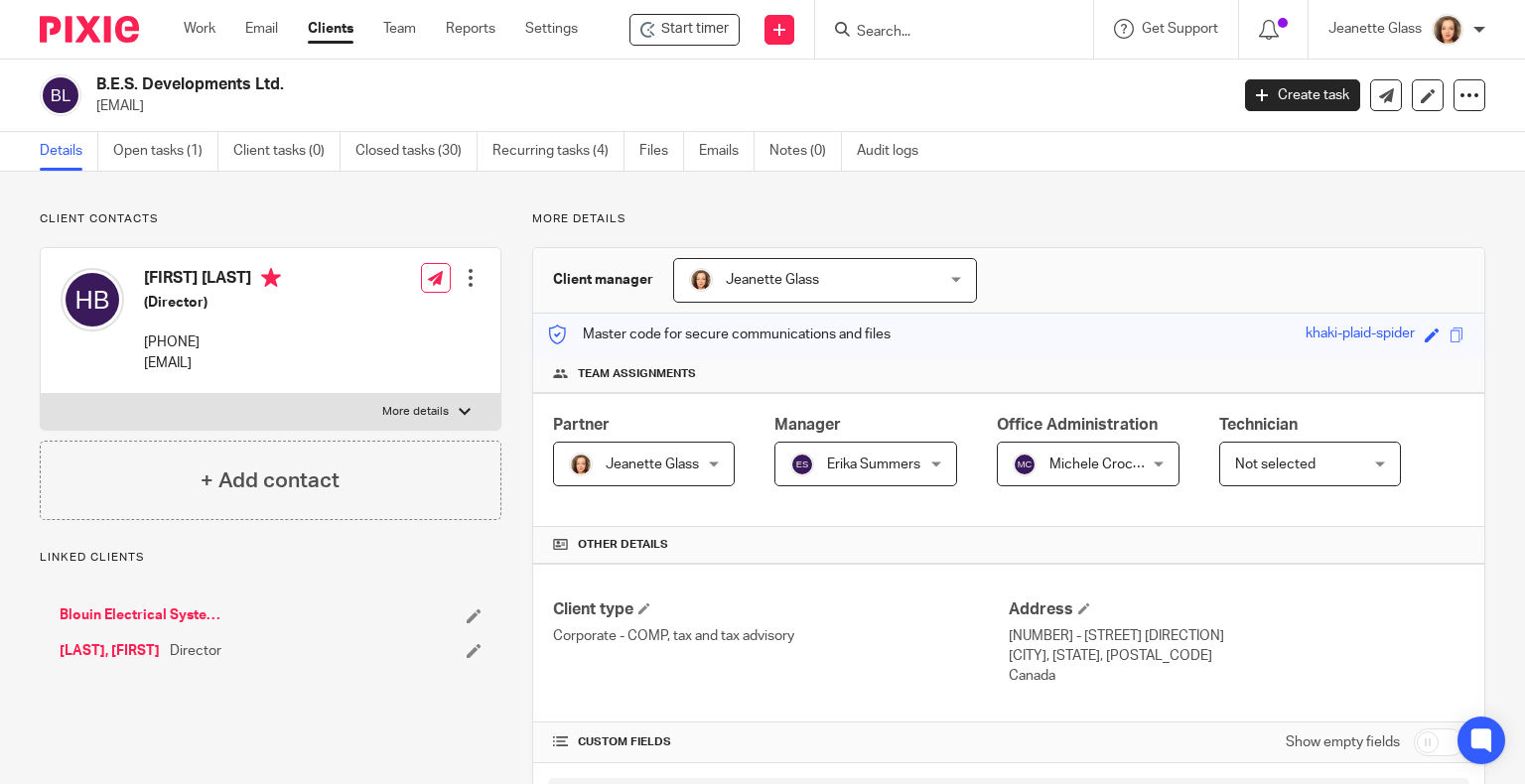 scroll, scrollTop: 0, scrollLeft: 0, axis: both 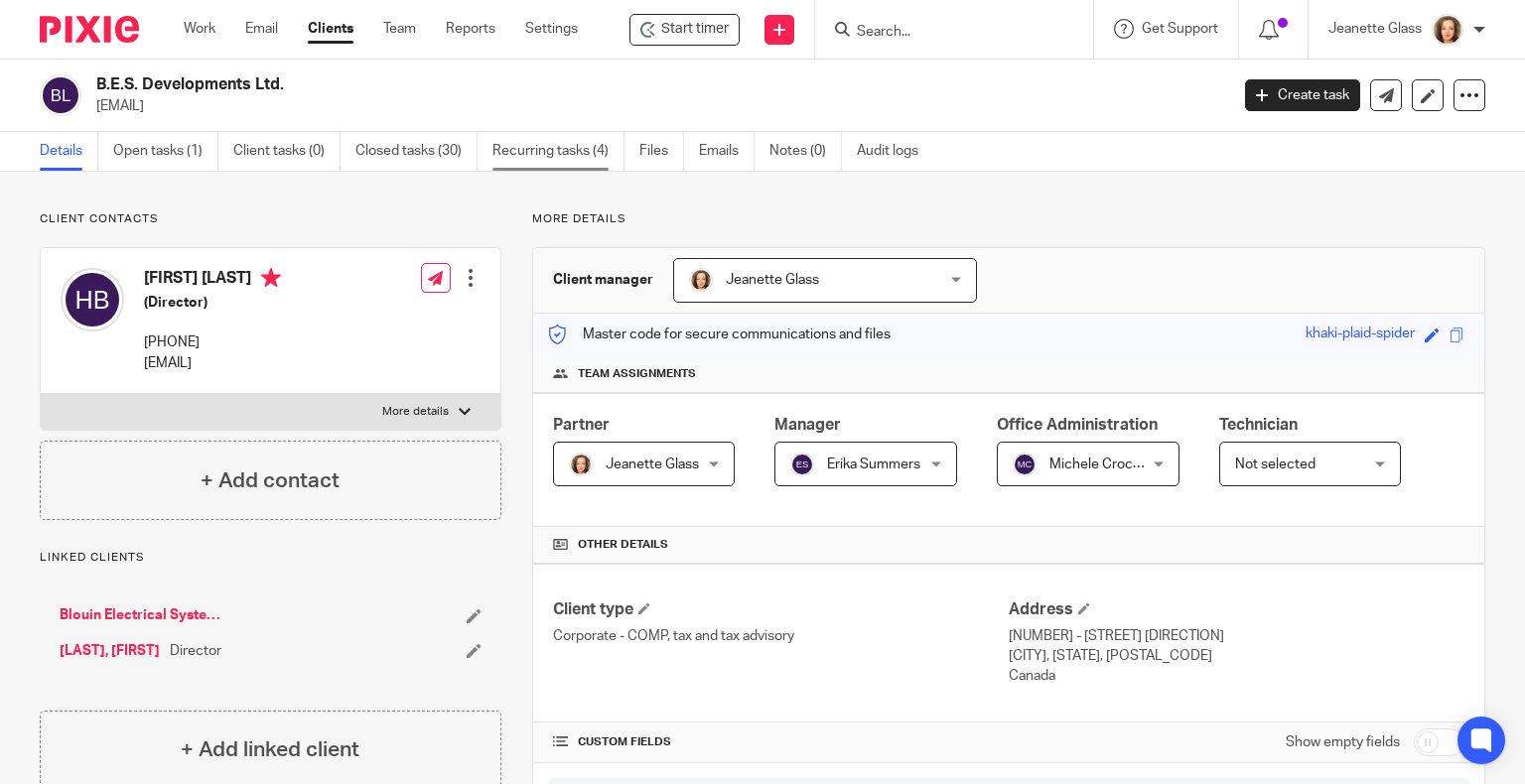 click on "Recurring tasks (4)" at bounding box center [558, 151] 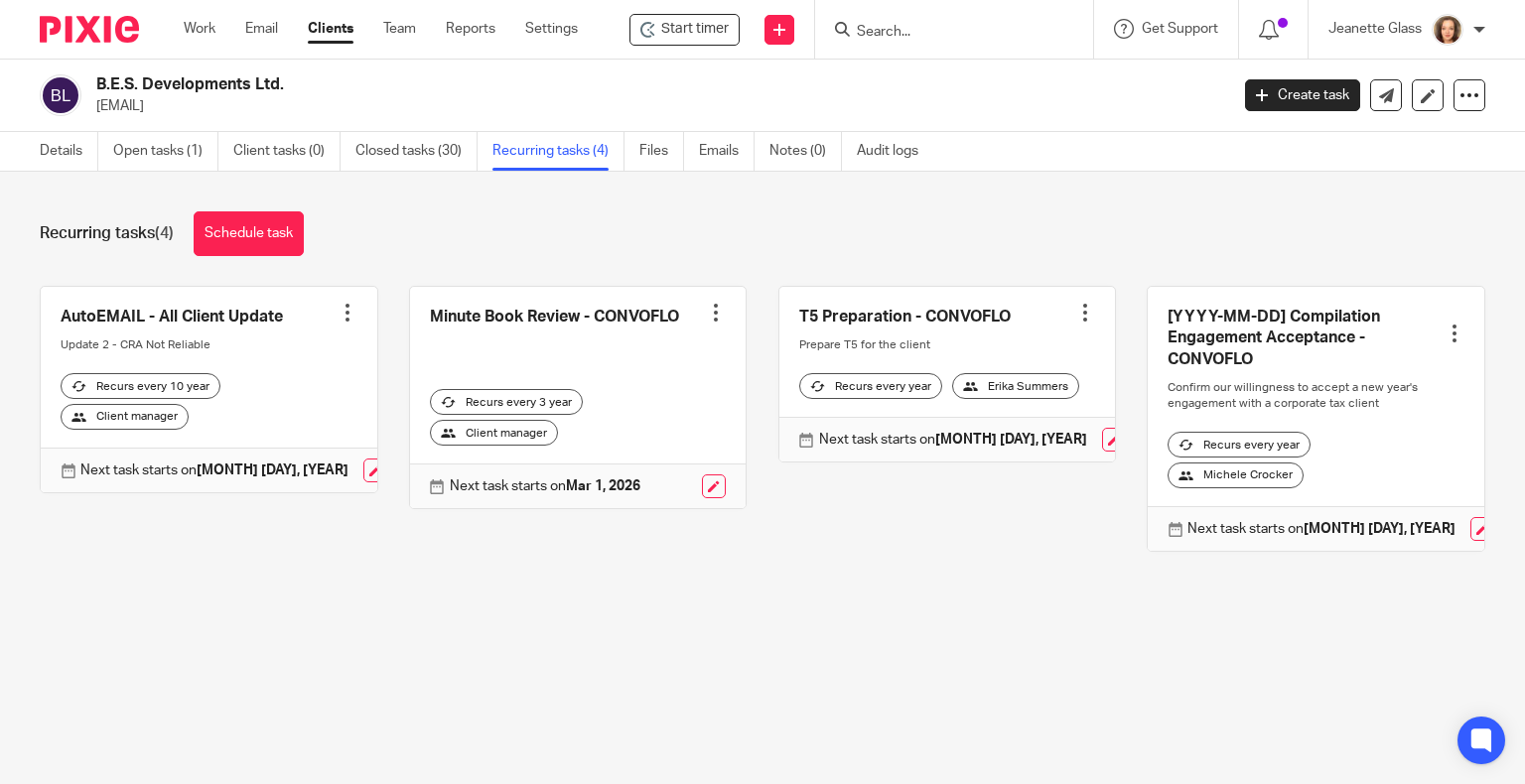 scroll, scrollTop: 0, scrollLeft: 0, axis: both 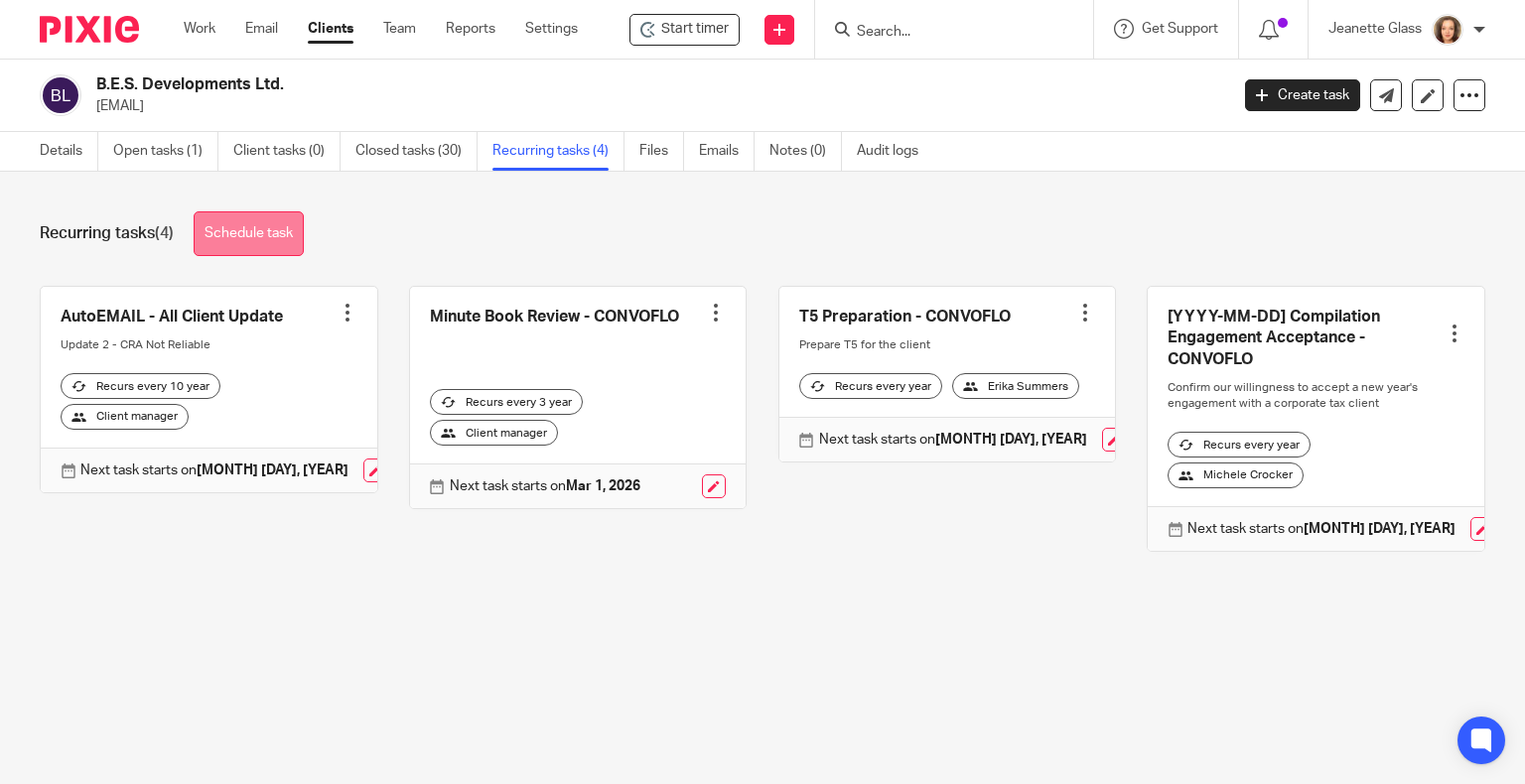 click on "Schedule task" at bounding box center (248, 233) 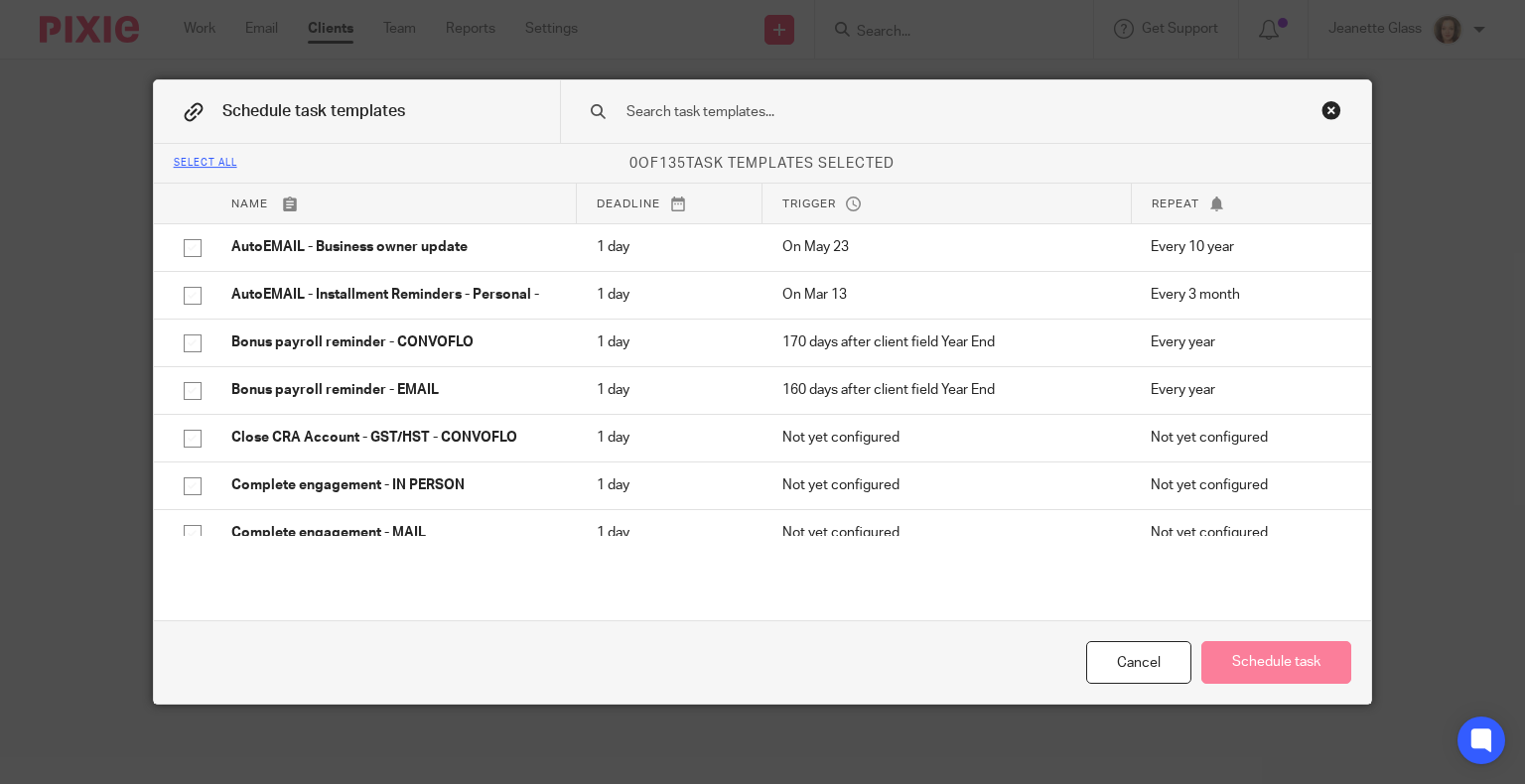 scroll, scrollTop: 0, scrollLeft: 0, axis: both 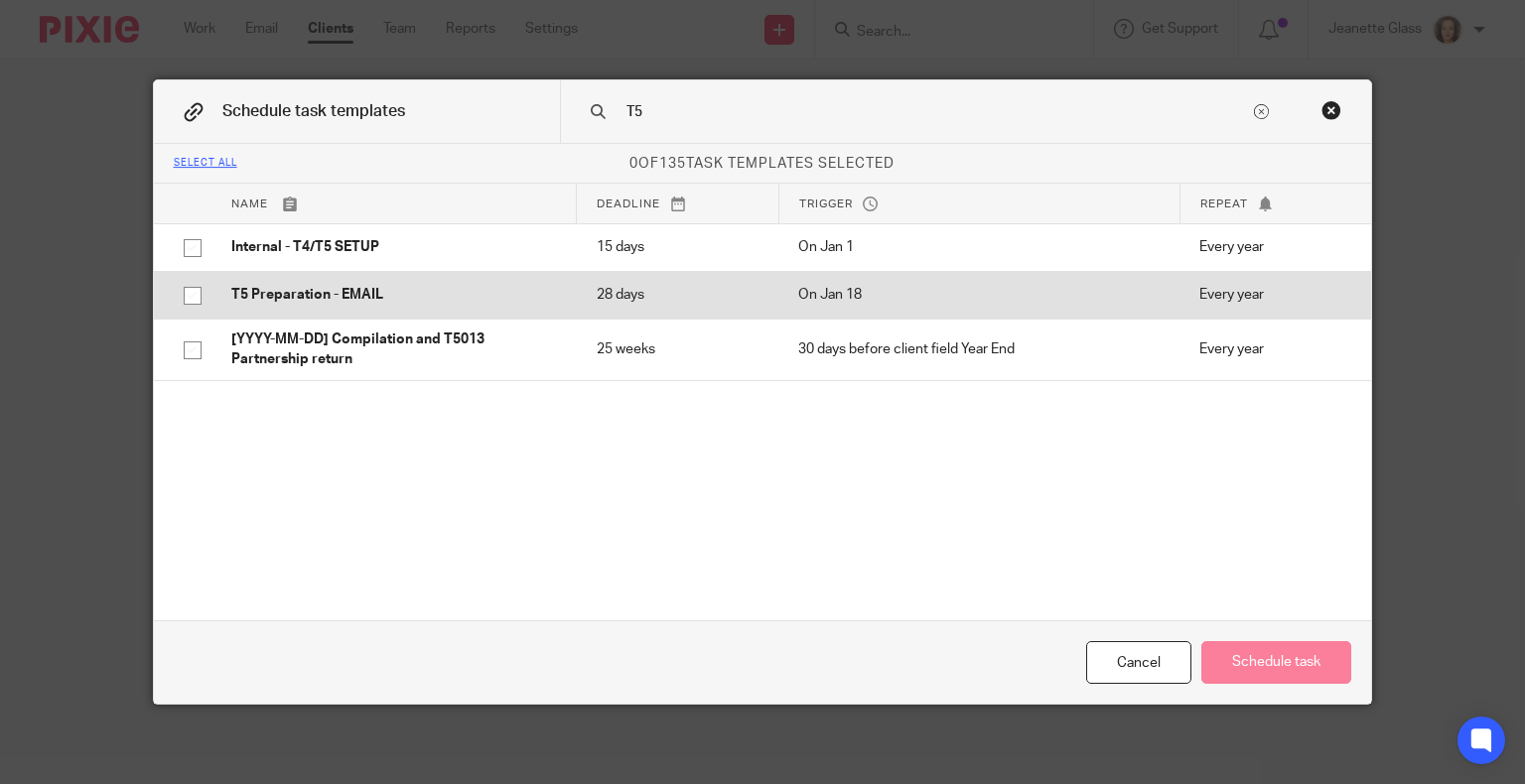 type on "T5" 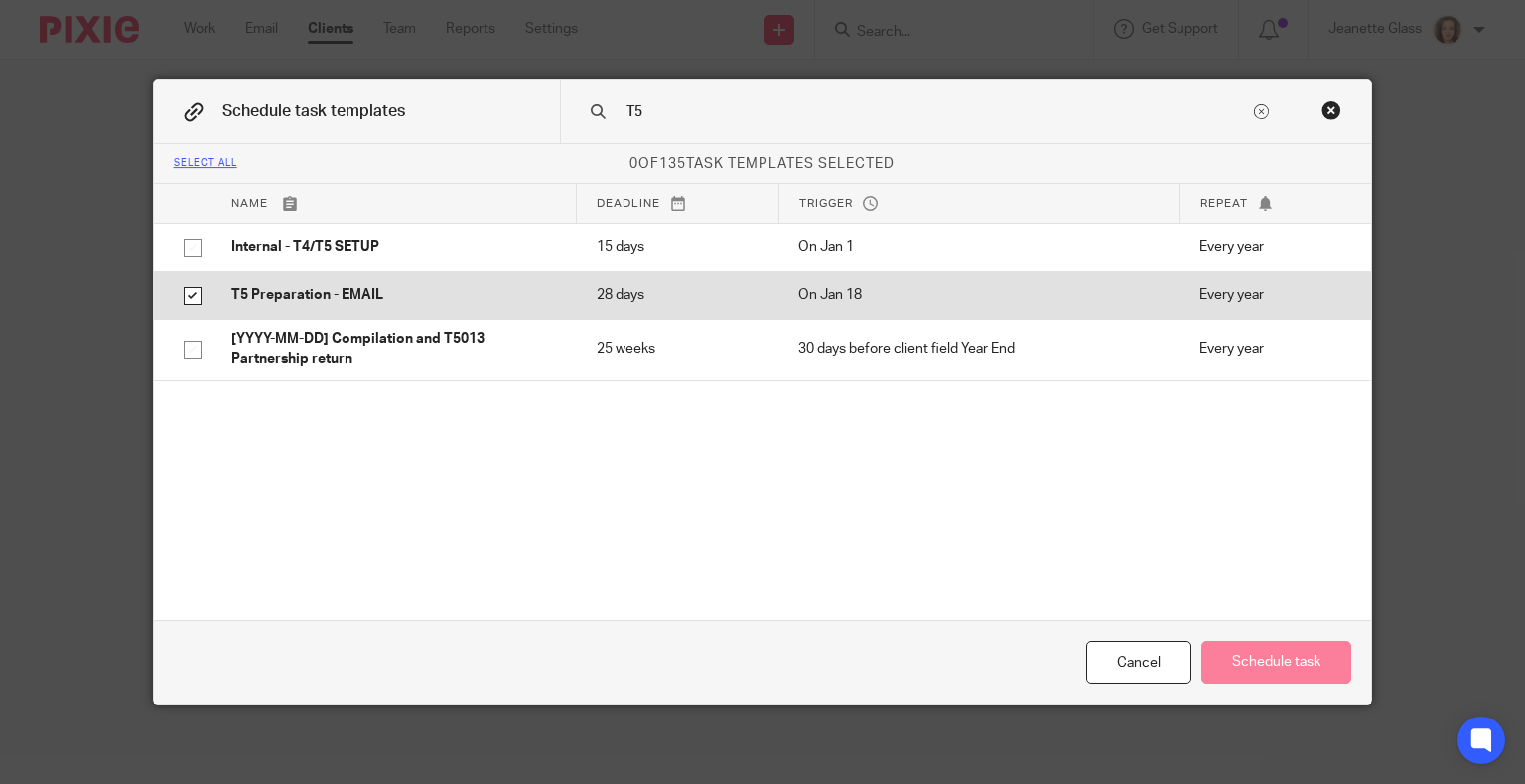 checkbox on "true" 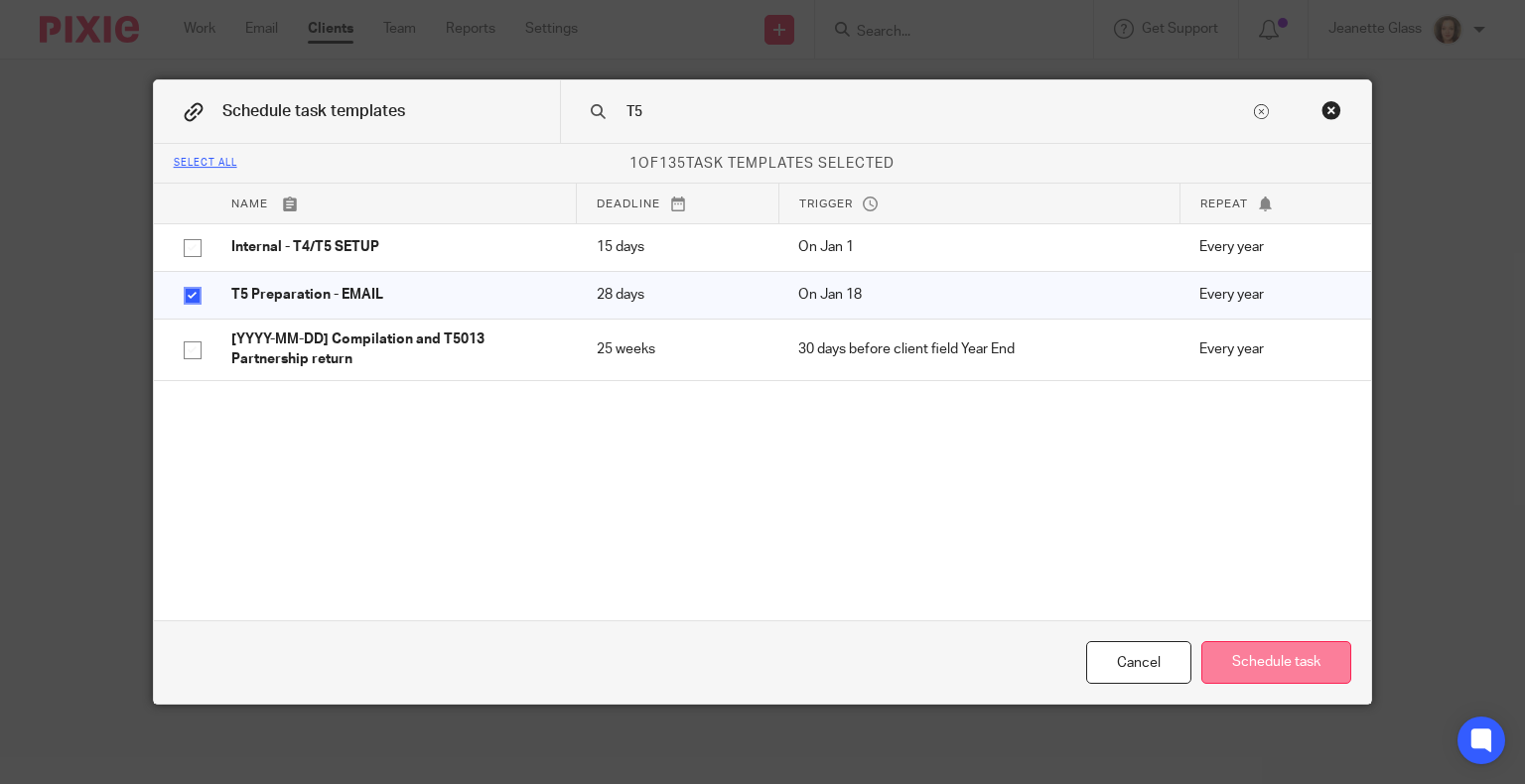 click on "Schedule task" at bounding box center (1276, 662) 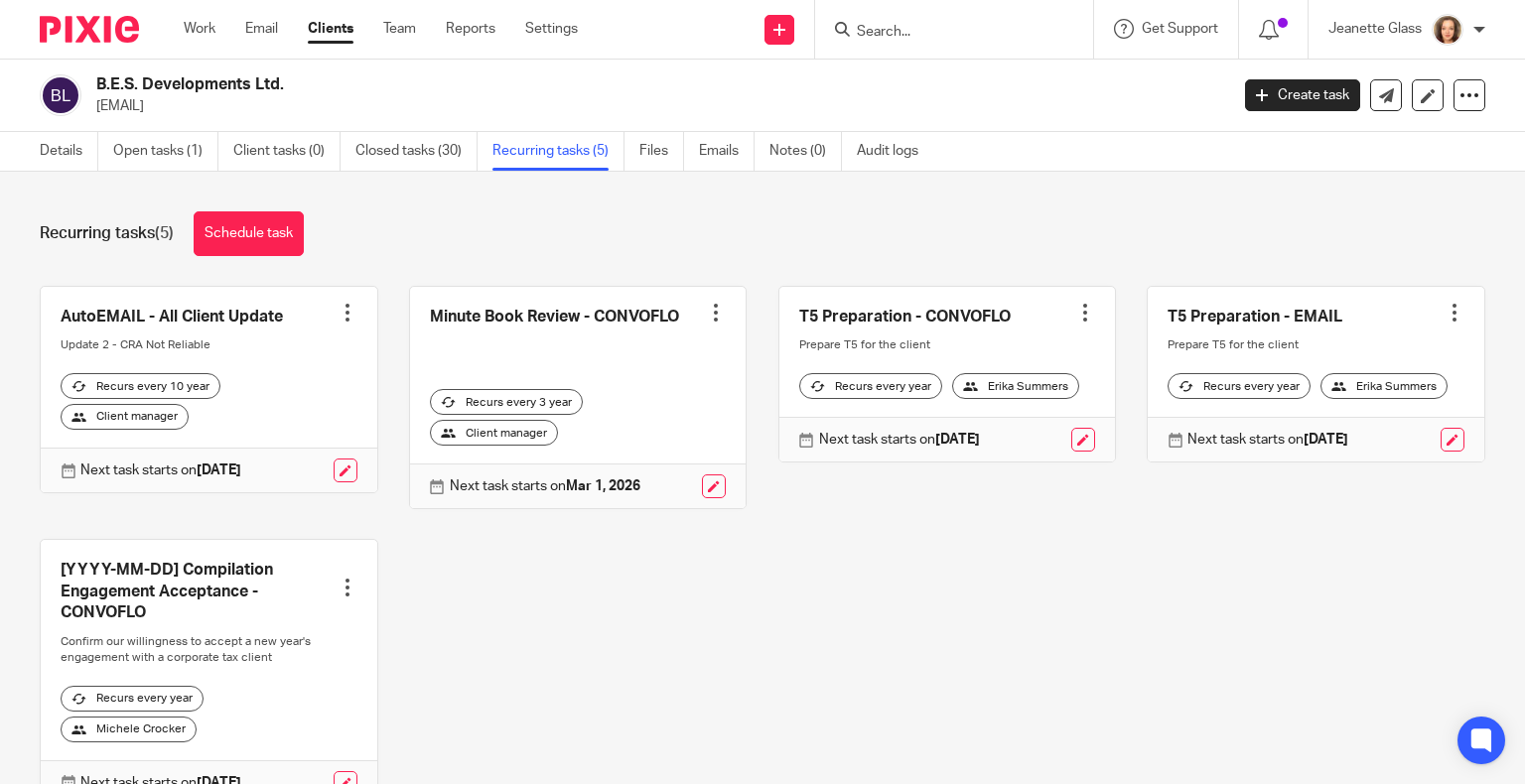 scroll, scrollTop: 0, scrollLeft: 0, axis: both 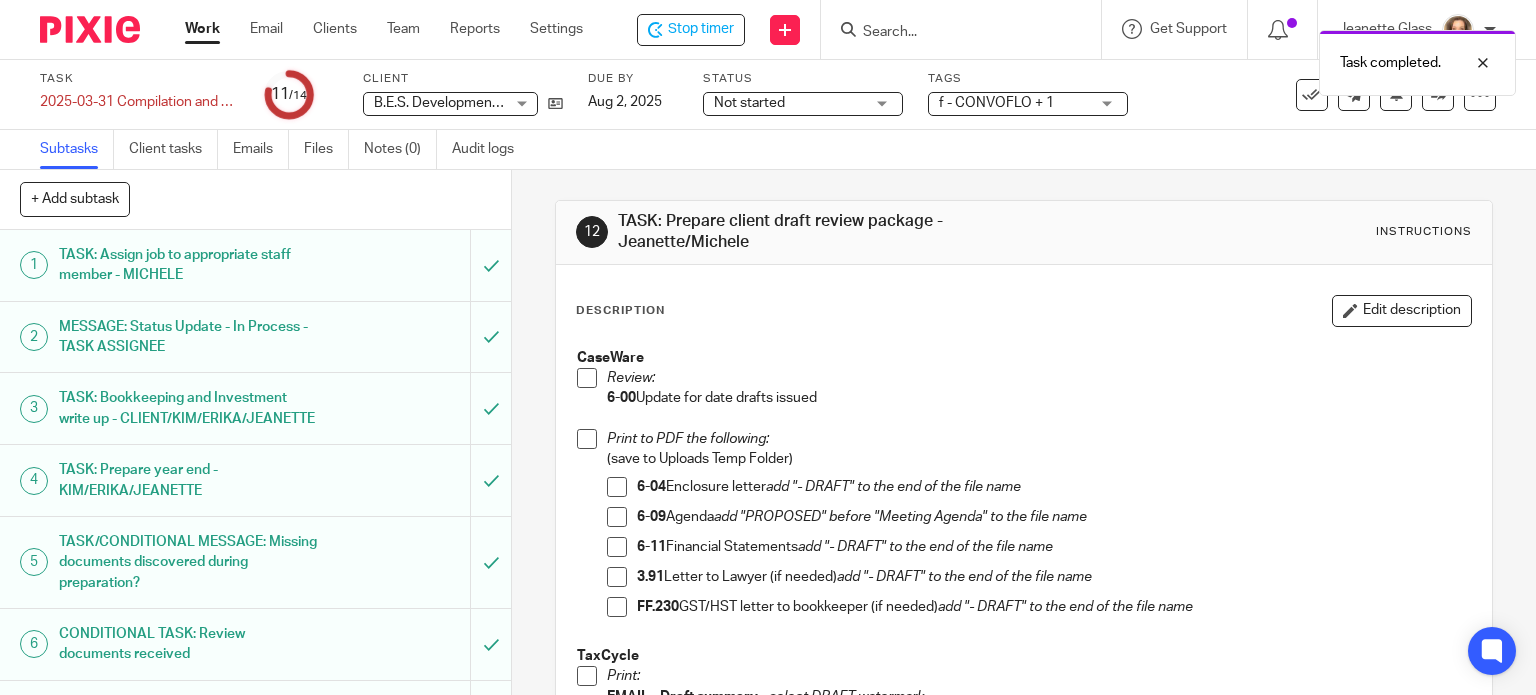 click at bounding box center [587, 378] 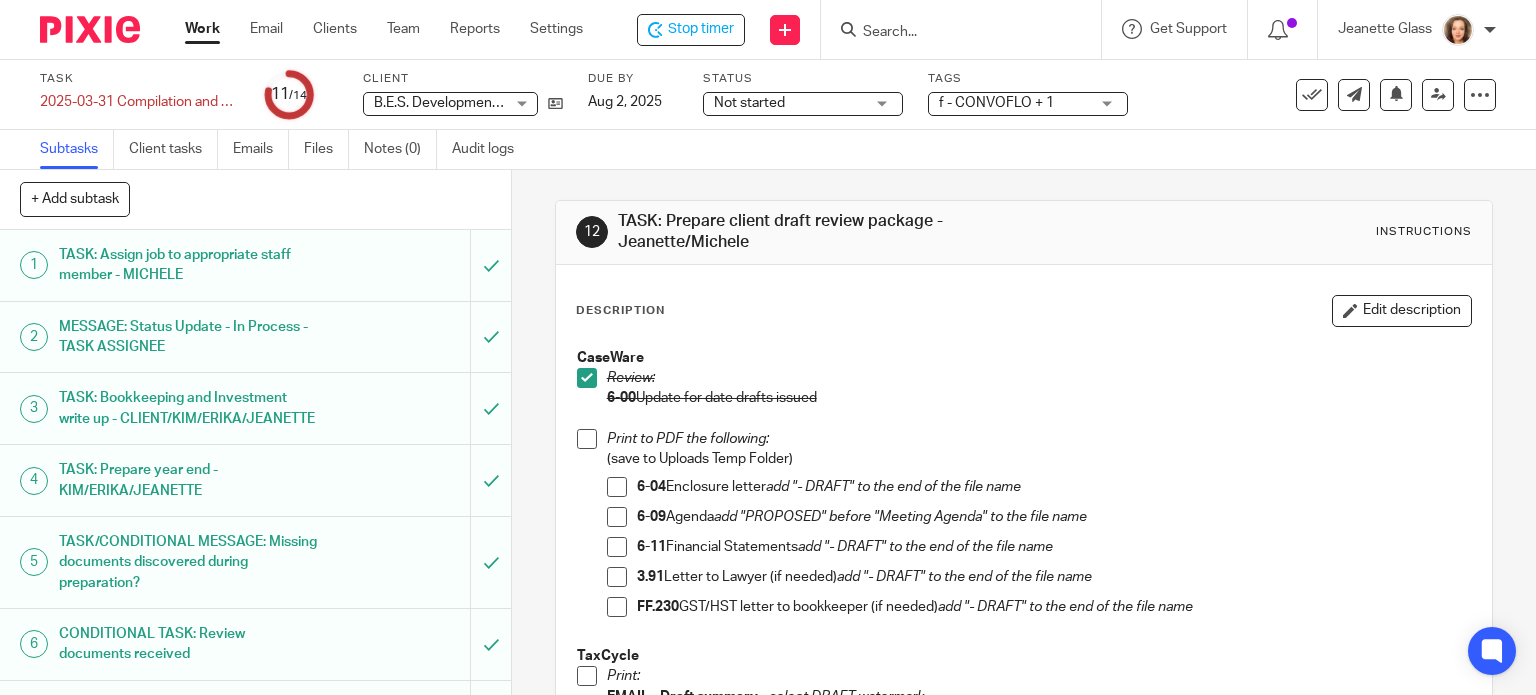 click at bounding box center (617, 487) 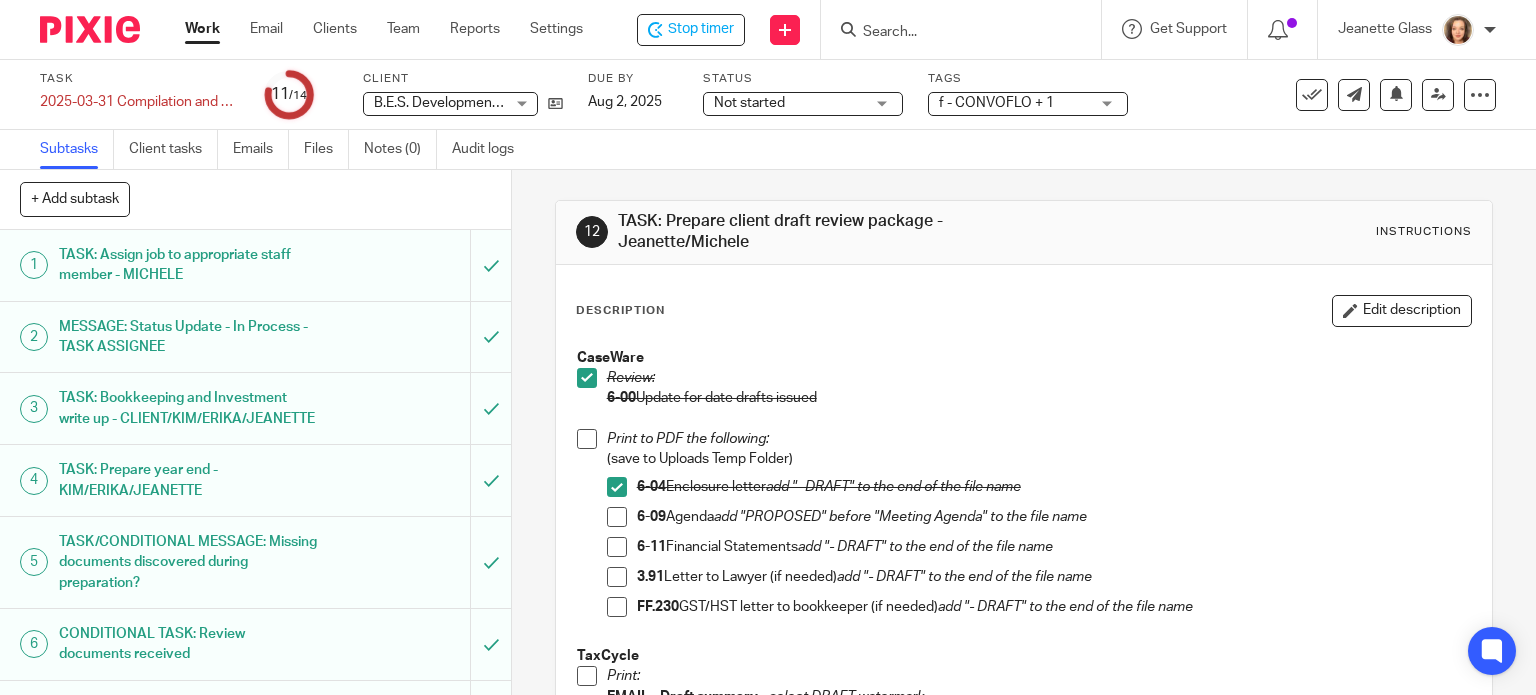 click at bounding box center [617, 517] 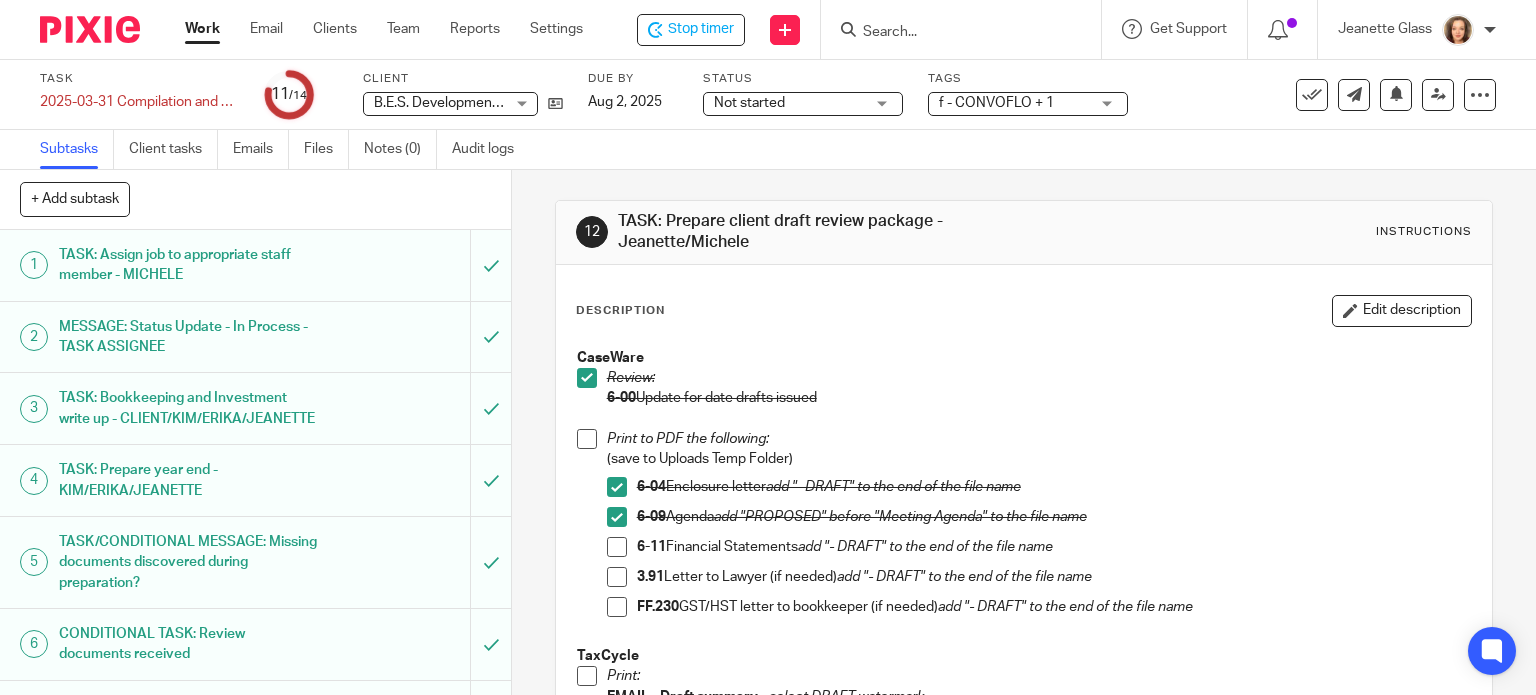 drag, startPoint x: 611, startPoint y: 546, endPoint x: 73, endPoint y: 487, distance: 541.22546 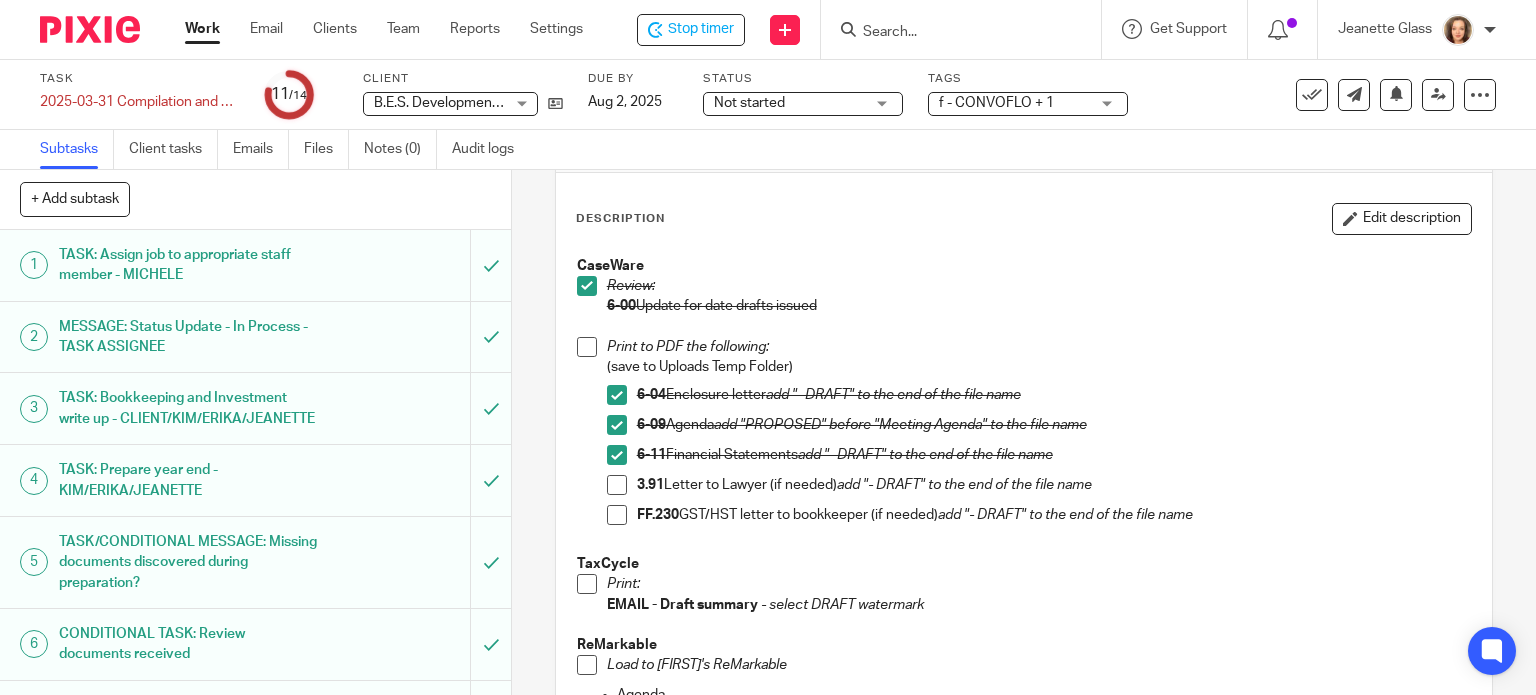scroll, scrollTop: 375, scrollLeft: 0, axis: vertical 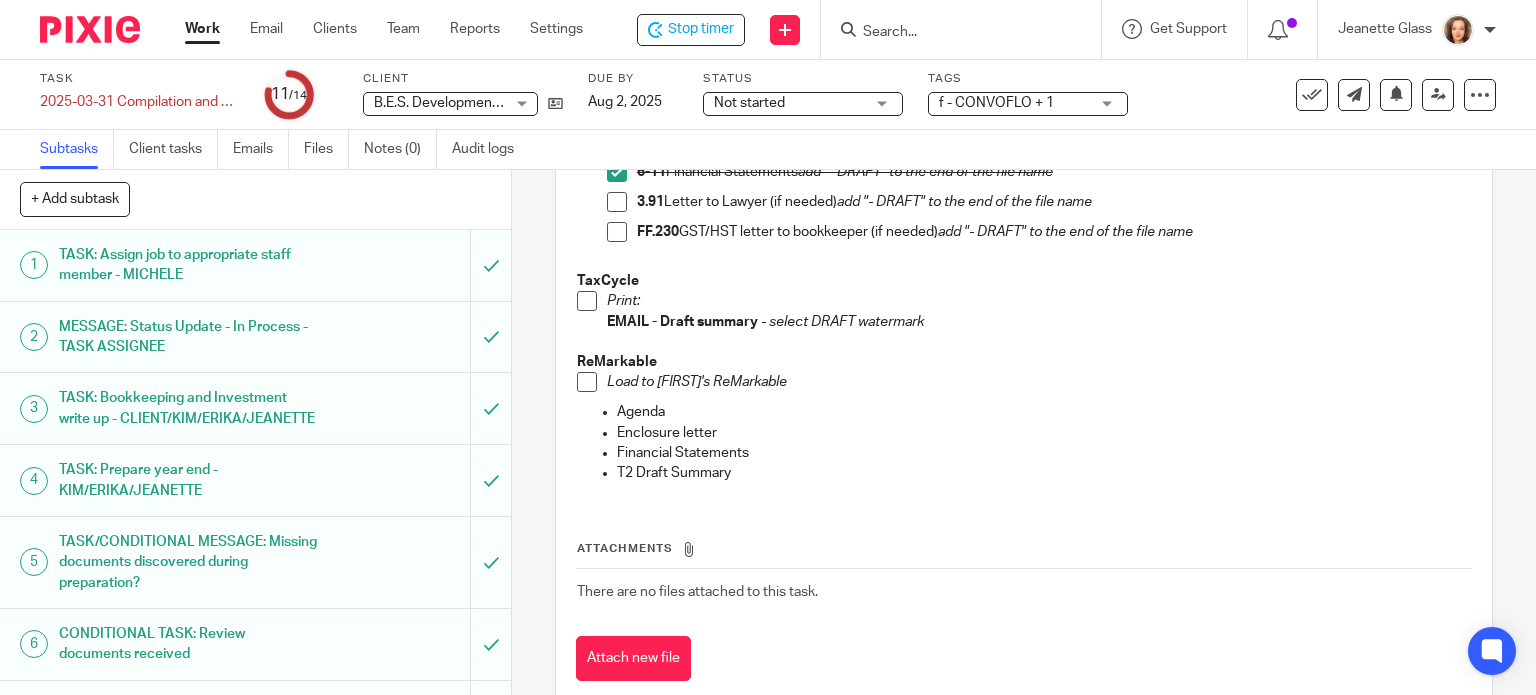 drag, startPoint x: 582, startPoint y: 301, endPoint x: 28, endPoint y: 442, distance: 571.6616 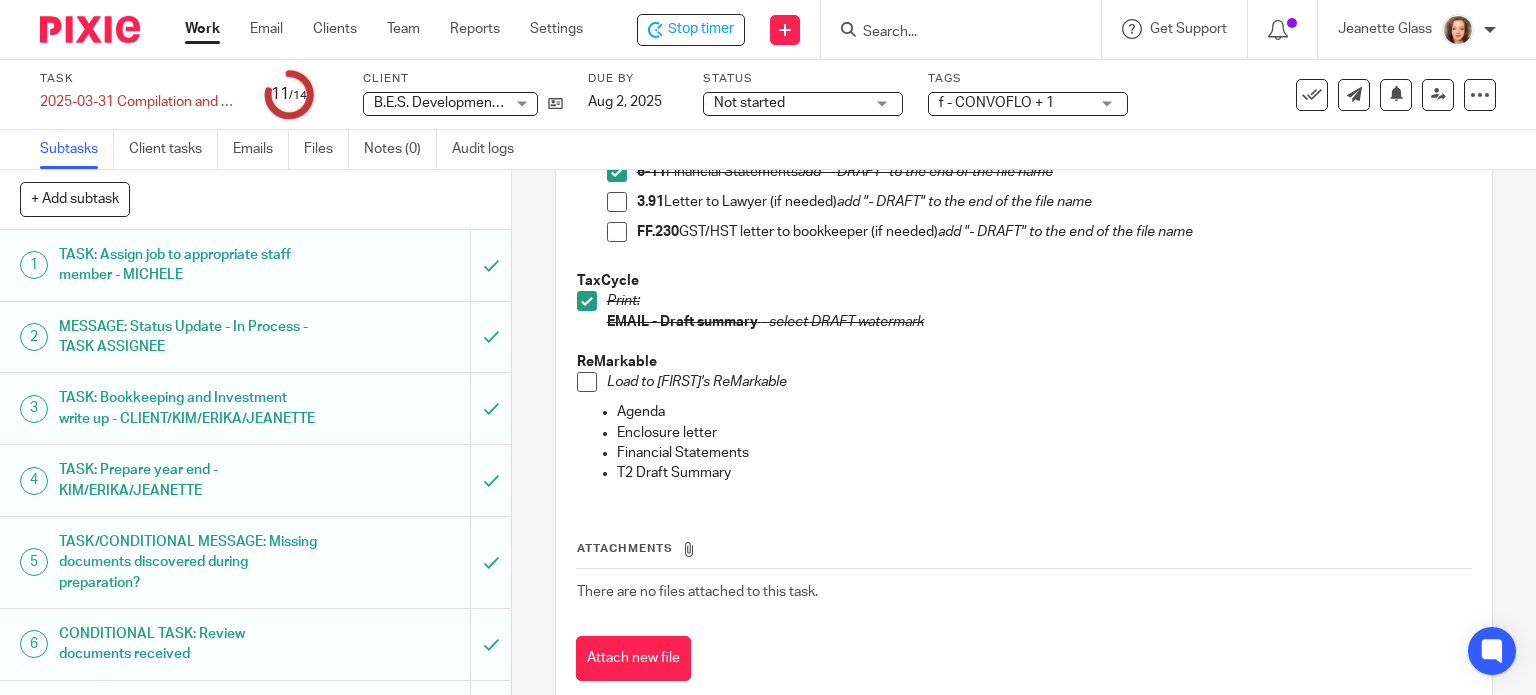click at bounding box center (587, 382) 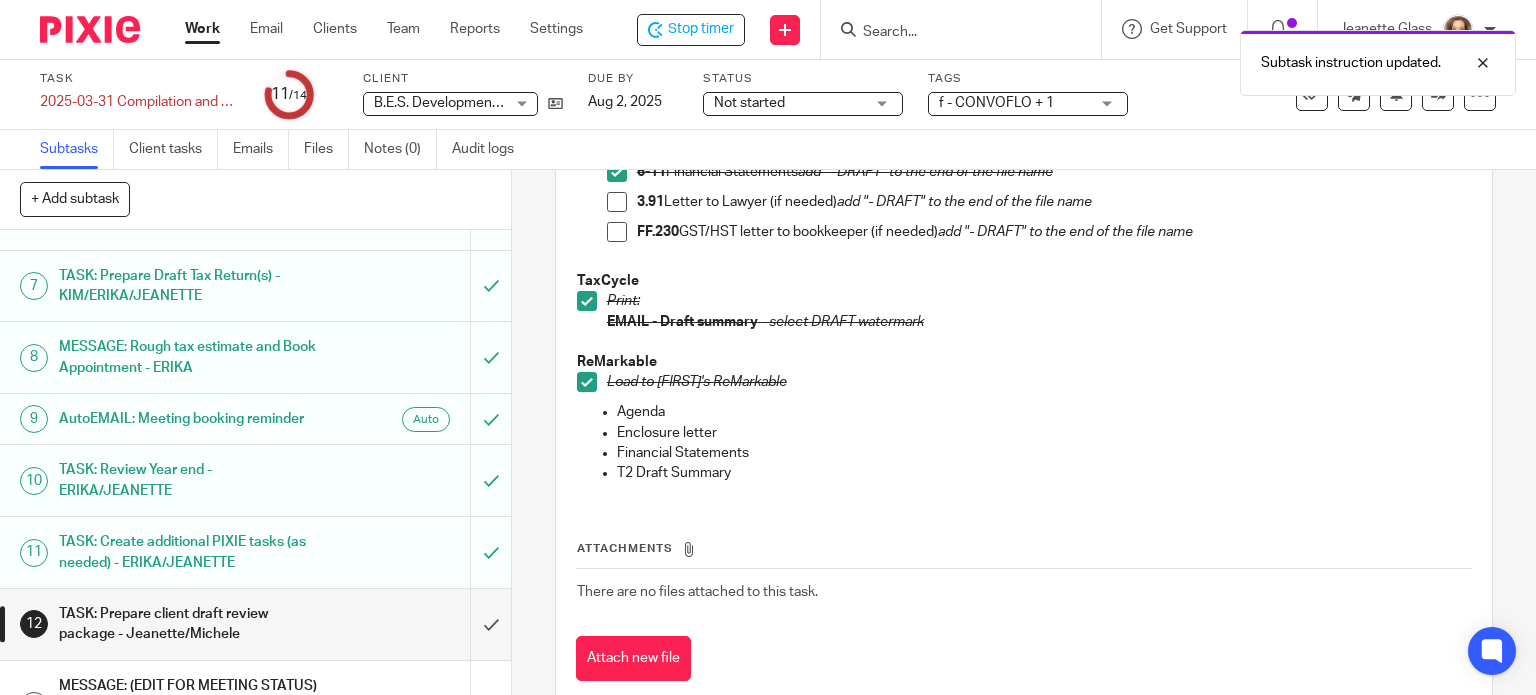 scroll, scrollTop: 617, scrollLeft: 0, axis: vertical 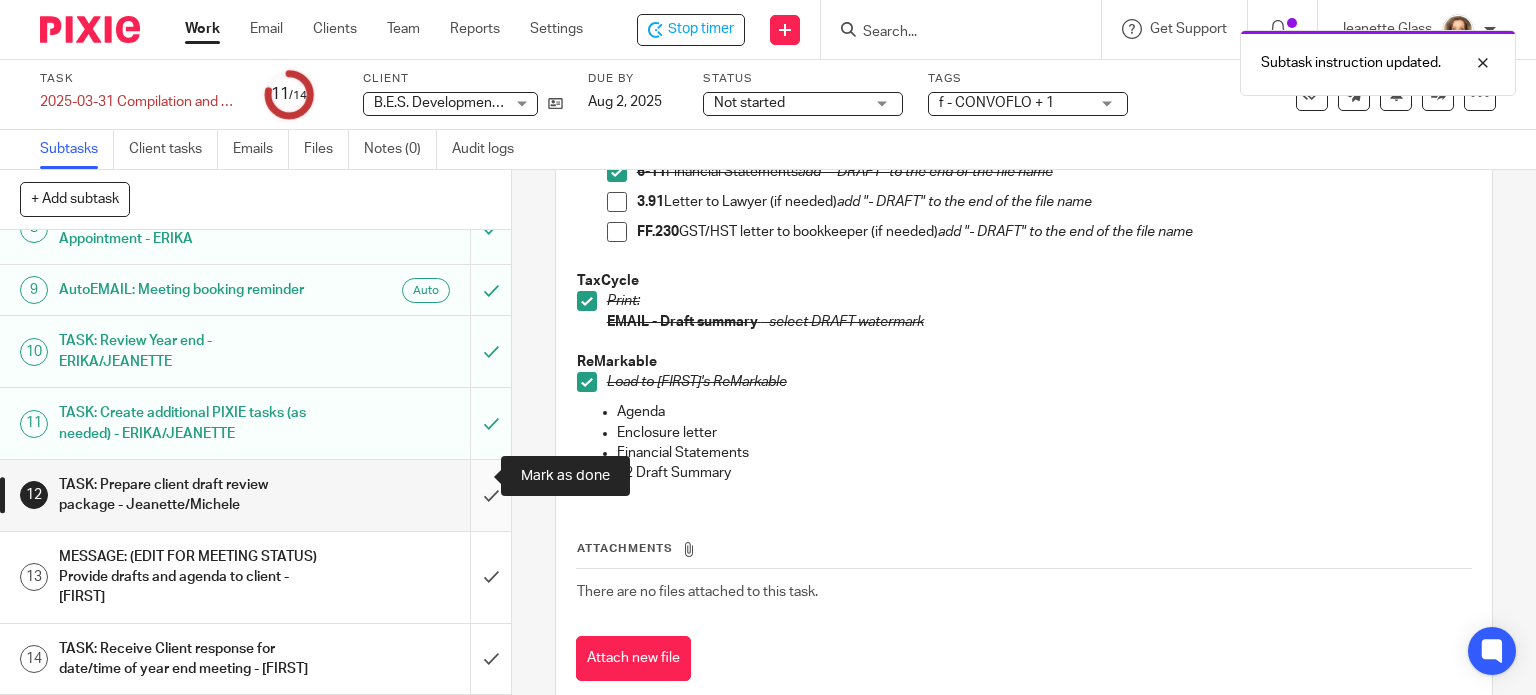 click at bounding box center [255, 495] 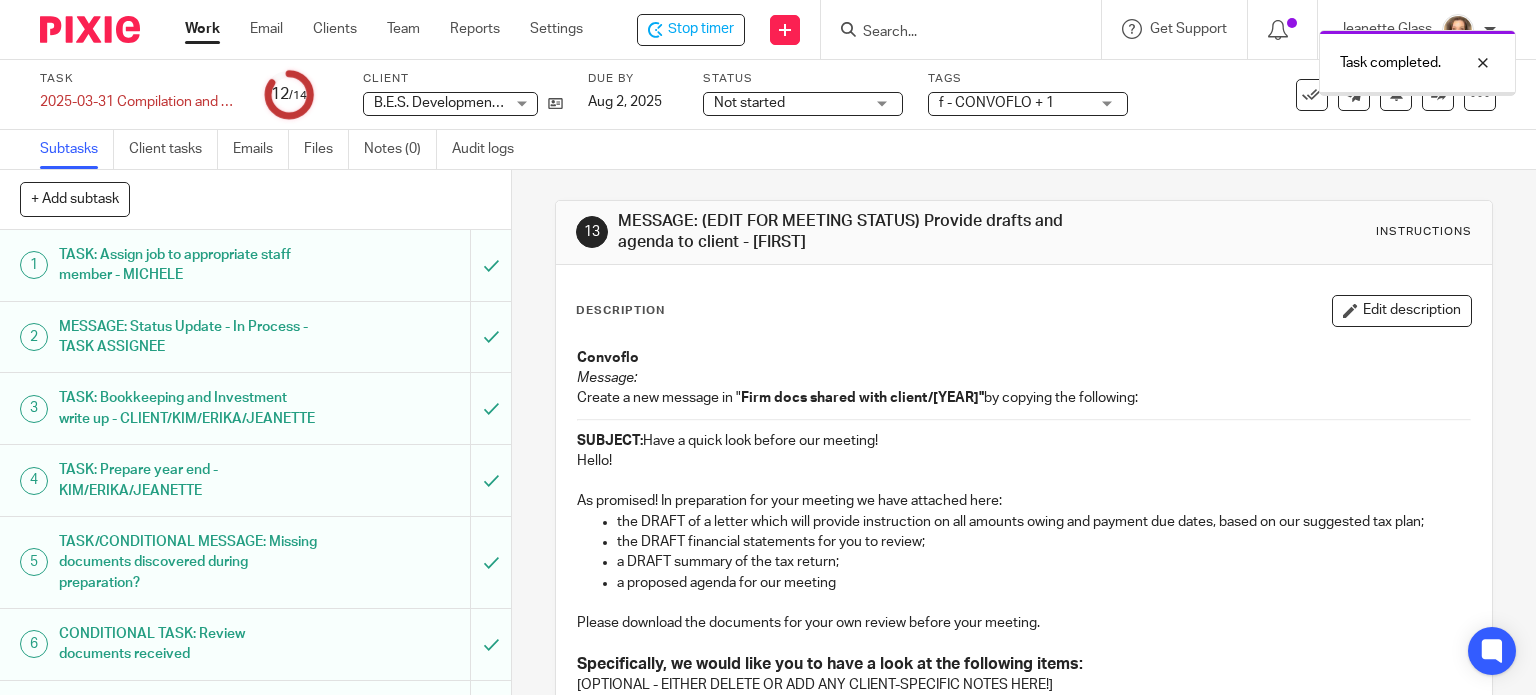 scroll, scrollTop: 0, scrollLeft: 0, axis: both 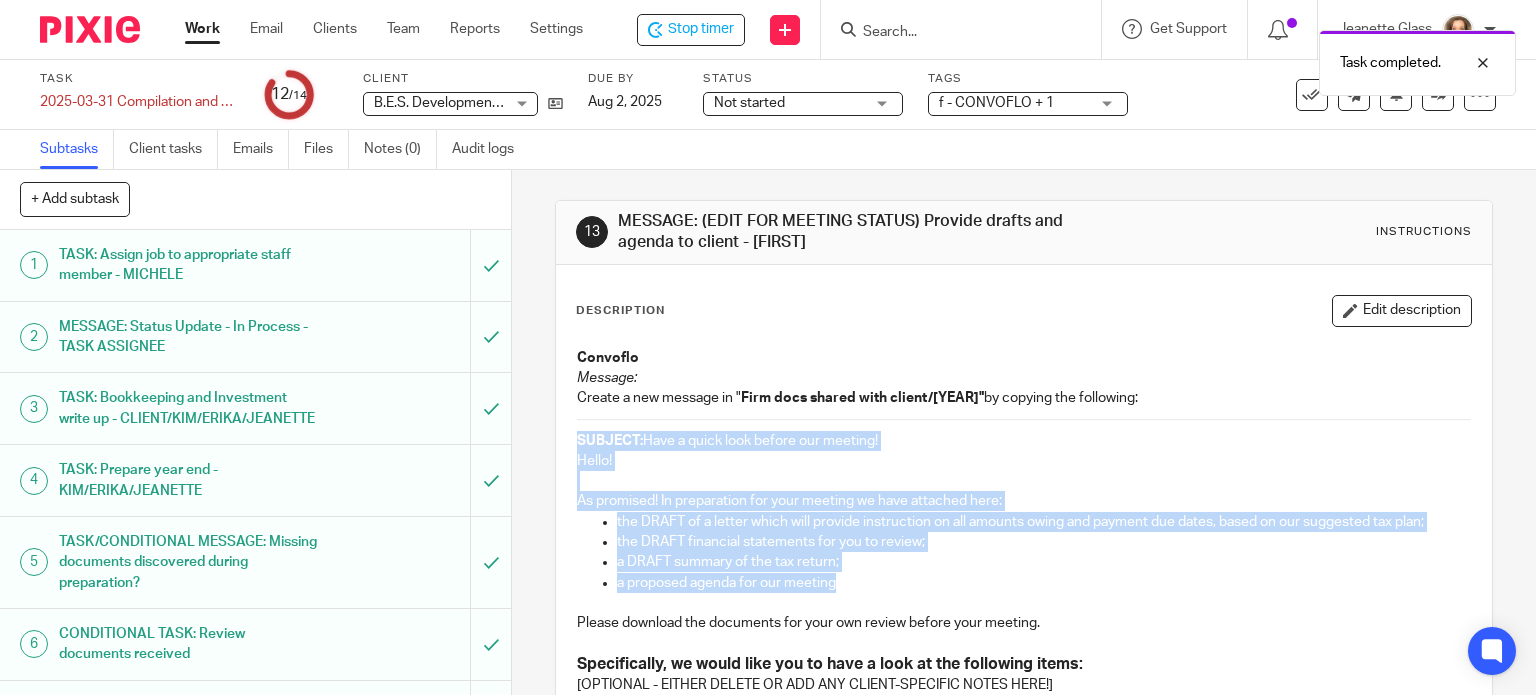 click on "Convoflo Message: Create a new message in " Firm docs shared with client/[YEAR]"  by copying the following: SUBJECT:  Have a quick look before our meeting! Hello! As promised! In preparation for your meeting we have attached here: the DRAFT of a letter which will provide instruction on all amounts owing and payment due dates, based on our suggested tax plan; the DRAFT financial statements for you to review; a DRAFT summary of the tax return; a proposed agenda for our meeting Please download the documents for your own review before your meeting. Specifically, we would like you to have a look at the following items: [OPTIONAL - EITHER DELETE OR ADD ANY CLIENT-SPECIFIC NOTES HERE!] When can we meet? I now need you to schedule your appointment. Please schedule this in the next few days, as my slots tend to fill up quickly, and we need to file your taxes in a timely manner. Please ensure we have enough time after the meeting to meet the filing deadline for your returns (above). OR  at  _____am/pm. ." at bounding box center [1024, 769] 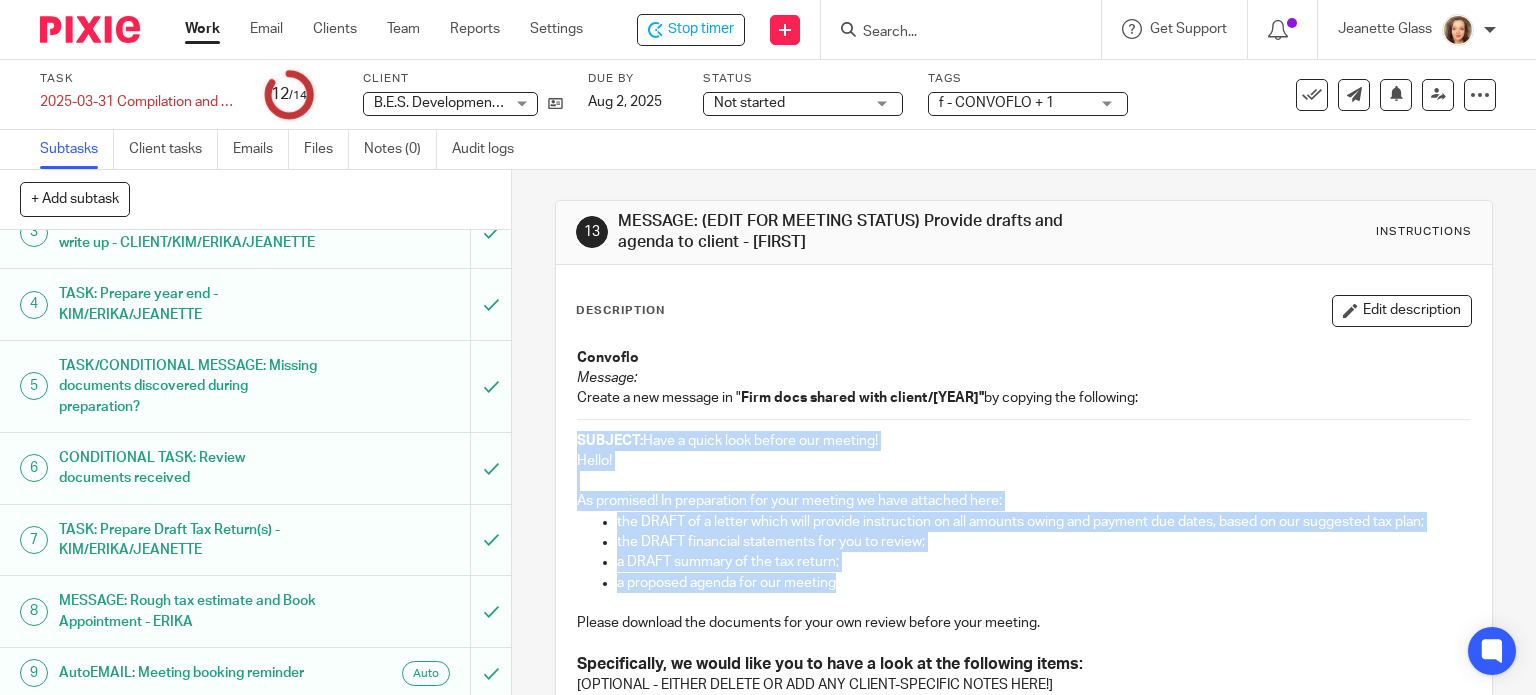 scroll, scrollTop: 617, scrollLeft: 0, axis: vertical 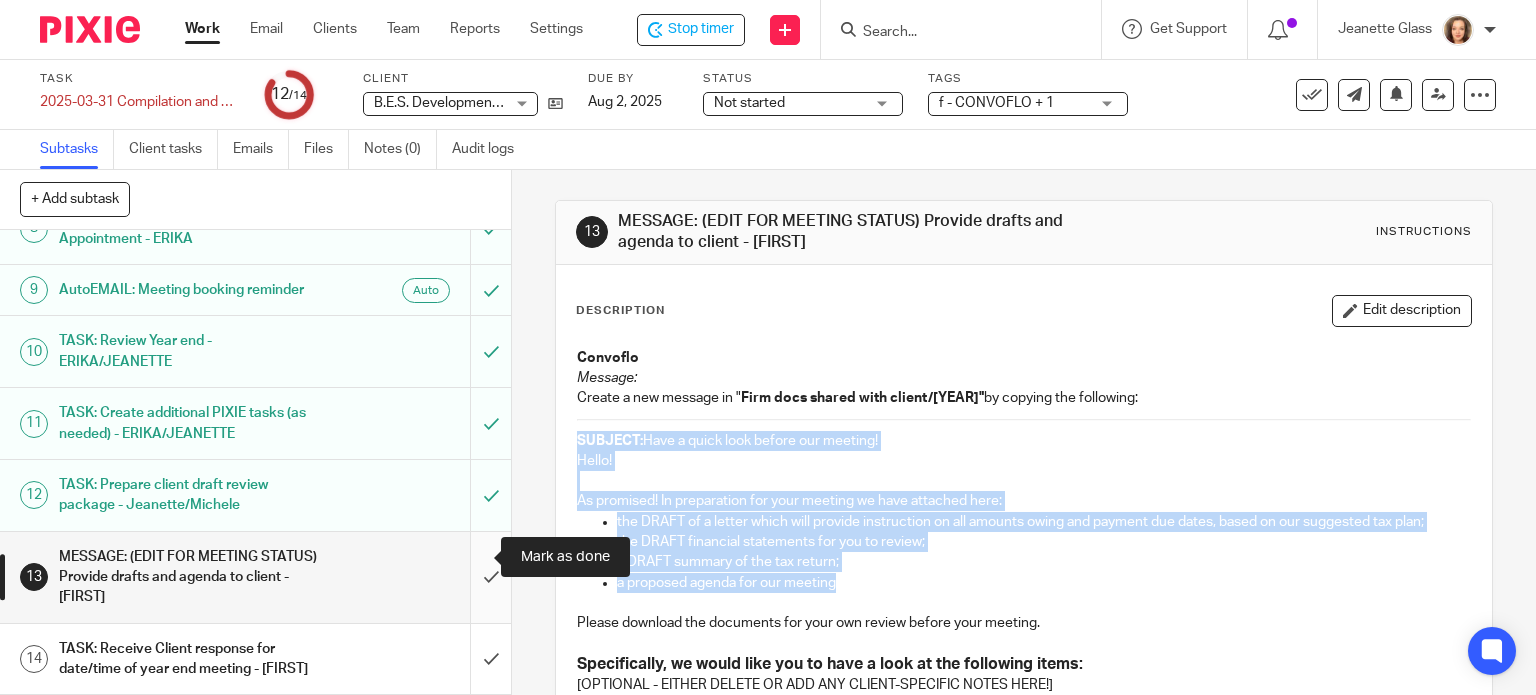 click at bounding box center [255, 577] 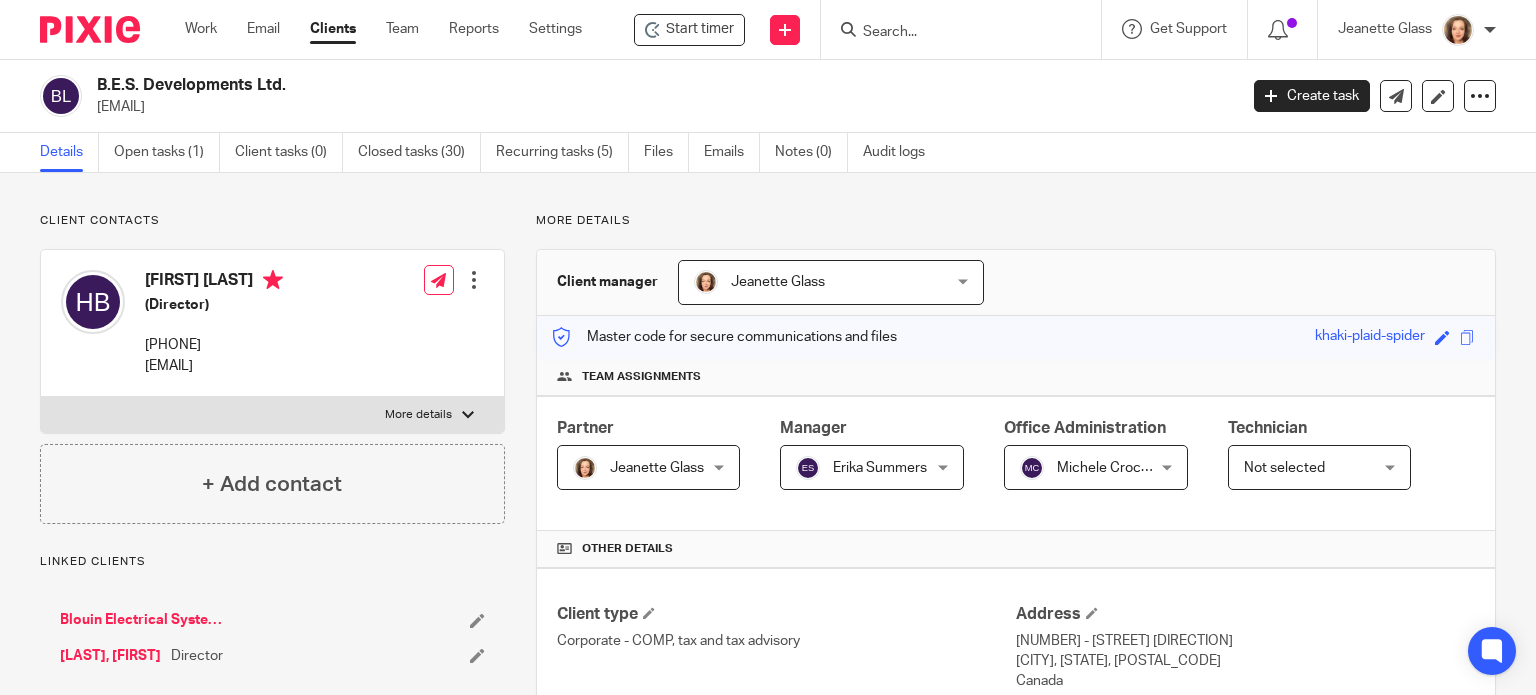 scroll, scrollTop: 0, scrollLeft: 0, axis: both 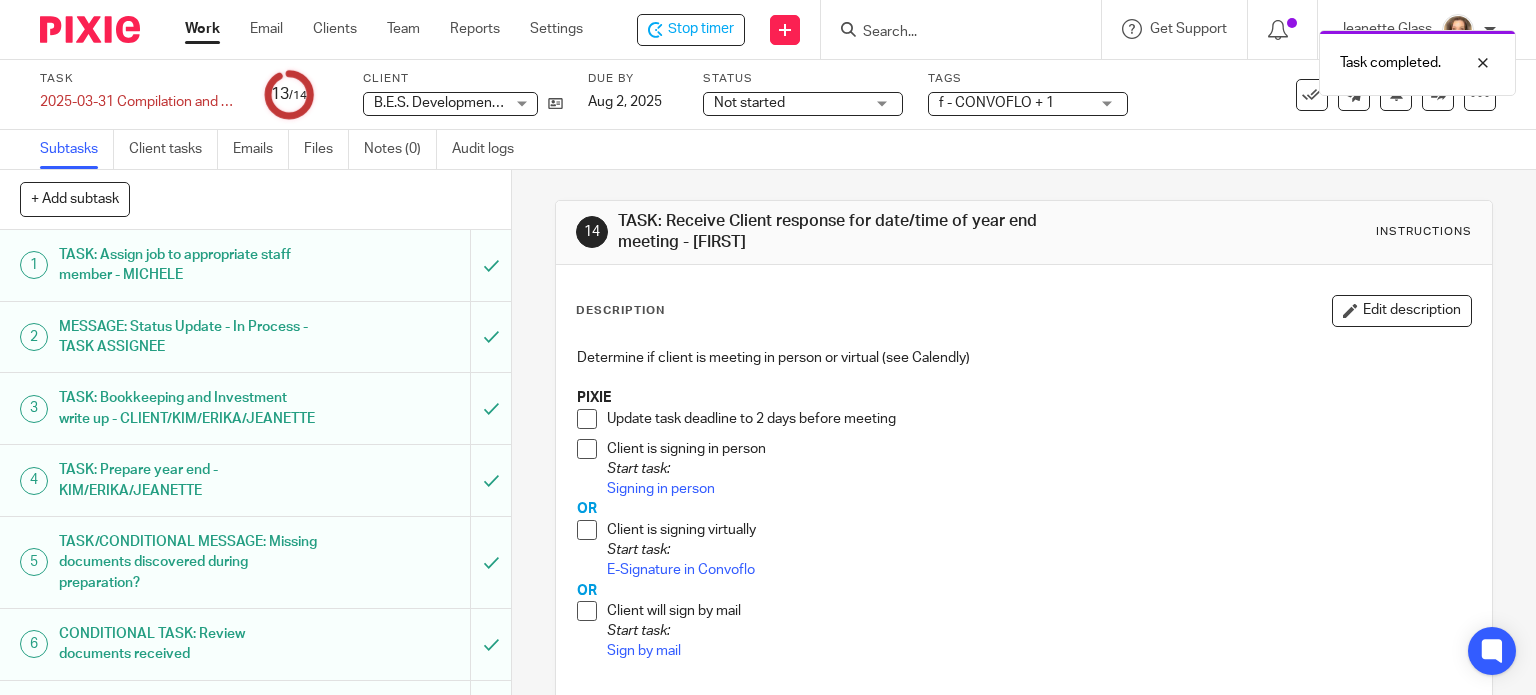 click at bounding box center [587, 419] 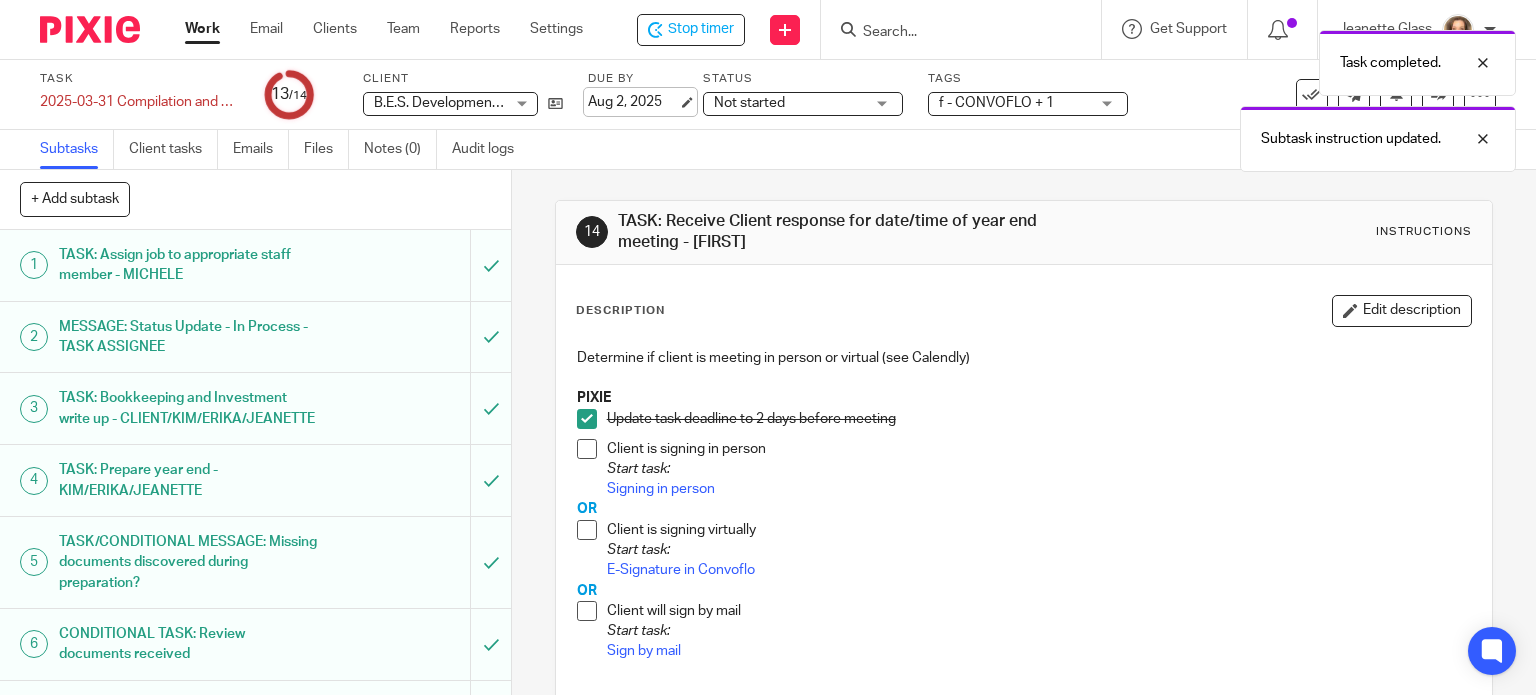 click on "Aug 2, 2025" at bounding box center (633, 102) 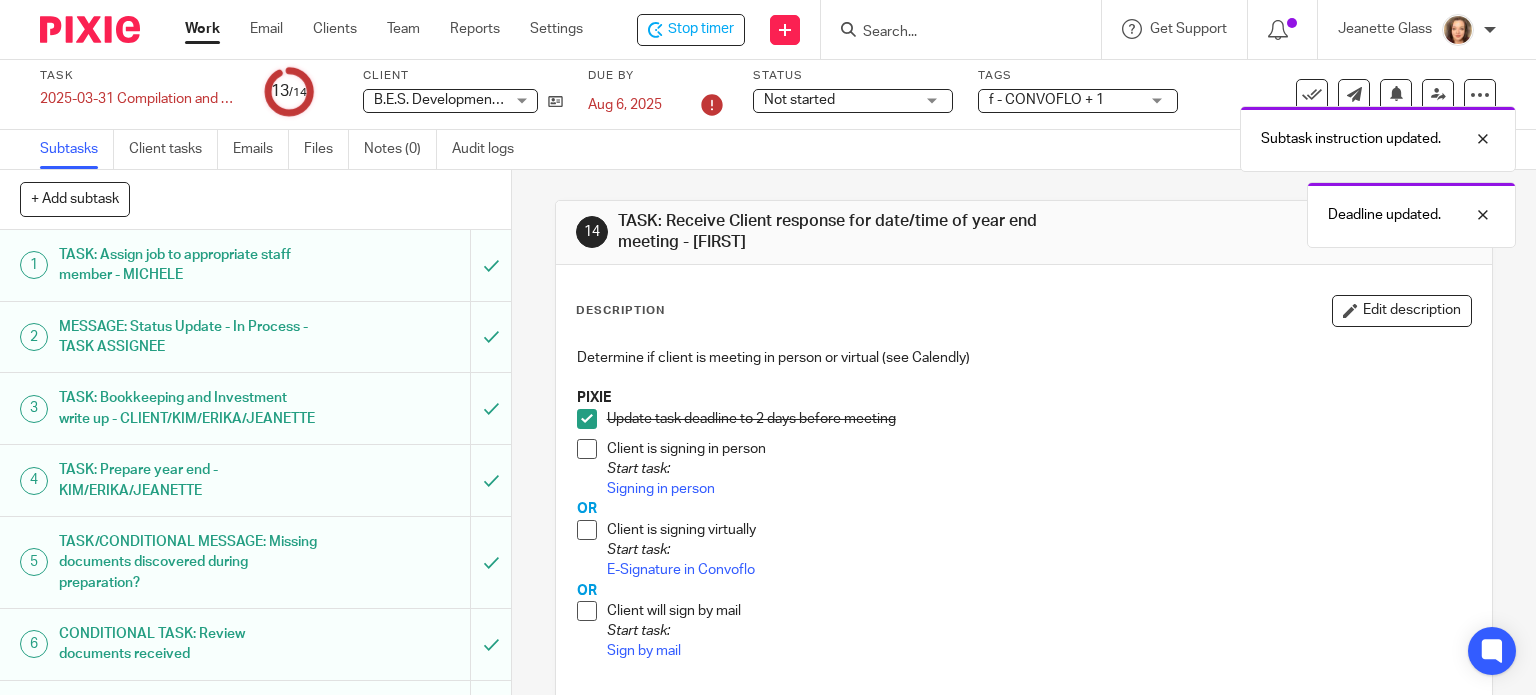 click at bounding box center (587, 449) 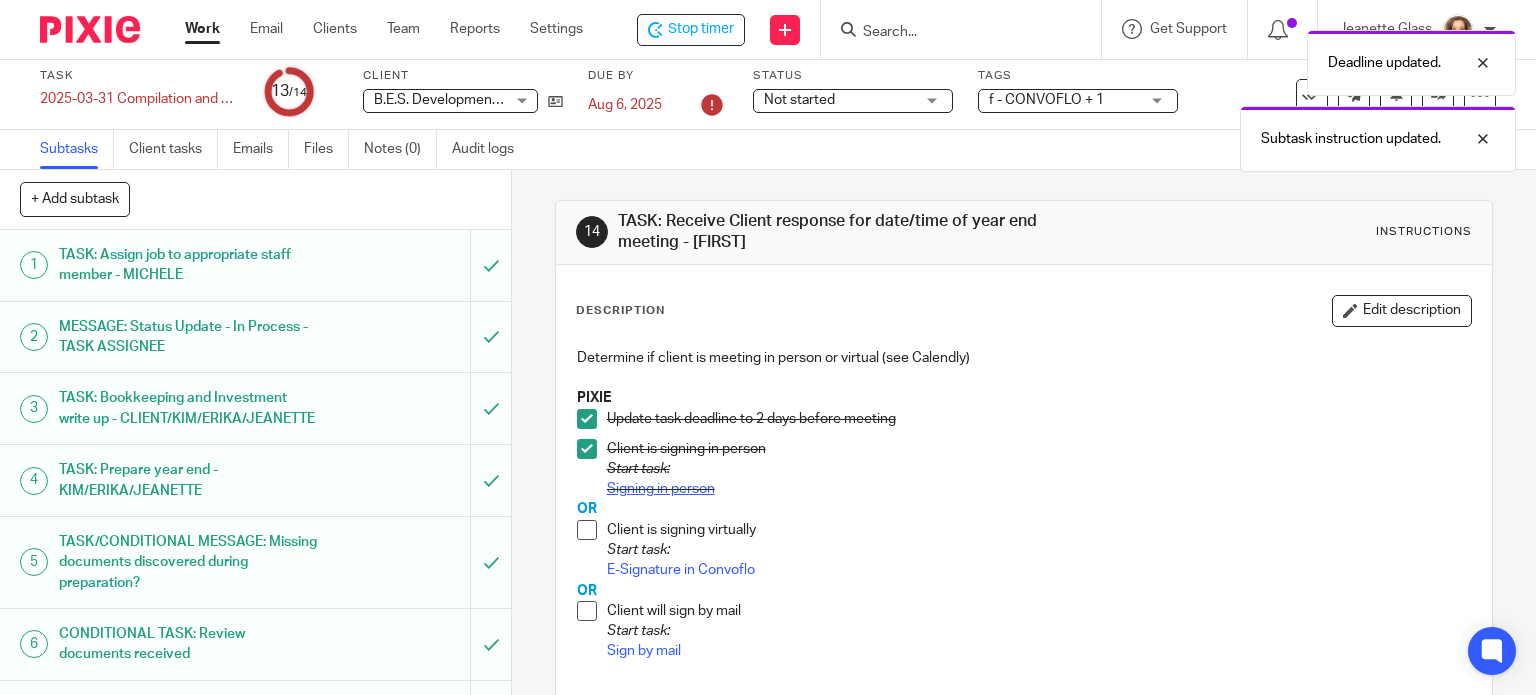click on "Signing in person" at bounding box center (661, 489) 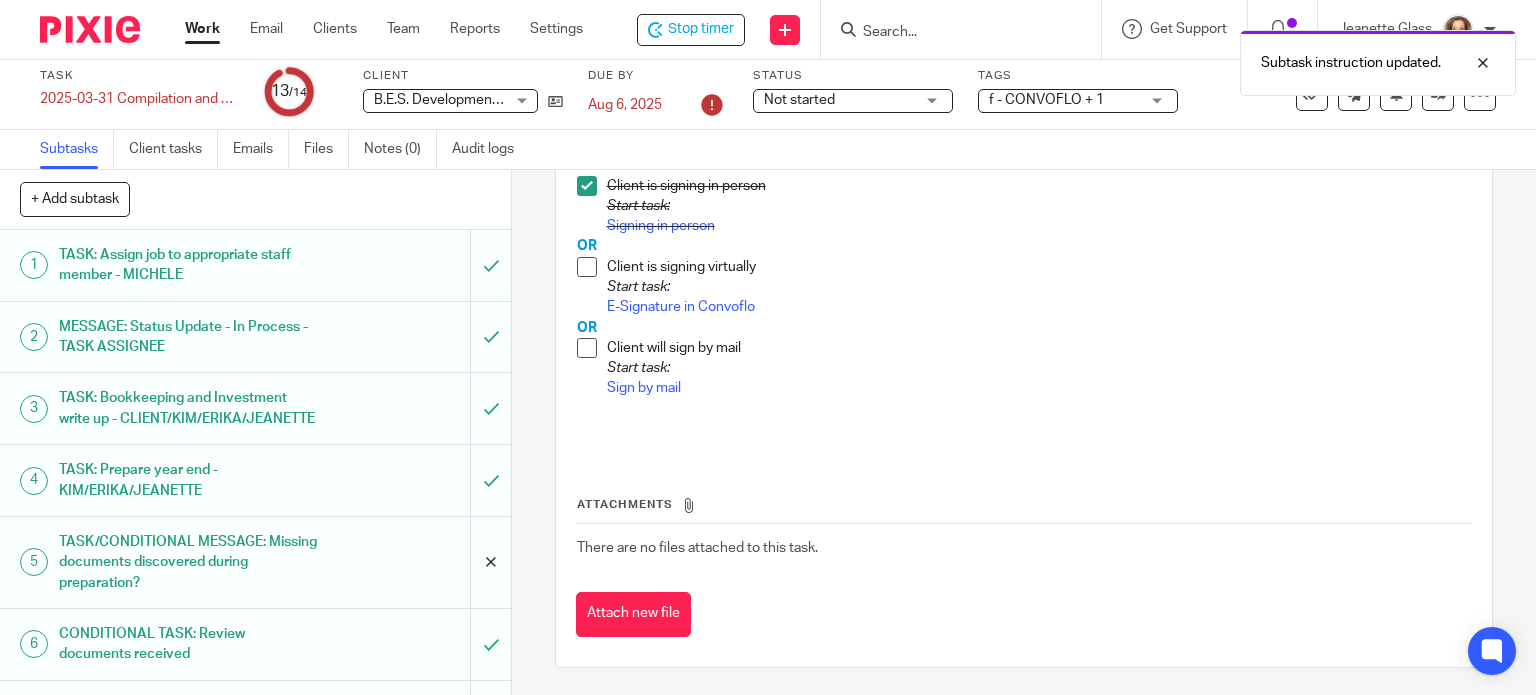 scroll, scrollTop: 264, scrollLeft: 0, axis: vertical 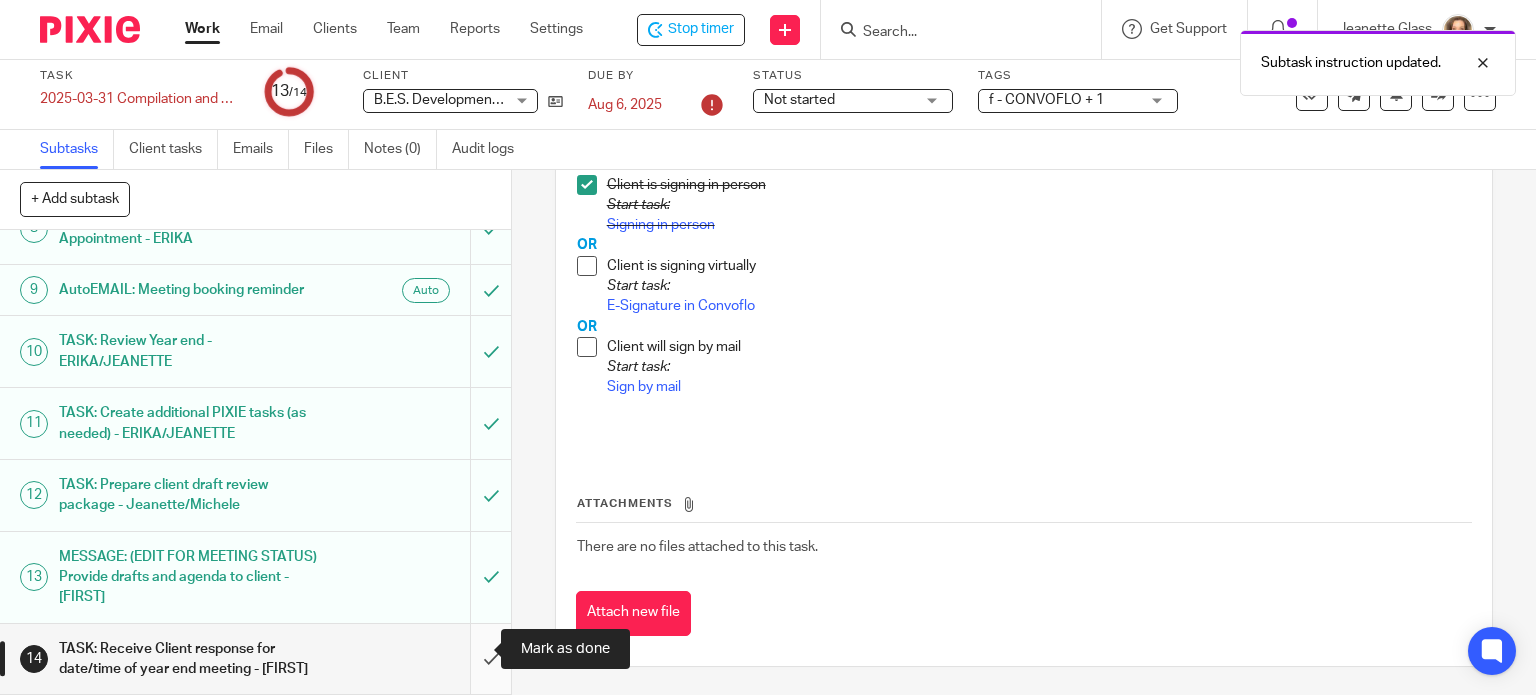 click at bounding box center (255, 659) 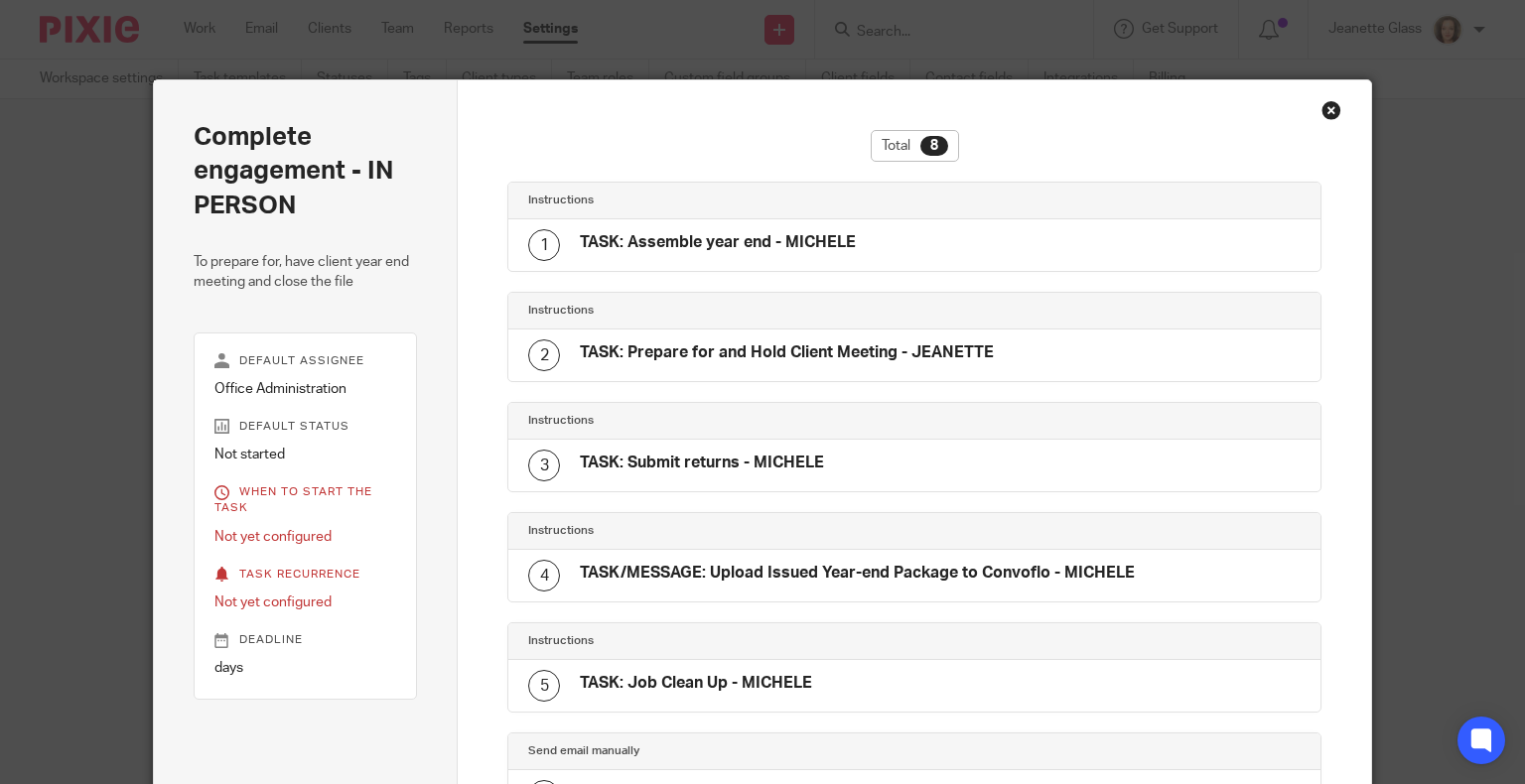 scroll, scrollTop: 0, scrollLeft: 0, axis: both 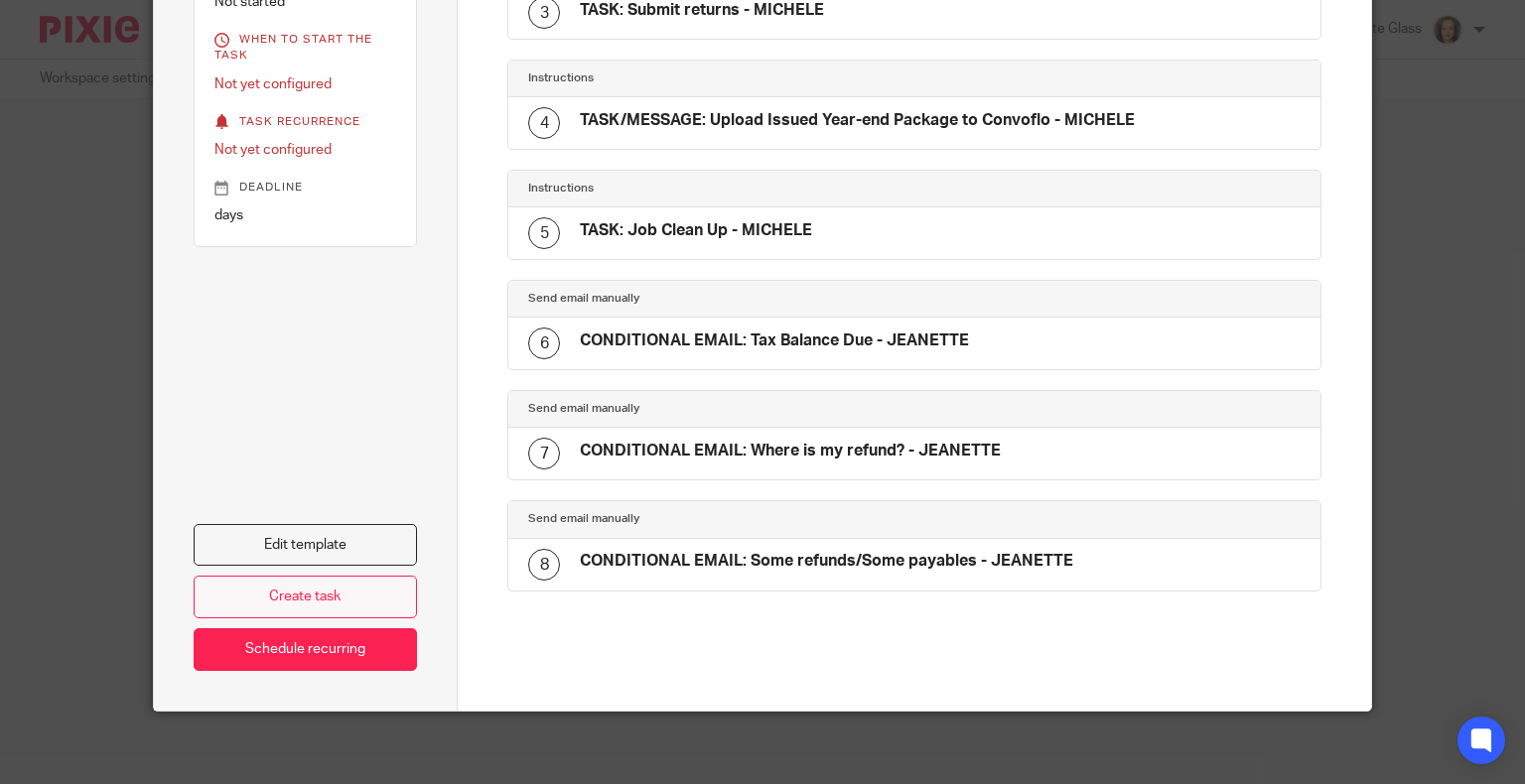 click on "Create task" at bounding box center (306, 596) 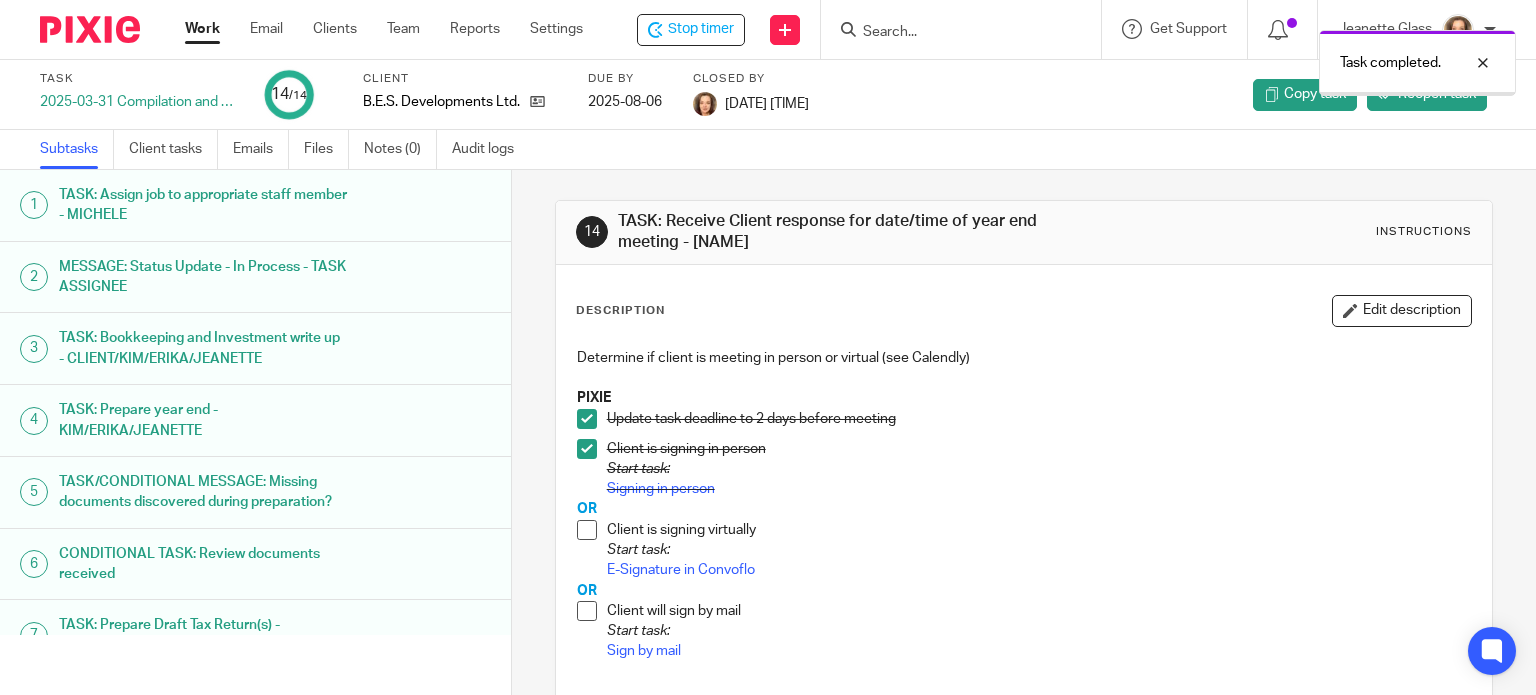 scroll, scrollTop: 0, scrollLeft: 0, axis: both 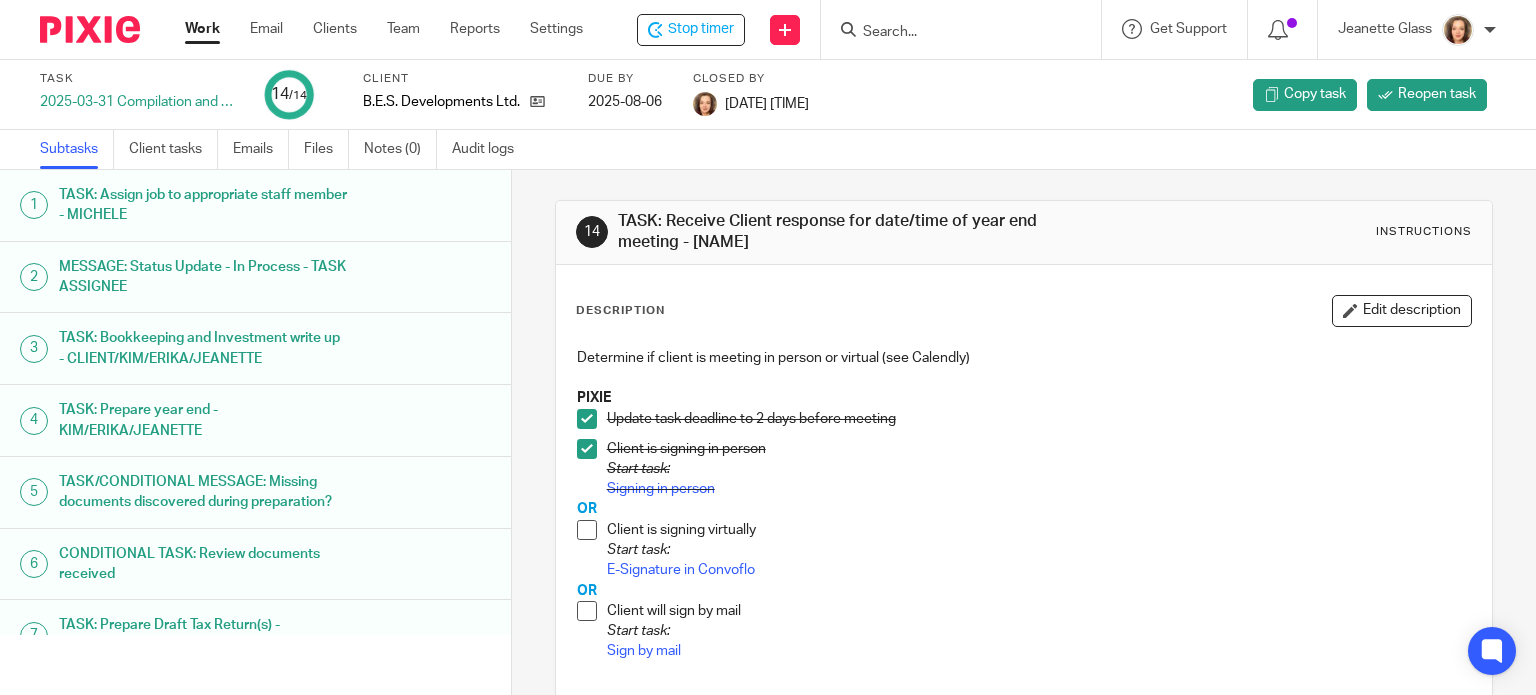 click on "Work" at bounding box center (202, 29) 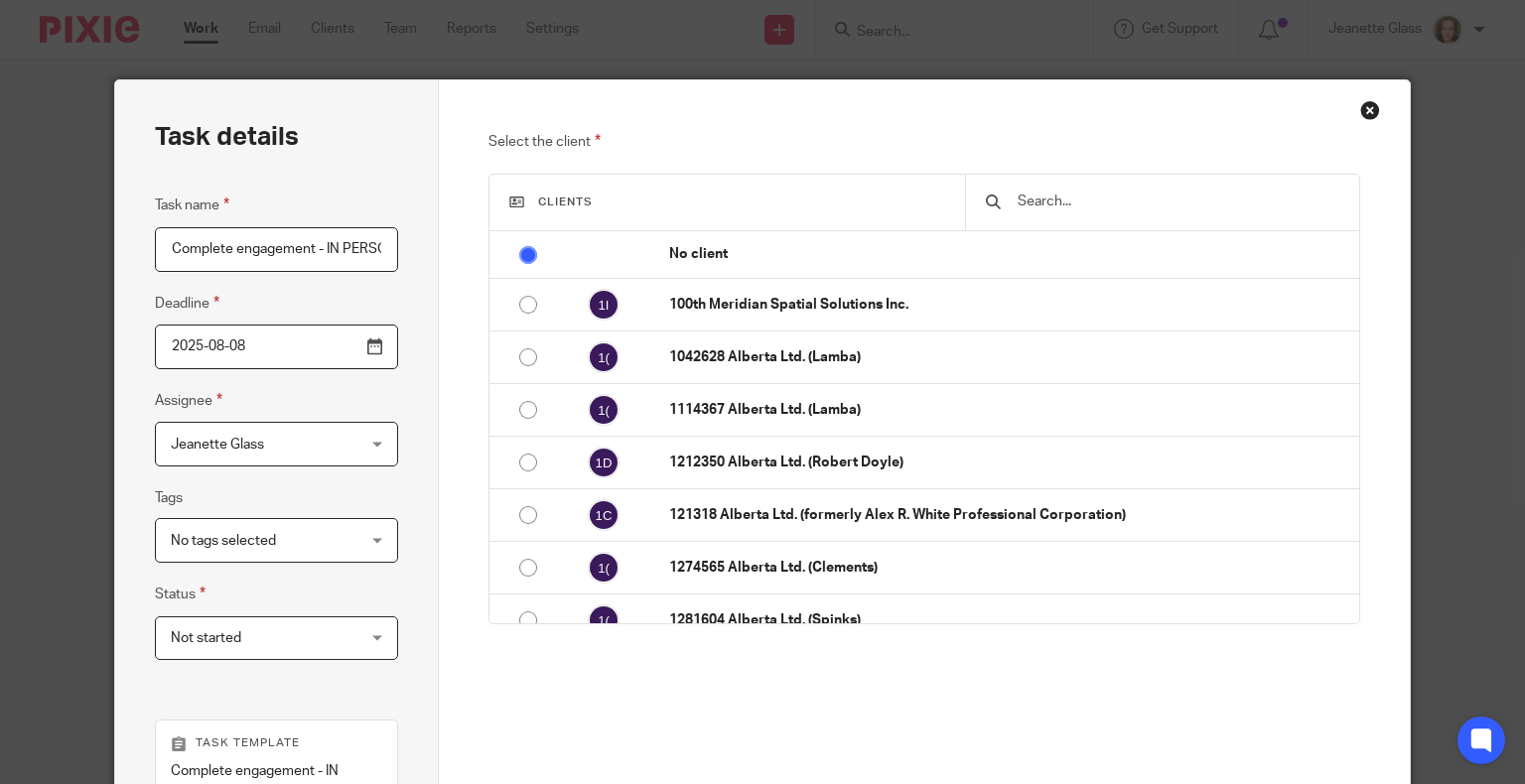 scroll, scrollTop: 0, scrollLeft: 0, axis: both 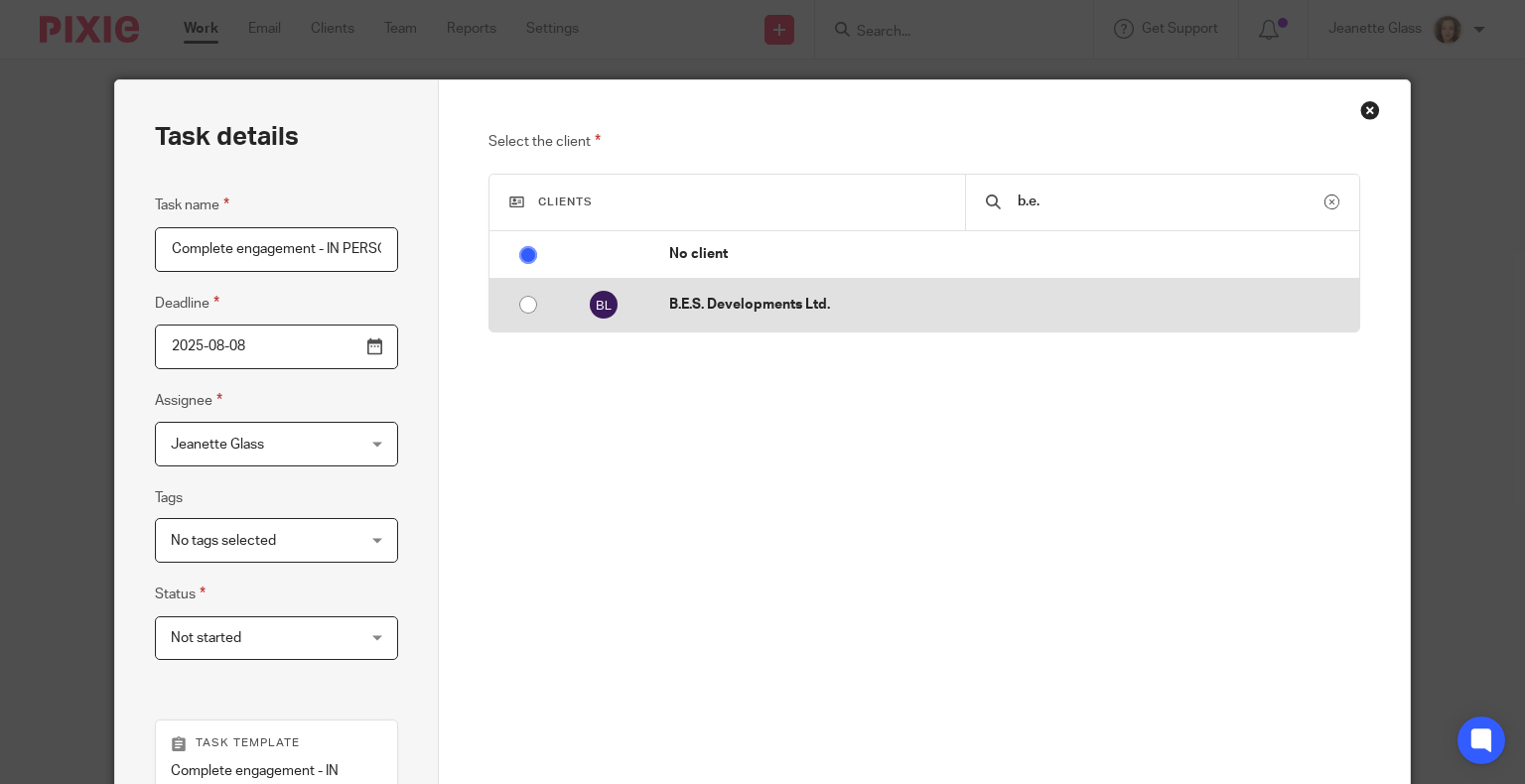 type on "b.e." 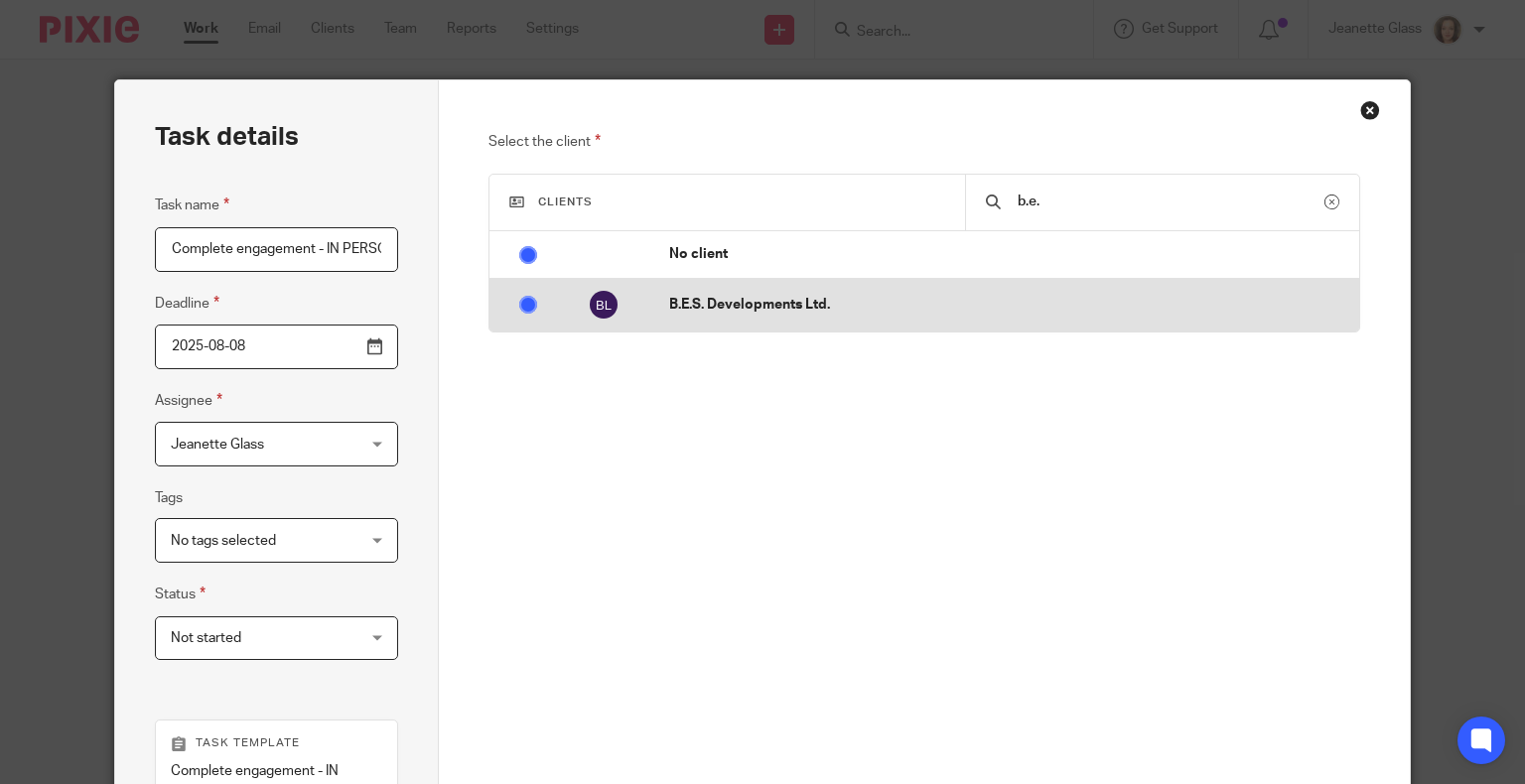 radio on "false" 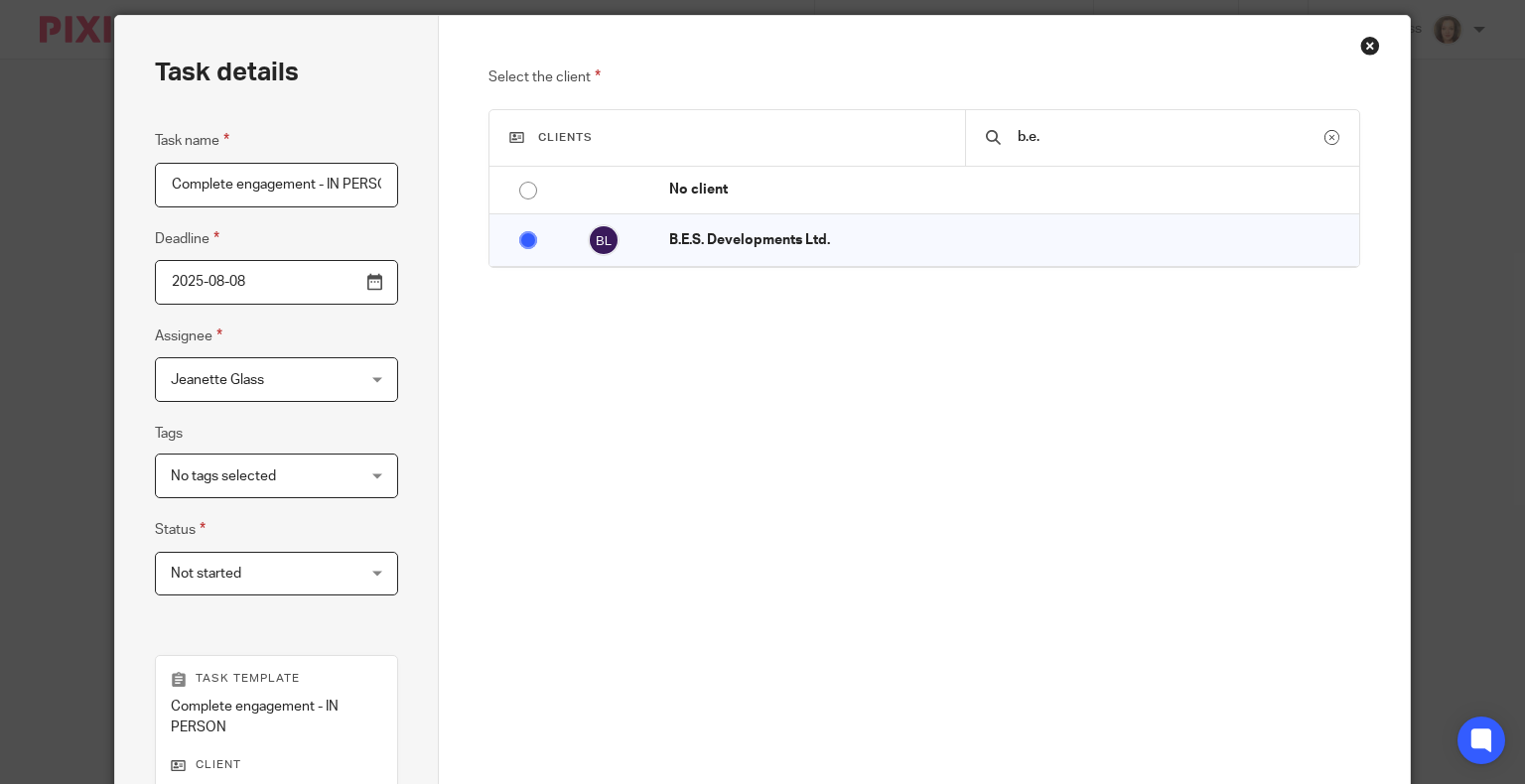scroll, scrollTop: 273, scrollLeft: 0, axis: vertical 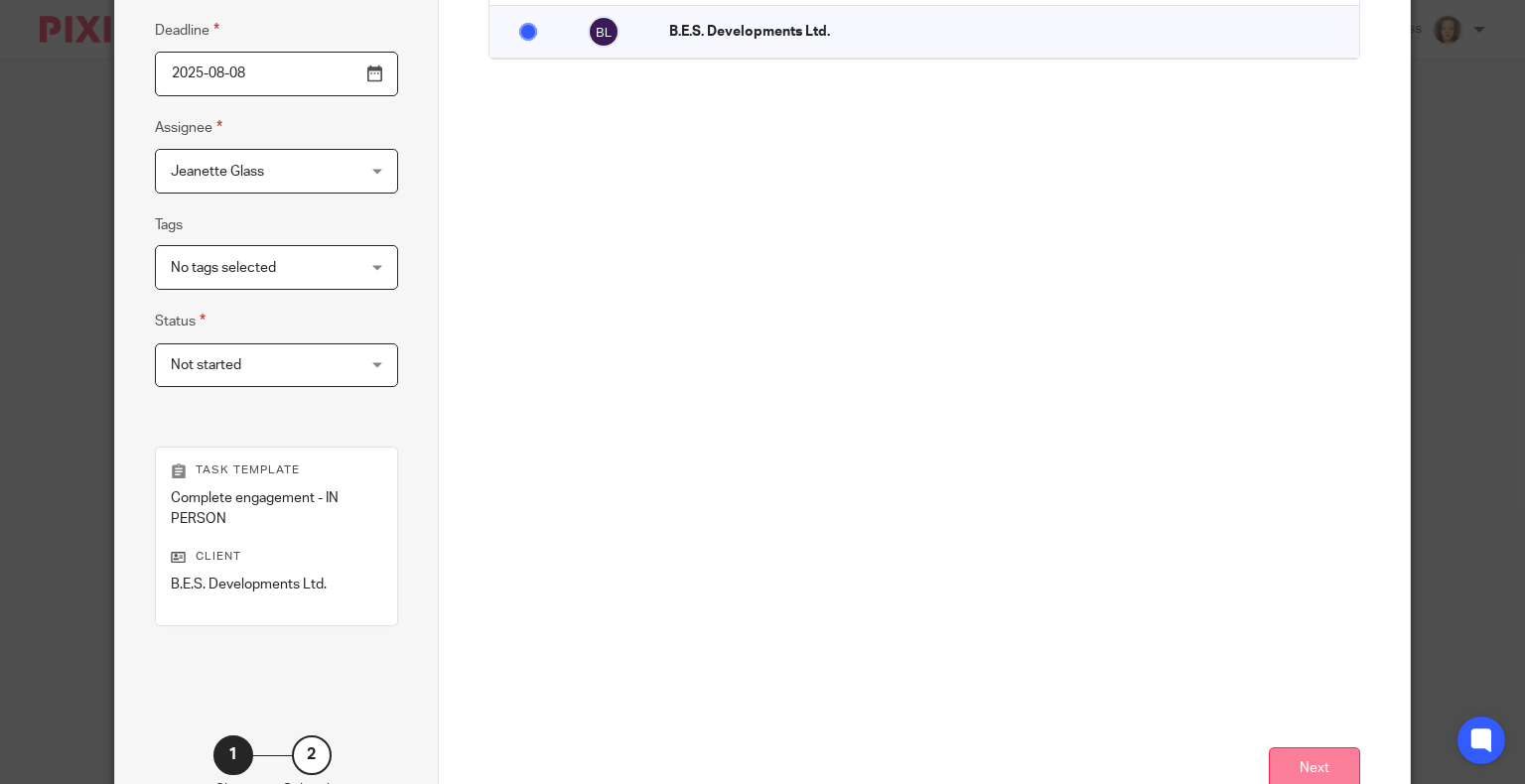 click on "Next" at bounding box center [1315, 768] 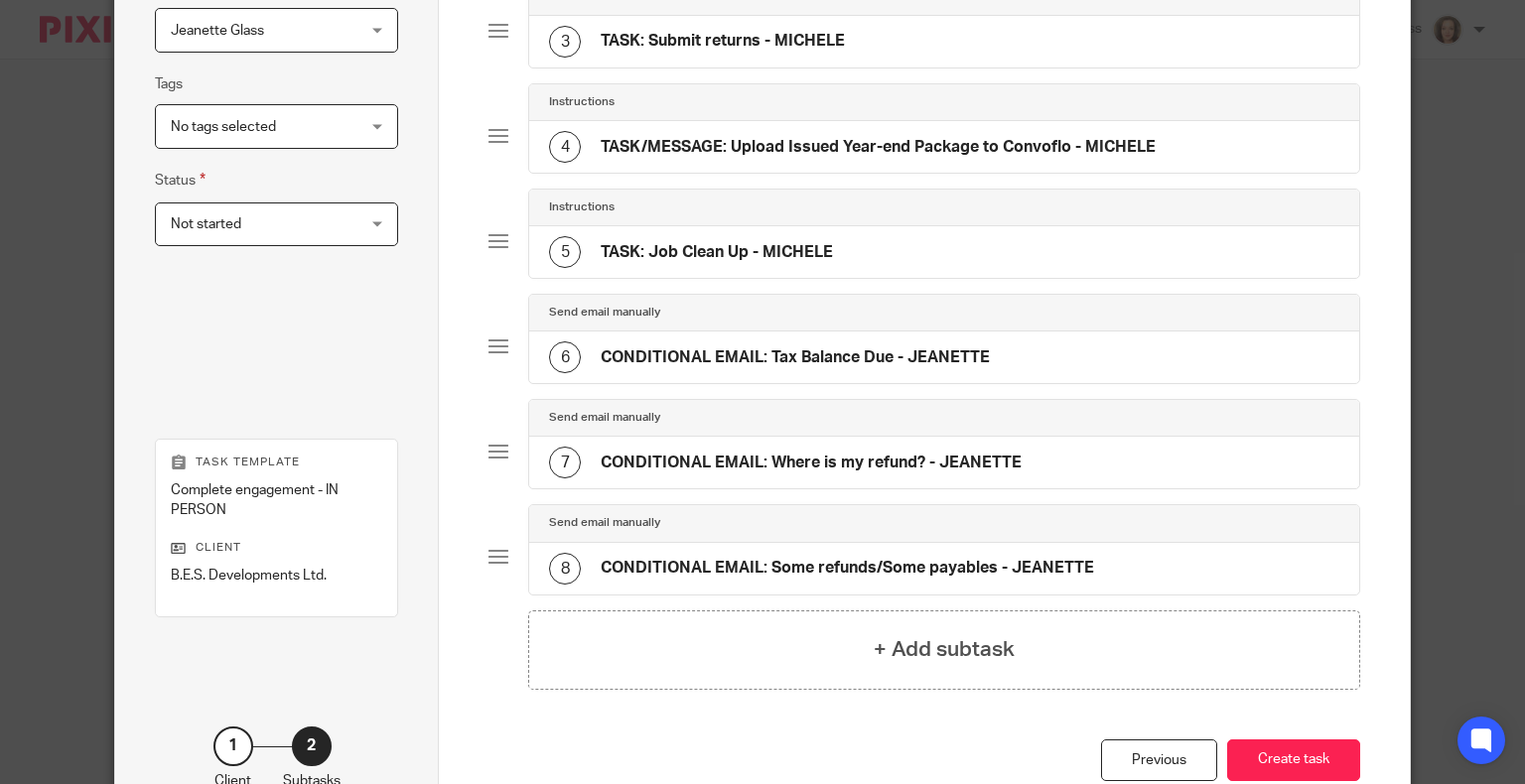 scroll, scrollTop: 536, scrollLeft: 0, axis: vertical 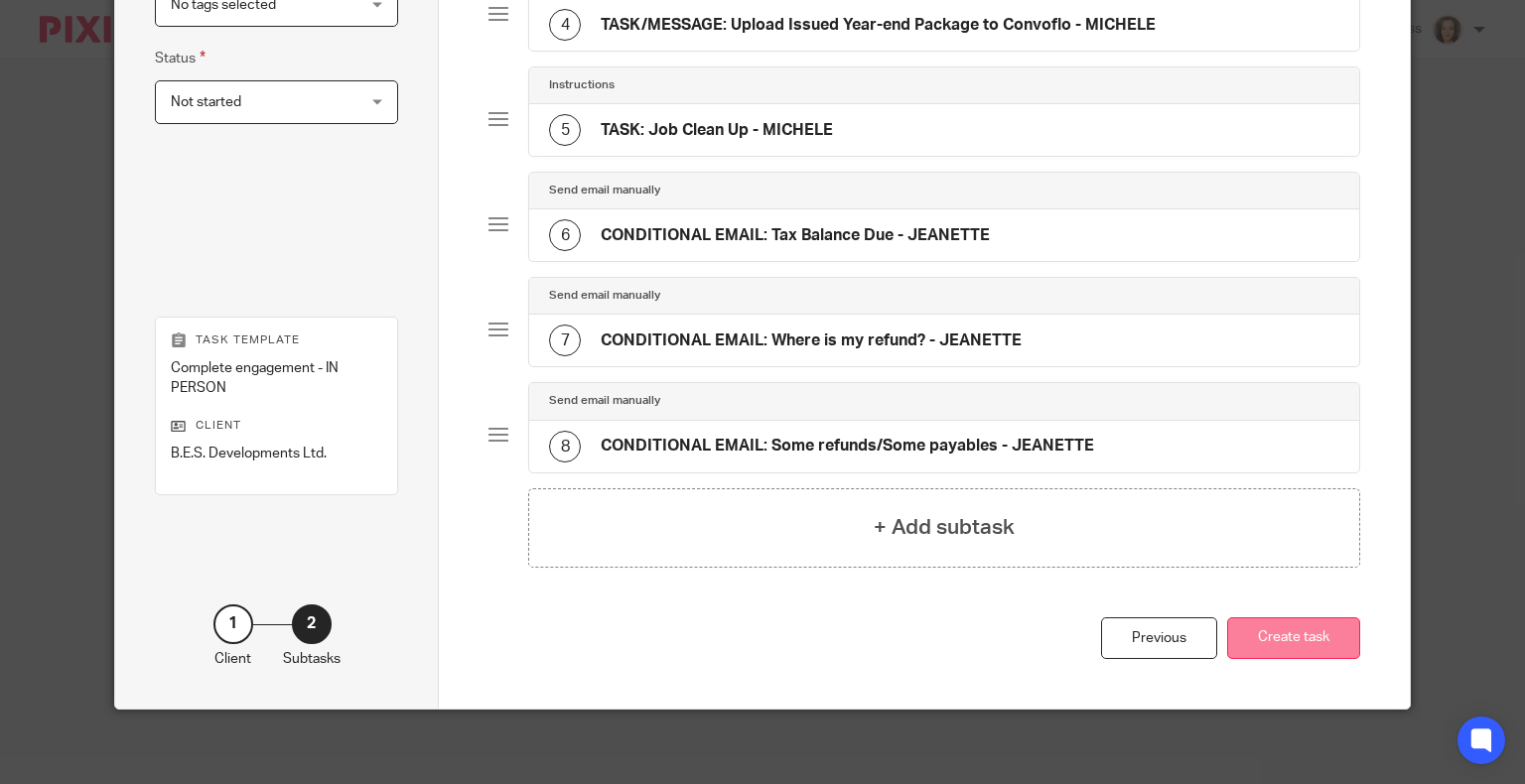 click on "Create task" at bounding box center (1294, 638) 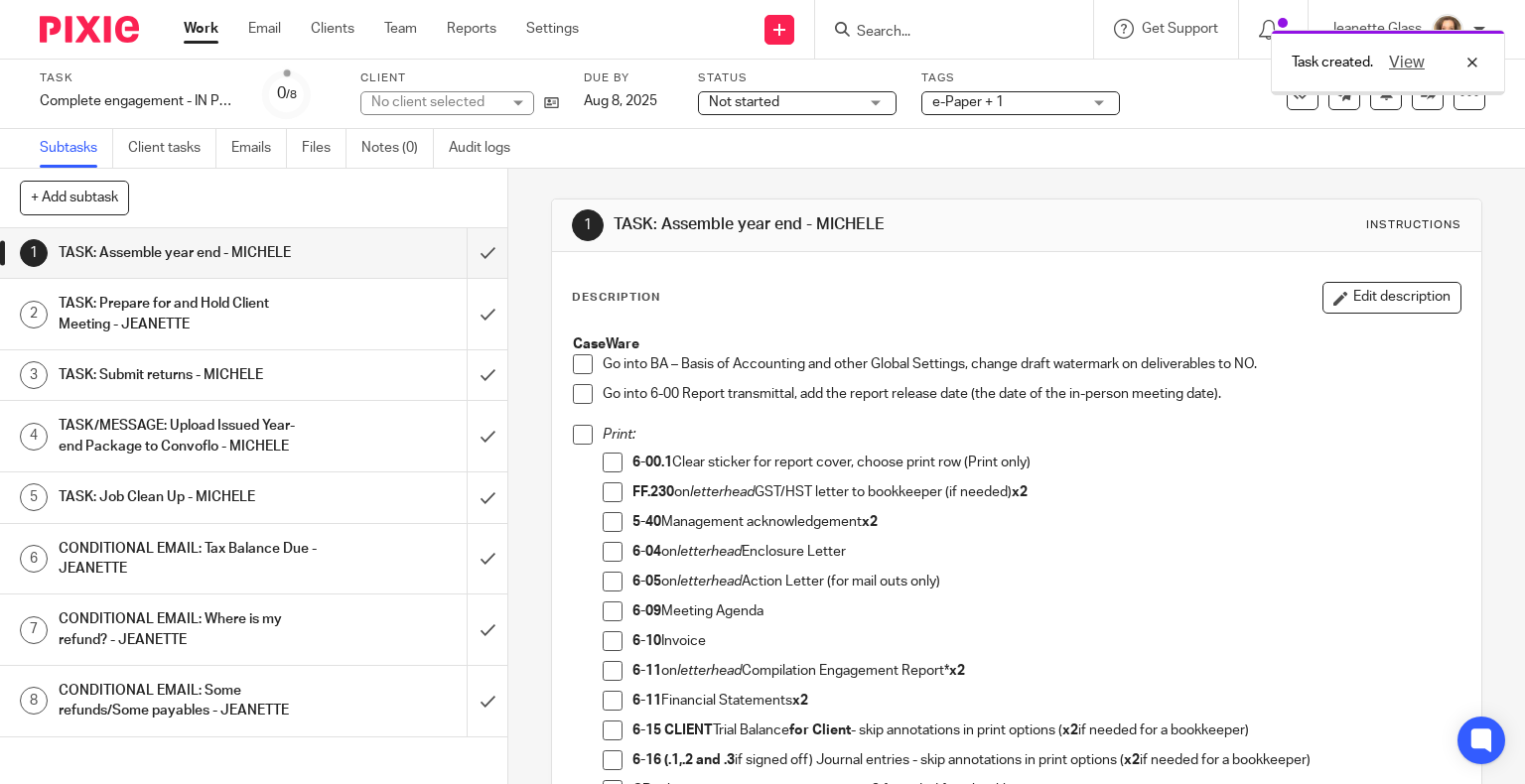 scroll, scrollTop: 0, scrollLeft: 0, axis: both 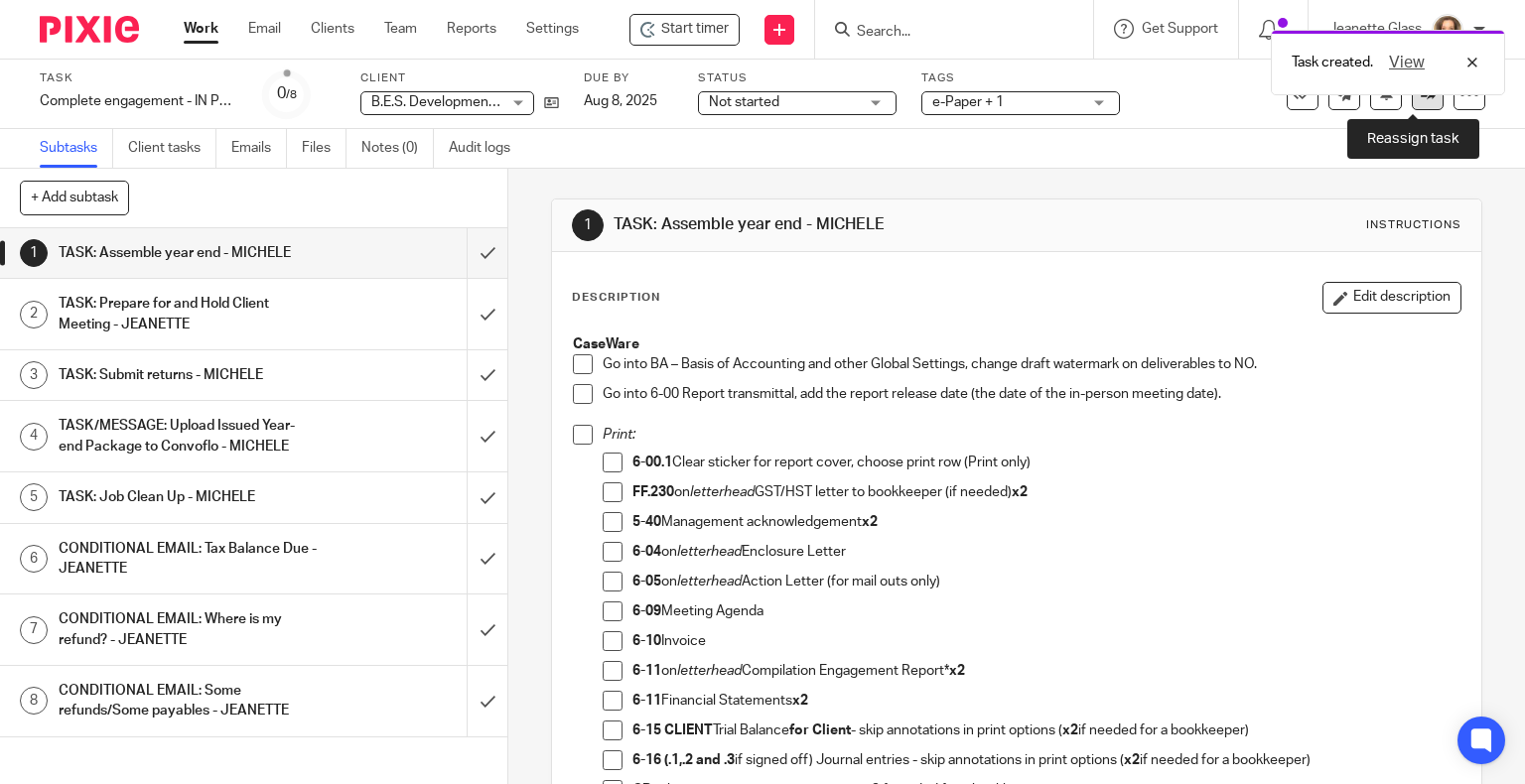 click at bounding box center [1428, 94] 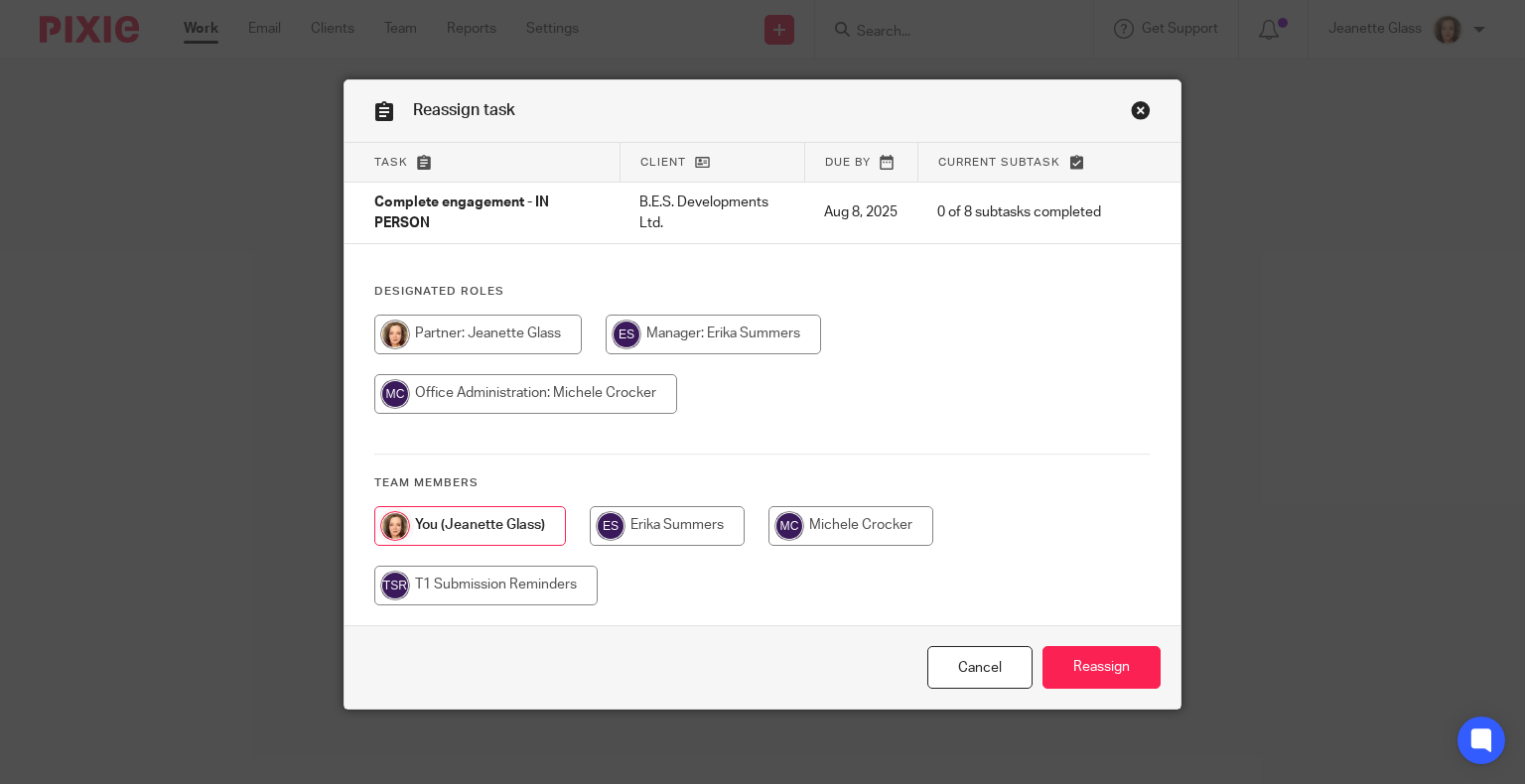 scroll, scrollTop: 0, scrollLeft: 0, axis: both 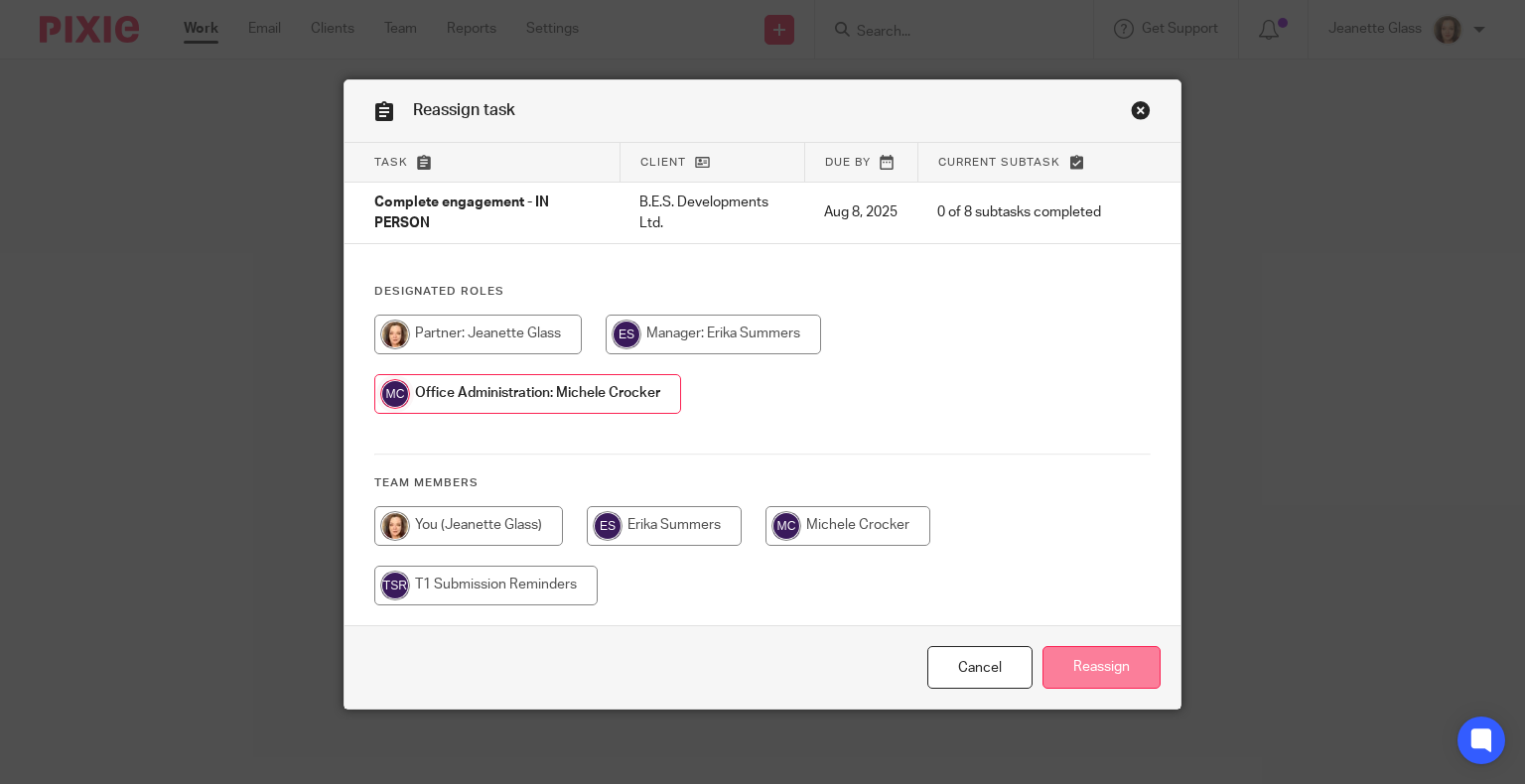 click on "Reassign" at bounding box center (1101, 667) 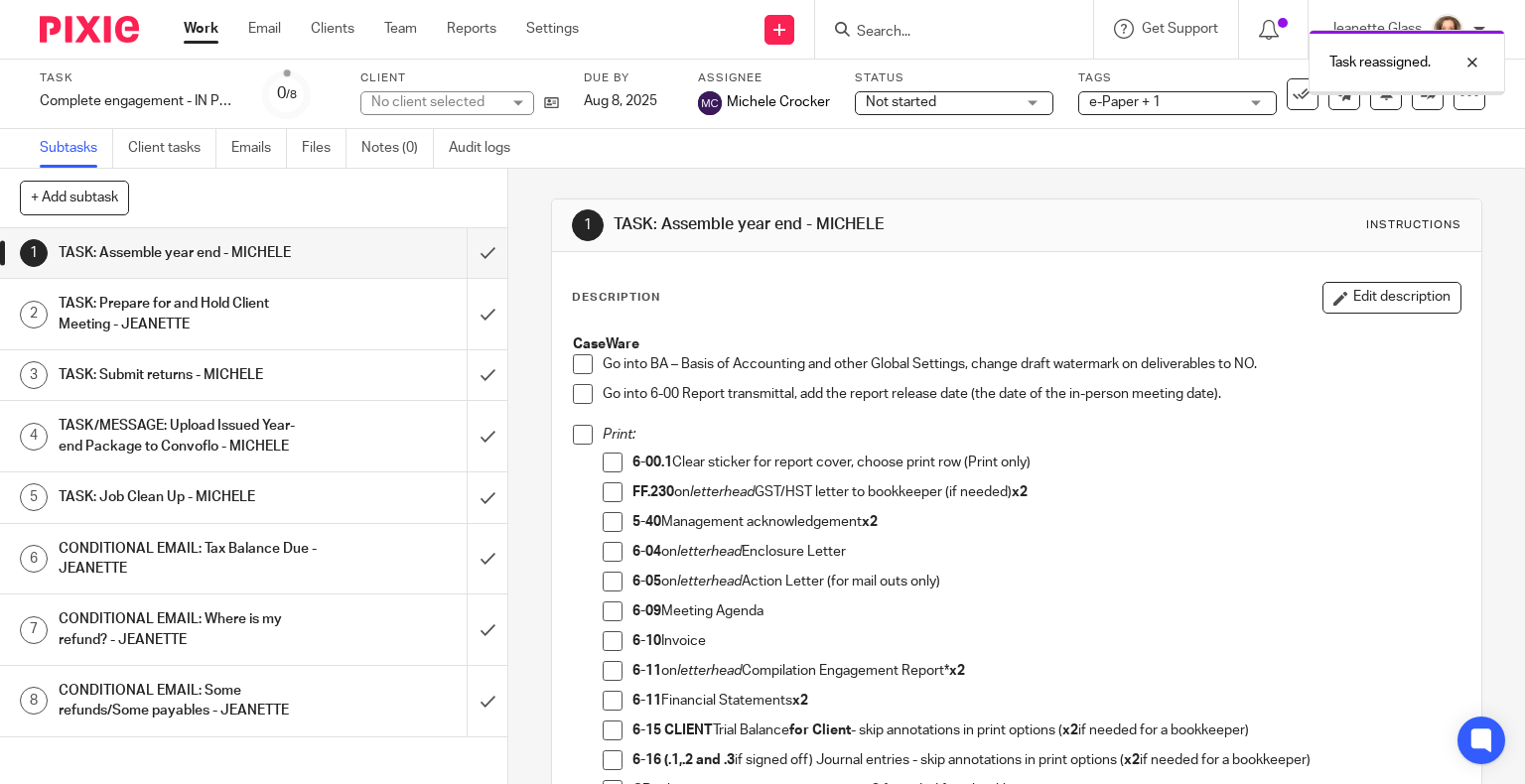 scroll, scrollTop: 0, scrollLeft: 0, axis: both 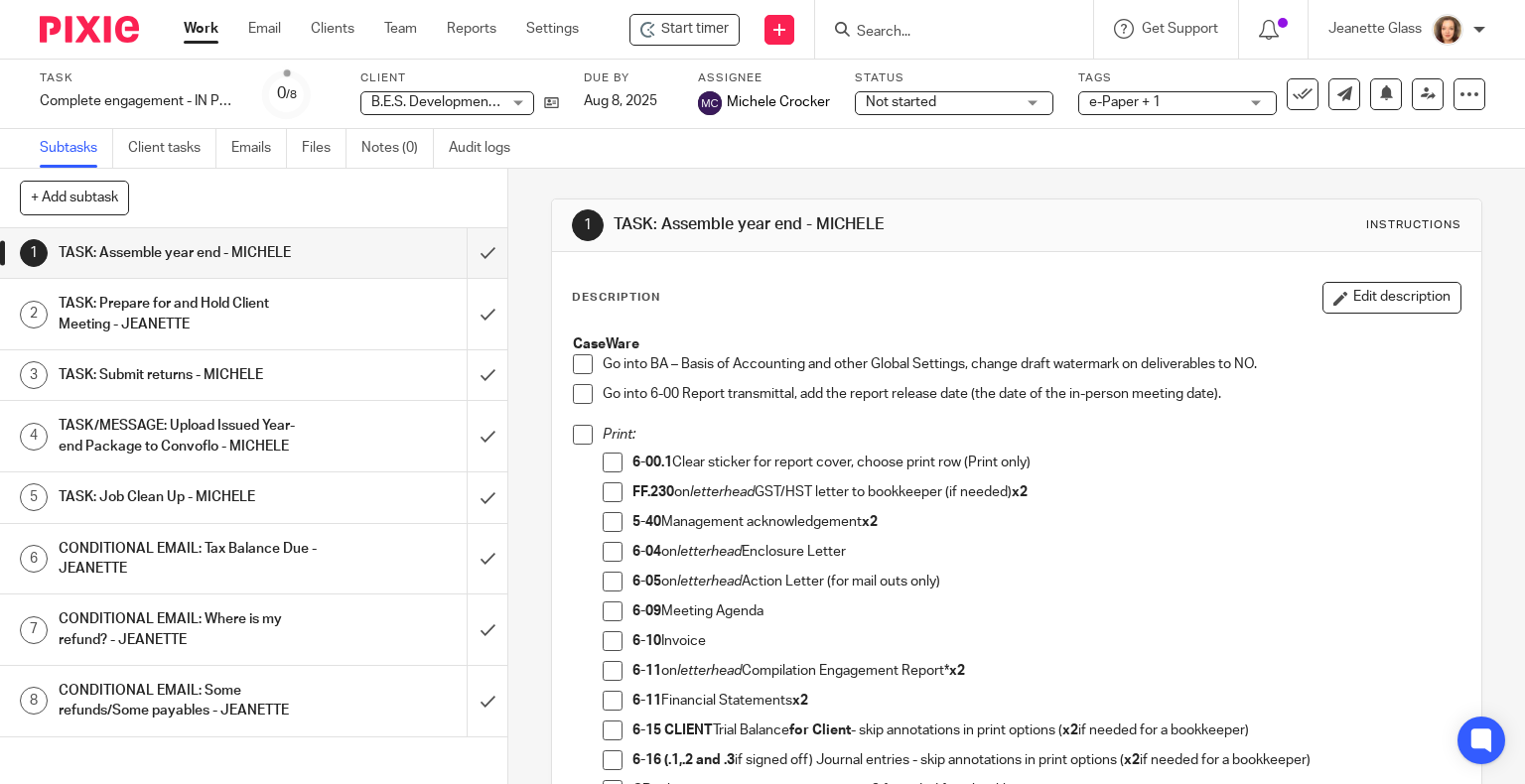 click on "Subtasks
Client tasks
Emails
Files
Notes (0)
Audit logs" at bounding box center (762, 149) 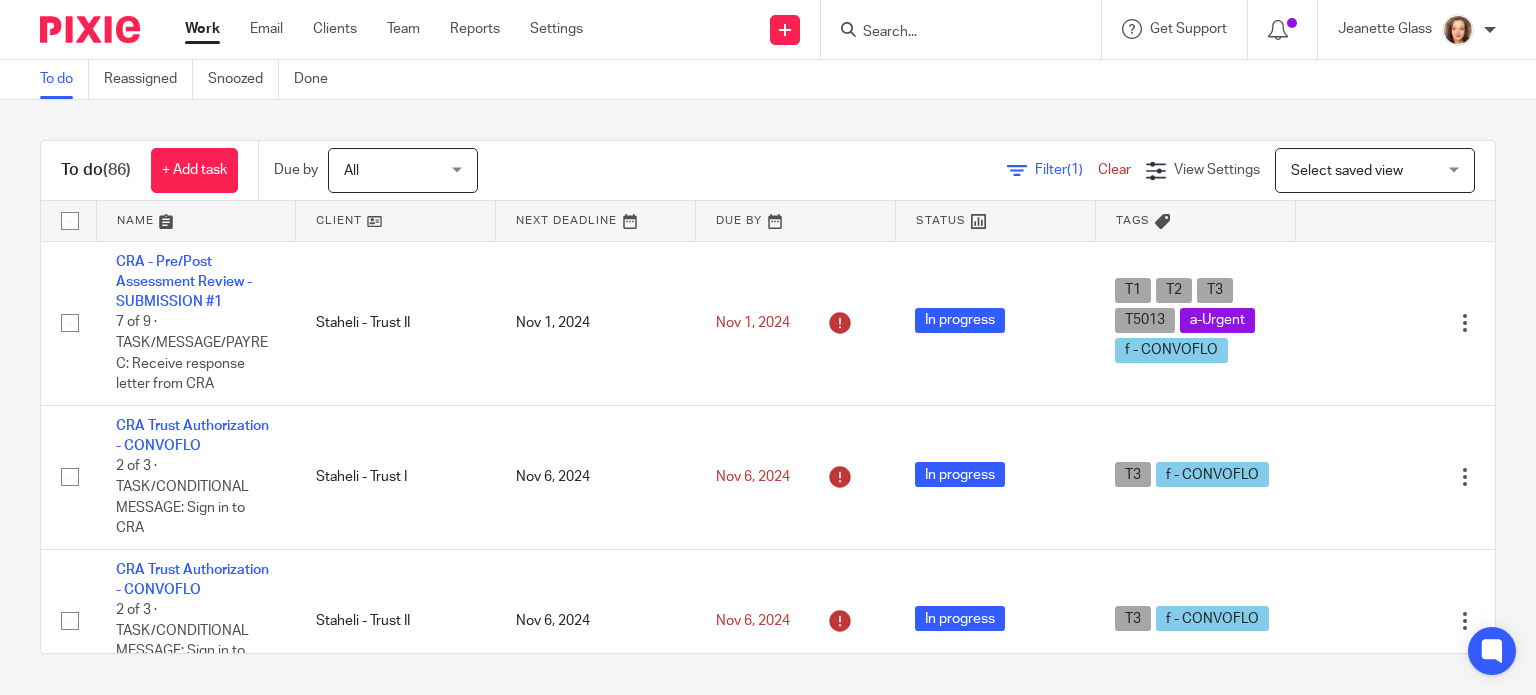 scroll, scrollTop: 0, scrollLeft: 0, axis: both 